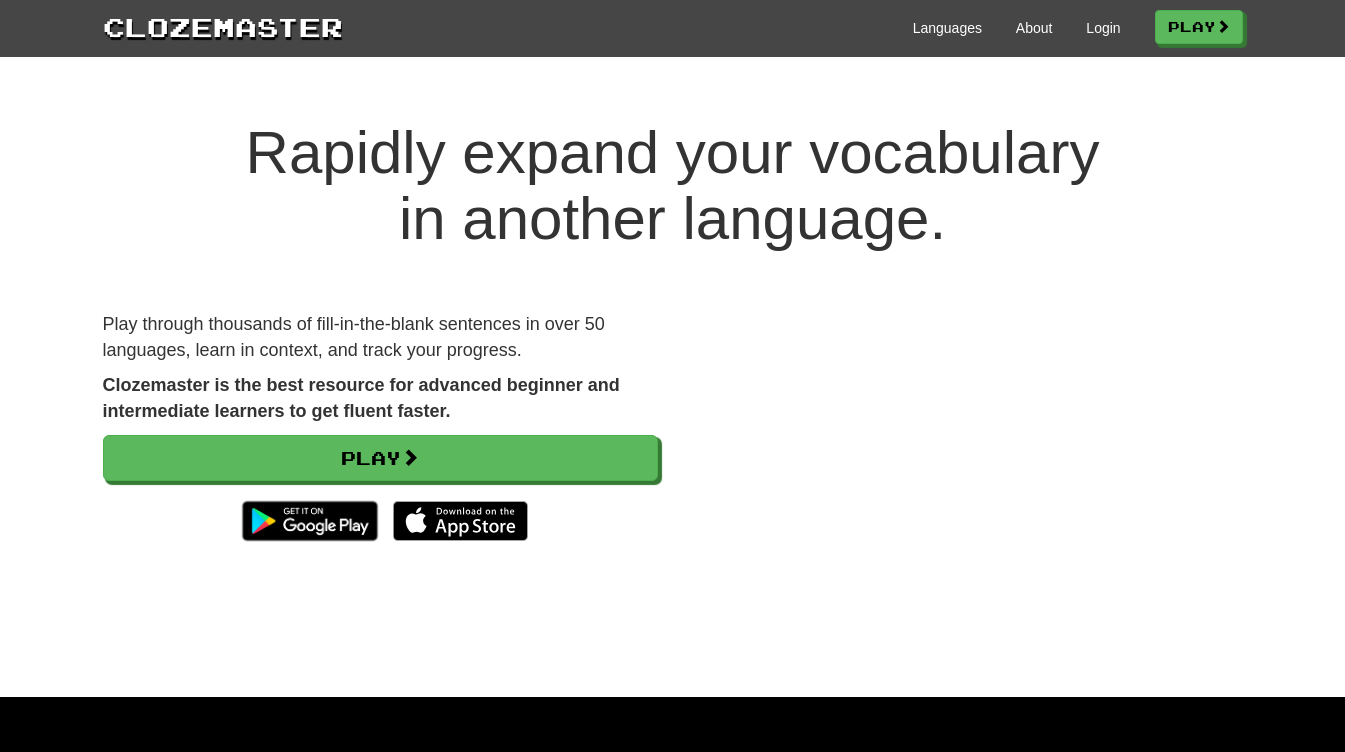 scroll, scrollTop: 0, scrollLeft: 0, axis: both 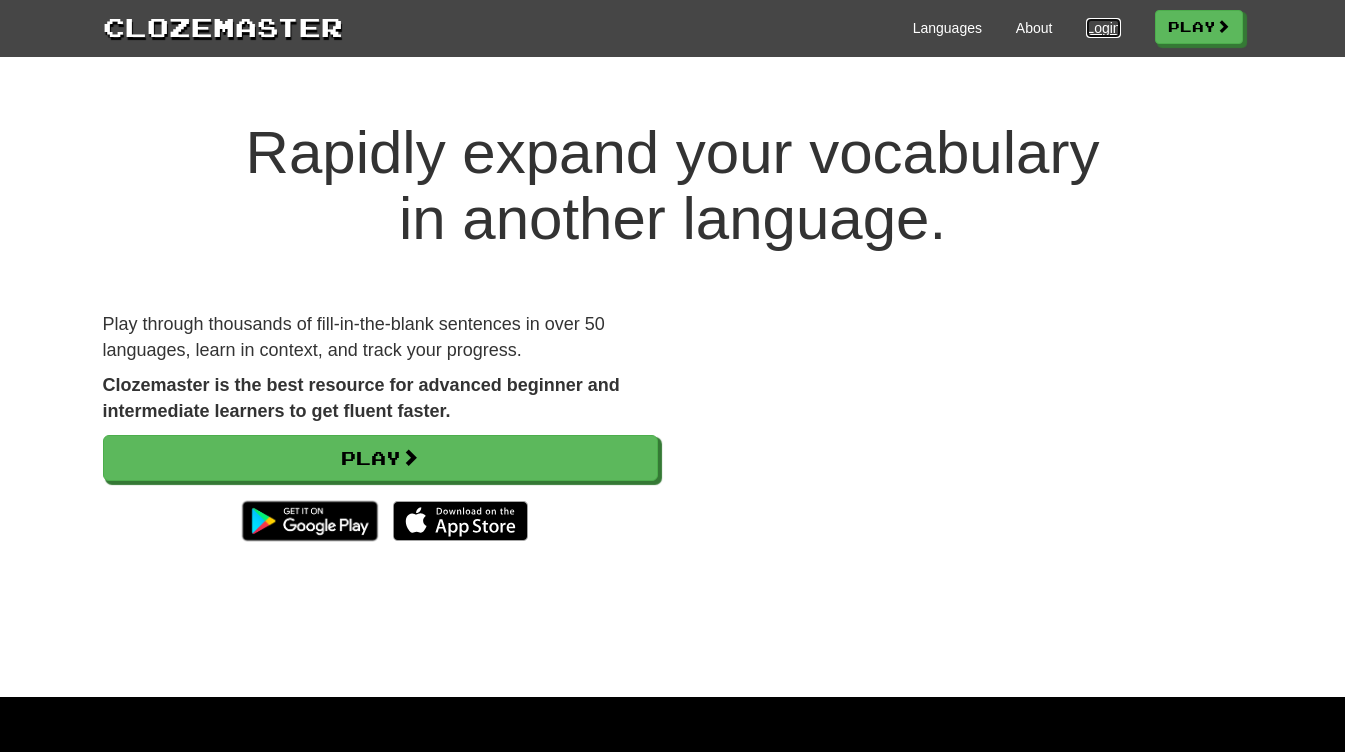 click on "Login" at bounding box center (1103, 28) 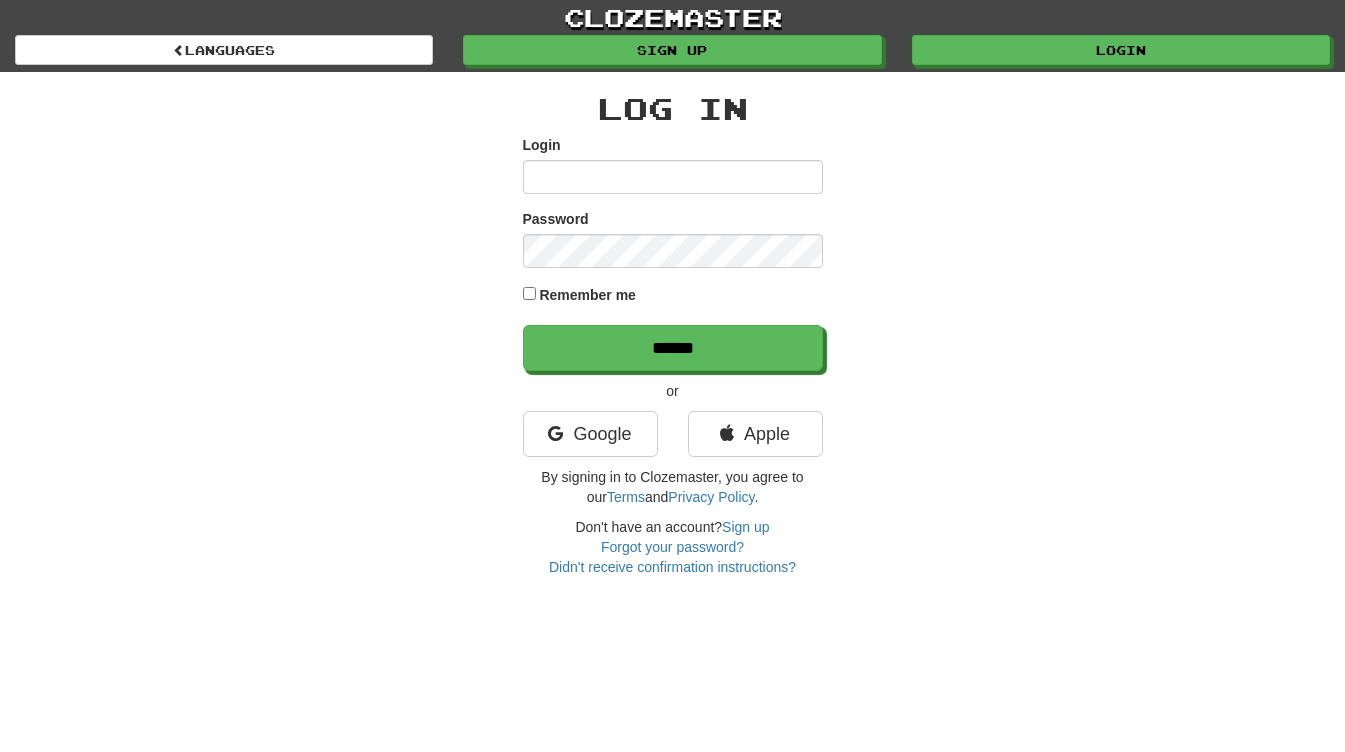 scroll, scrollTop: 0, scrollLeft: 0, axis: both 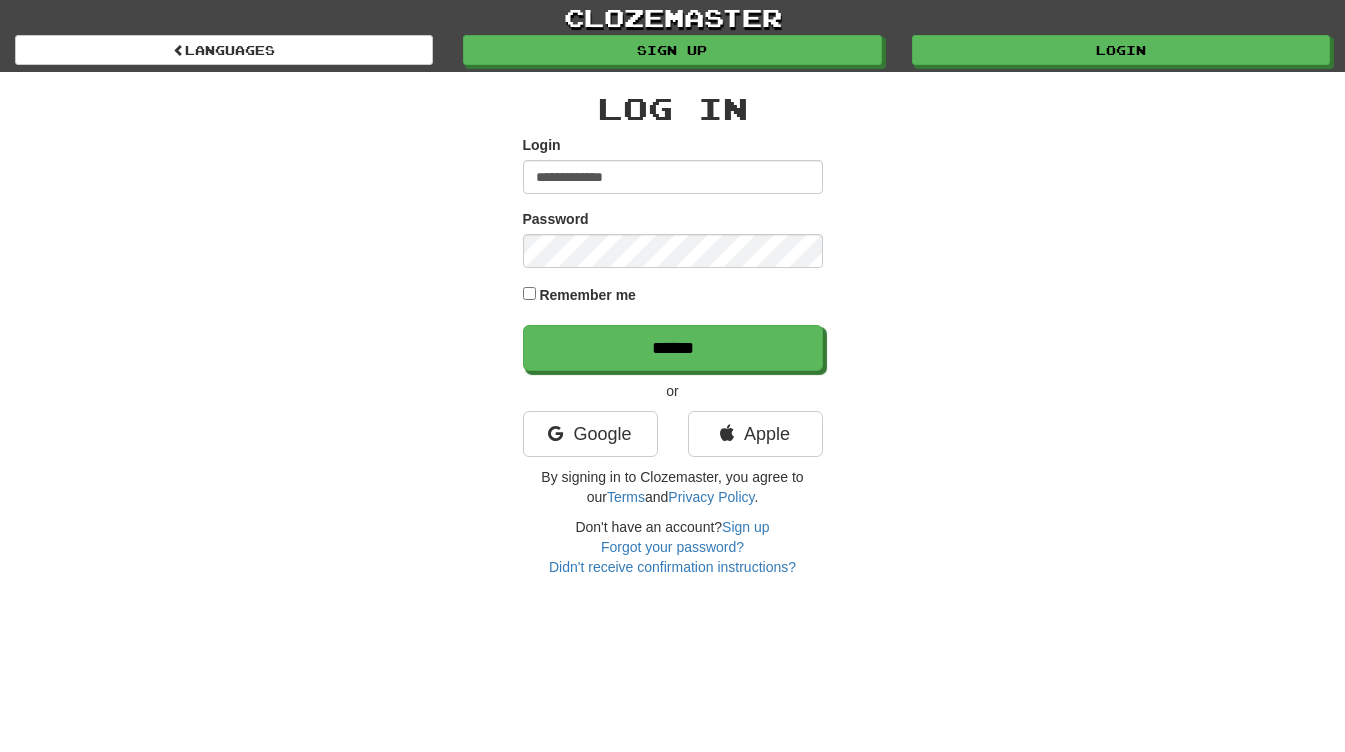type on "**********" 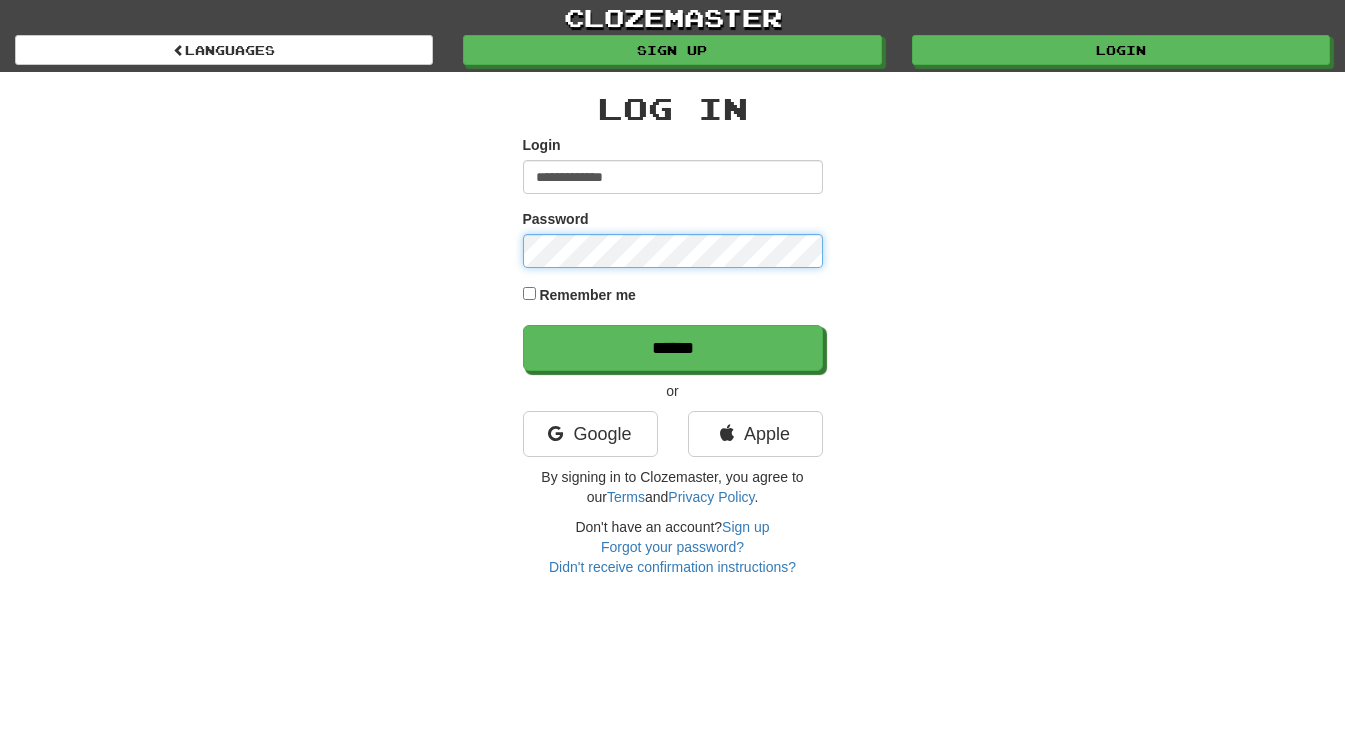 click on "**********" at bounding box center (673, 324) 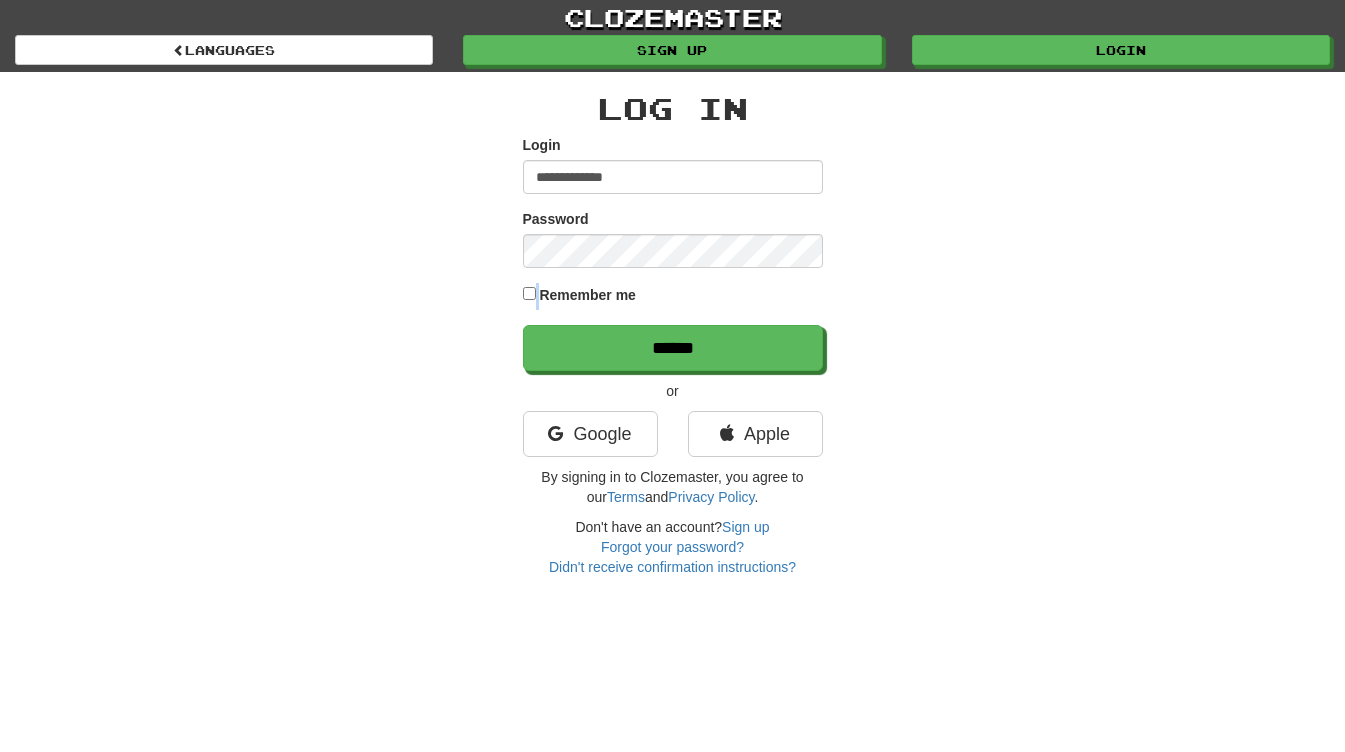 click on "Remember me" at bounding box center (673, 296) 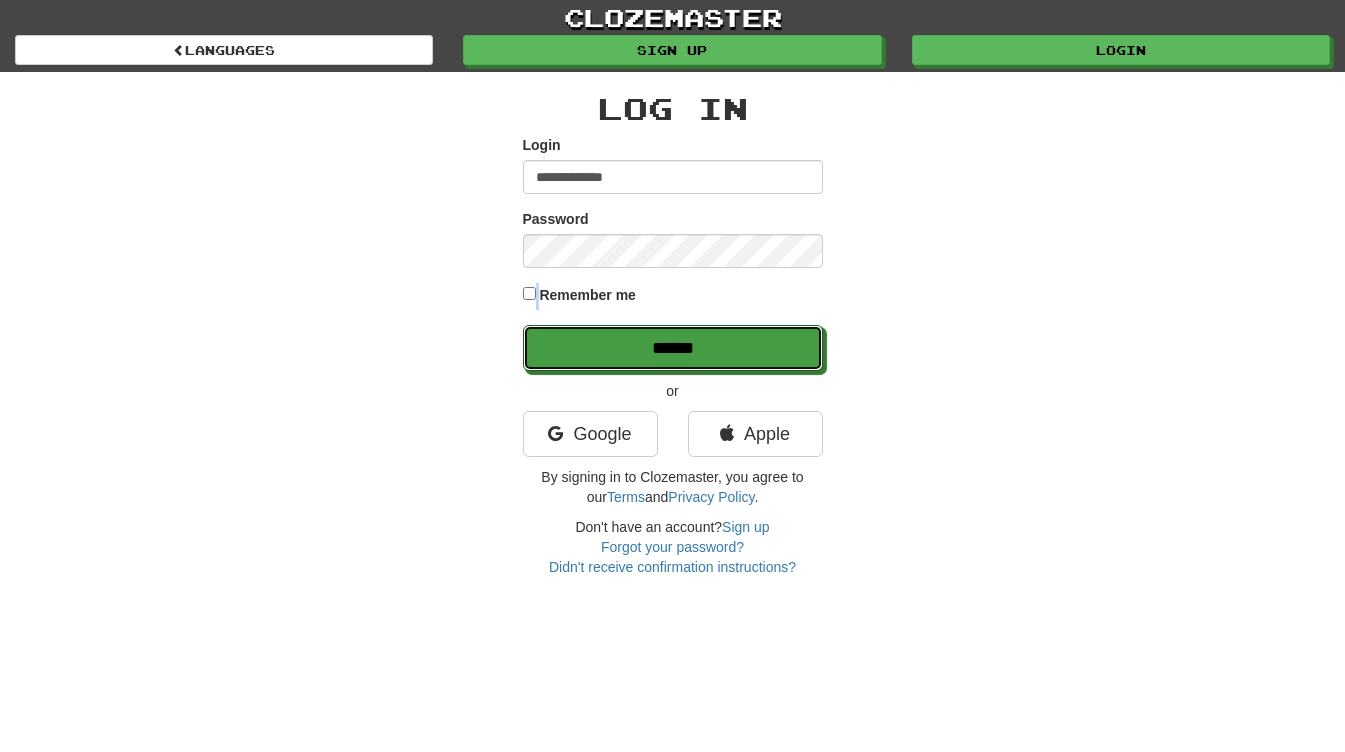 click on "******" at bounding box center (673, 348) 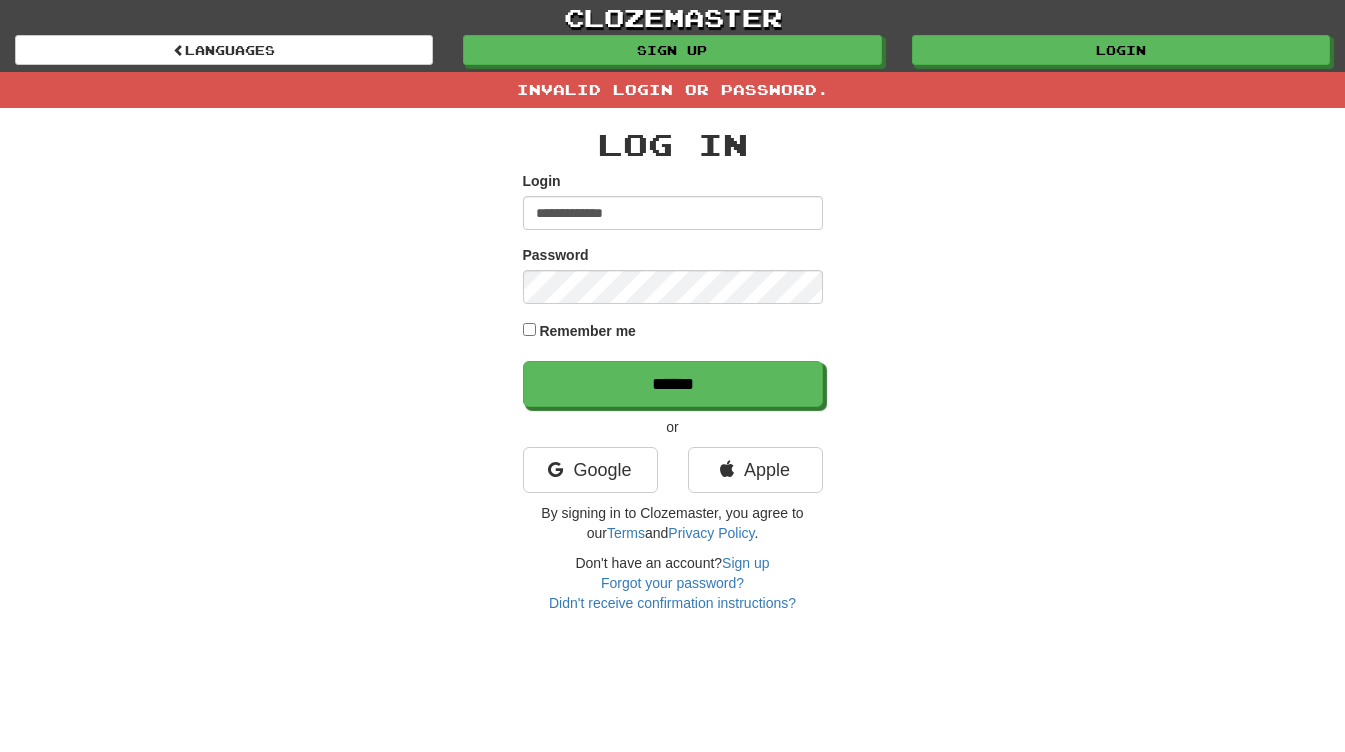 scroll, scrollTop: 0, scrollLeft: 0, axis: both 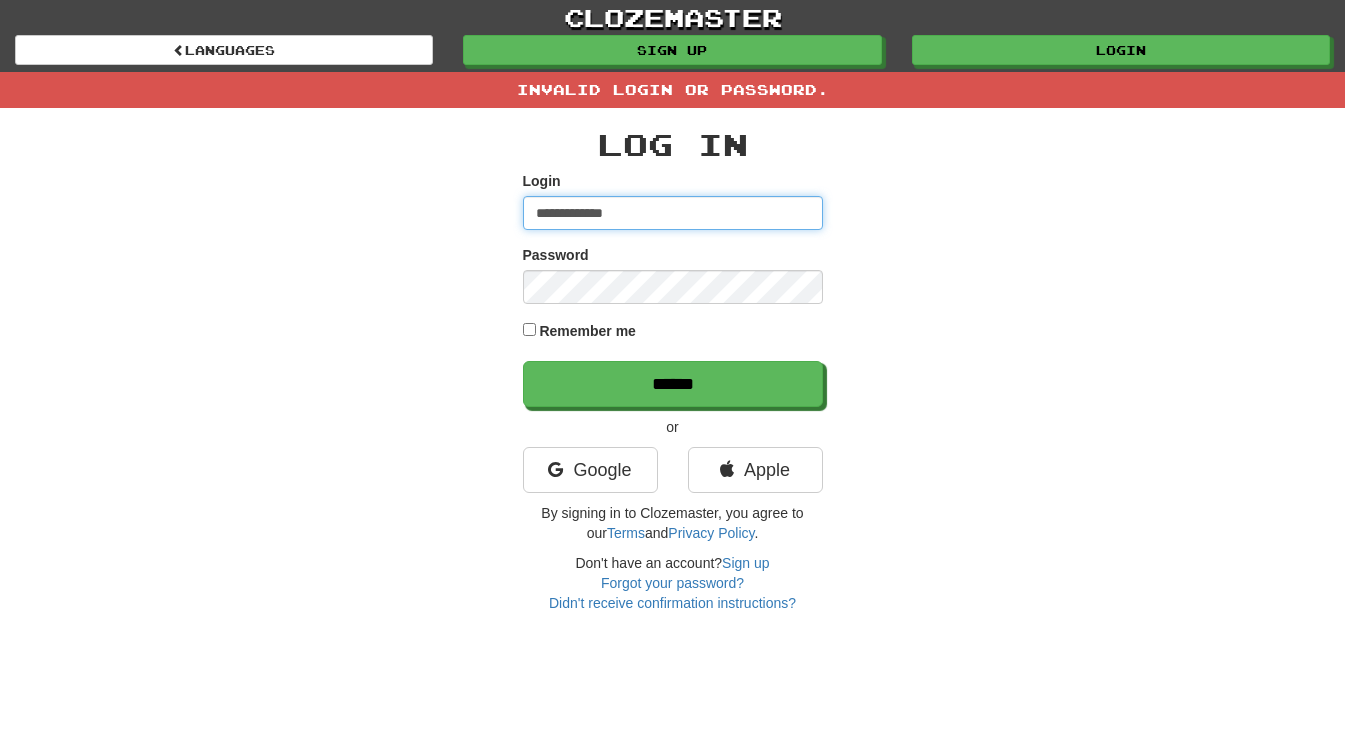 click on "**********" at bounding box center [673, 213] 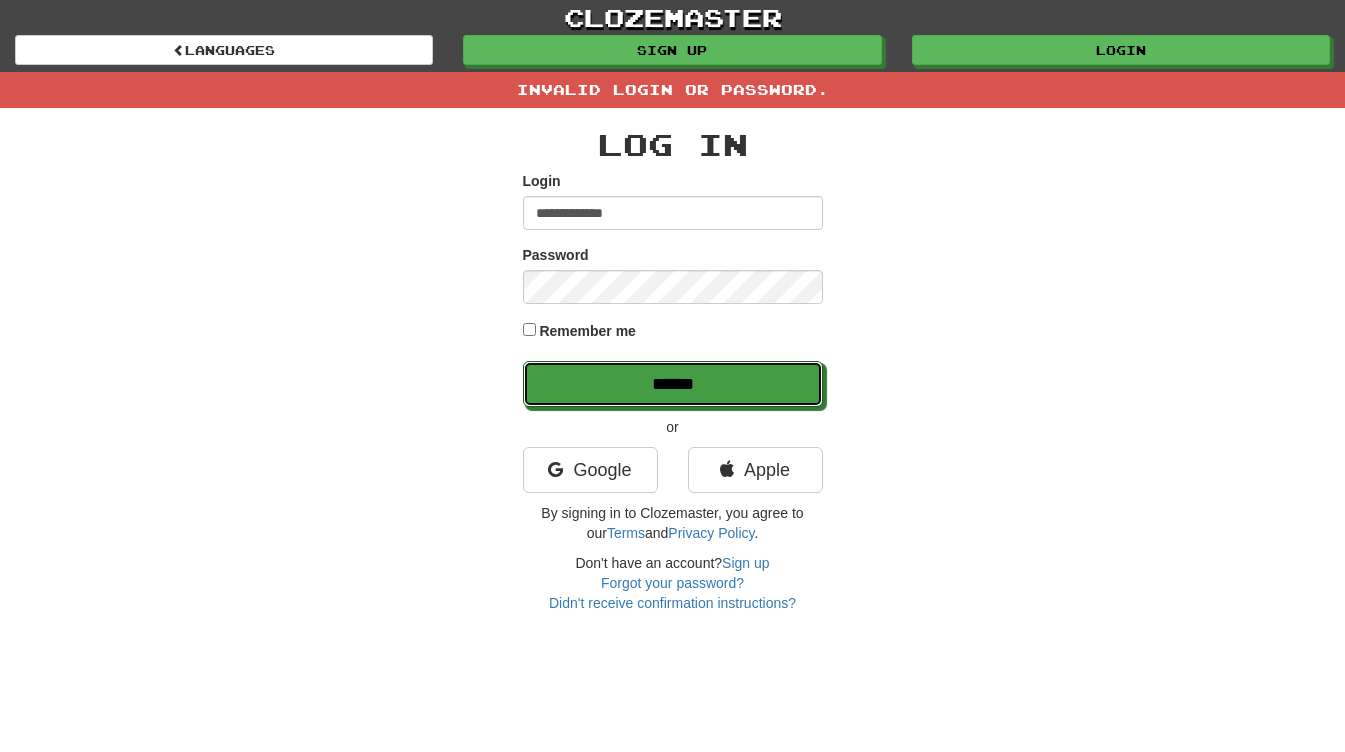 click on "******" at bounding box center [673, 384] 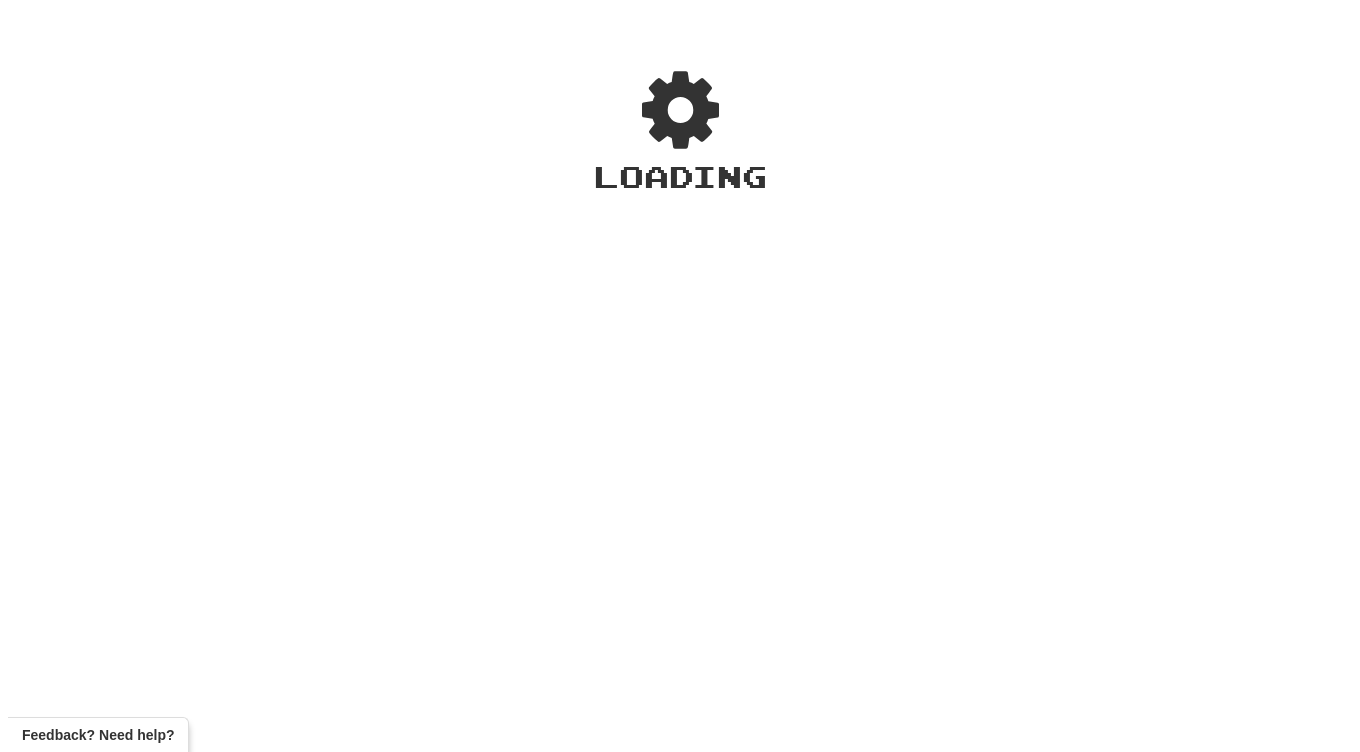 scroll, scrollTop: 0, scrollLeft: 0, axis: both 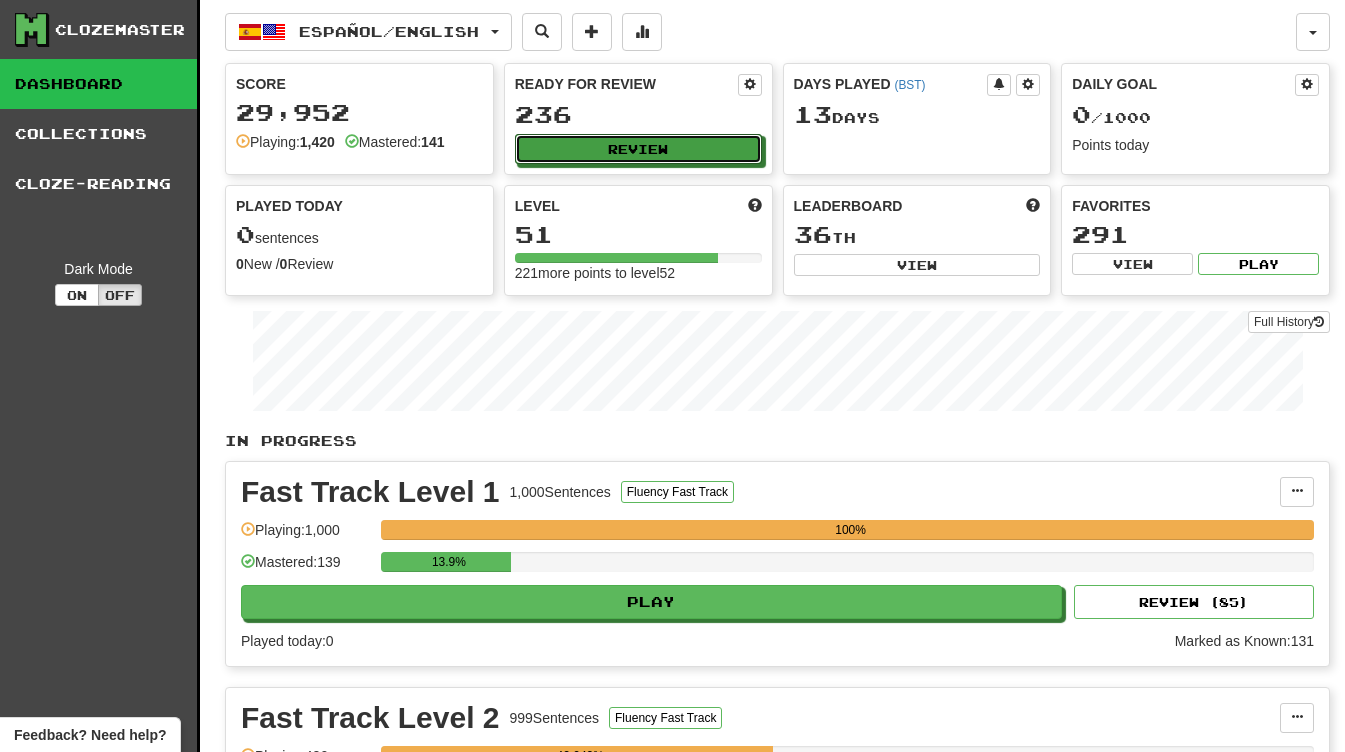 click on "Review" at bounding box center [638, 149] 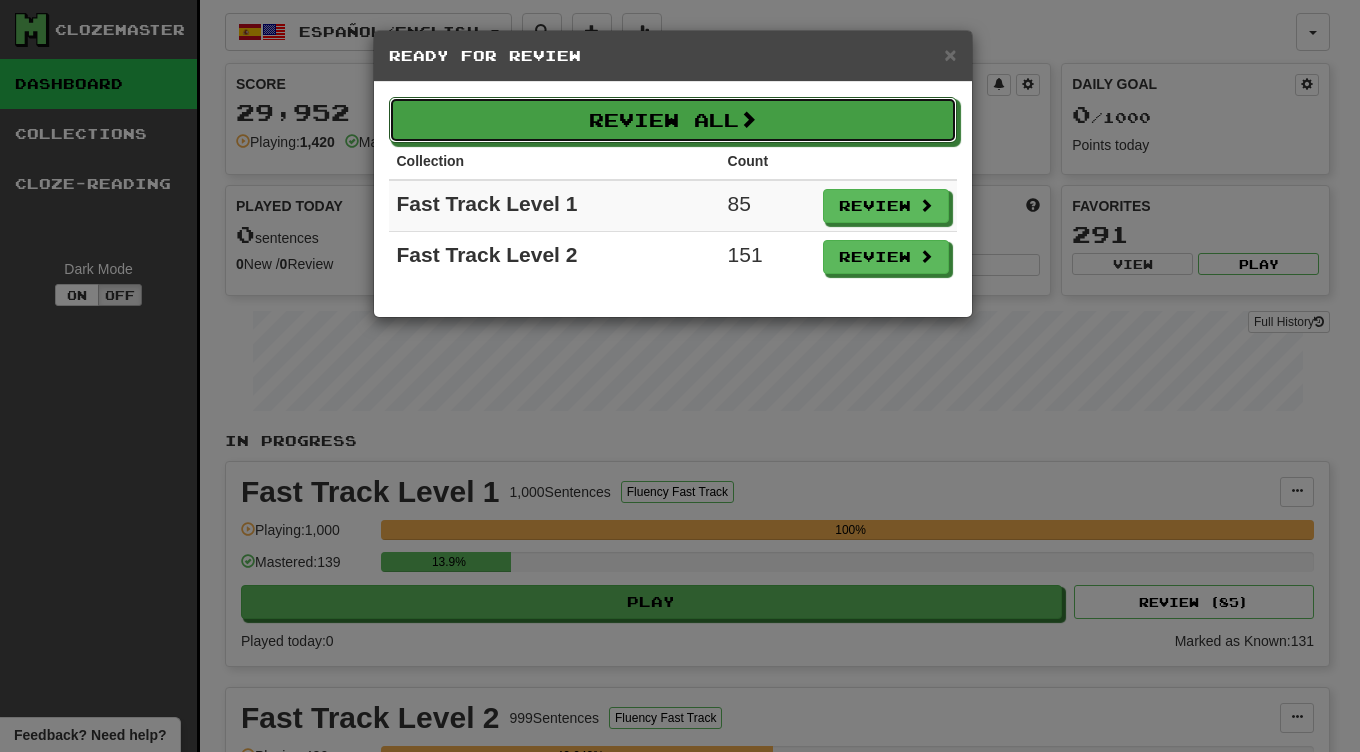 click on "Review All" at bounding box center (673, 120) 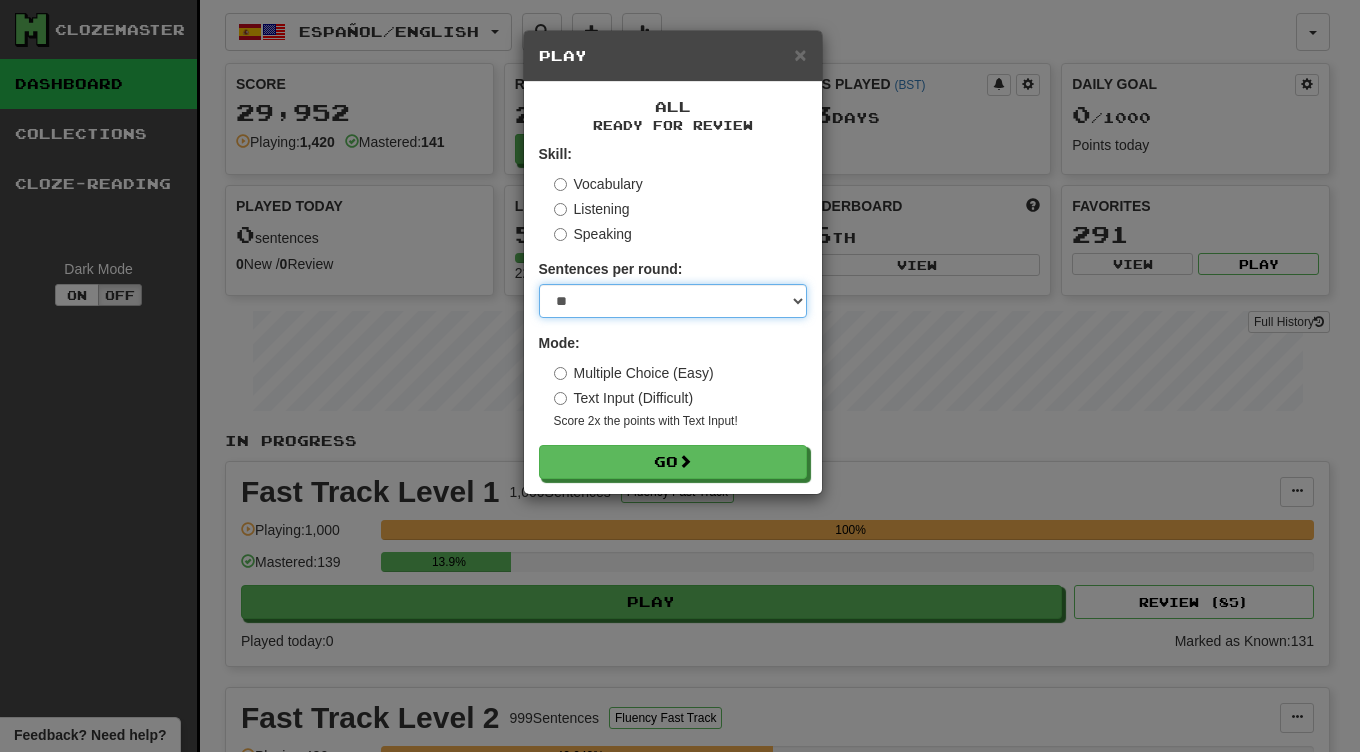 click on "* ** ** ** ** ** *** ********" at bounding box center (673, 301) 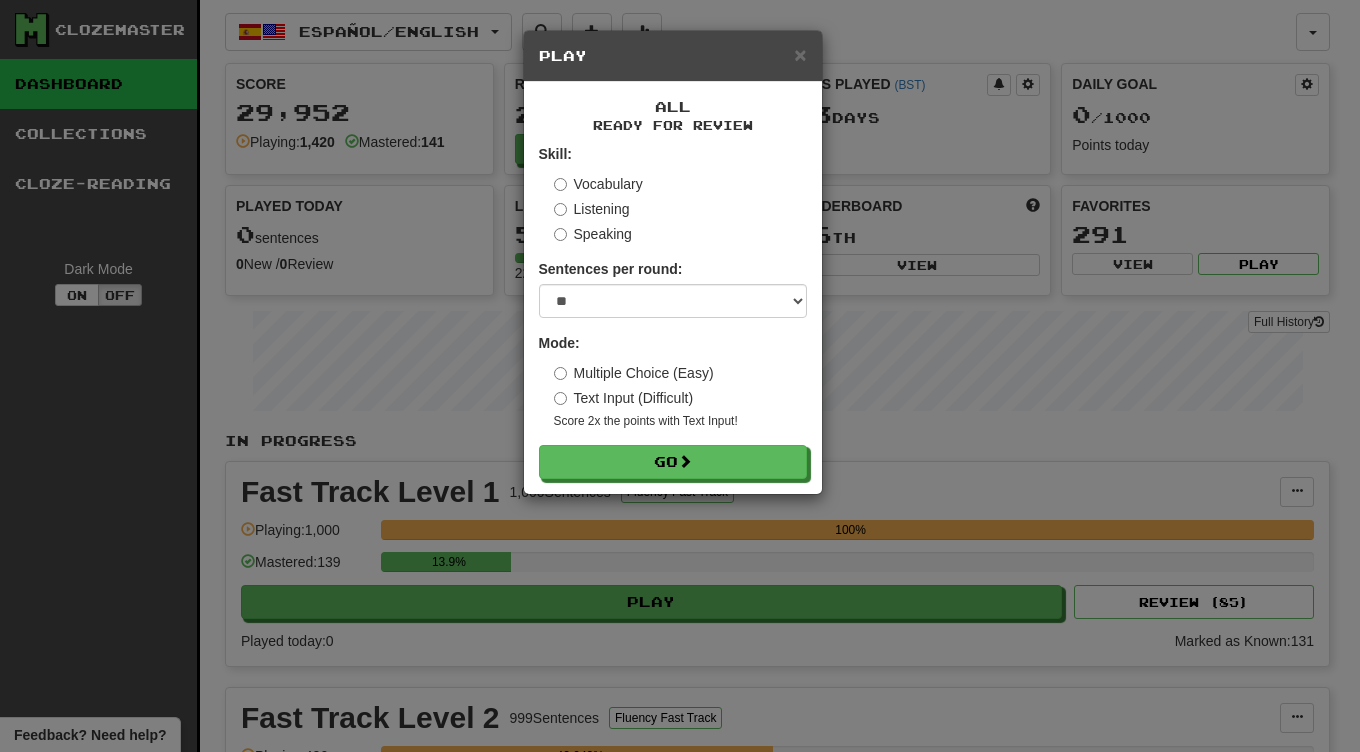click on "Vocabulary" at bounding box center [598, 184] 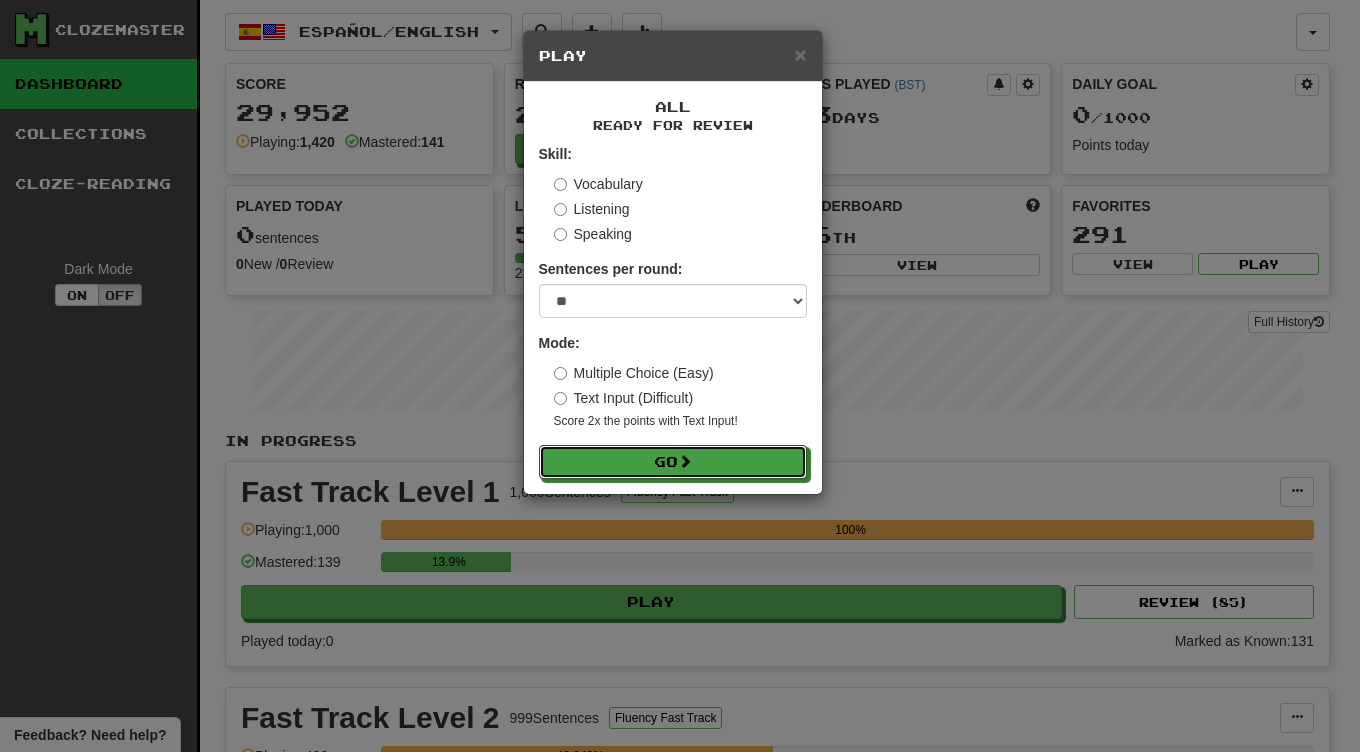 click on "Go" at bounding box center (673, 462) 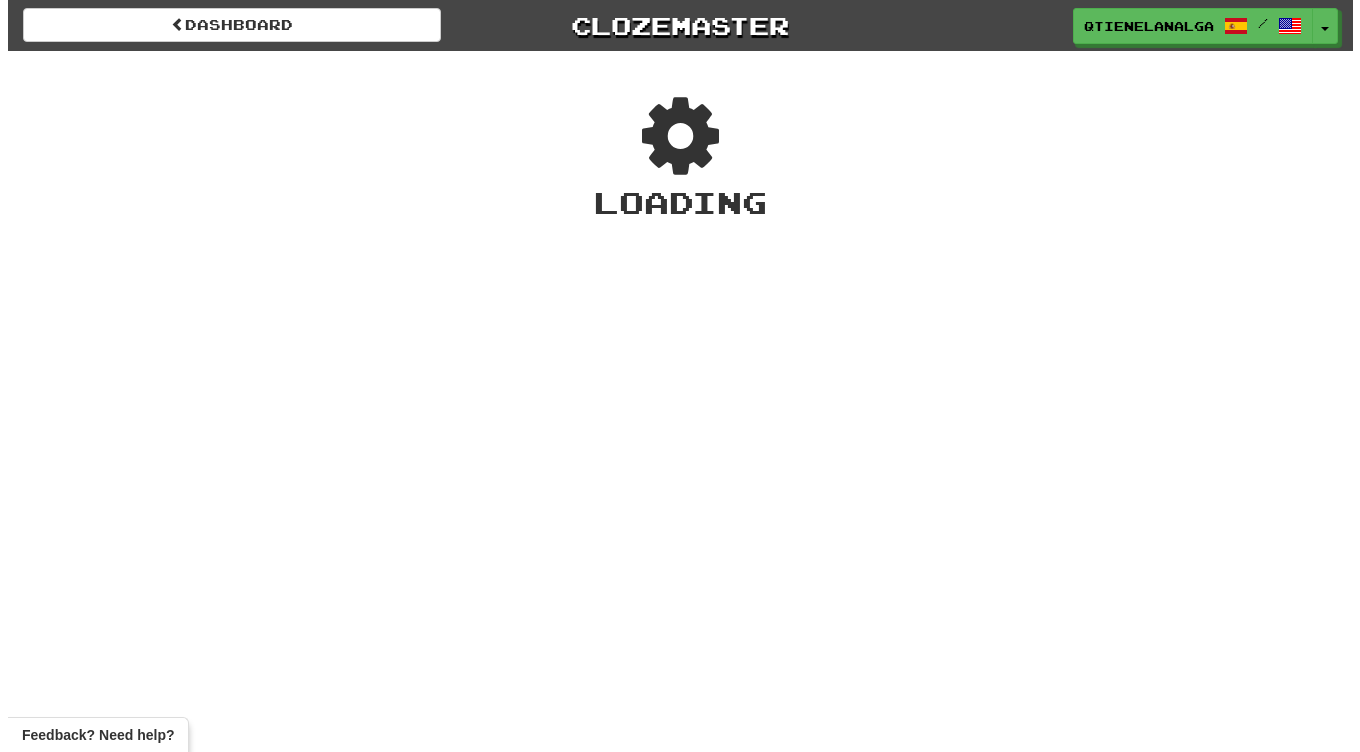 scroll, scrollTop: 0, scrollLeft: 0, axis: both 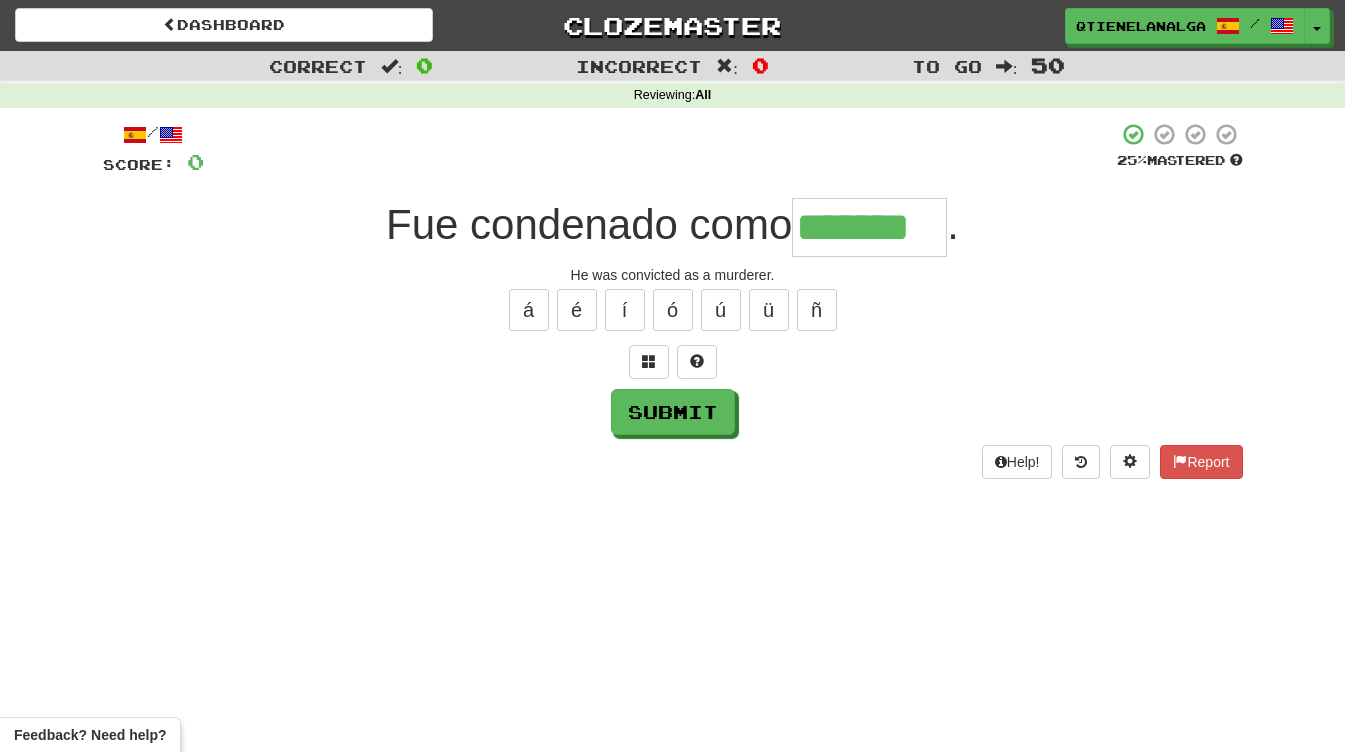 type on "*******" 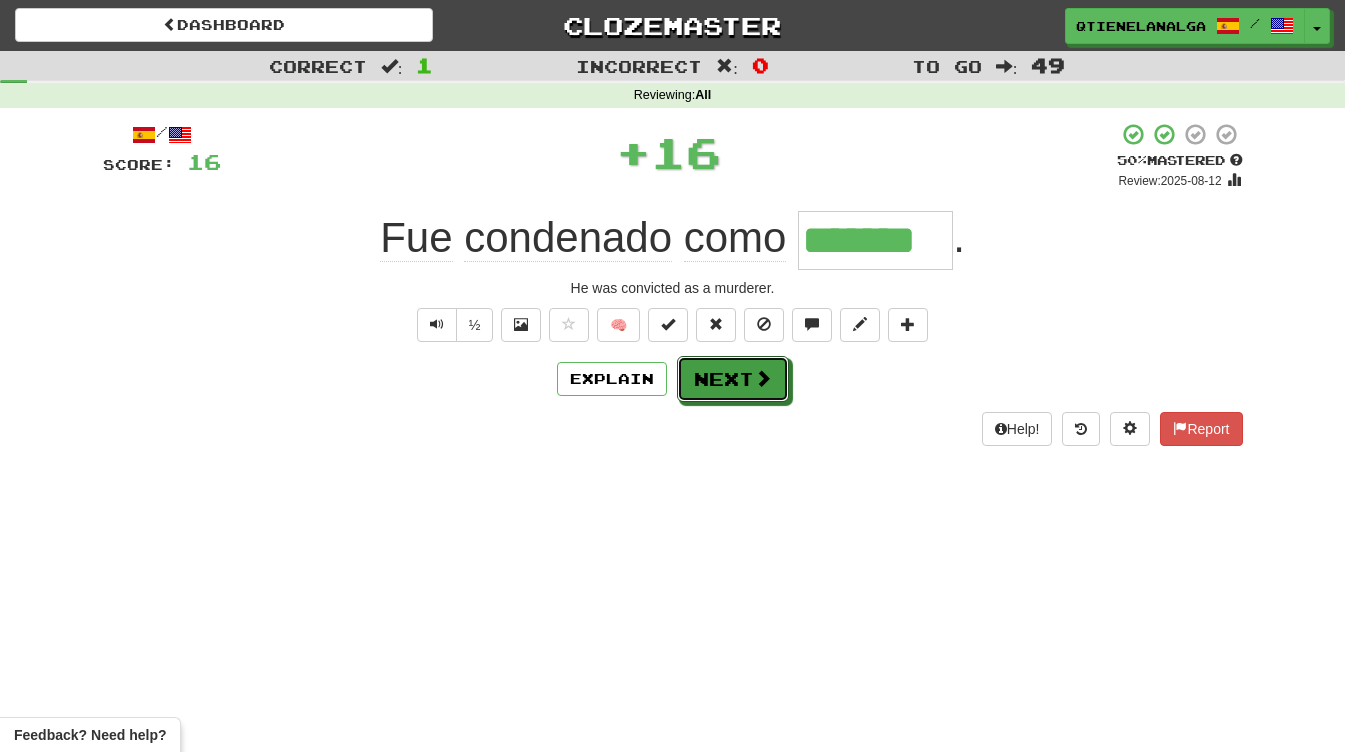 click on "Next" at bounding box center [733, 379] 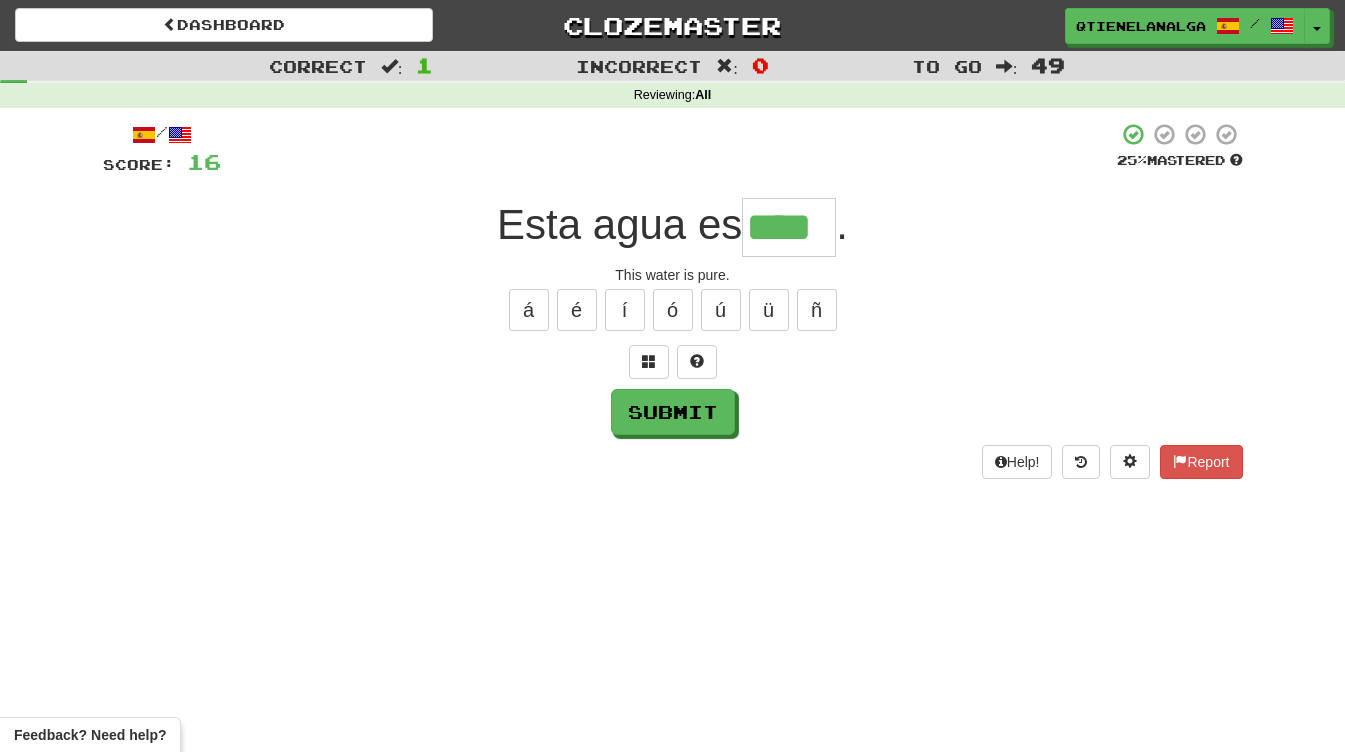 type on "****" 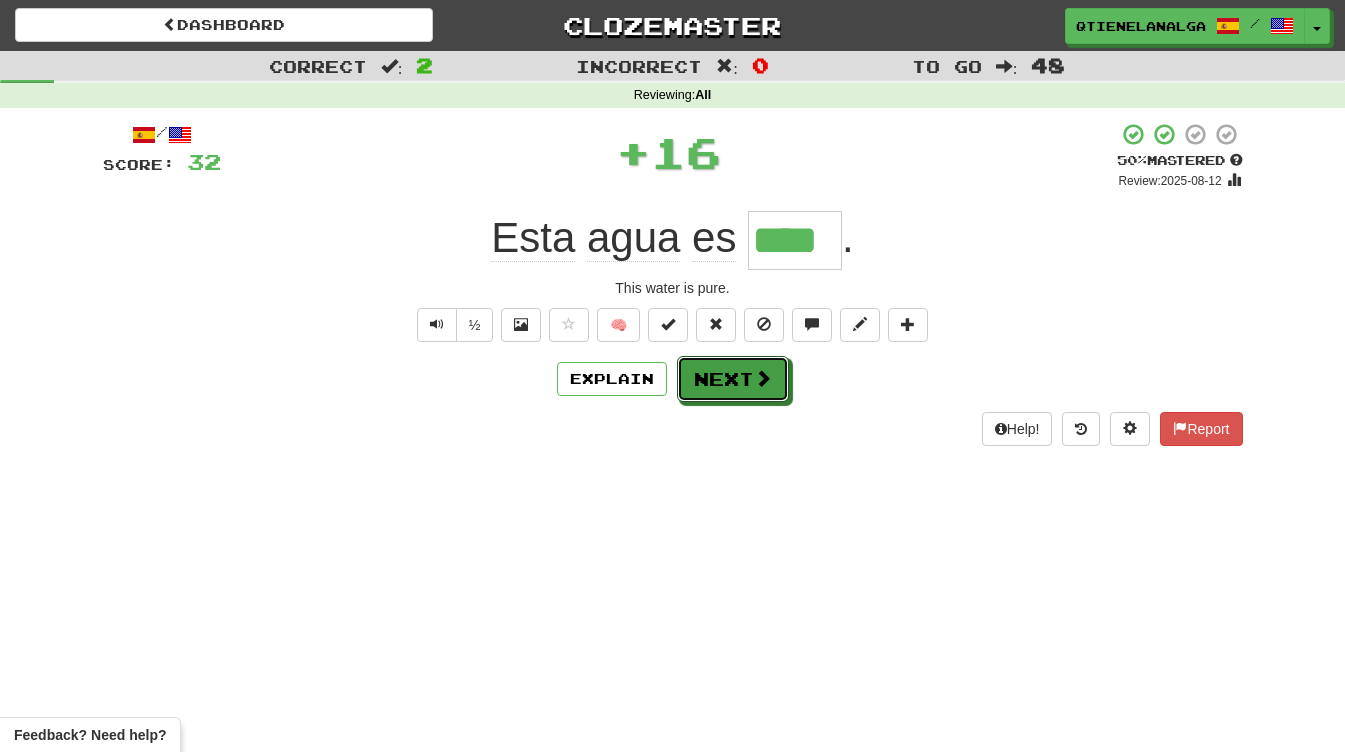 click on "Next" at bounding box center [733, 379] 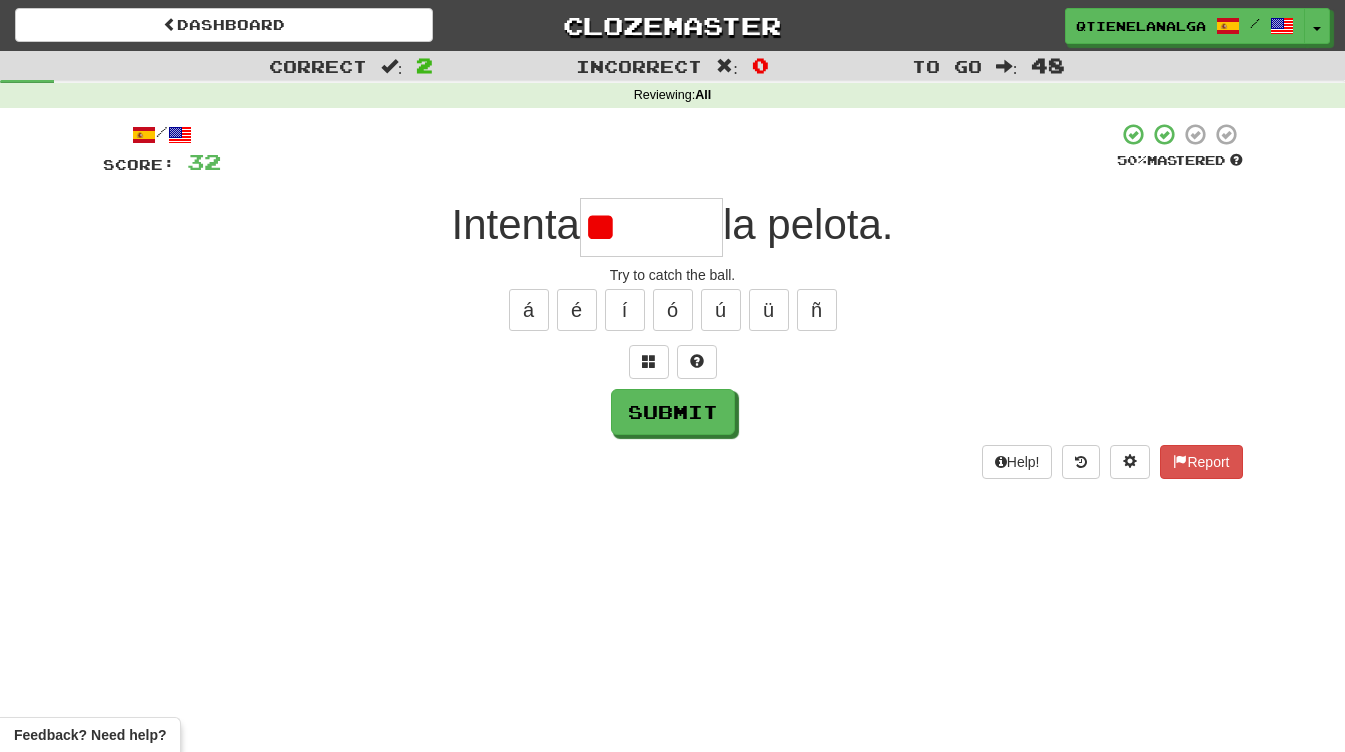 type on "*" 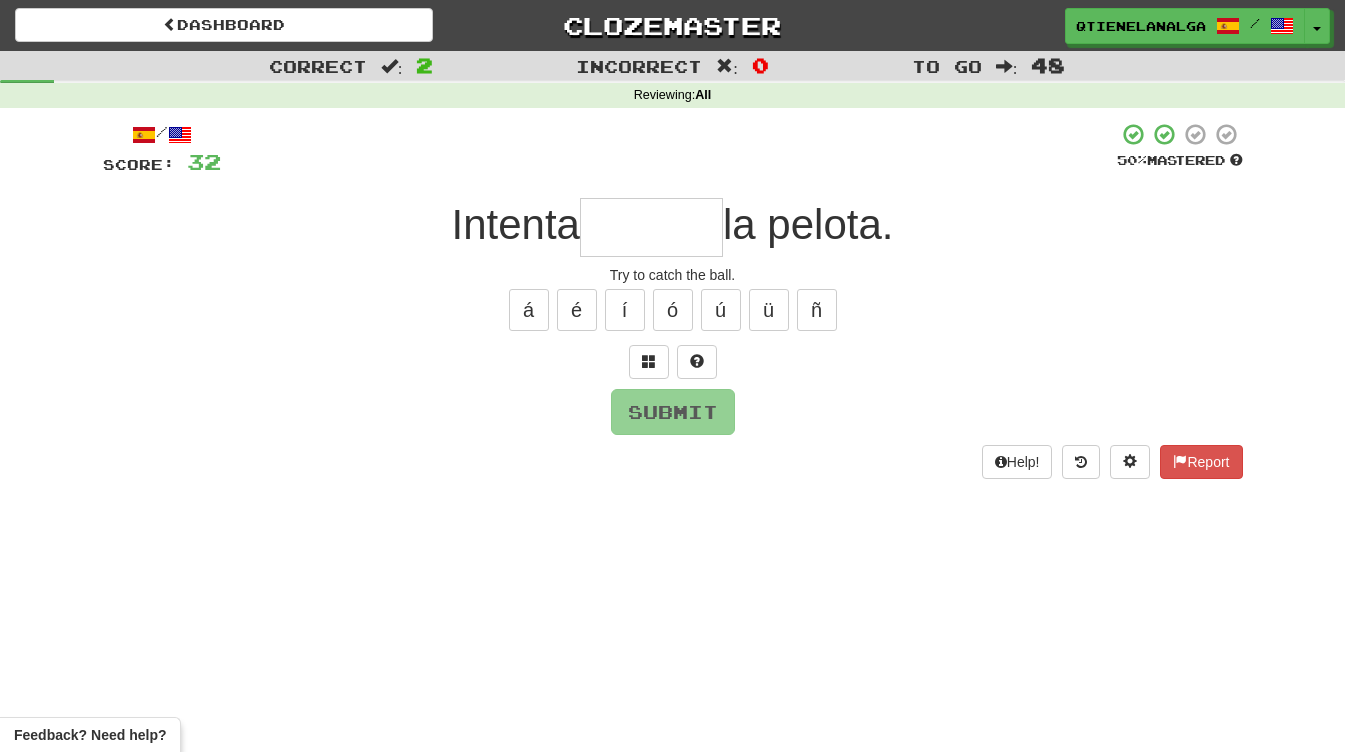 type on "*" 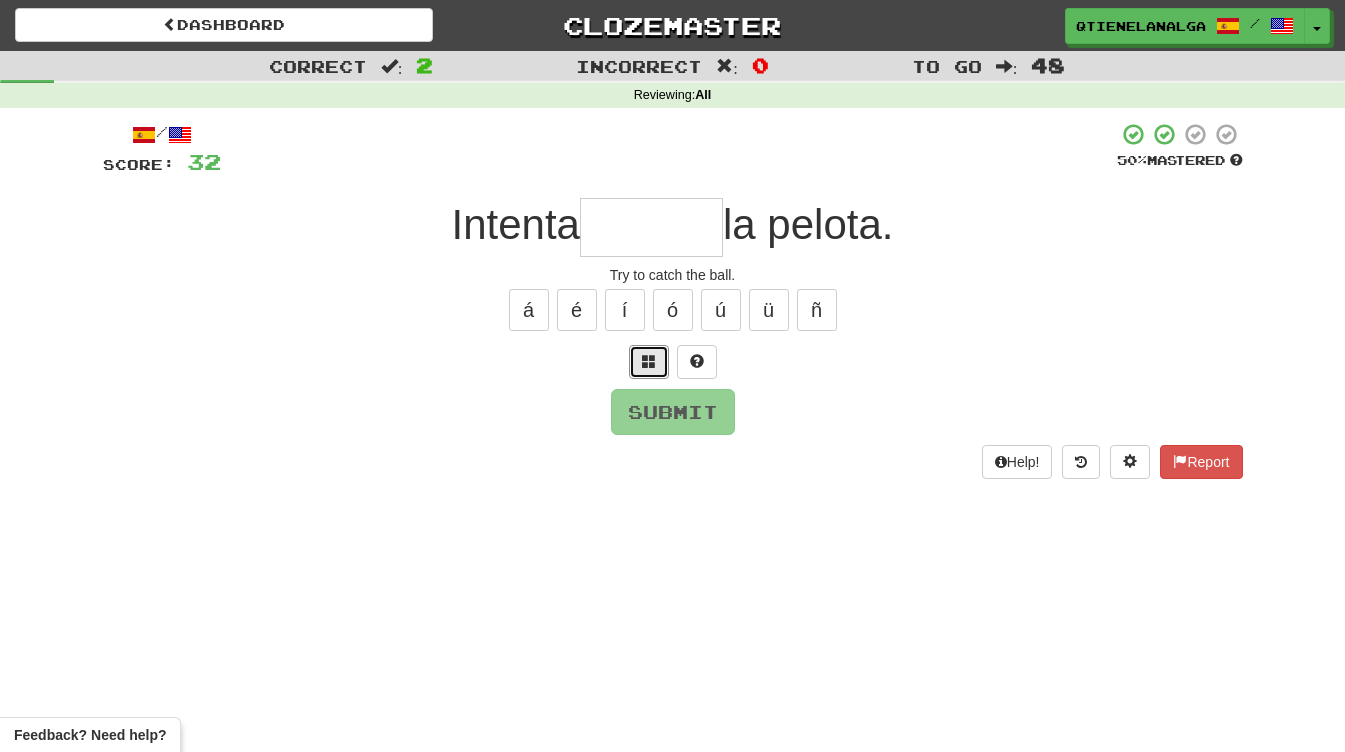 click at bounding box center (649, 361) 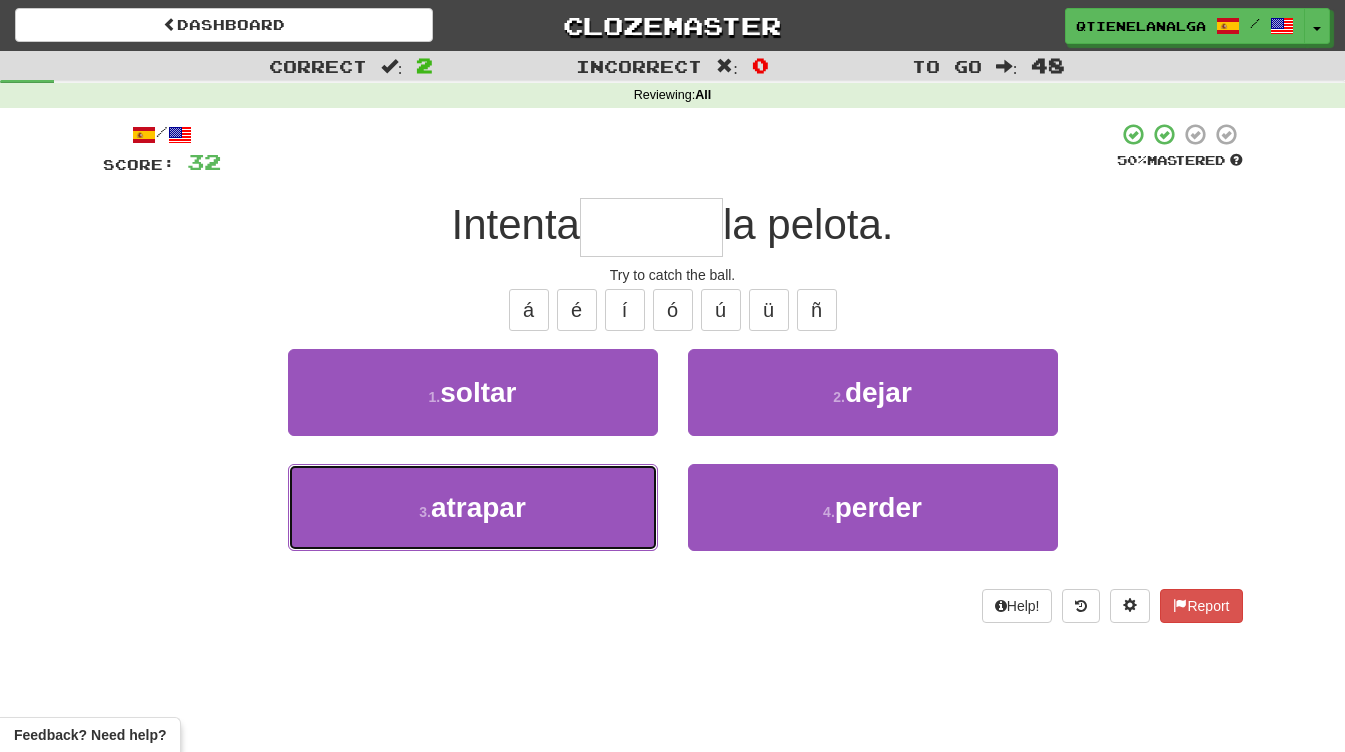click on "3 .  atrapar" at bounding box center (473, 507) 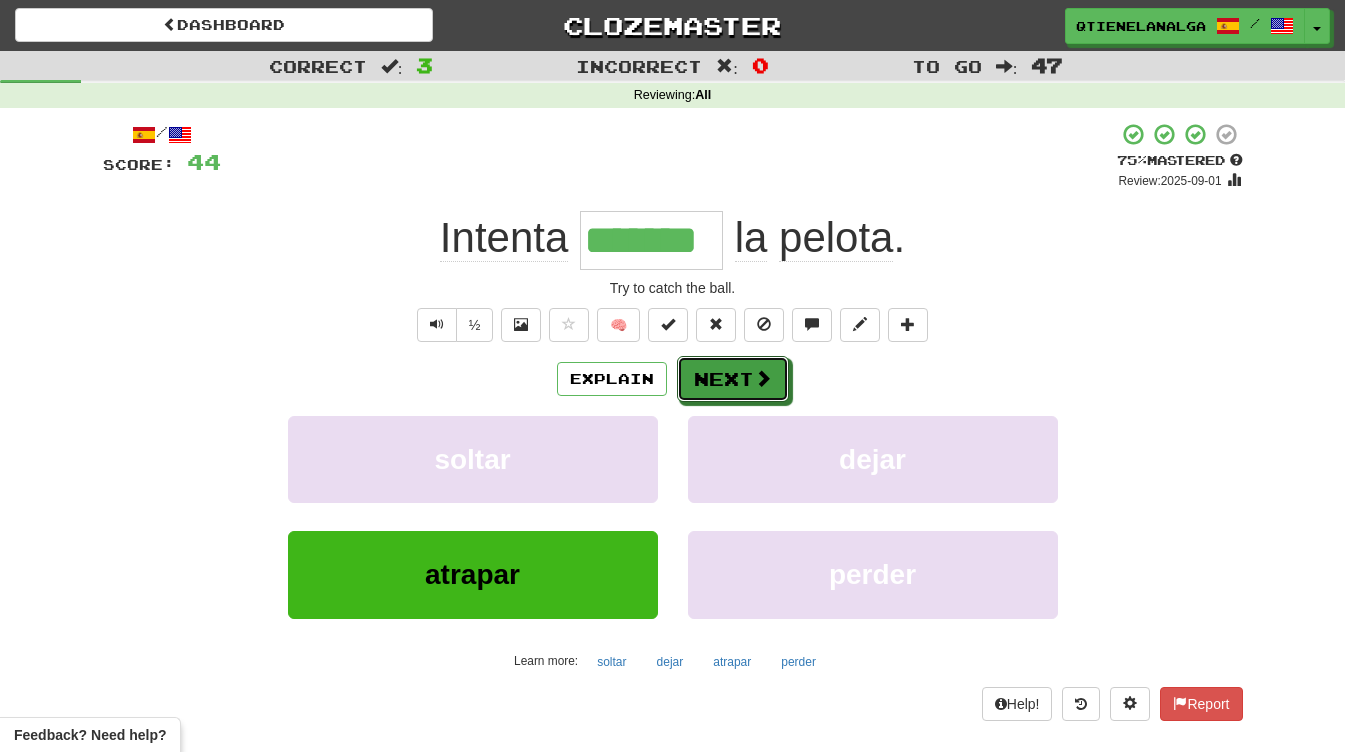 click on "Next" at bounding box center [733, 379] 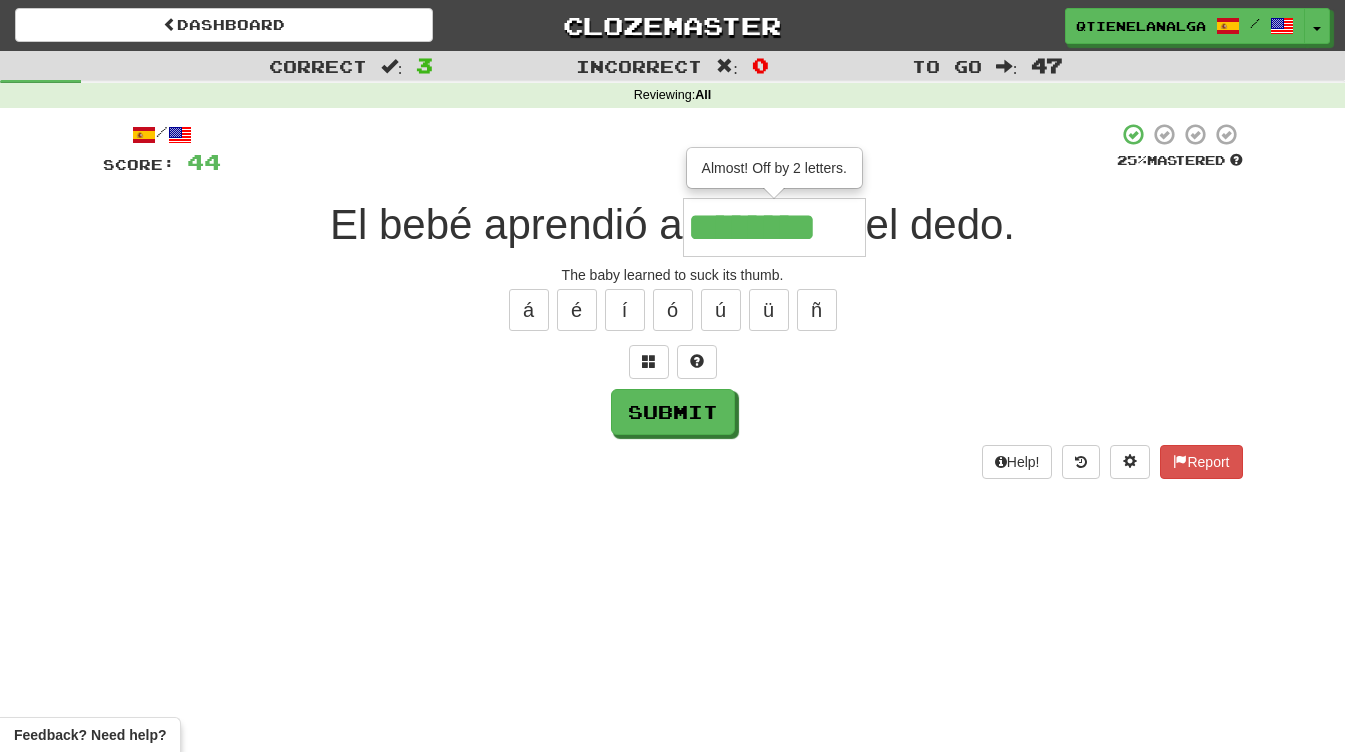 type on "********" 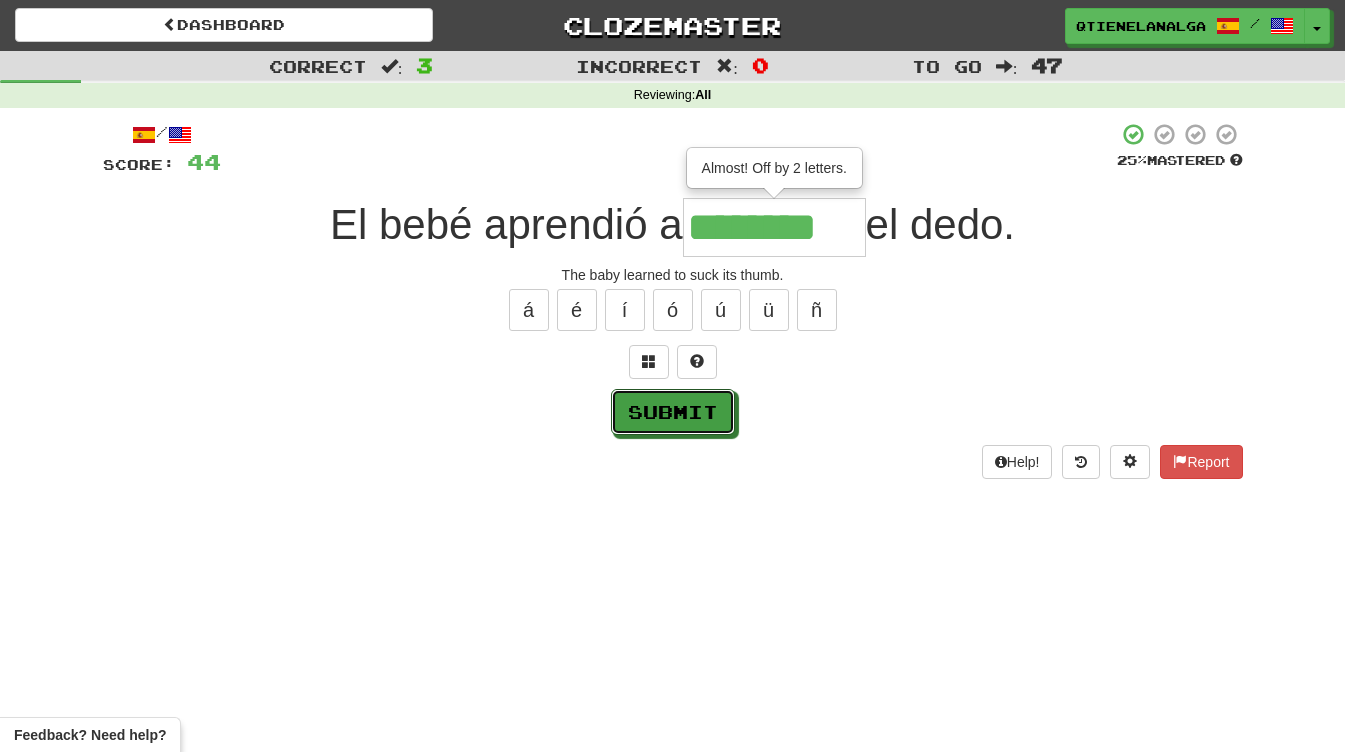 click on "Submit" at bounding box center (673, 412) 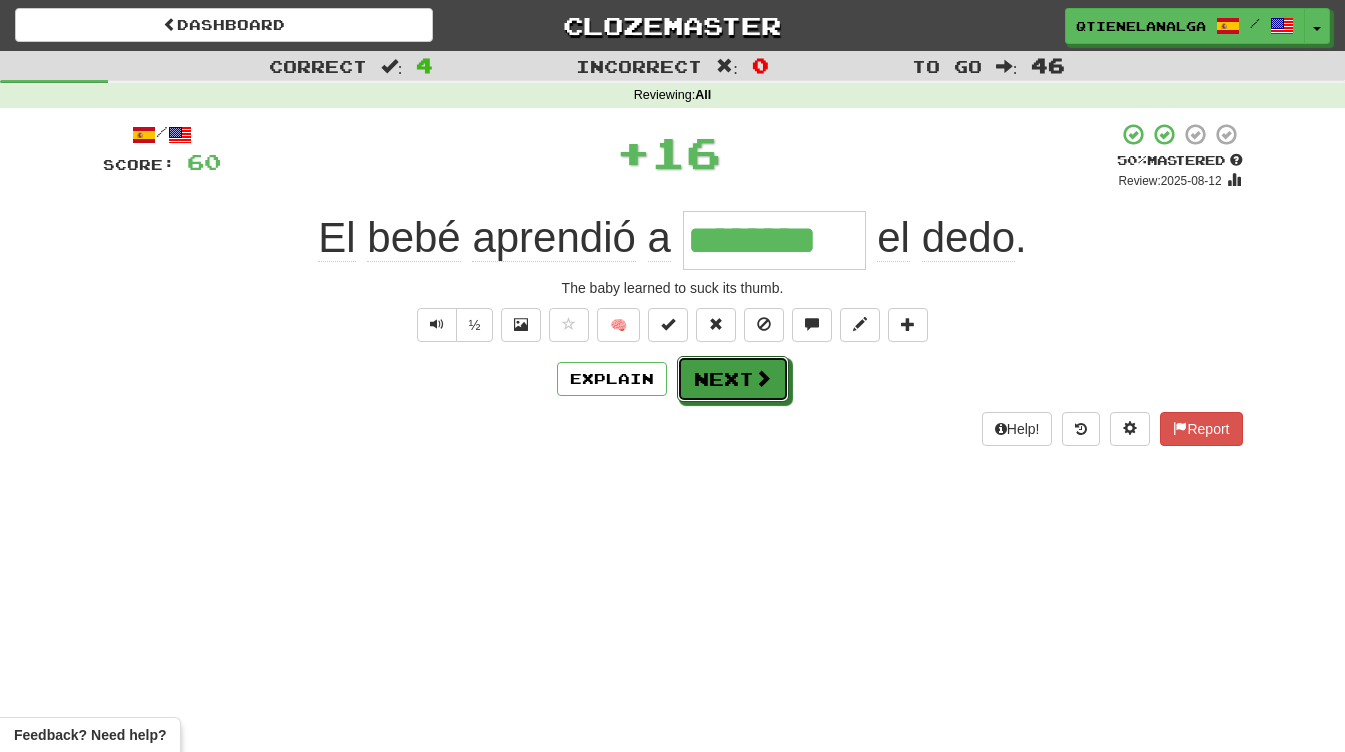 click on "Next" at bounding box center (733, 379) 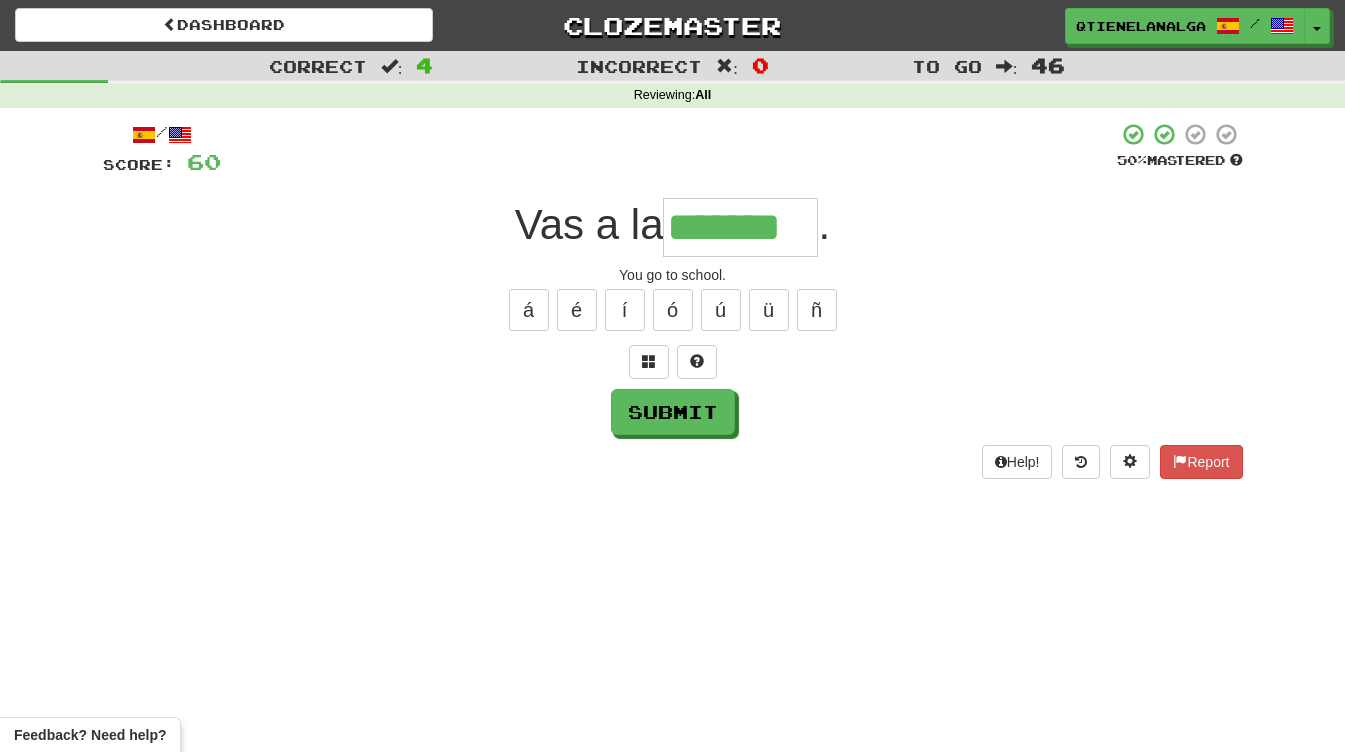type on "*******" 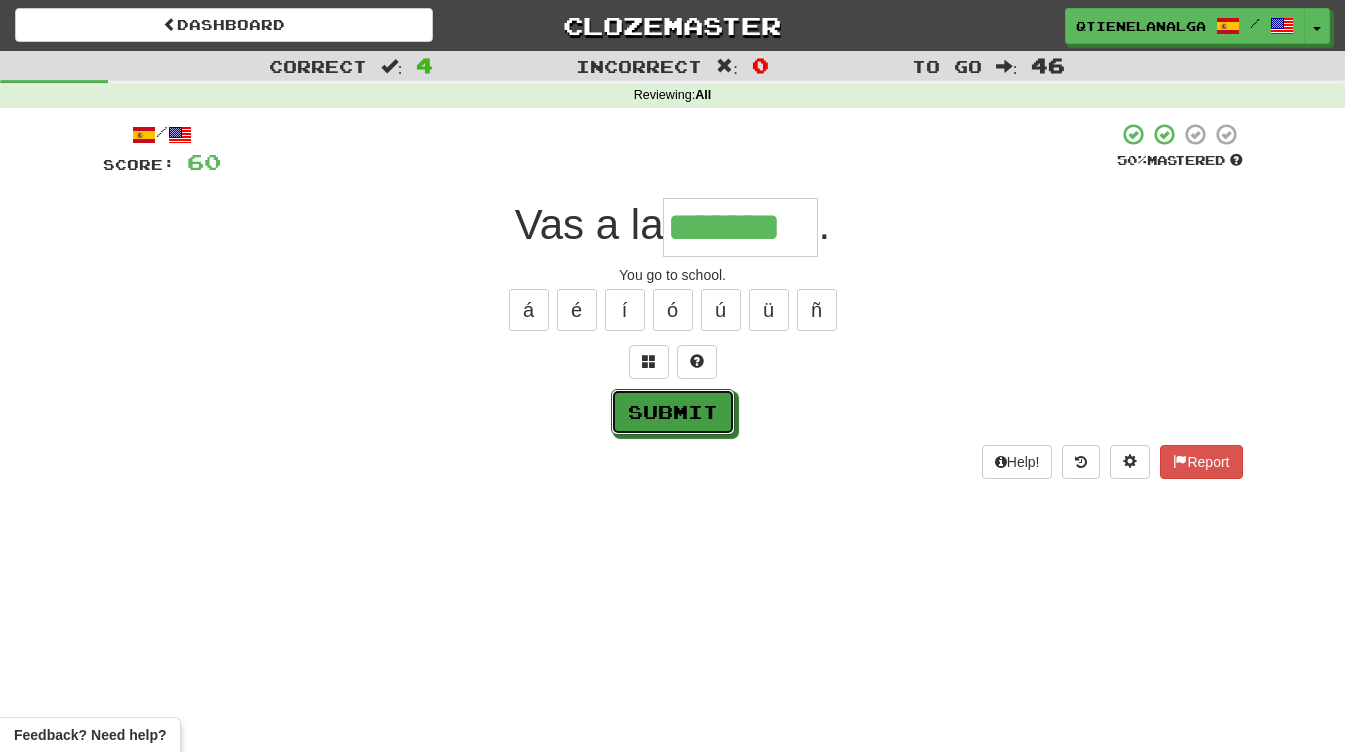 click on "Submit" at bounding box center [673, 412] 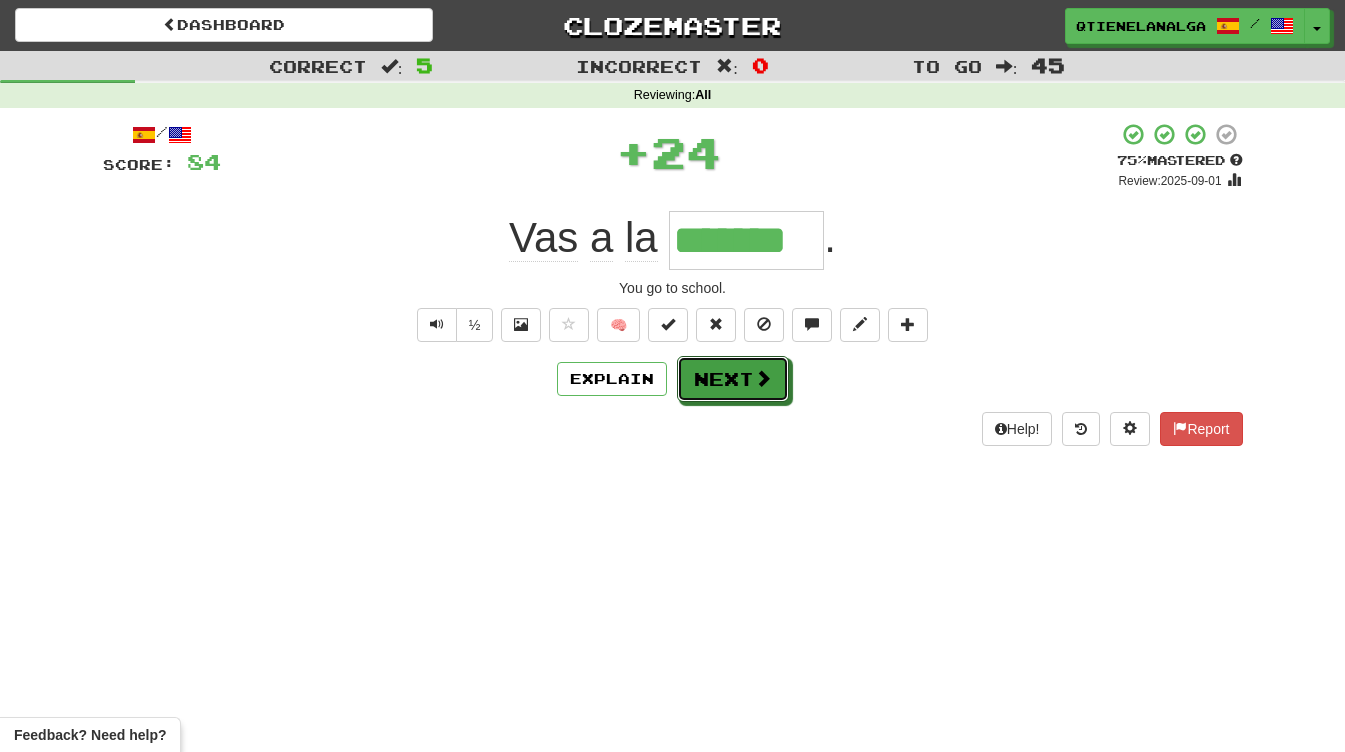 click on "Next" at bounding box center [733, 379] 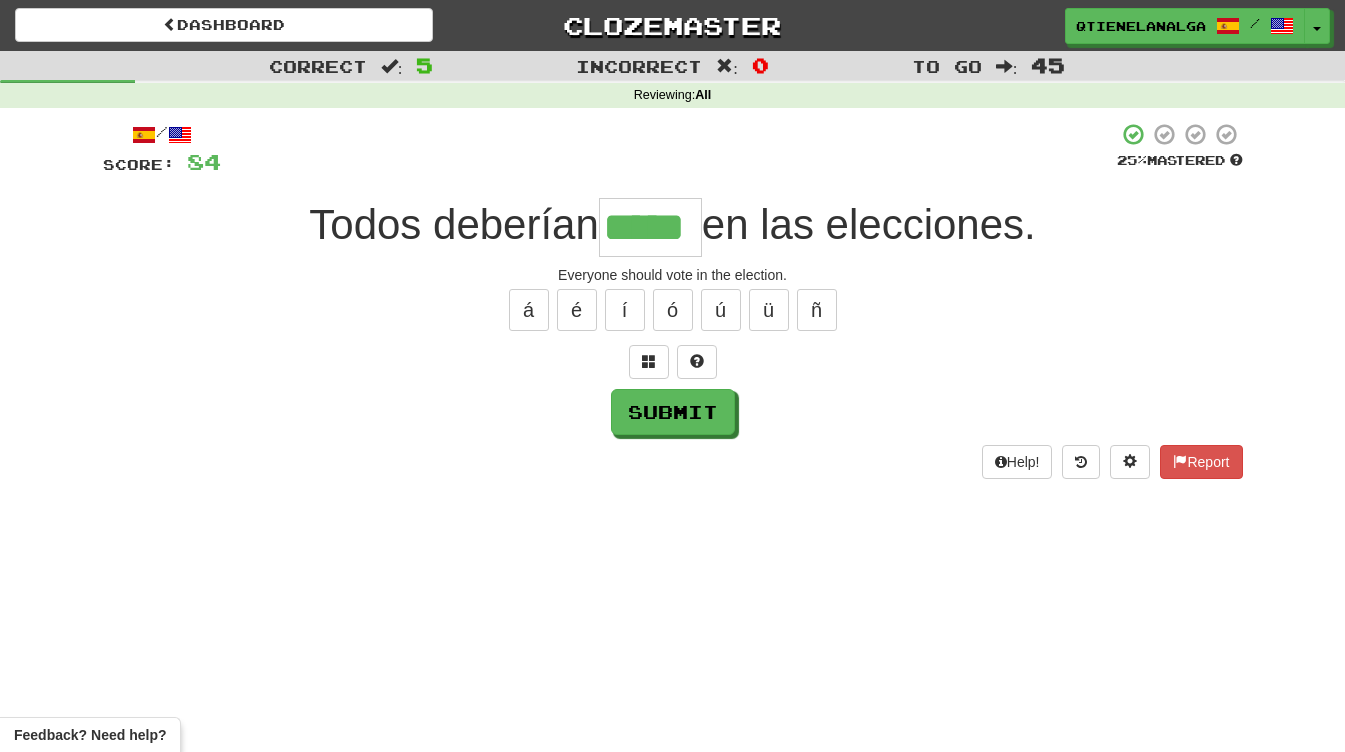 type on "*****" 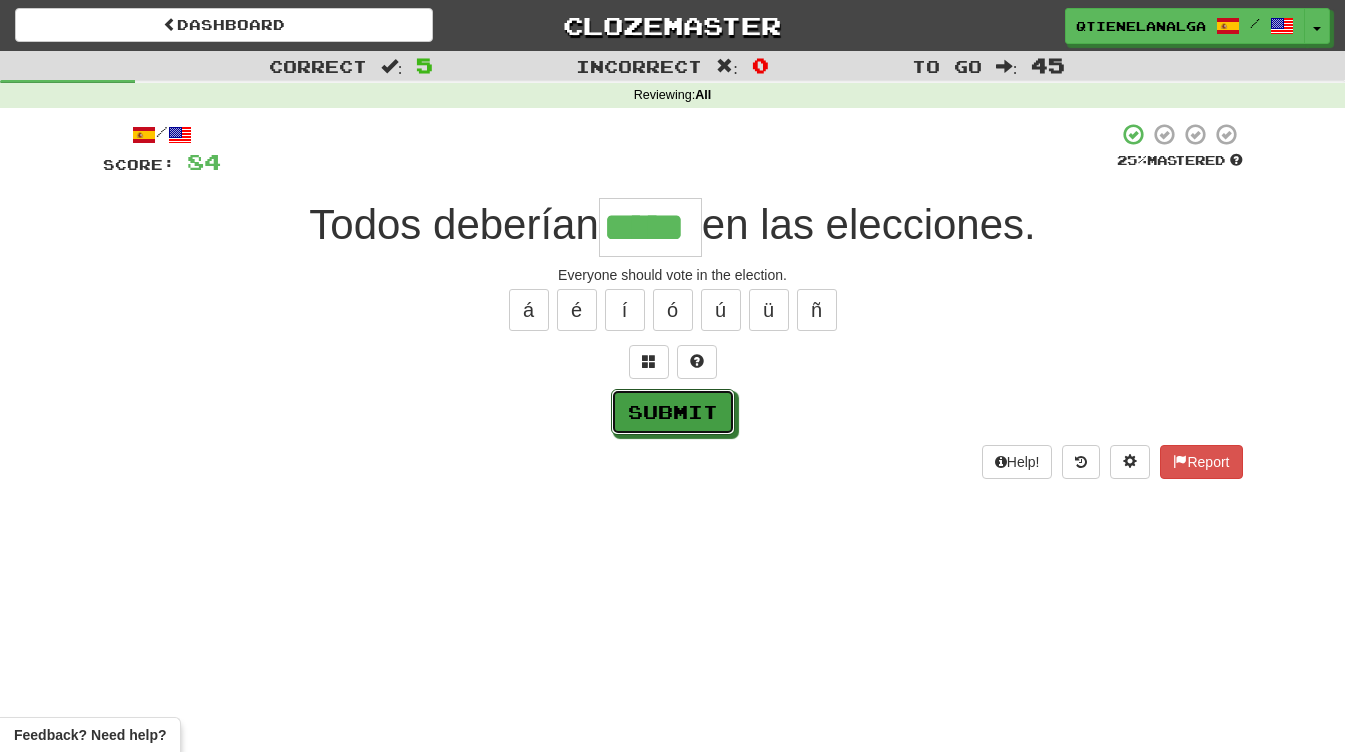 click on "Submit" at bounding box center (673, 412) 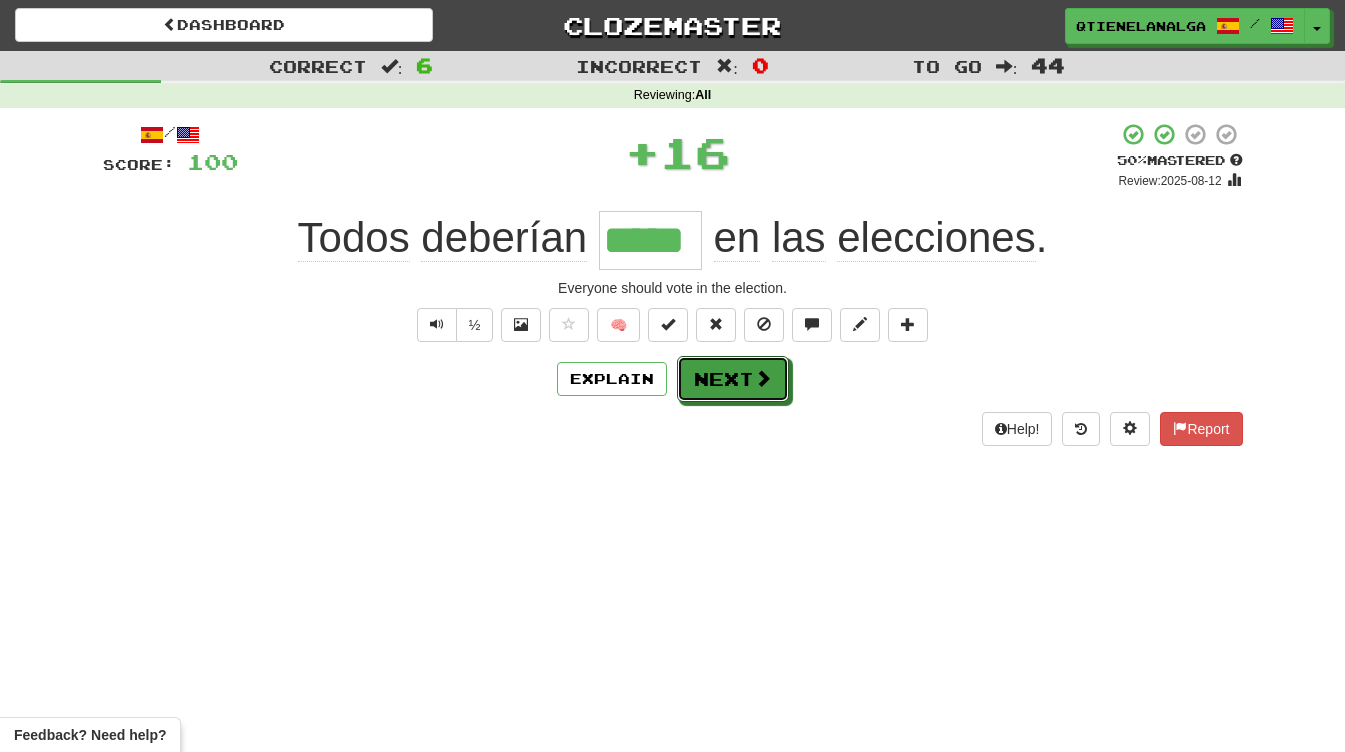 click on "Next" at bounding box center [733, 379] 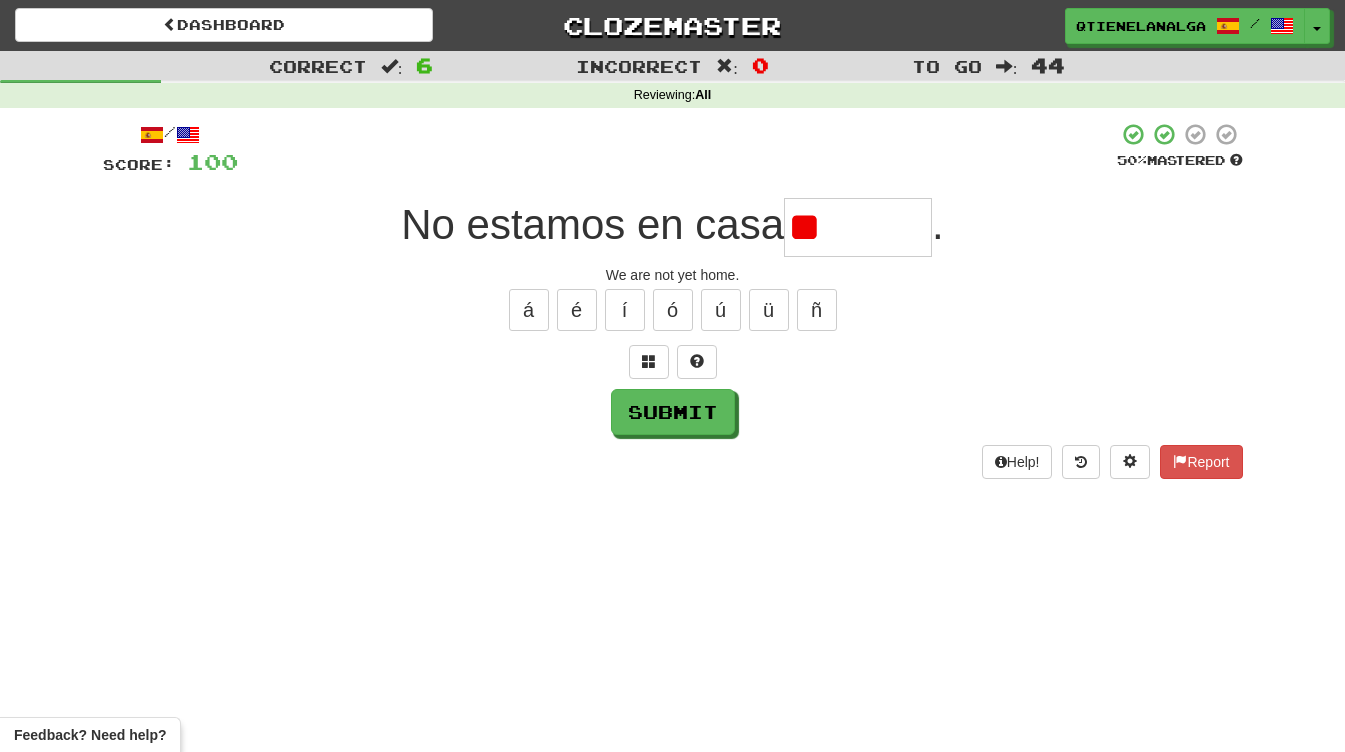 type on "*" 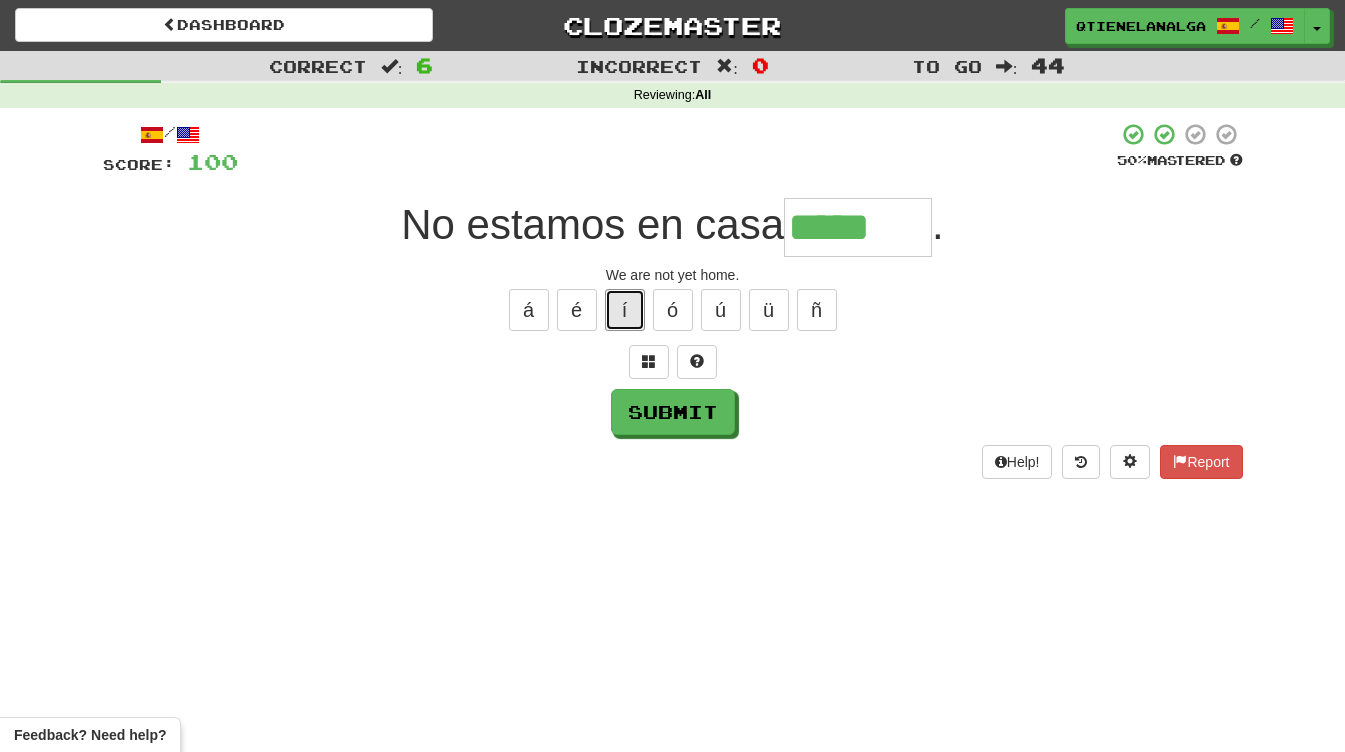 click on "í" at bounding box center [625, 310] 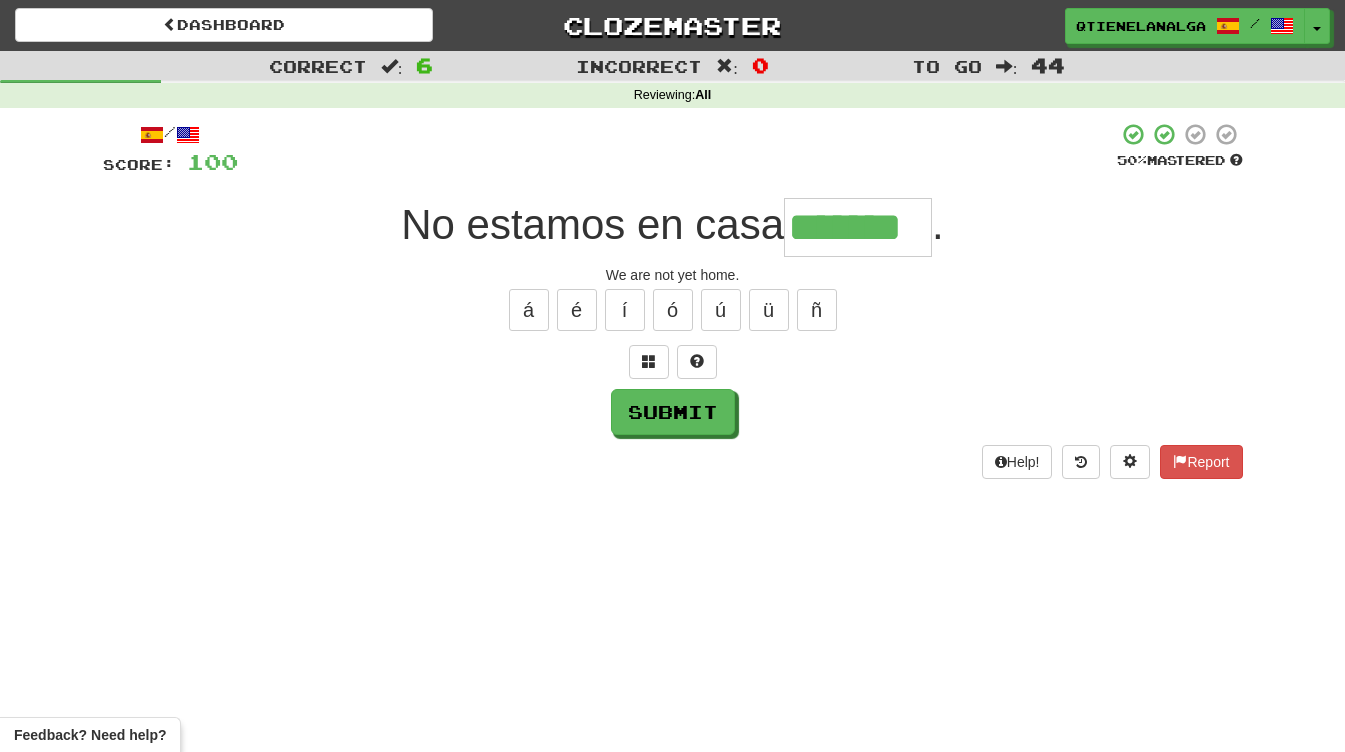 type on "*******" 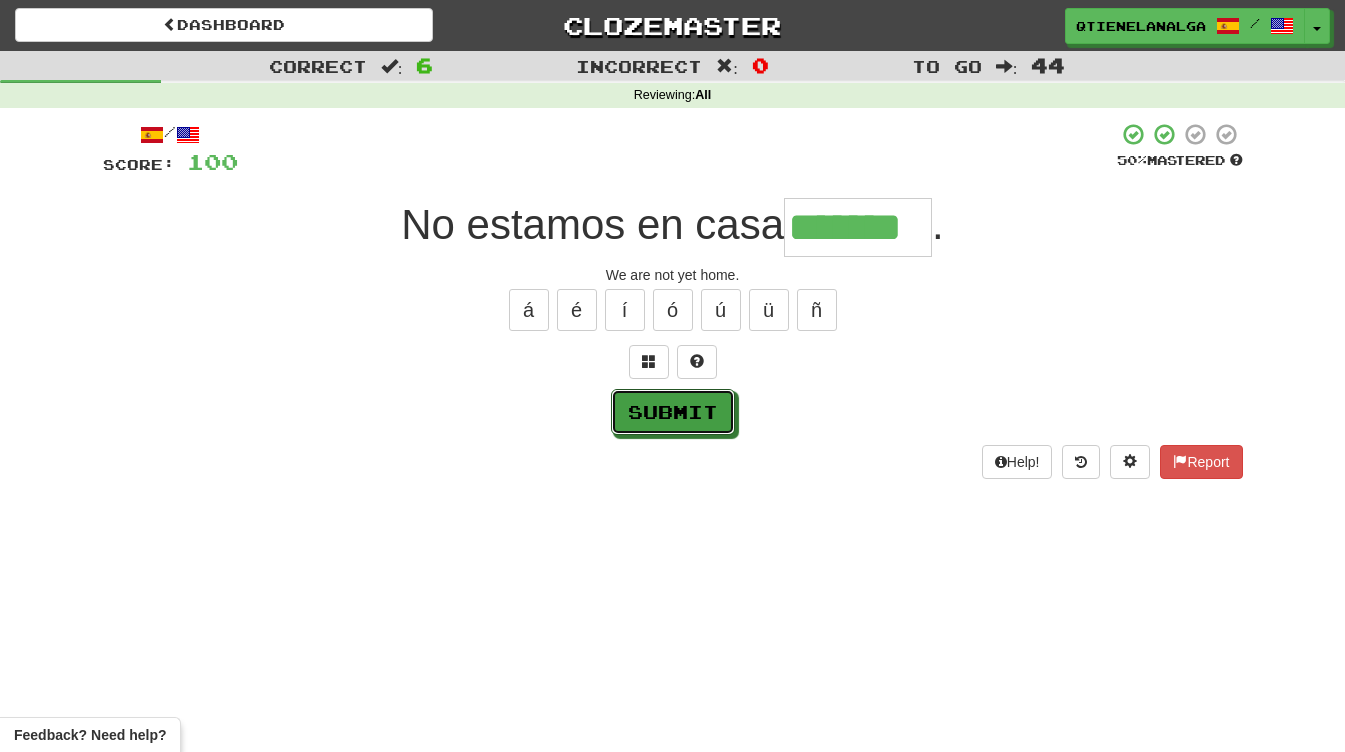 click on "Submit" at bounding box center (673, 412) 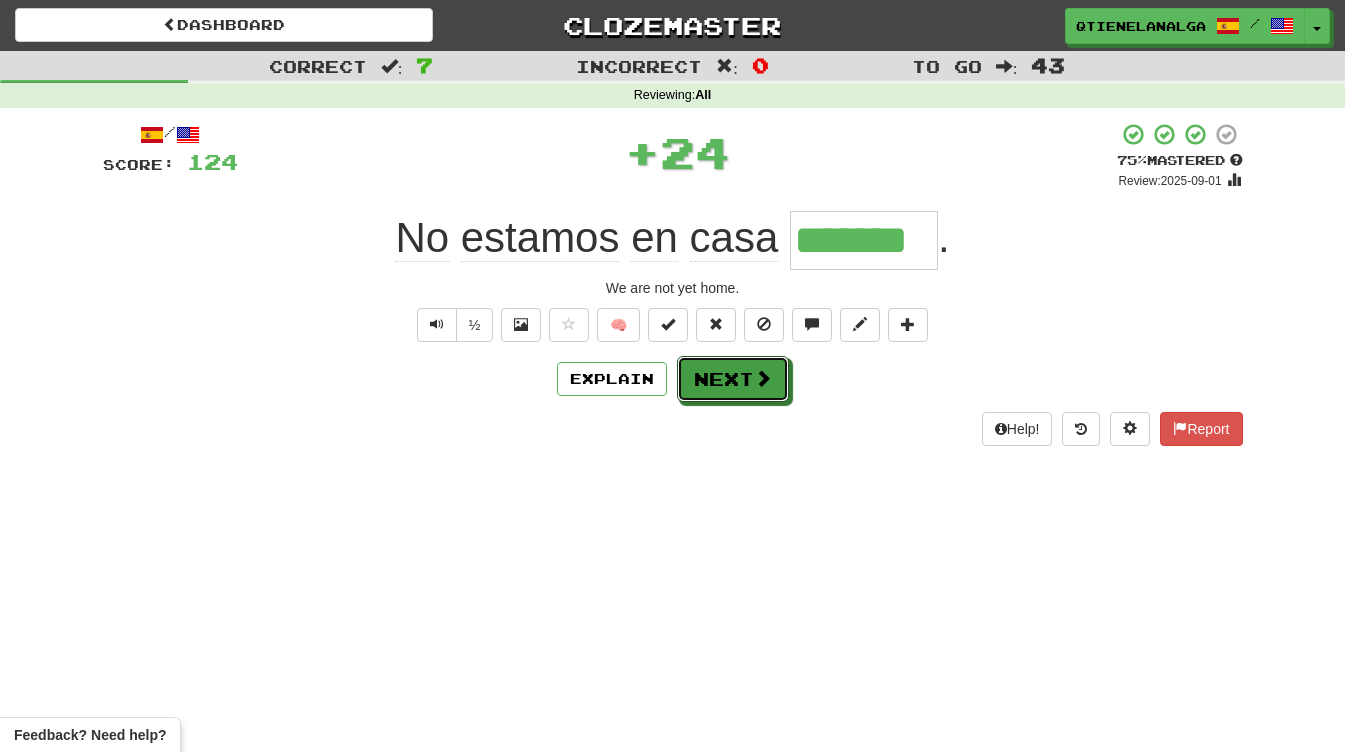 click on "Next" at bounding box center (733, 379) 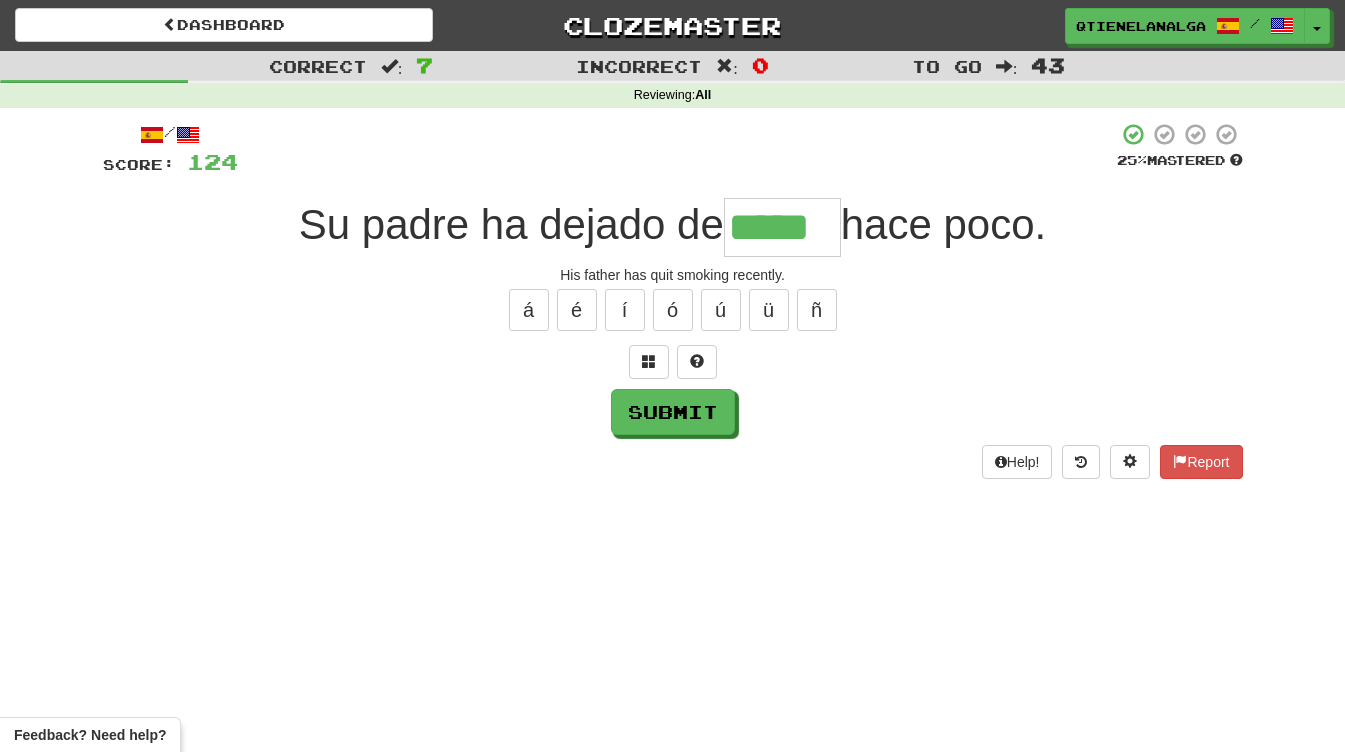 type on "*****" 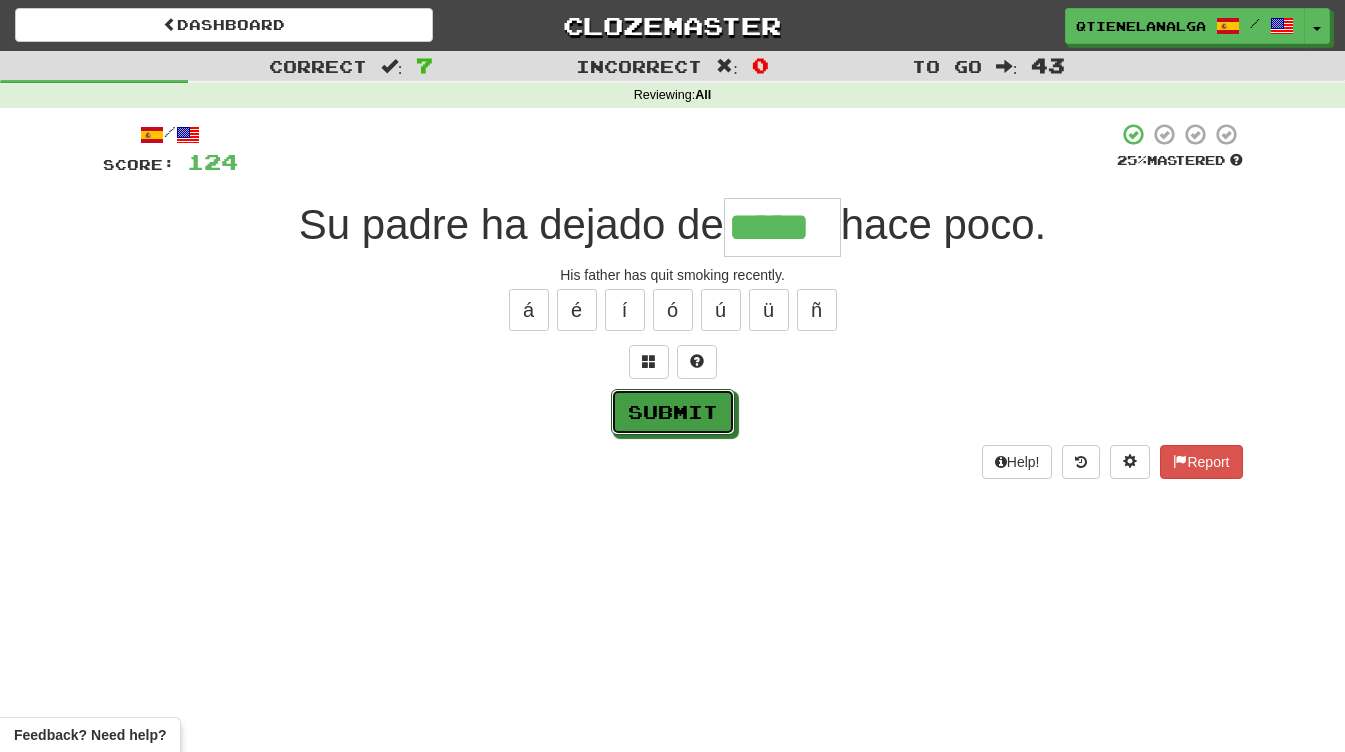 click on "Submit" at bounding box center (673, 412) 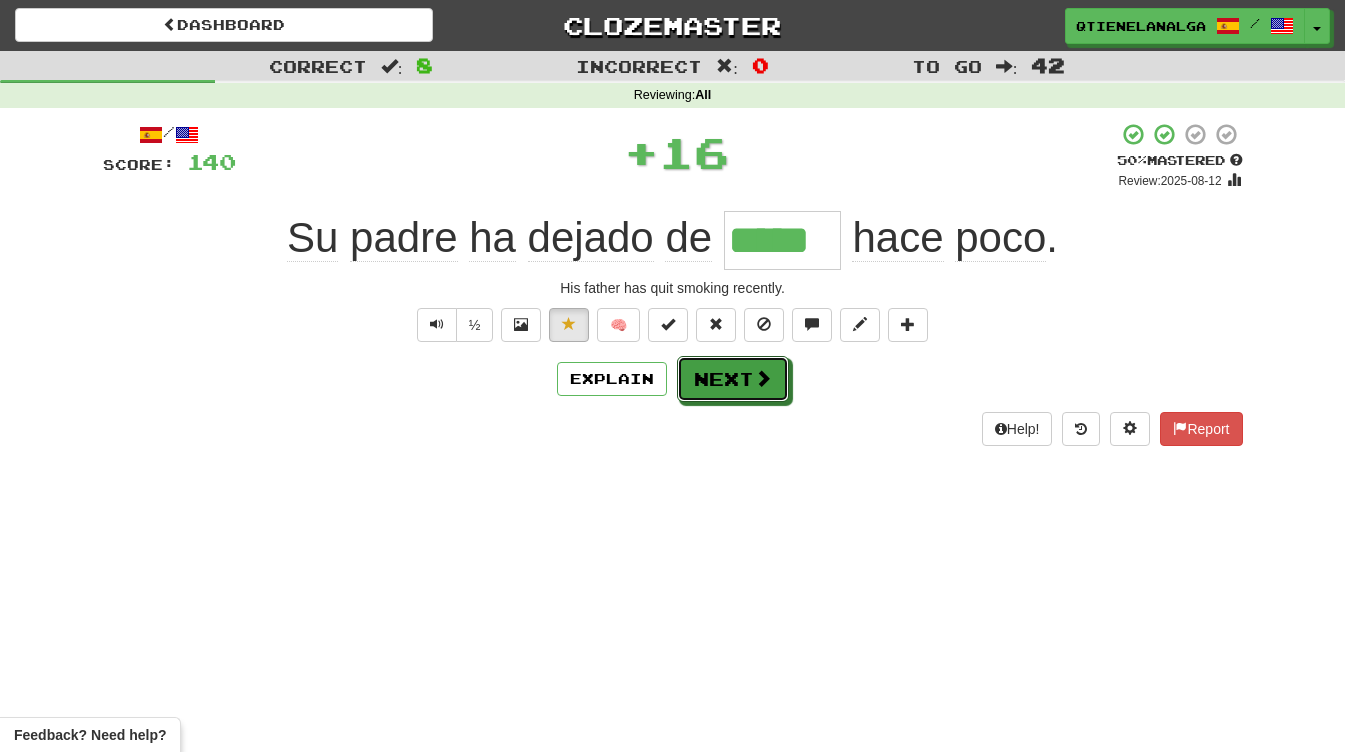 click at bounding box center [763, 378] 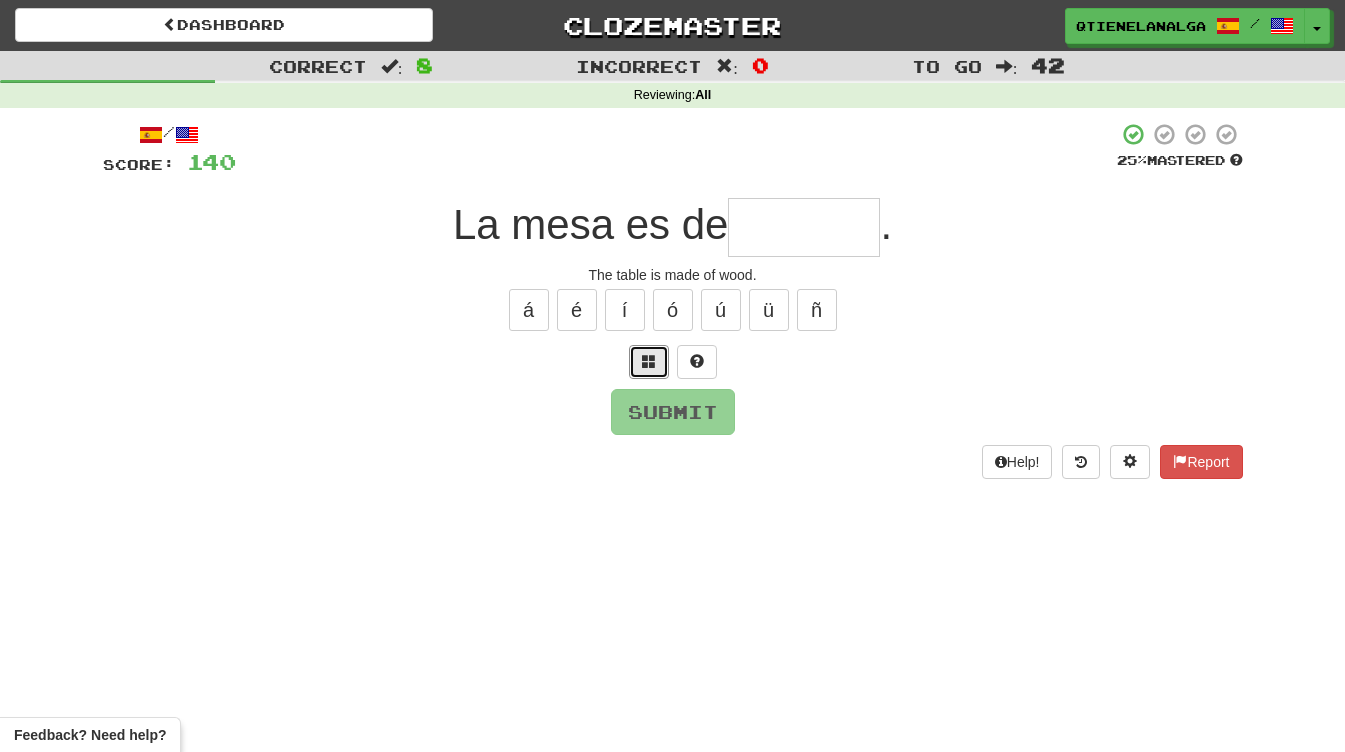 click at bounding box center (649, 361) 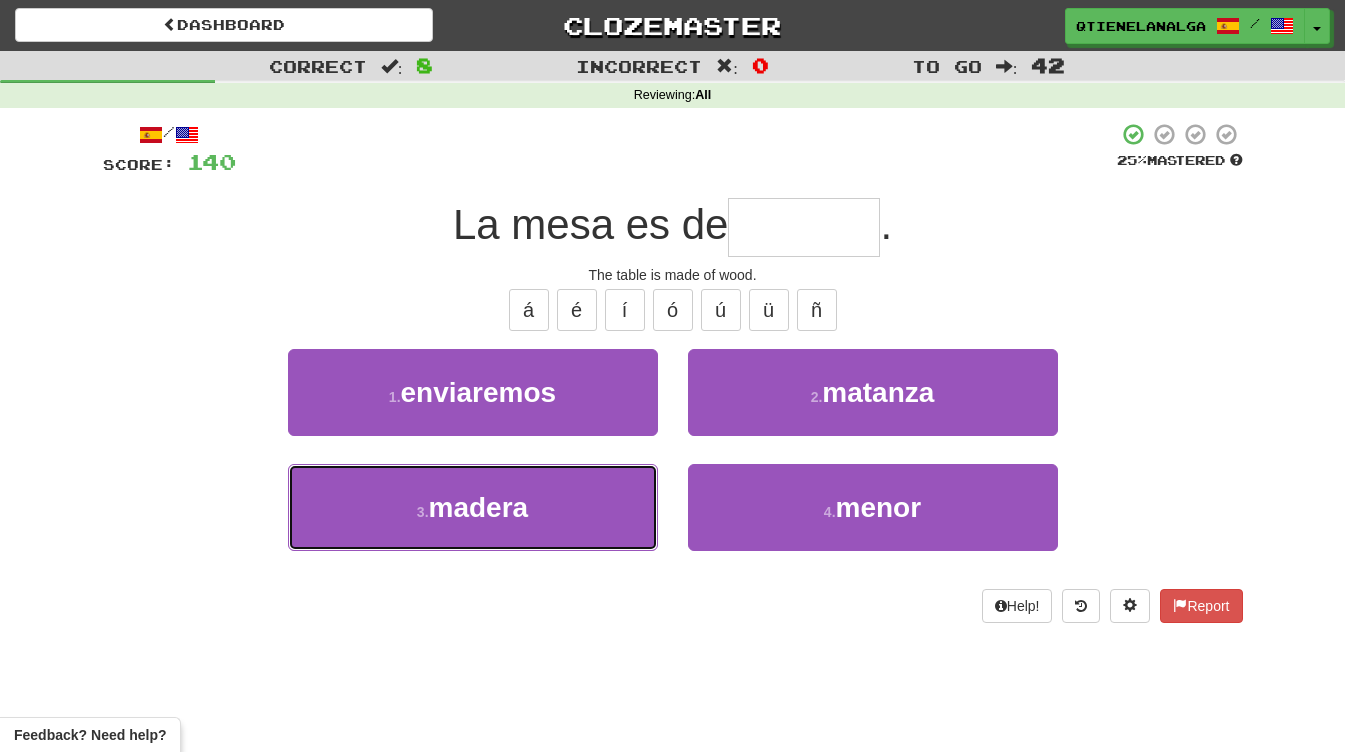 drag, startPoint x: 561, startPoint y: 504, endPoint x: 550, endPoint y: 502, distance: 11.18034 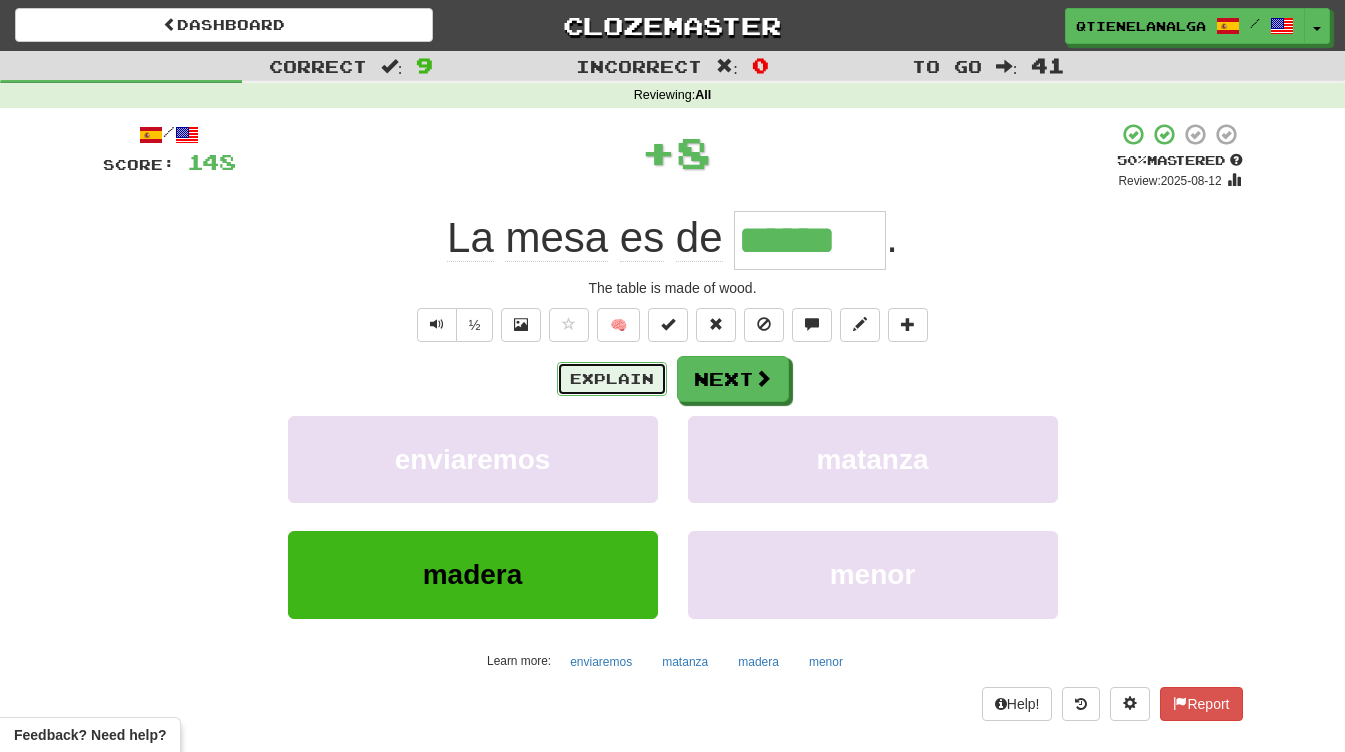 click on "Explain" at bounding box center (612, 379) 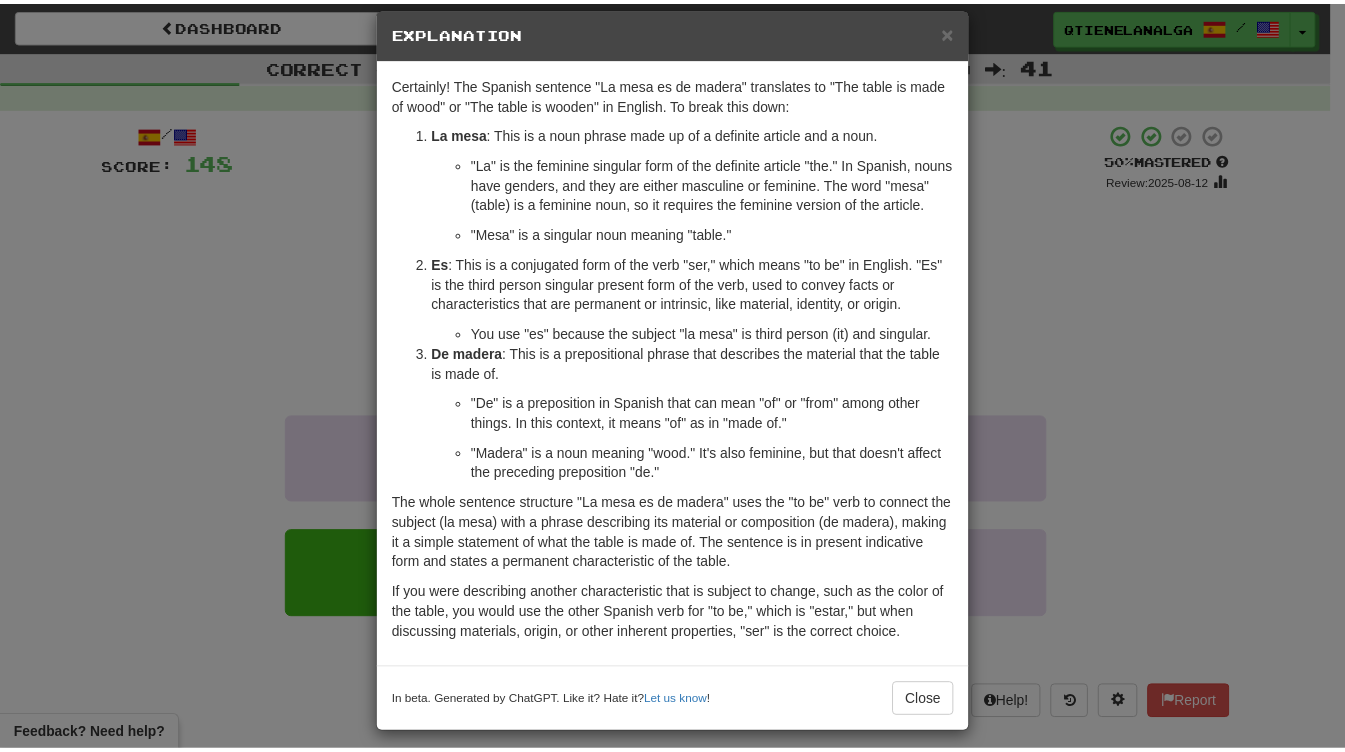 scroll, scrollTop: 36, scrollLeft: 0, axis: vertical 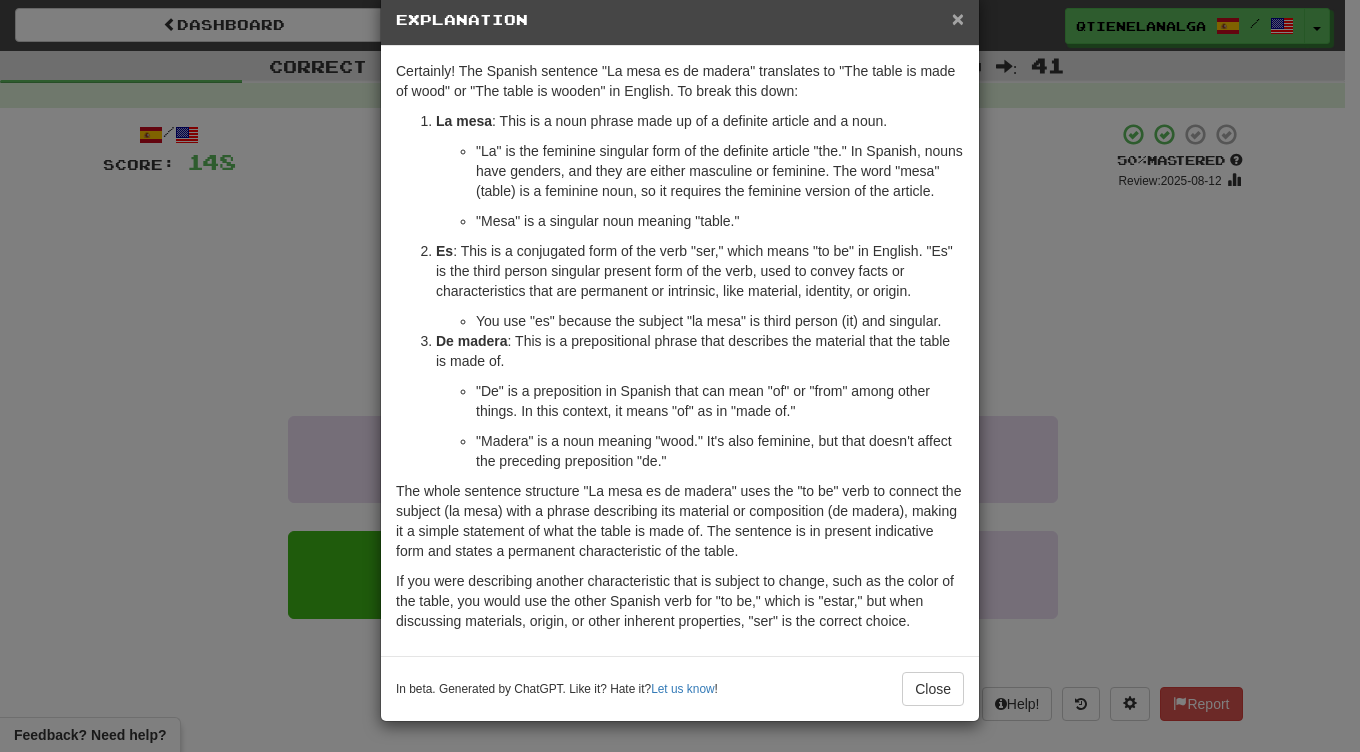 click on "×" at bounding box center [958, 18] 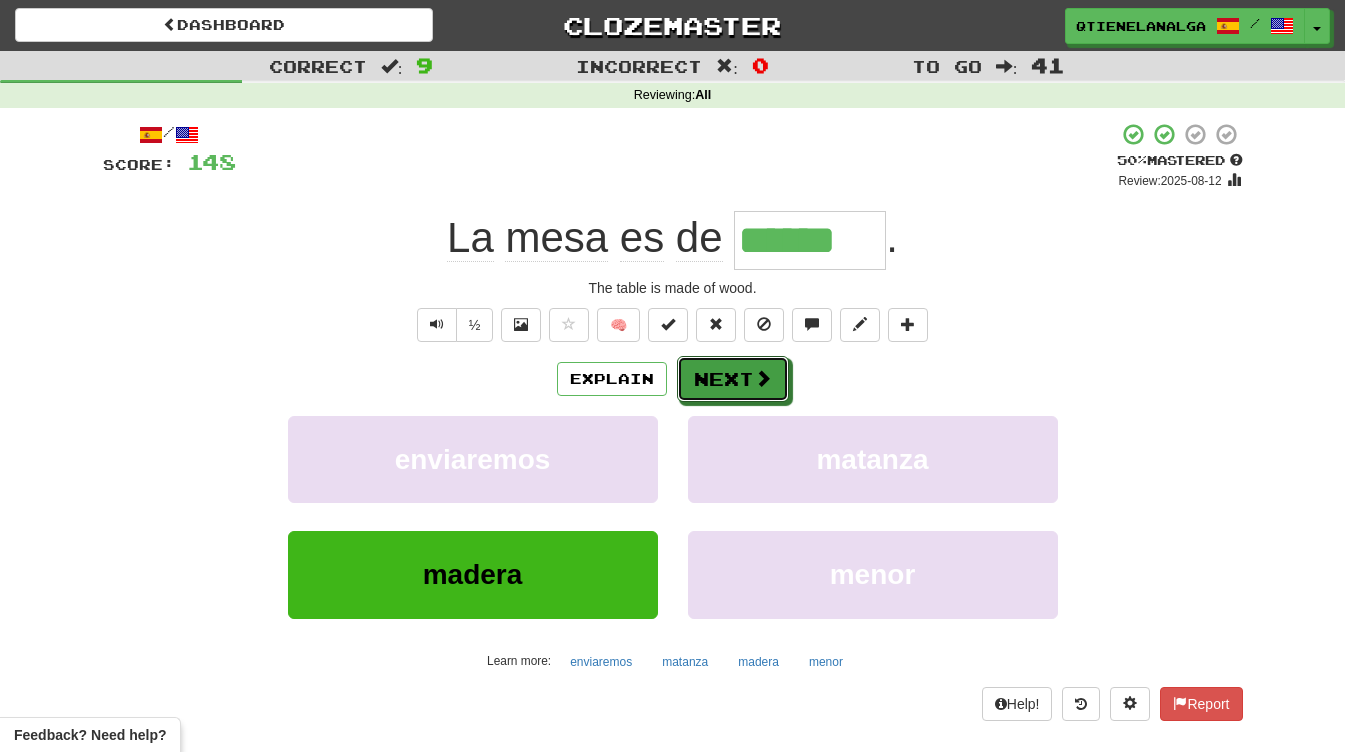 click at bounding box center [763, 378] 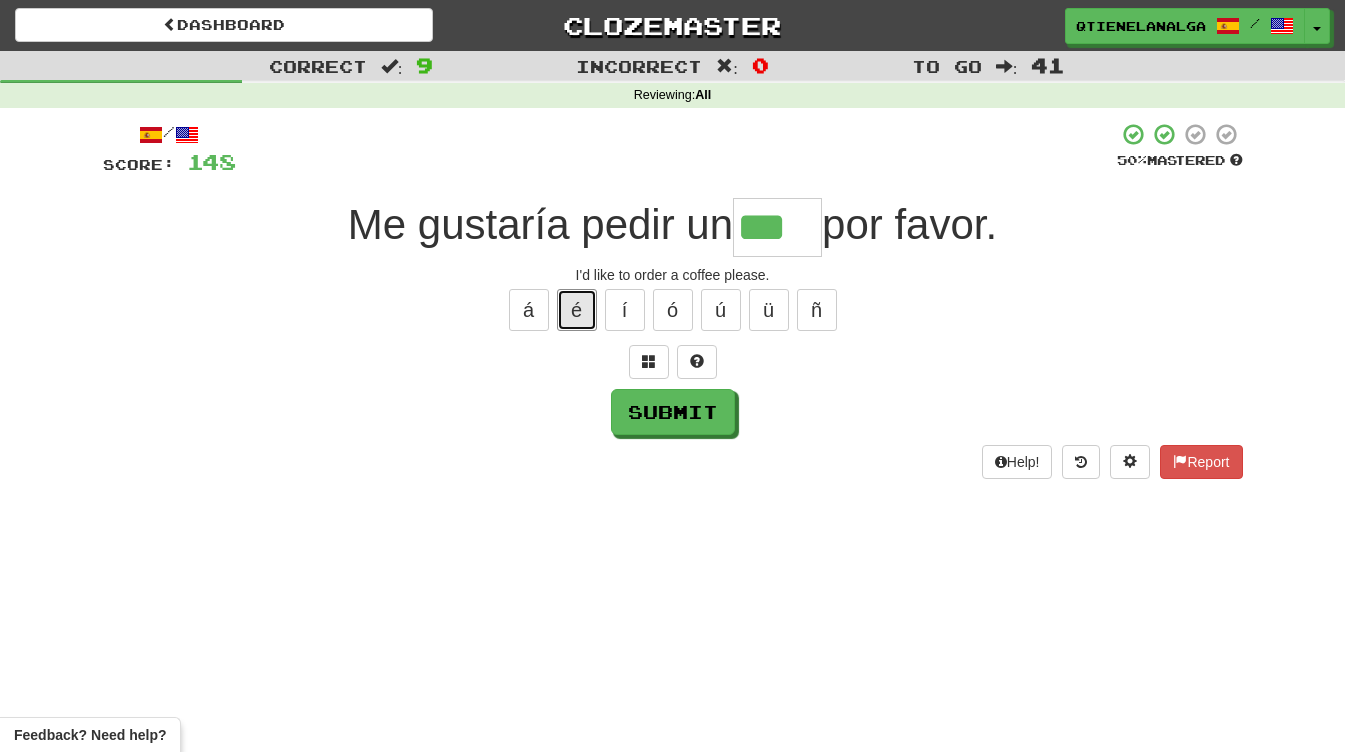 click on "é" at bounding box center [577, 310] 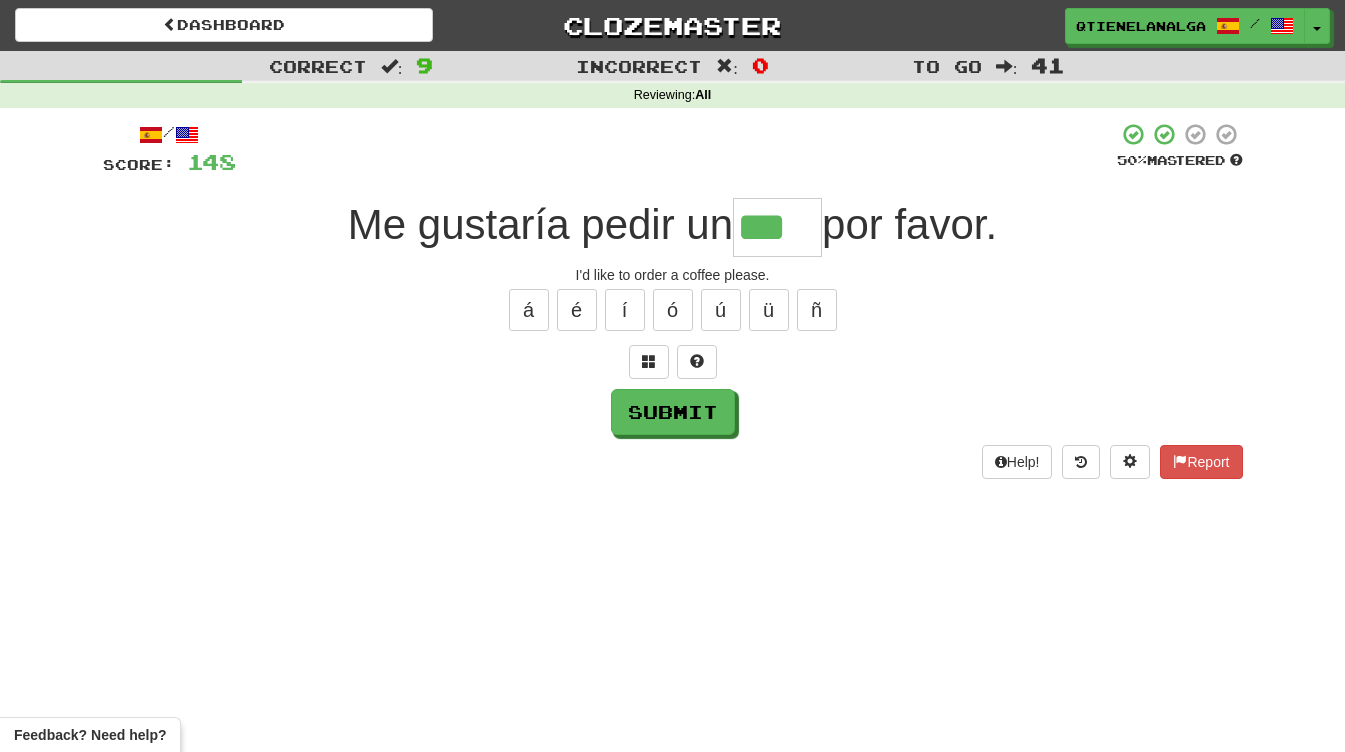 type on "****" 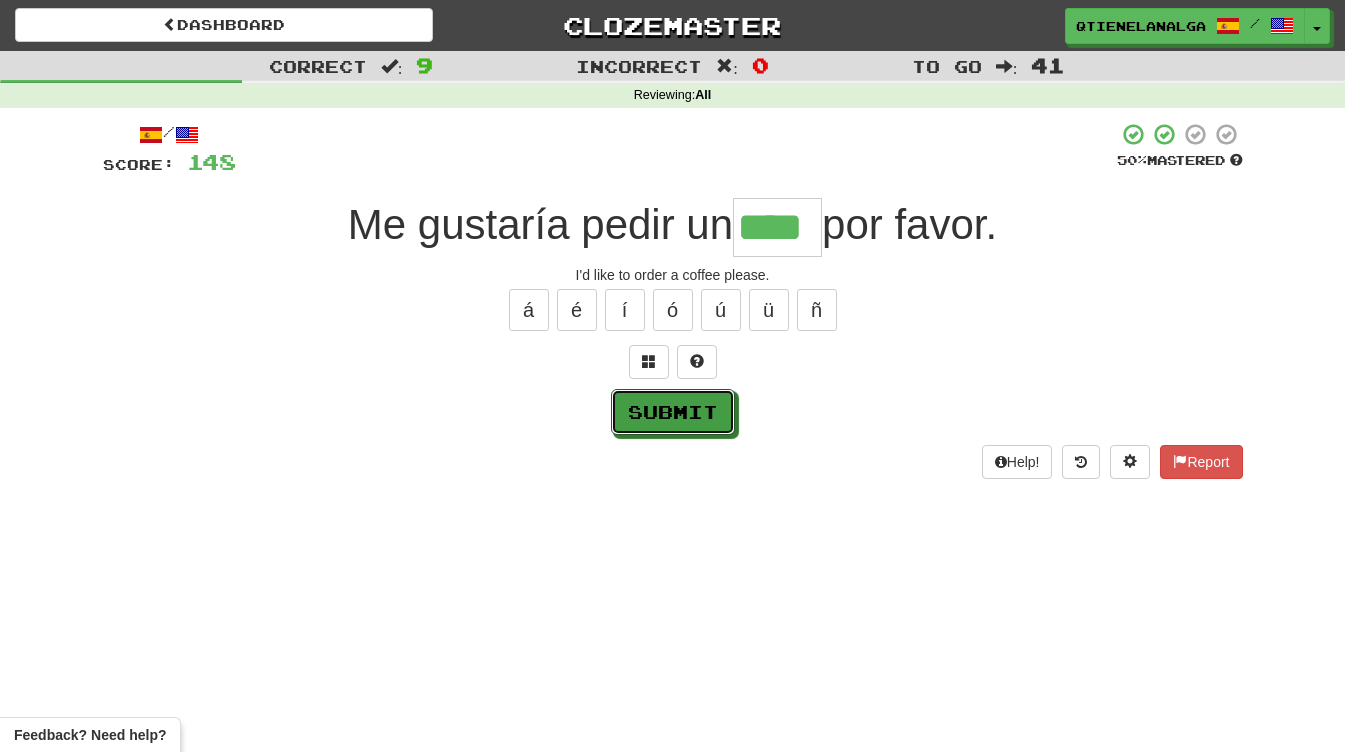 click on "Submit" at bounding box center (673, 412) 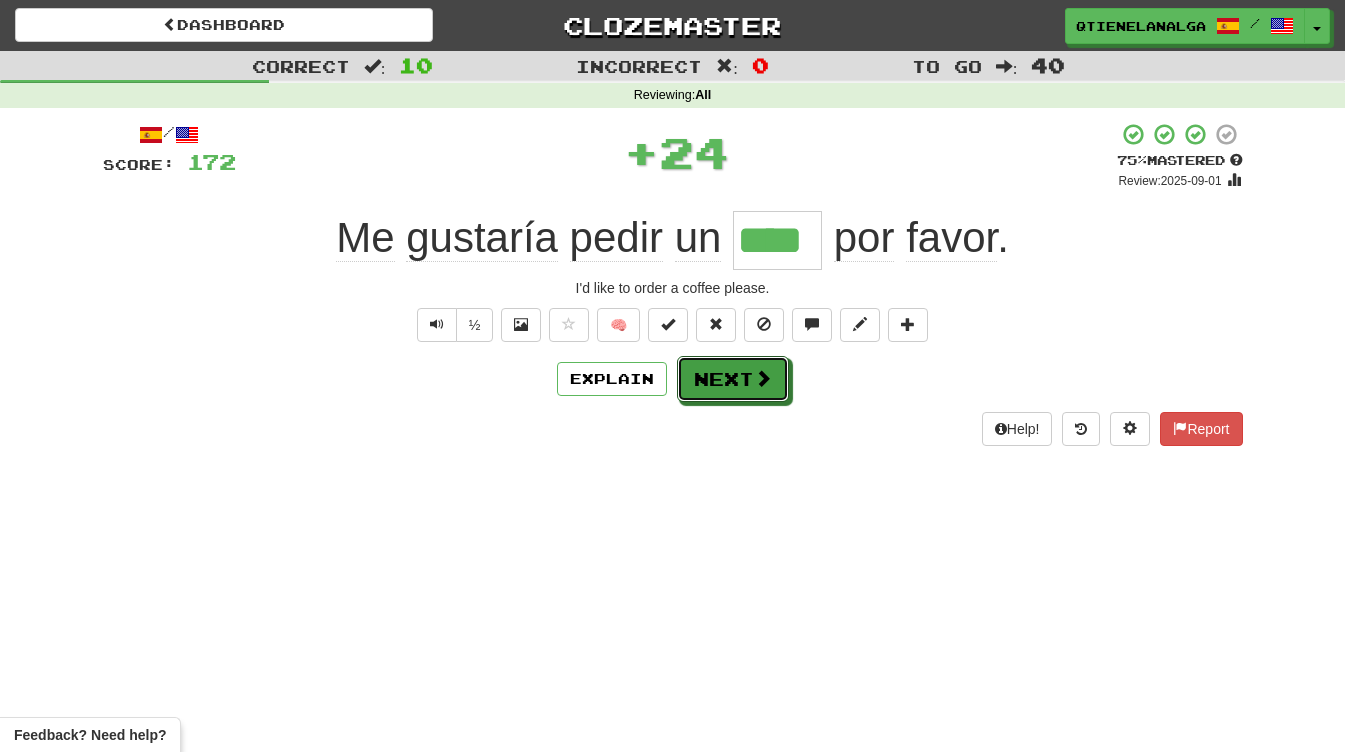 click on "Next" at bounding box center (733, 379) 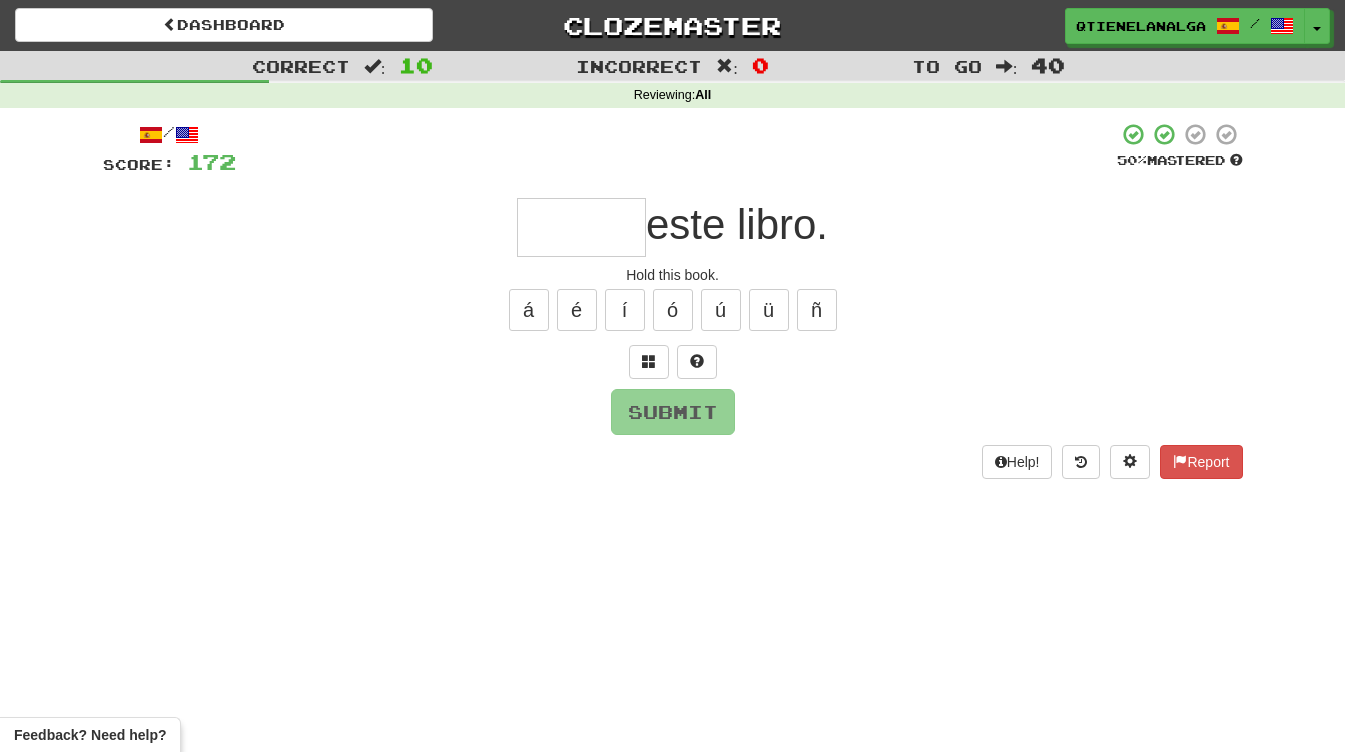 type on "*" 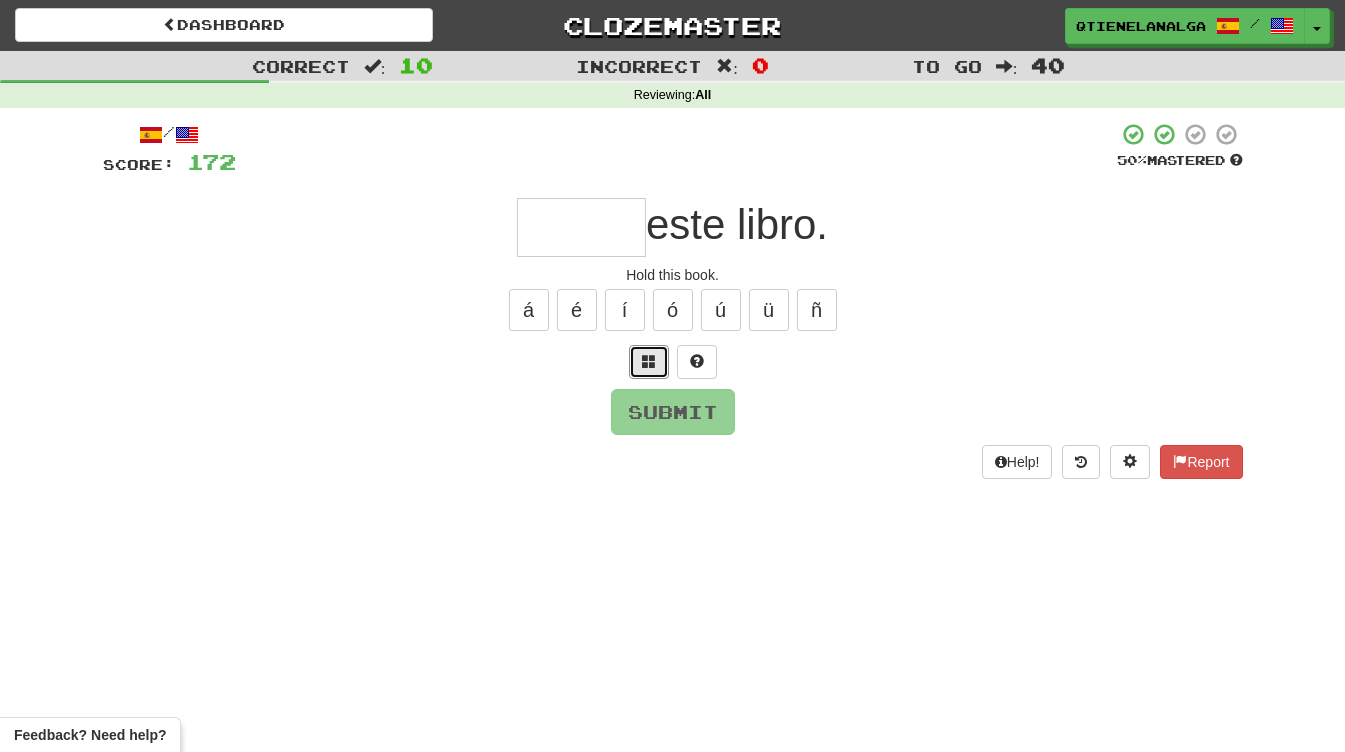 click at bounding box center (649, 362) 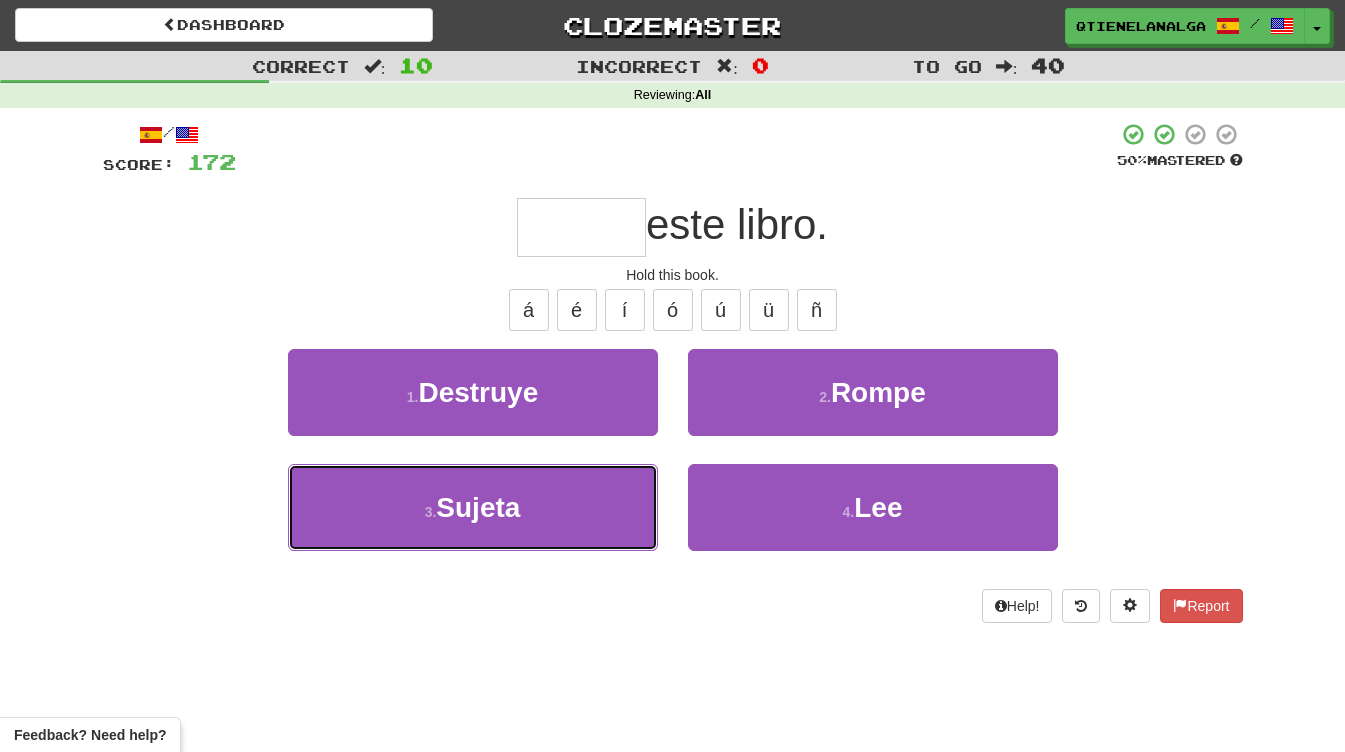 click on "3 .  Sujeta" at bounding box center [473, 507] 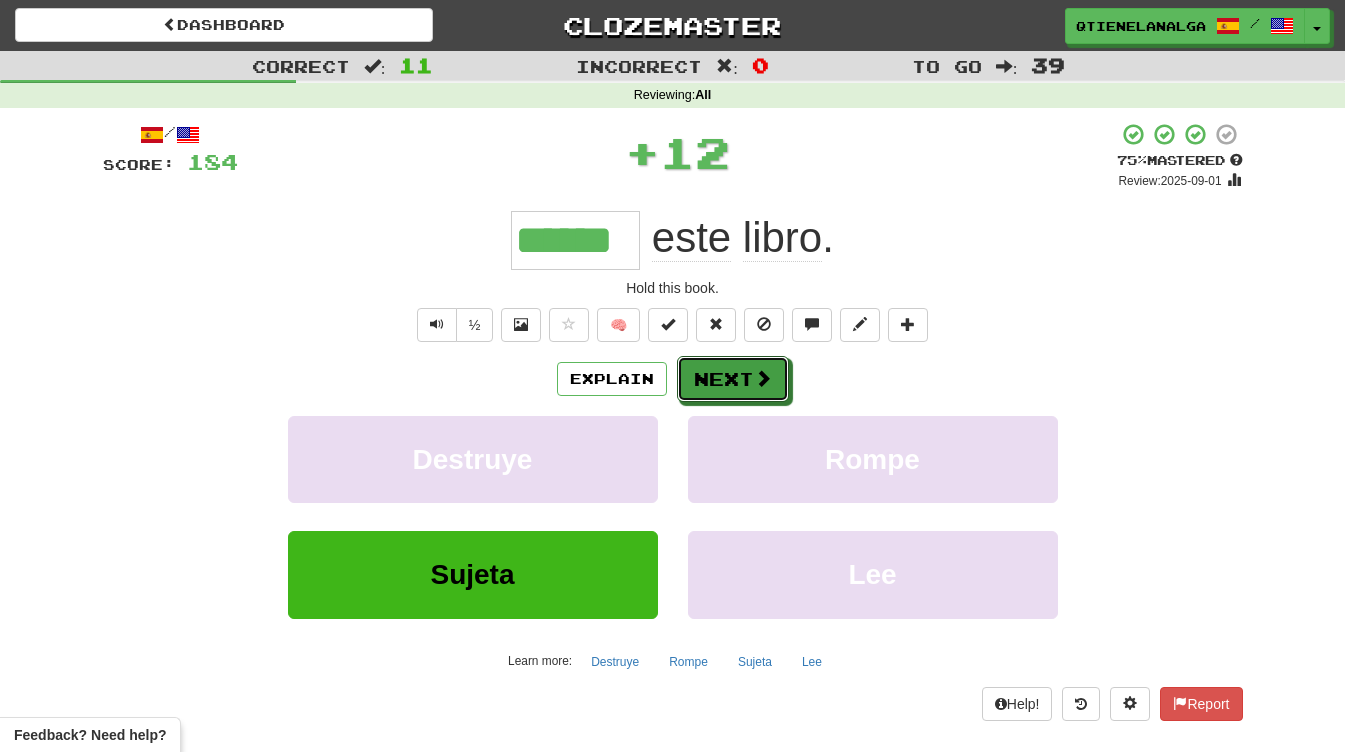 click at bounding box center (763, 378) 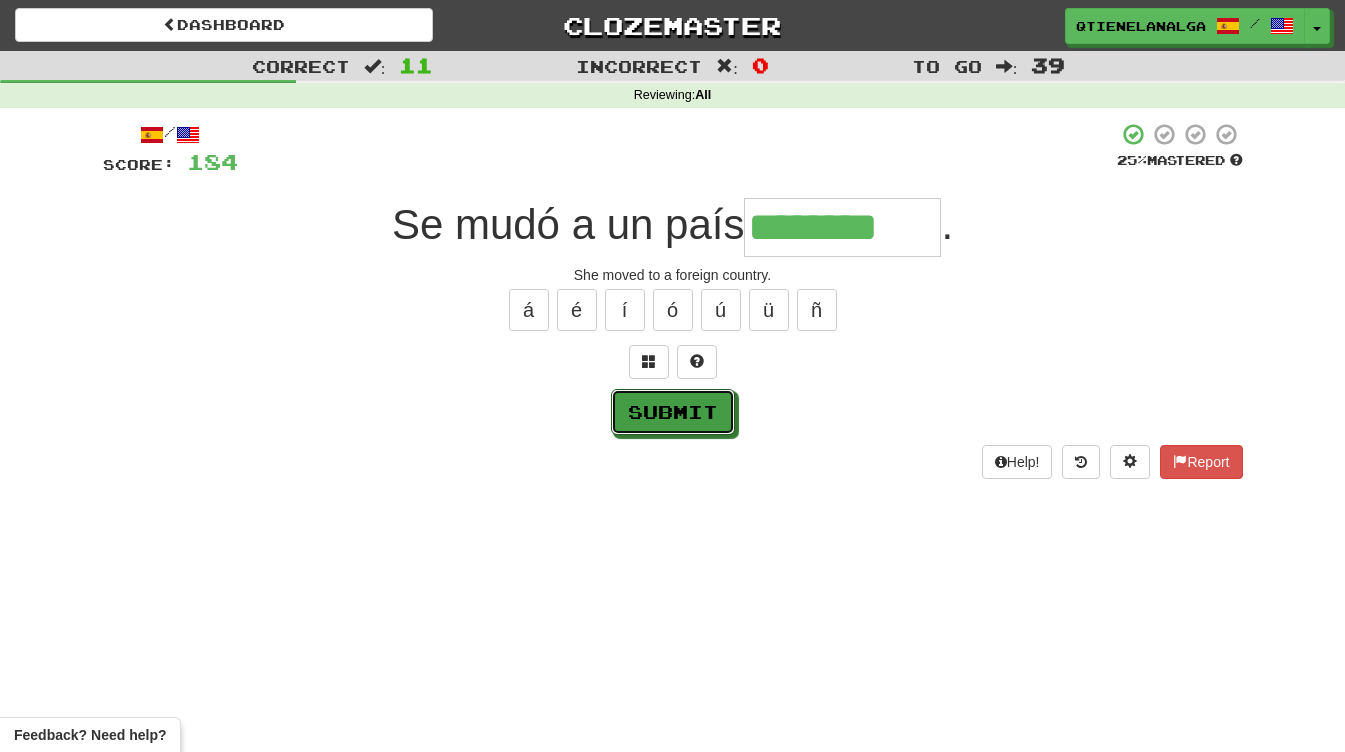 click on "Submit" at bounding box center [673, 412] 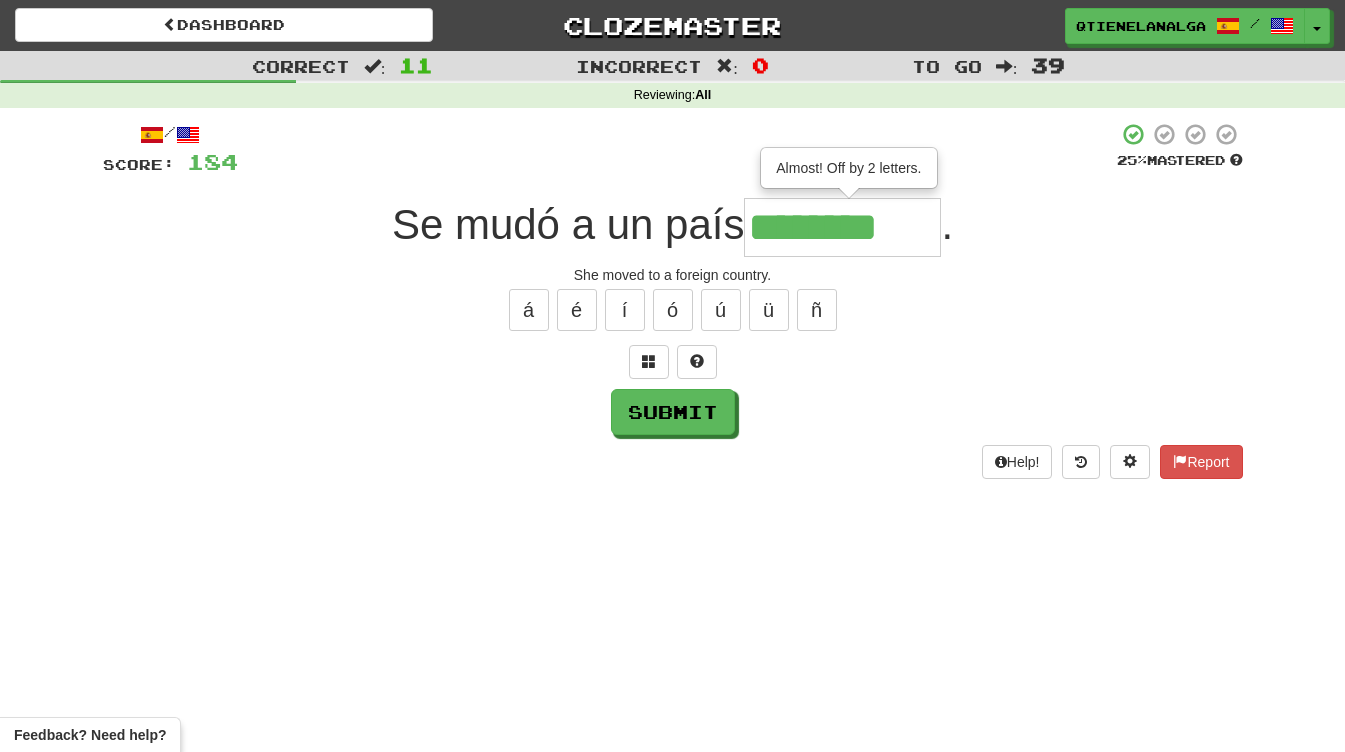 click on "********" at bounding box center [842, 227] 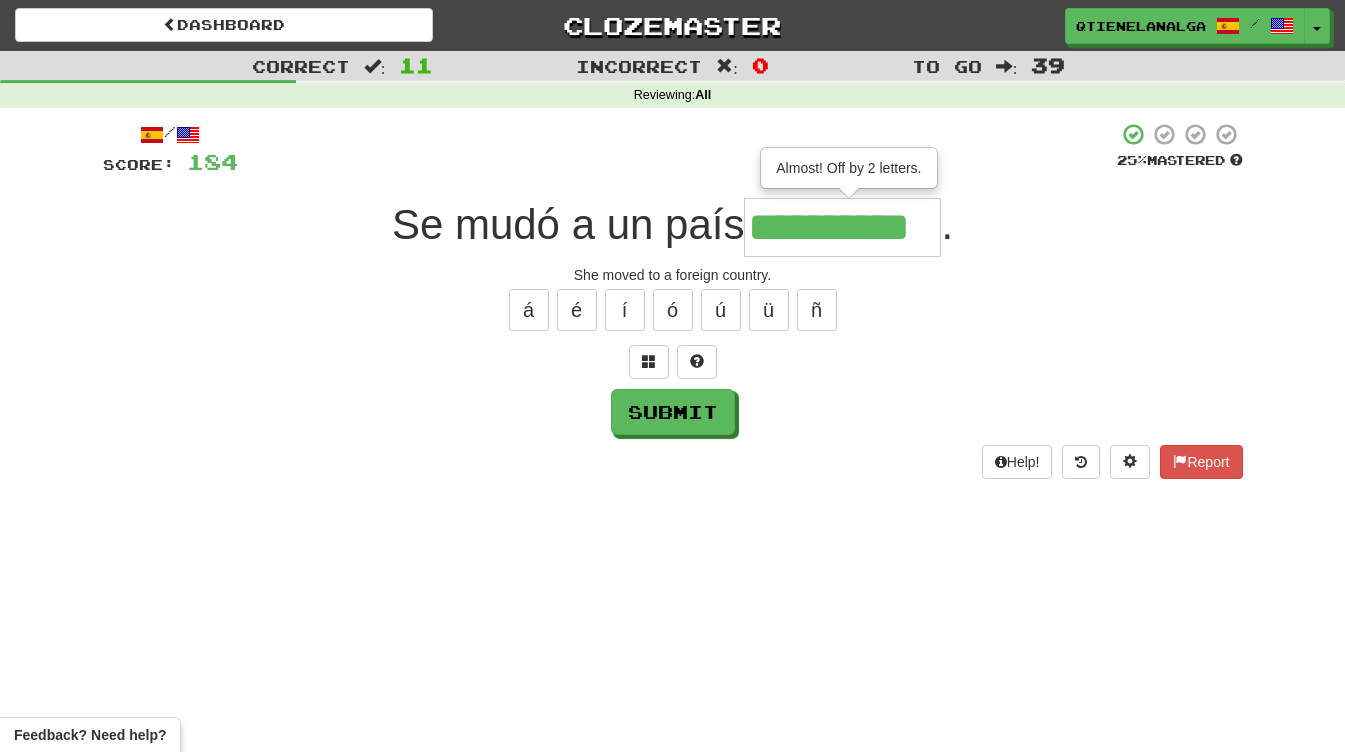 type on "**********" 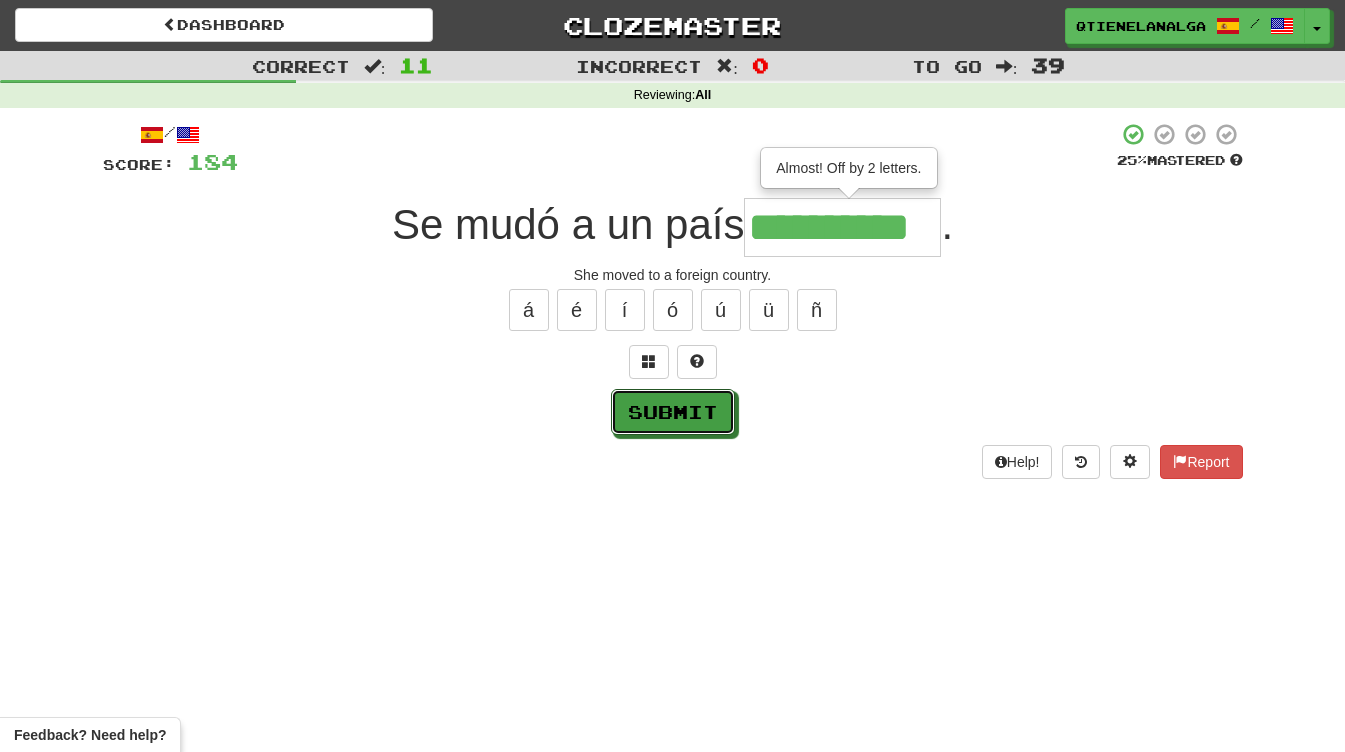 click on "Submit" at bounding box center [673, 412] 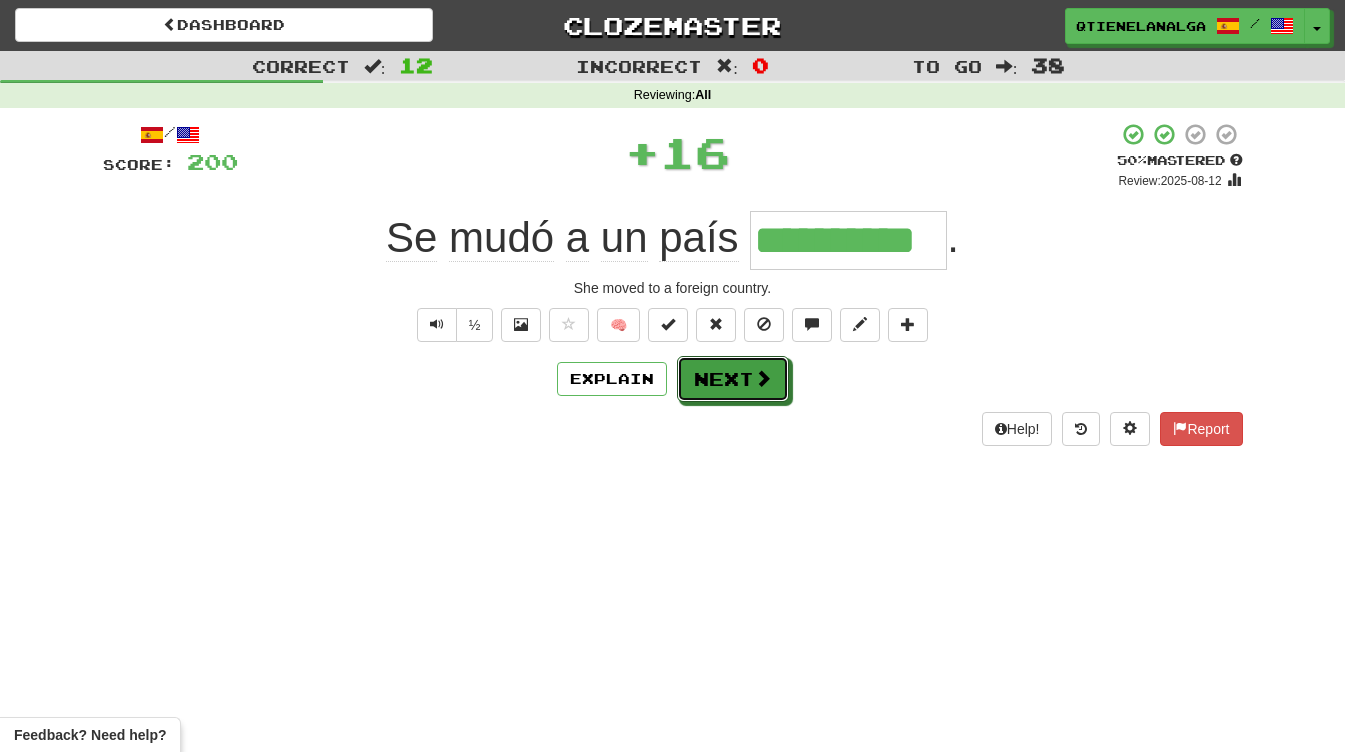 click on "Next" at bounding box center [733, 379] 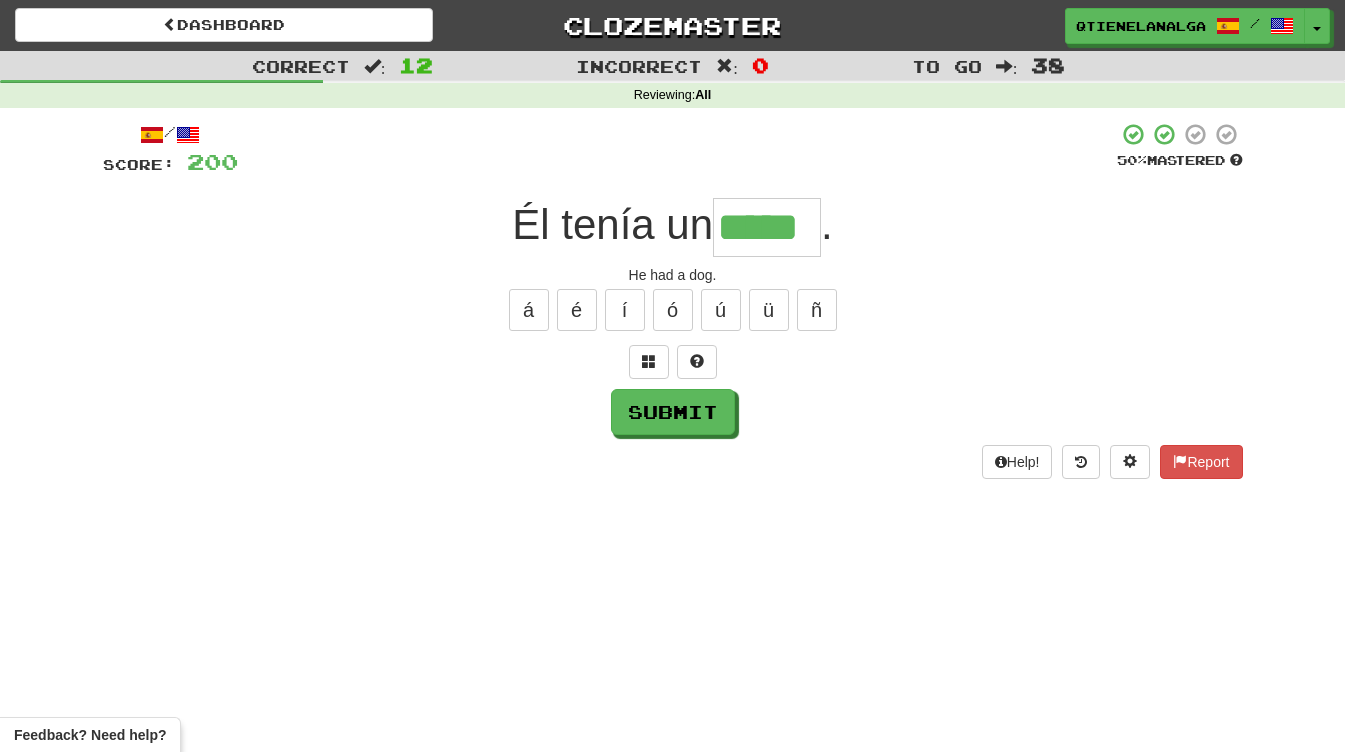 type on "*****" 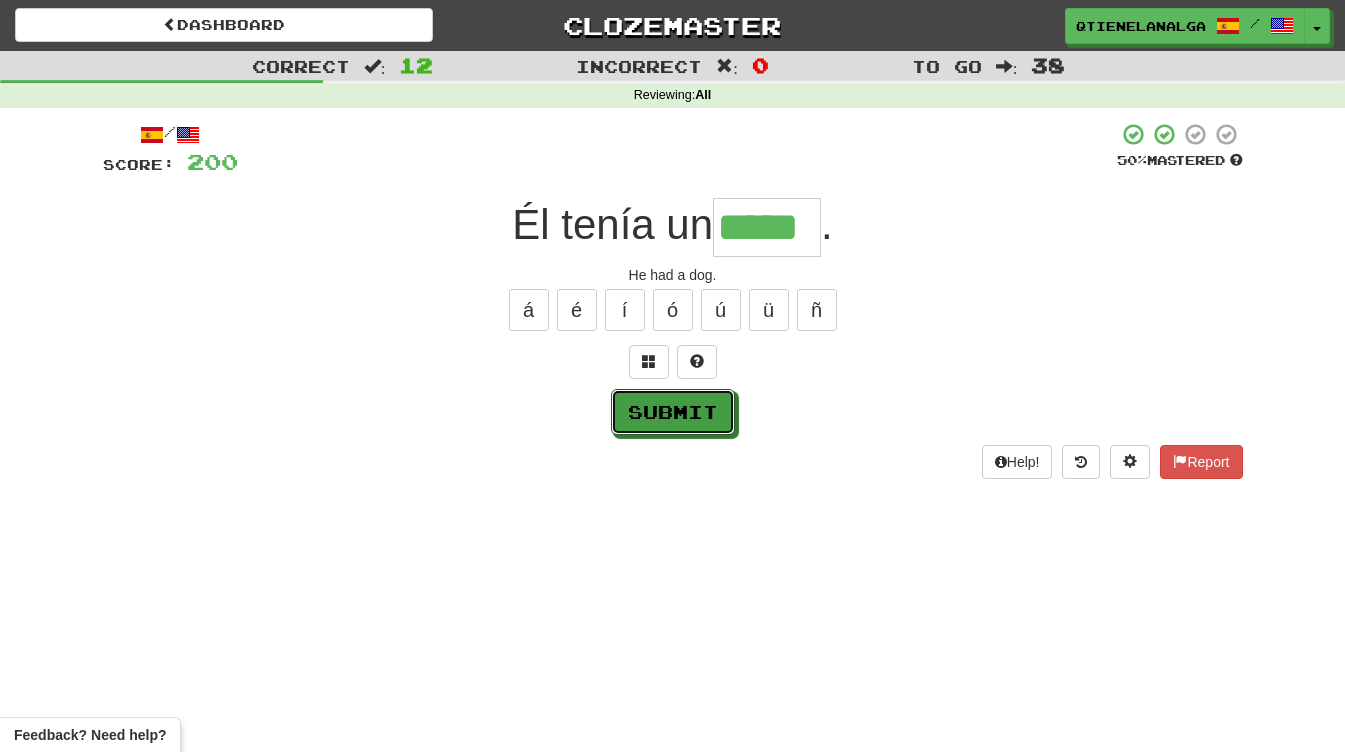 click on "Submit" at bounding box center (673, 412) 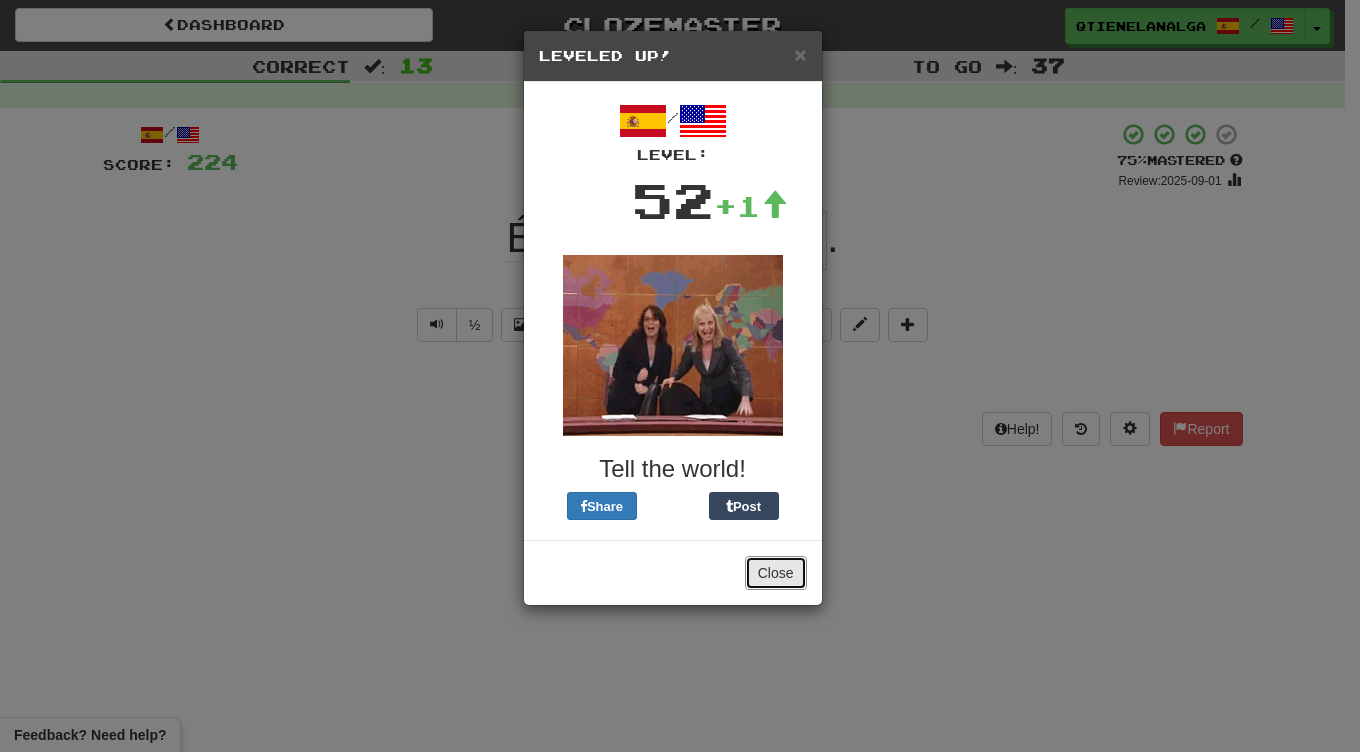 click on "Close" at bounding box center [776, 573] 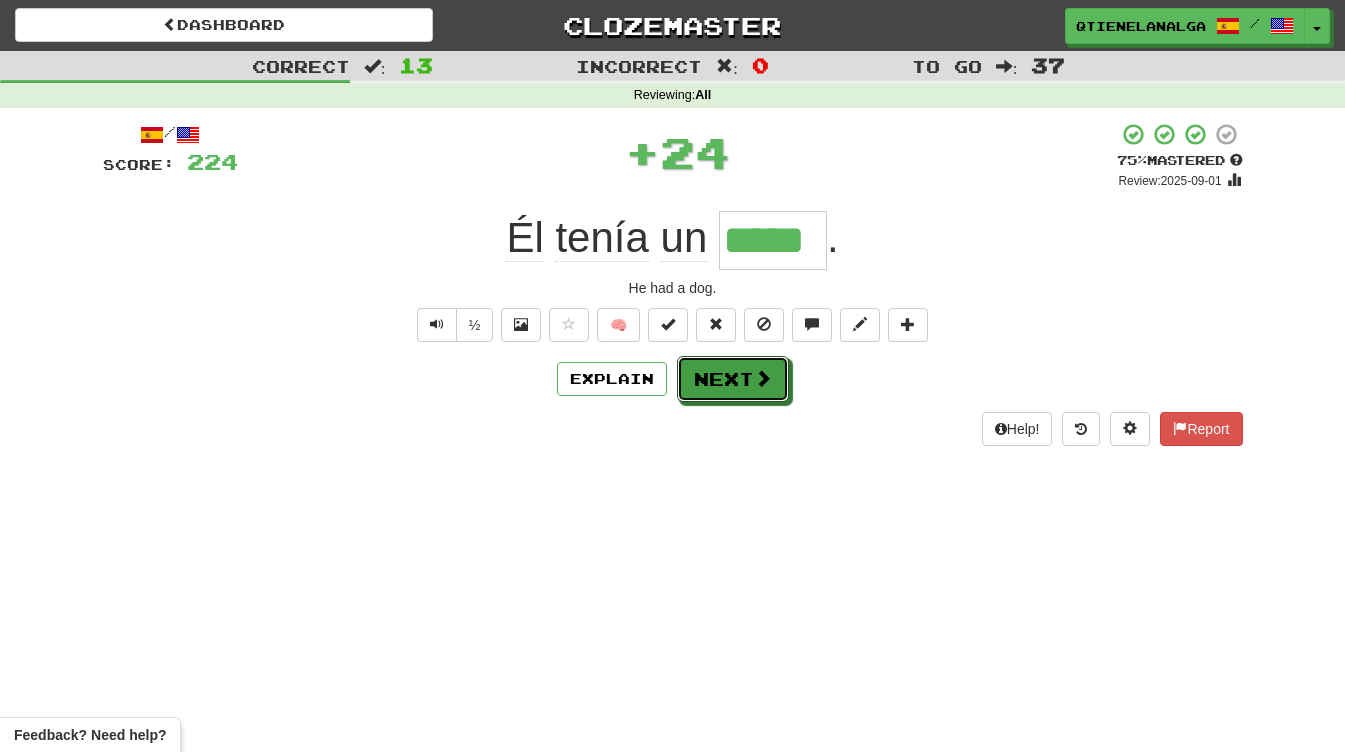click on "Next" at bounding box center [733, 379] 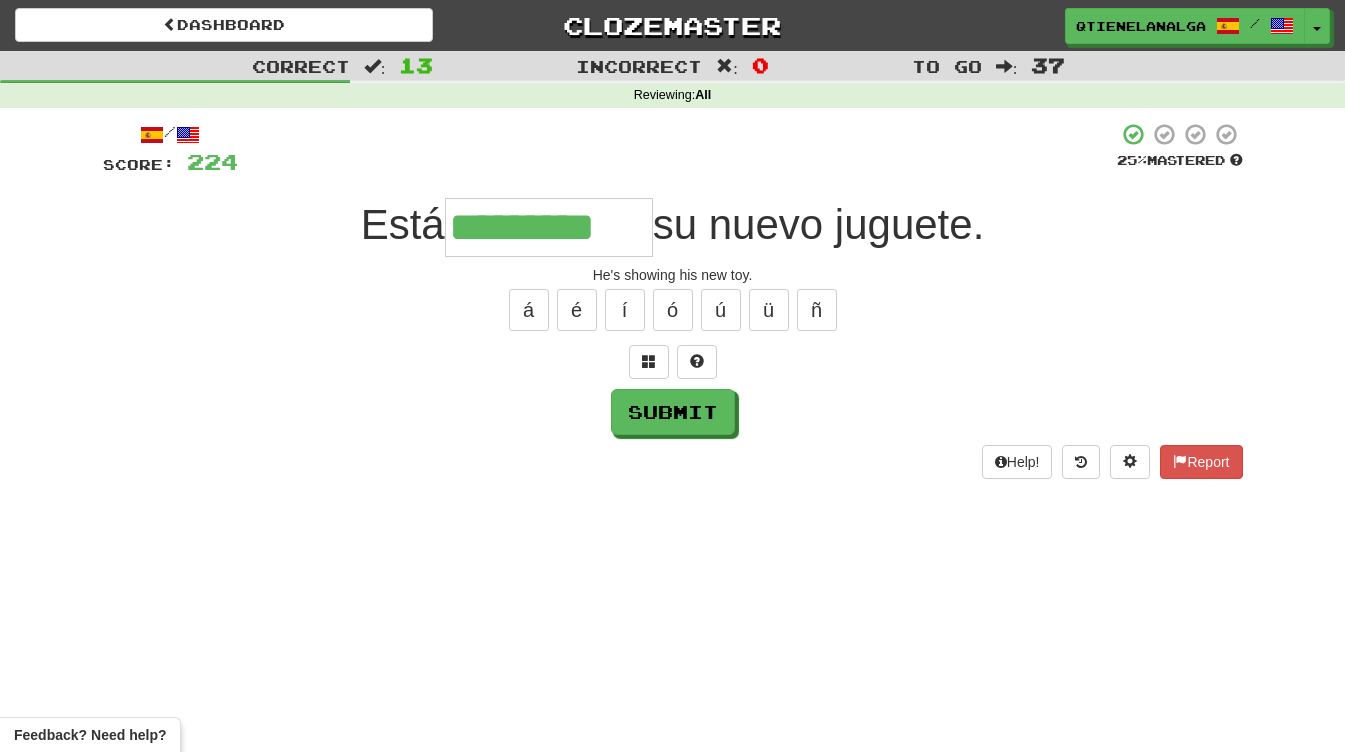 type on "*********" 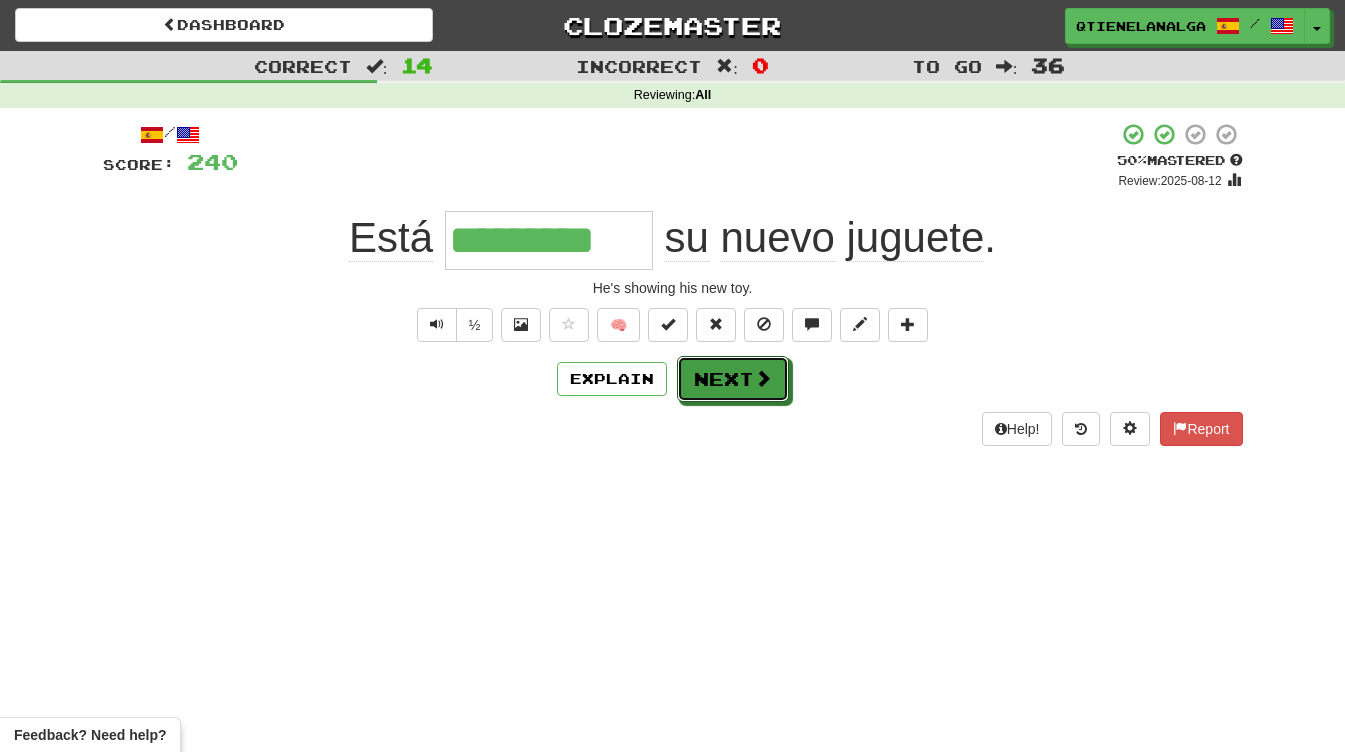 click on "Next" at bounding box center (733, 379) 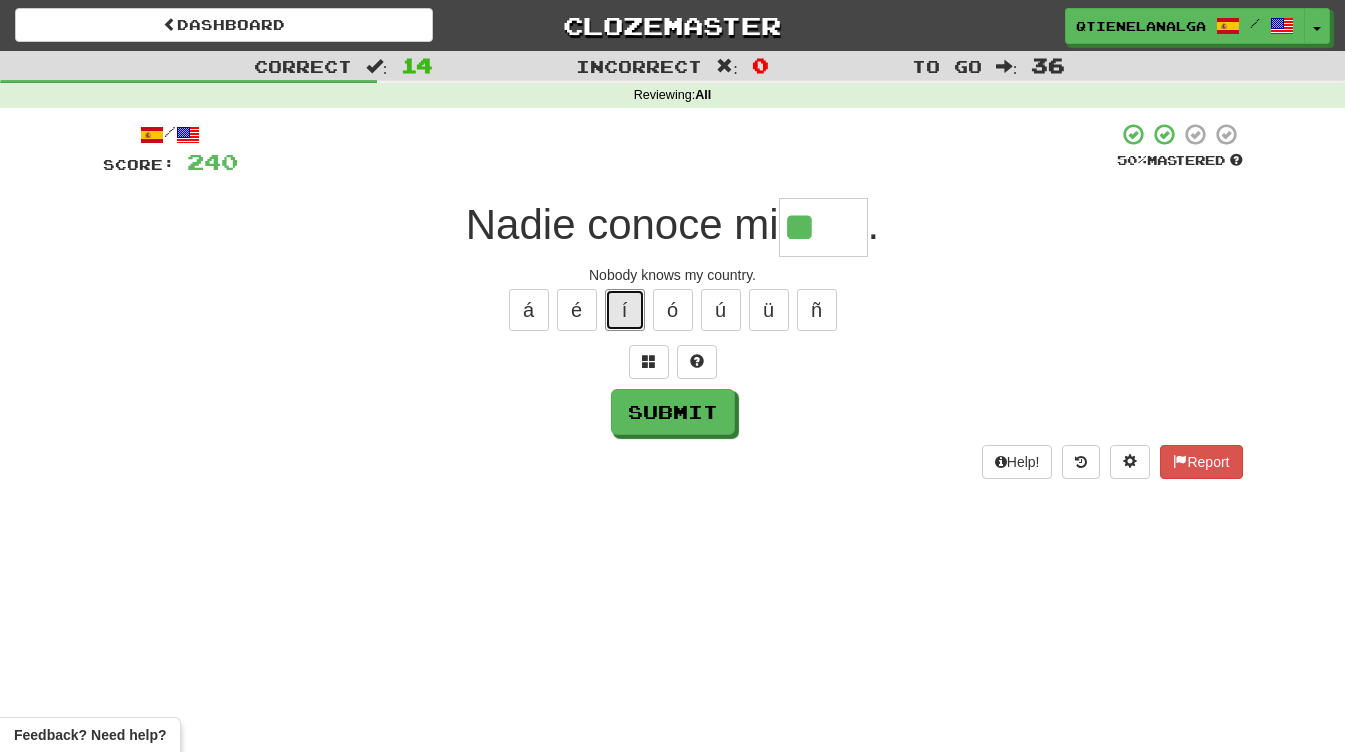 click on "í" at bounding box center (625, 310) 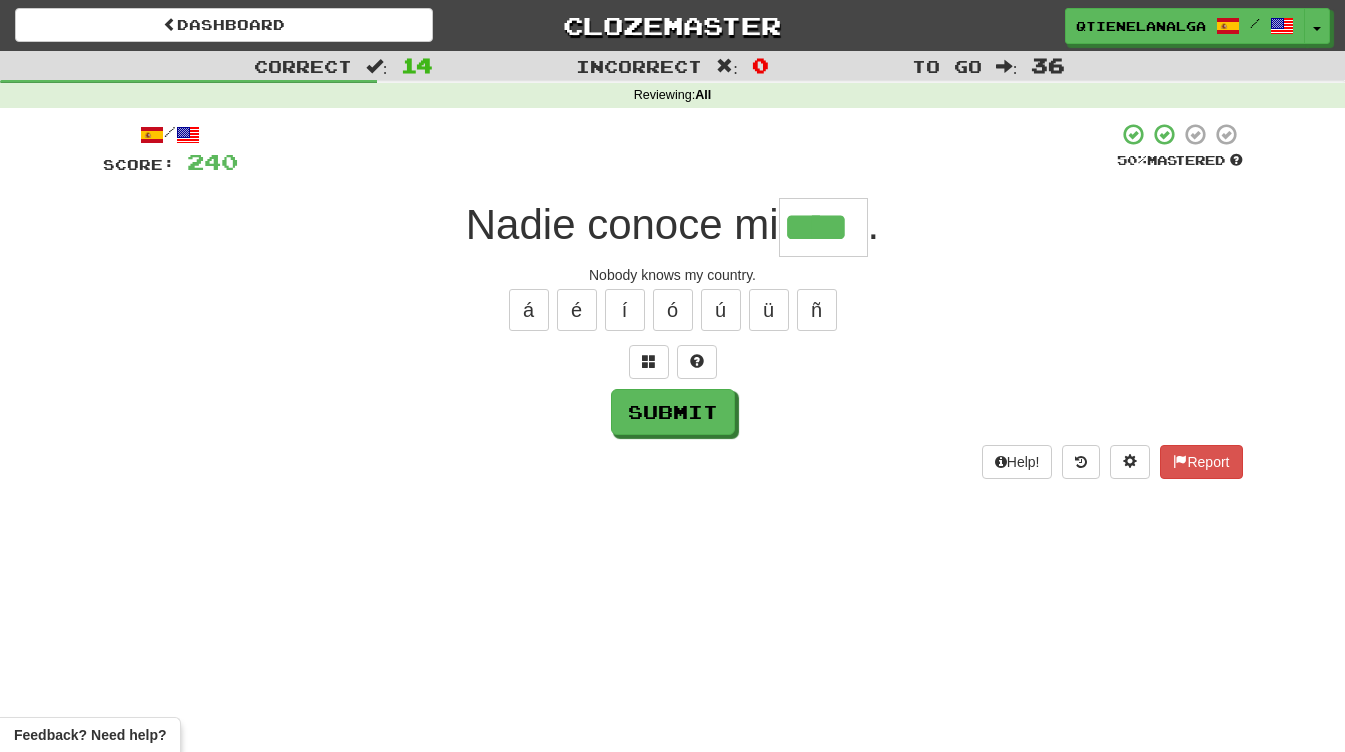 type on "****" 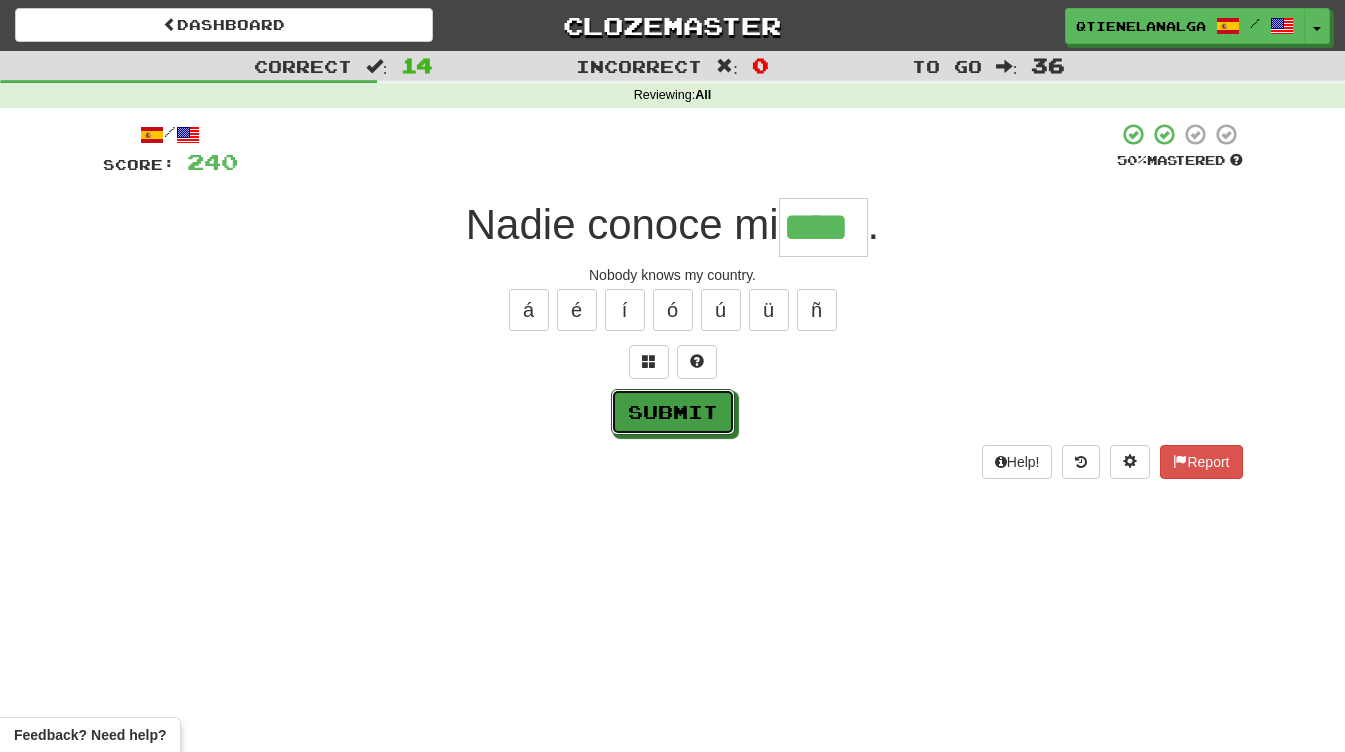click on "Submit" at bounding box center [673, 412] 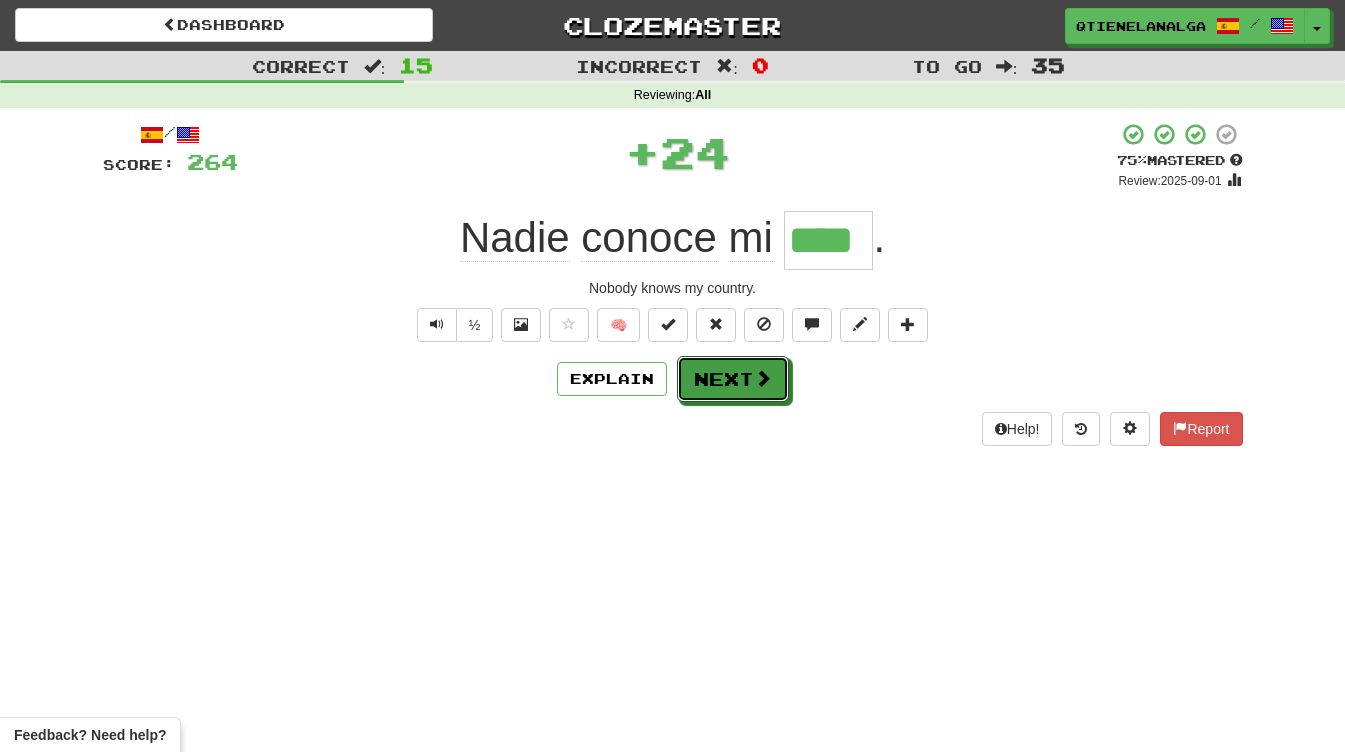 click on "Next" at bounding box center [733, 379] 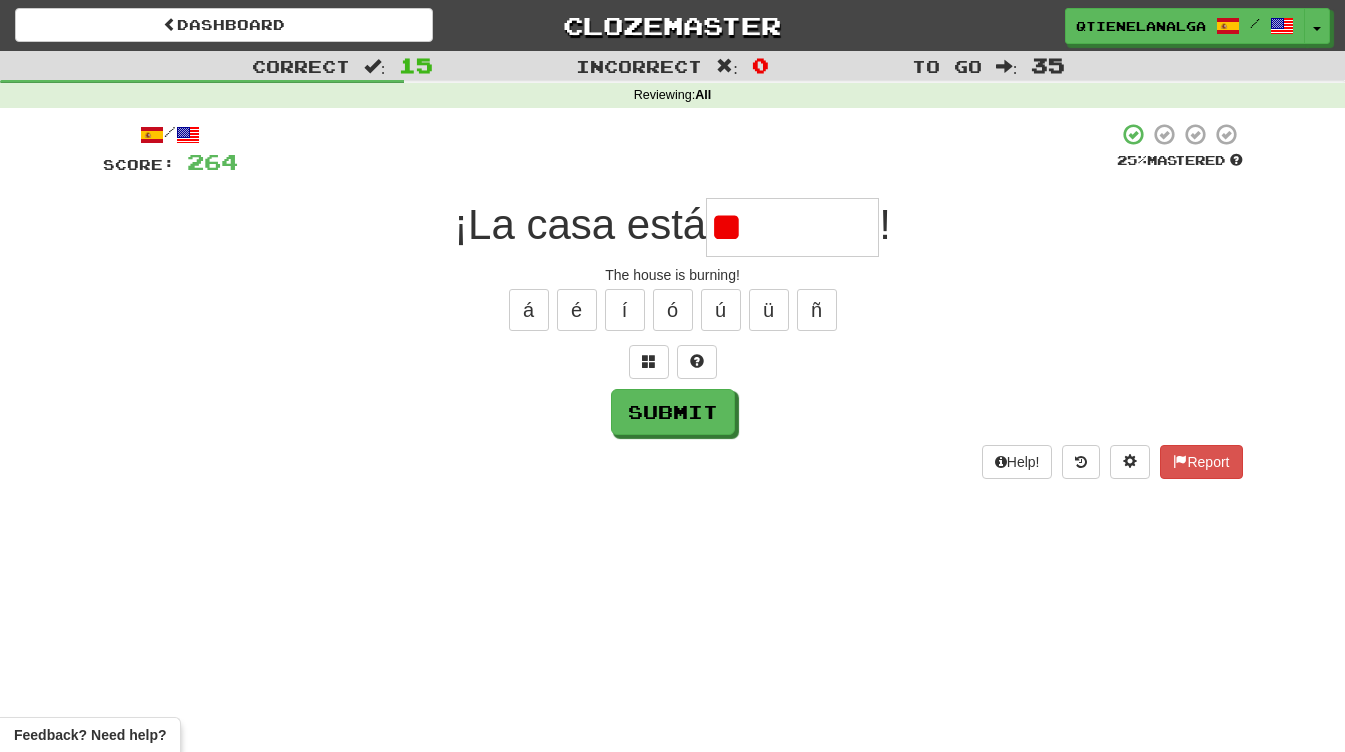 type on "*" 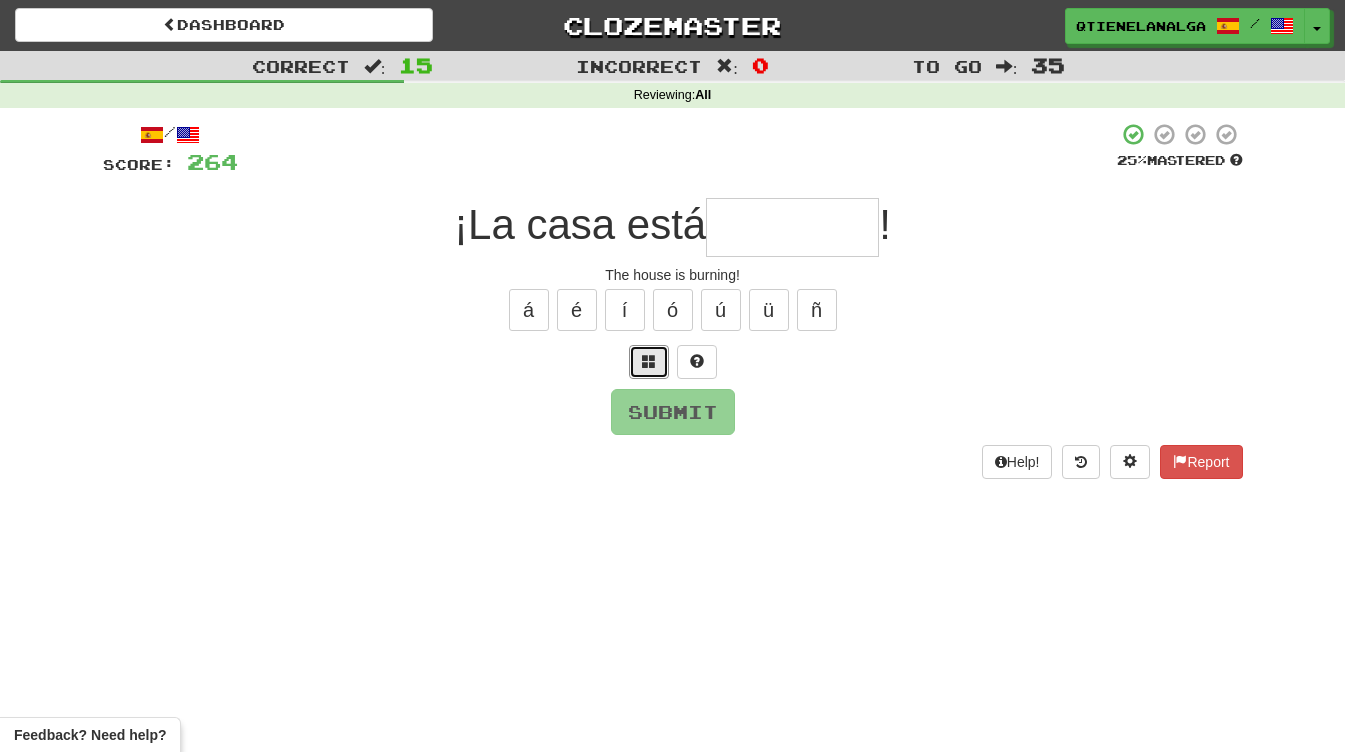 click at bounding box center [649, 361] 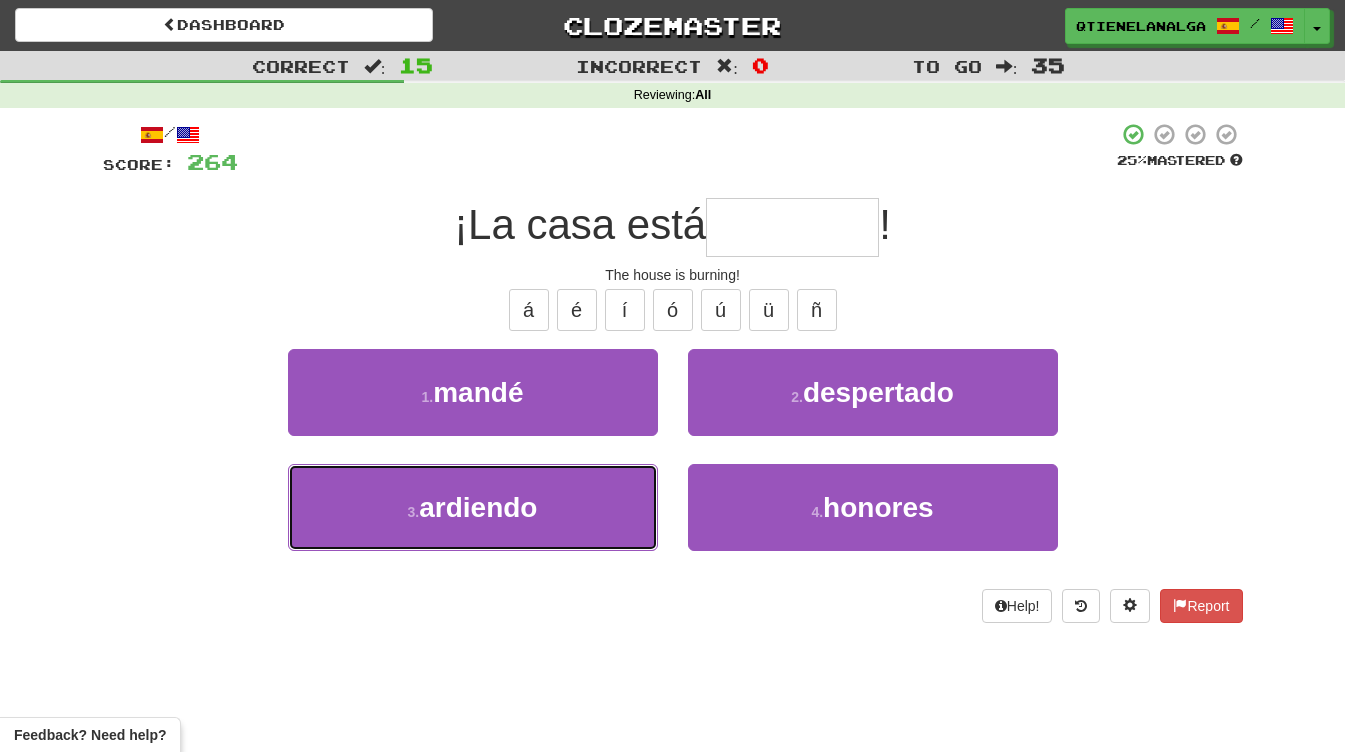 click on "3 .  ardiendo" at bounding box center [473, 507] 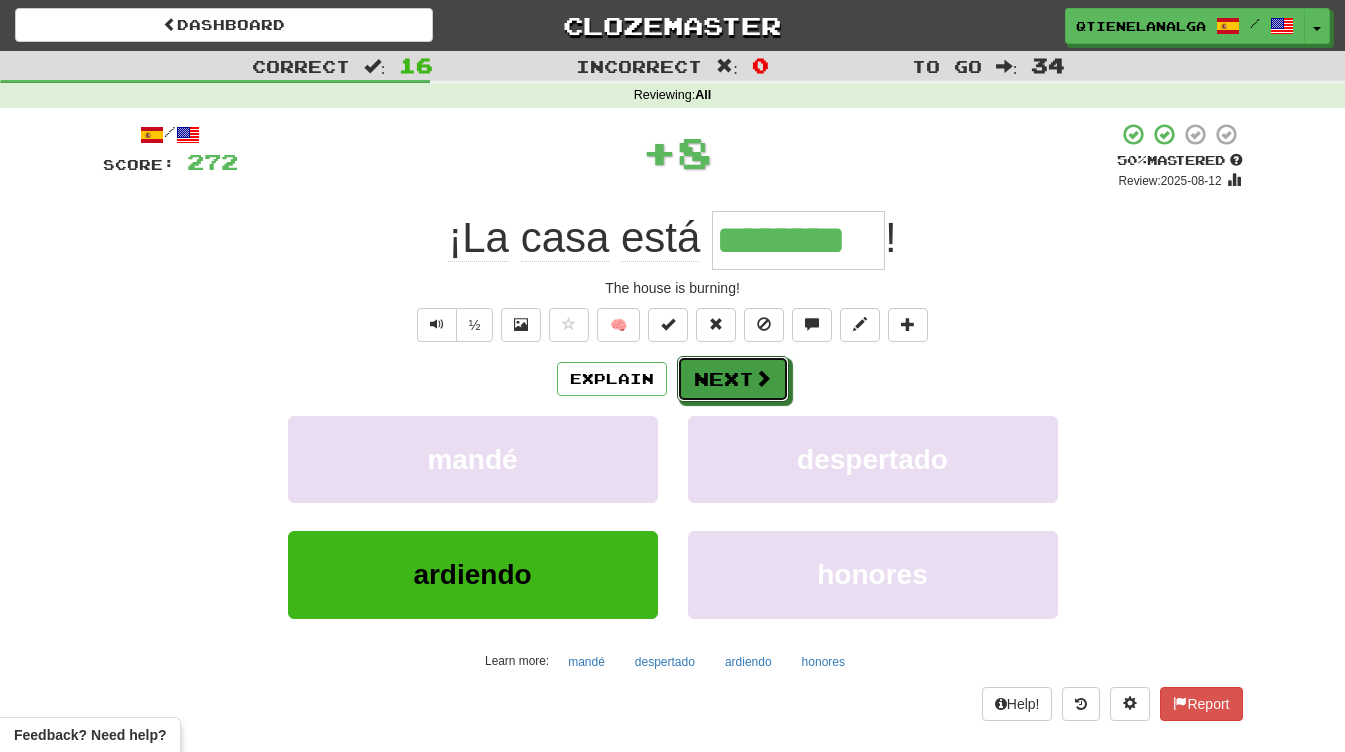 click on "Next" at bounding box center [733, 379] 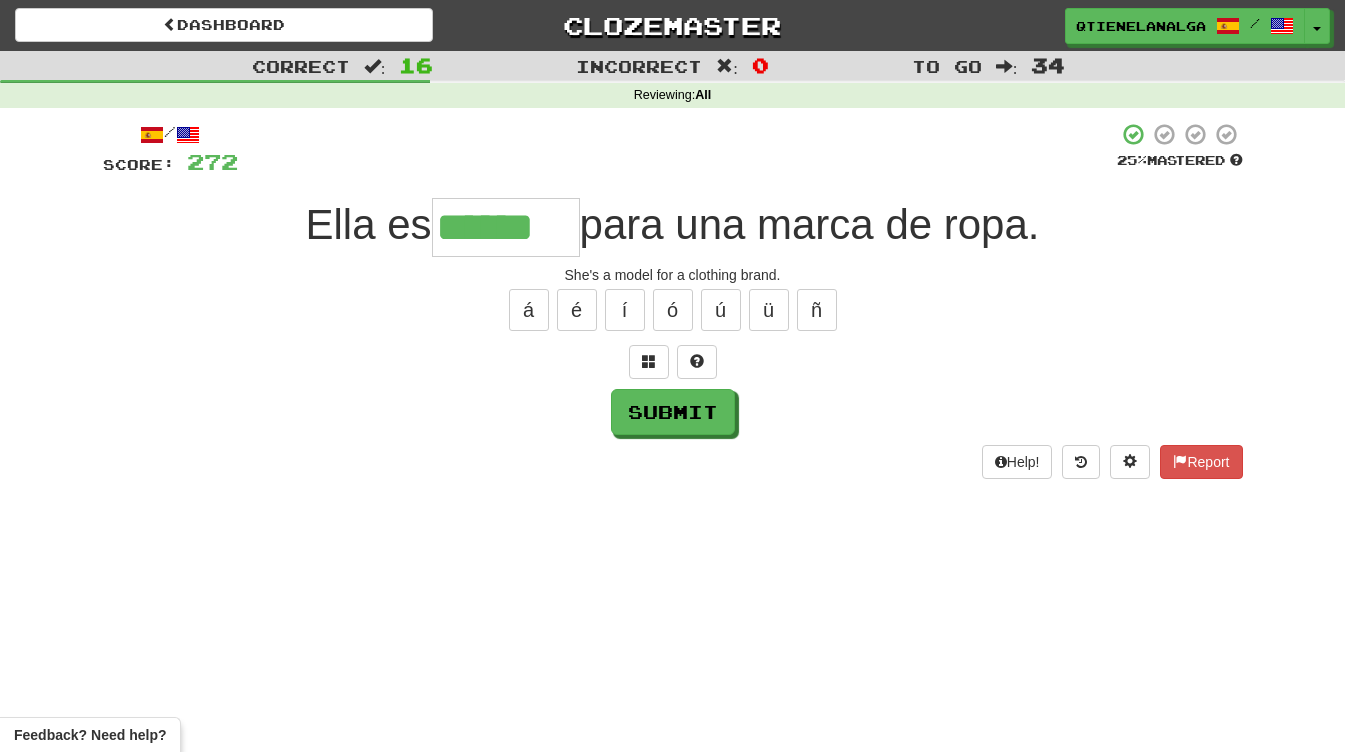 type on "******" 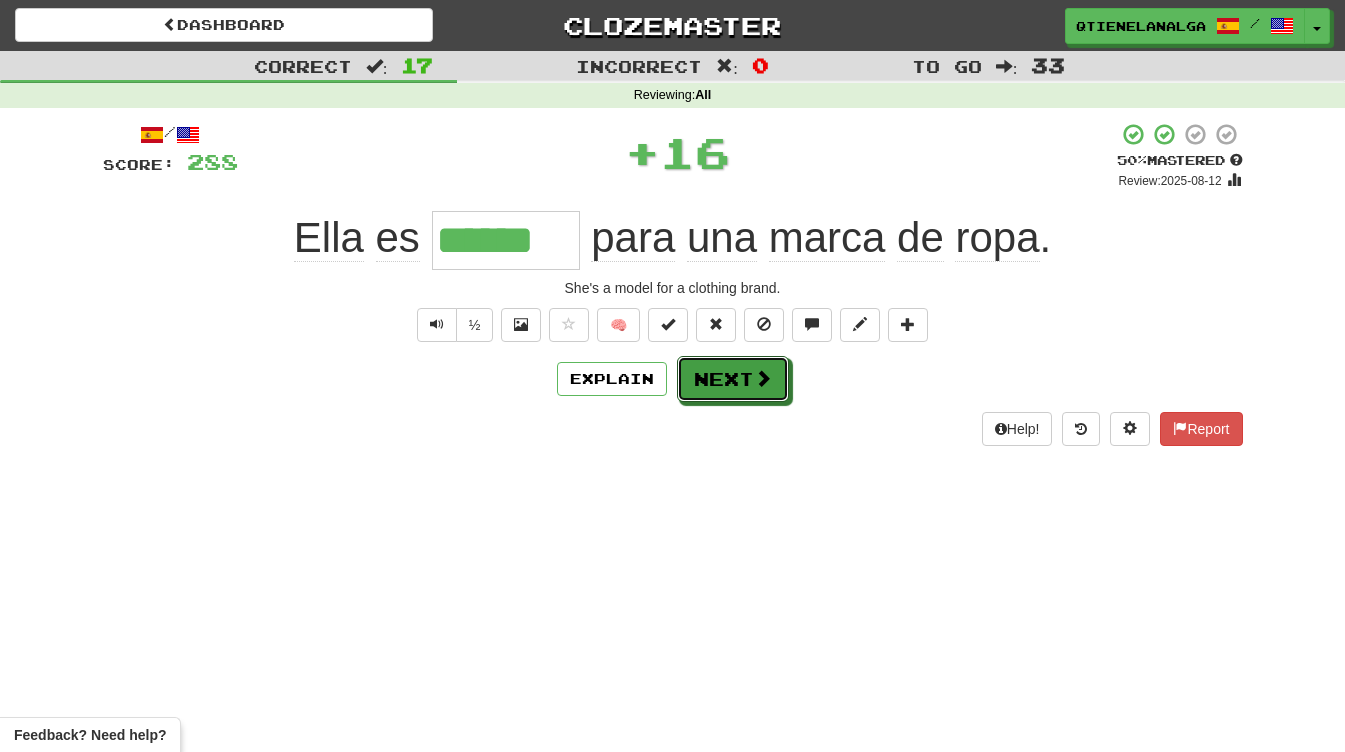 click on "Next" at bounding box center [733, 379] 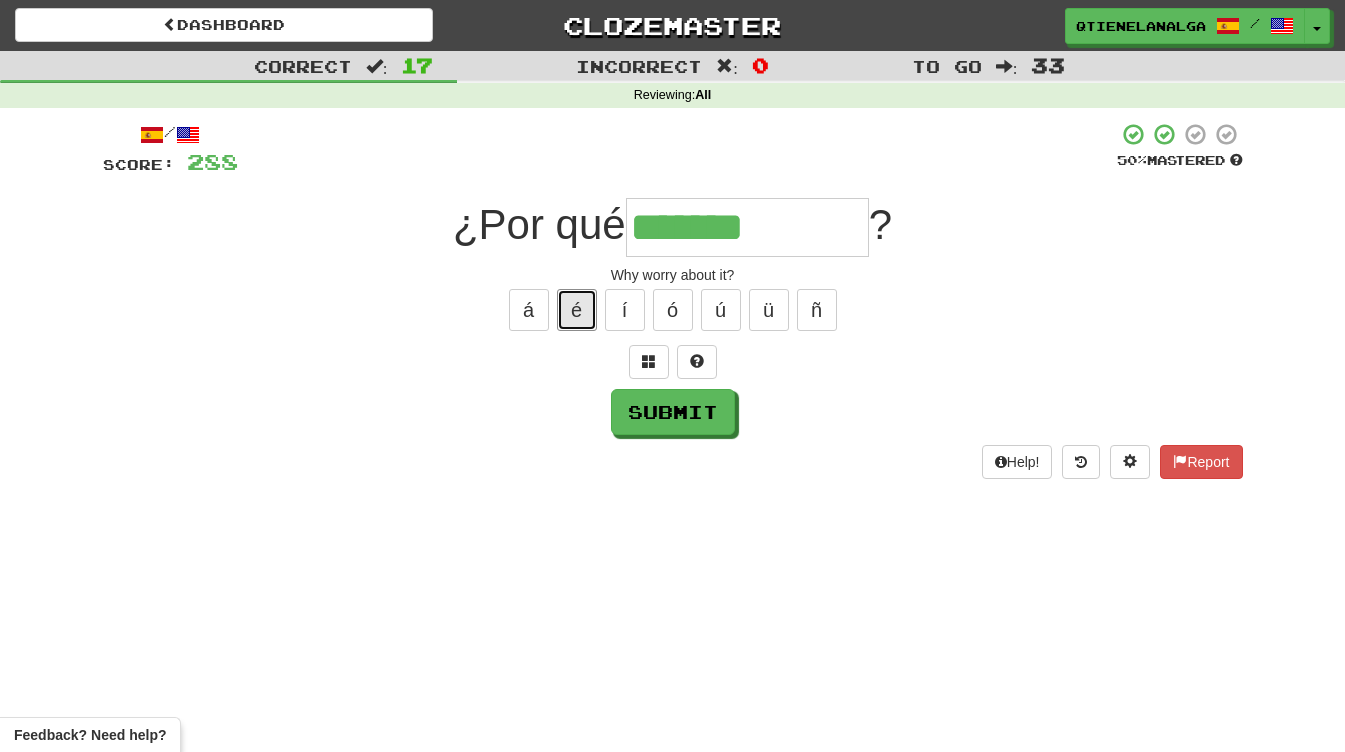 click on "é" at bounding box center (577, 310) 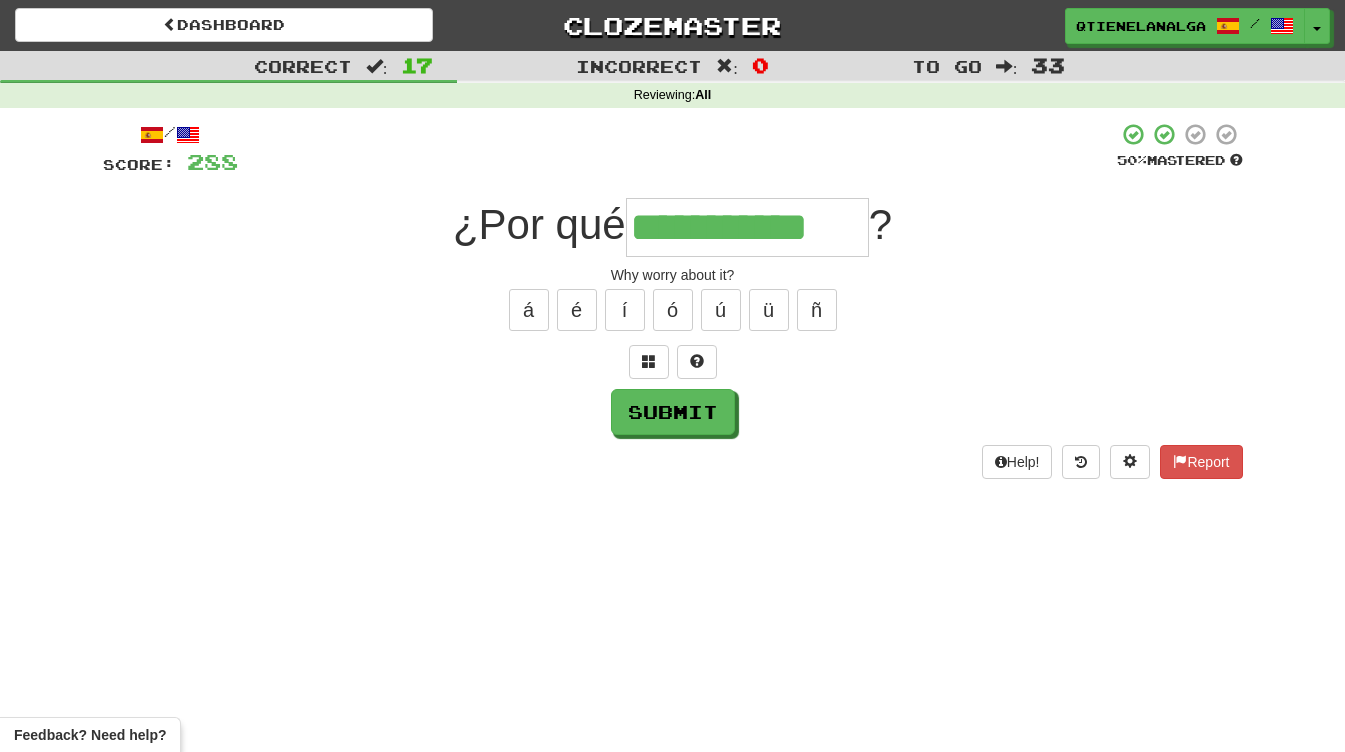 type on "**********" 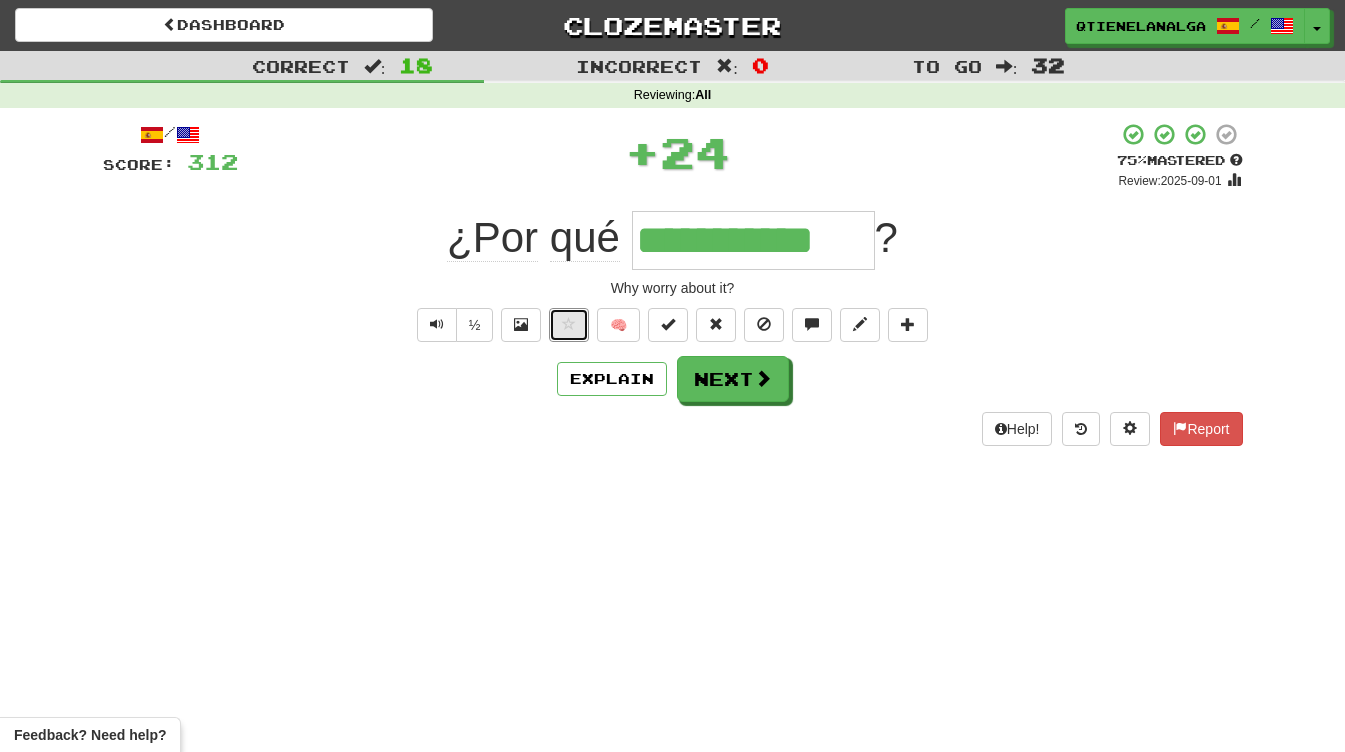 click at bounding box center [569, 324] 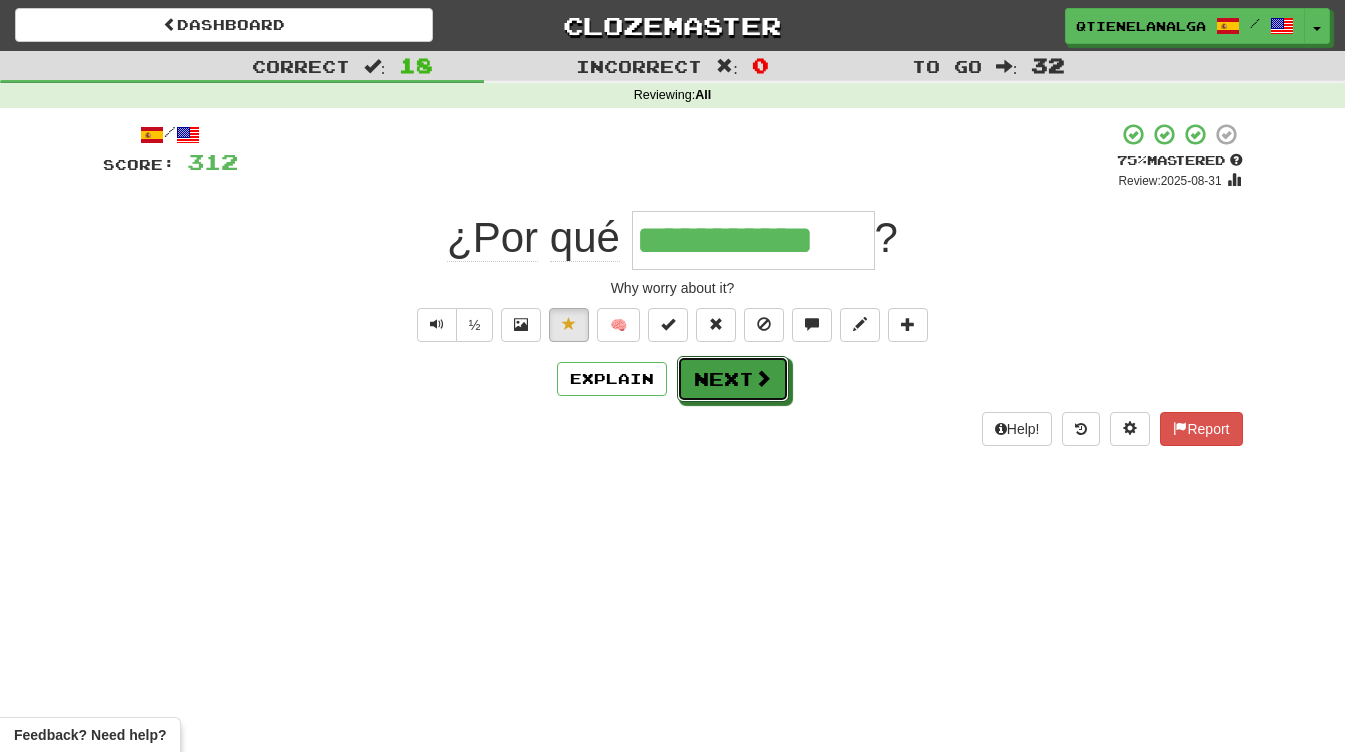 click on "Next" at bounding box center (733, 379) 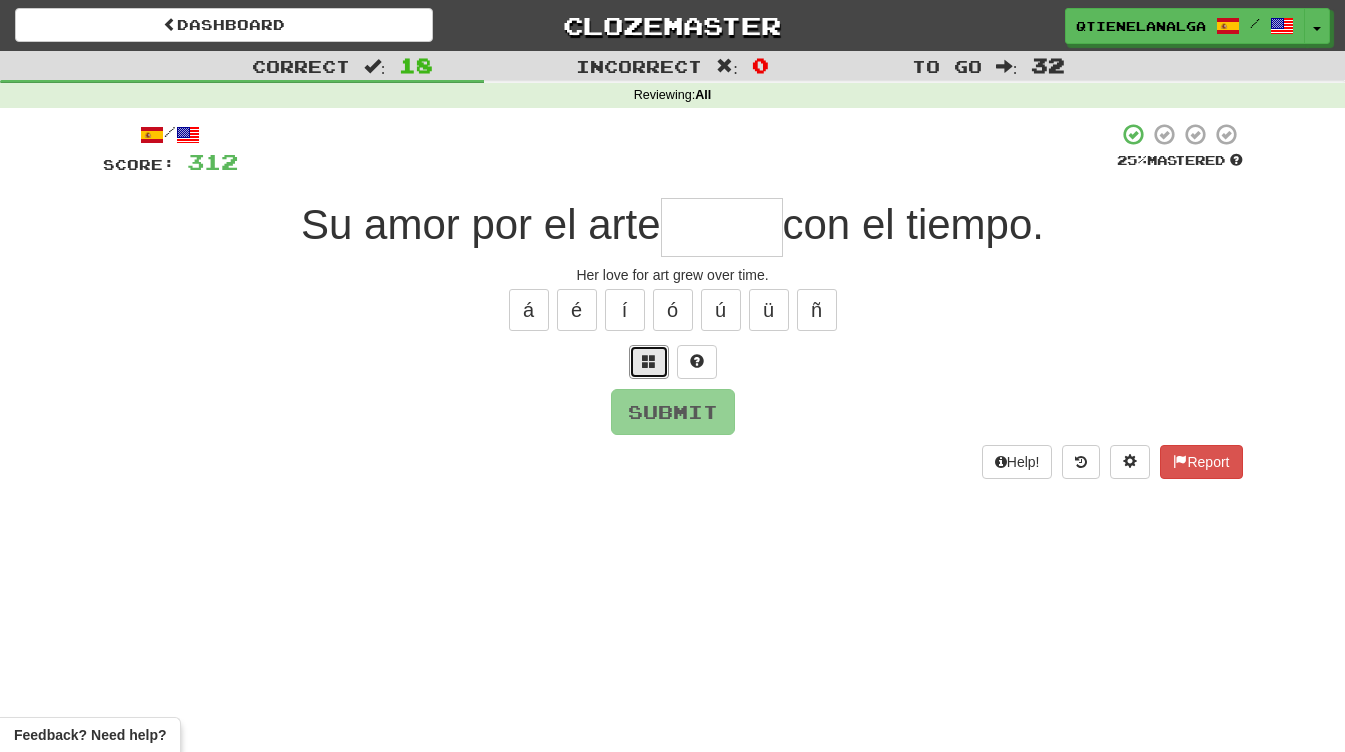 click at bounding box center (649, 362) 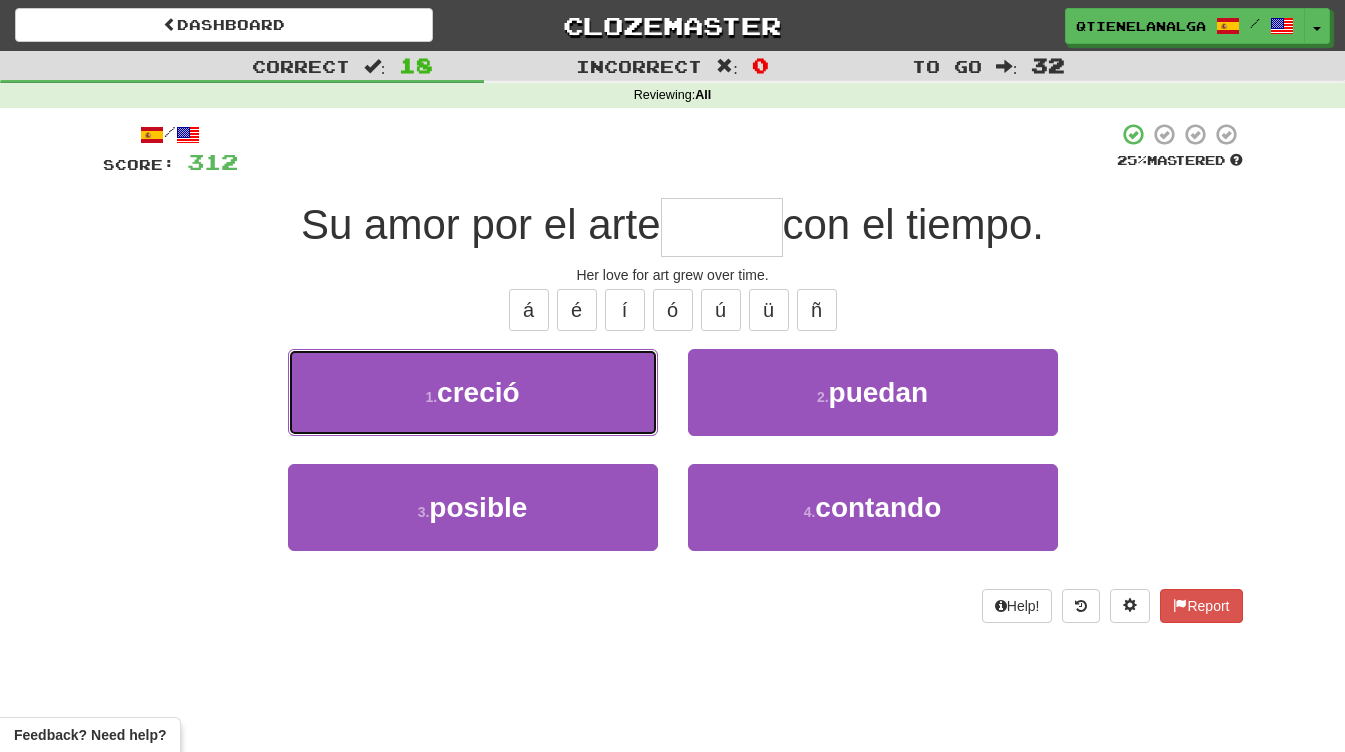 click on "1 .  creció" at bounding box center (473, 392) 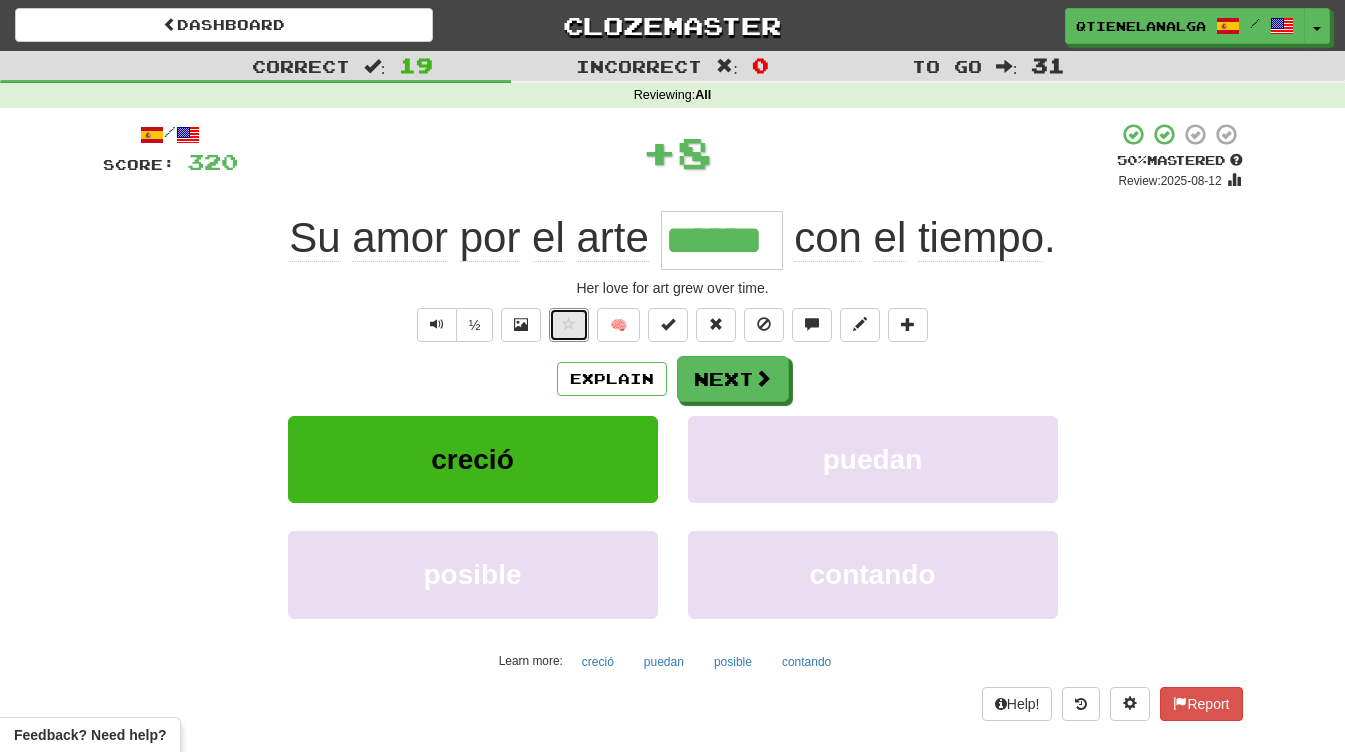 click at bounding box center (569, 325) 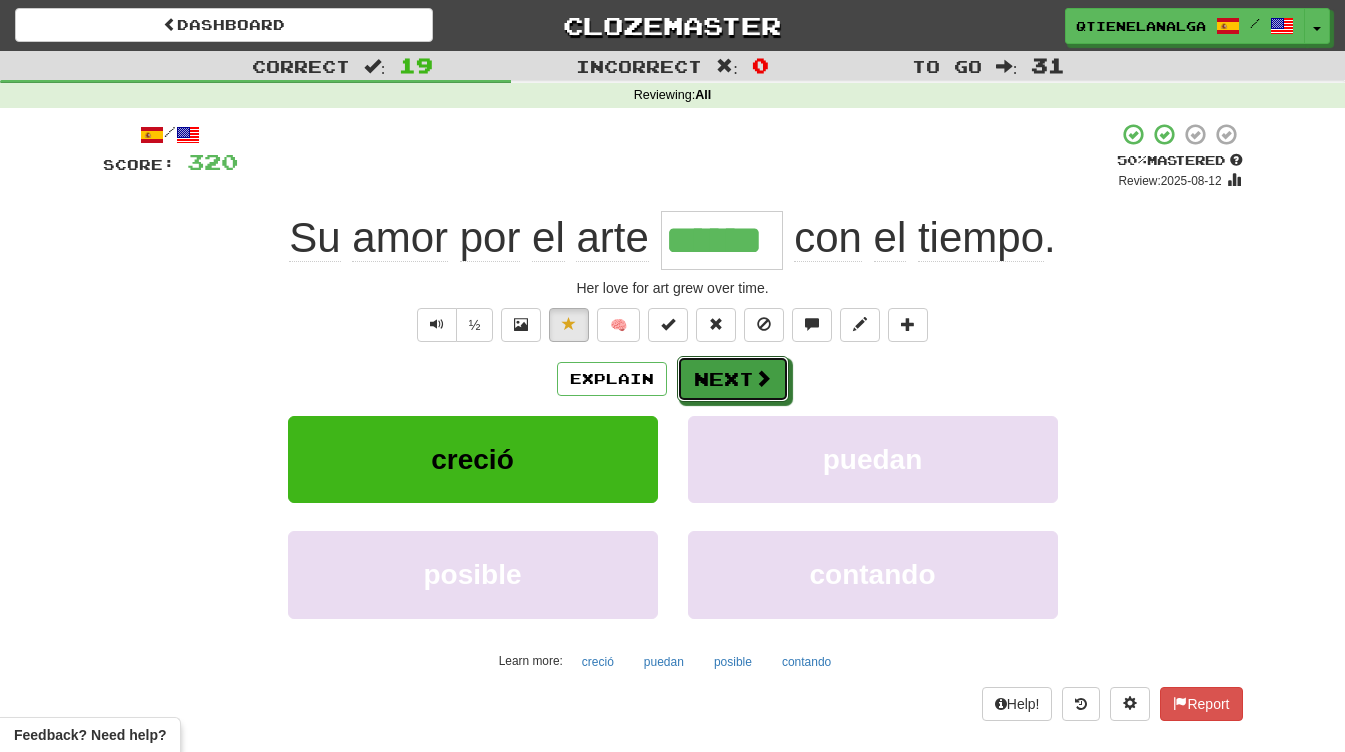 click on "Next" at bounding box center (733, 379) 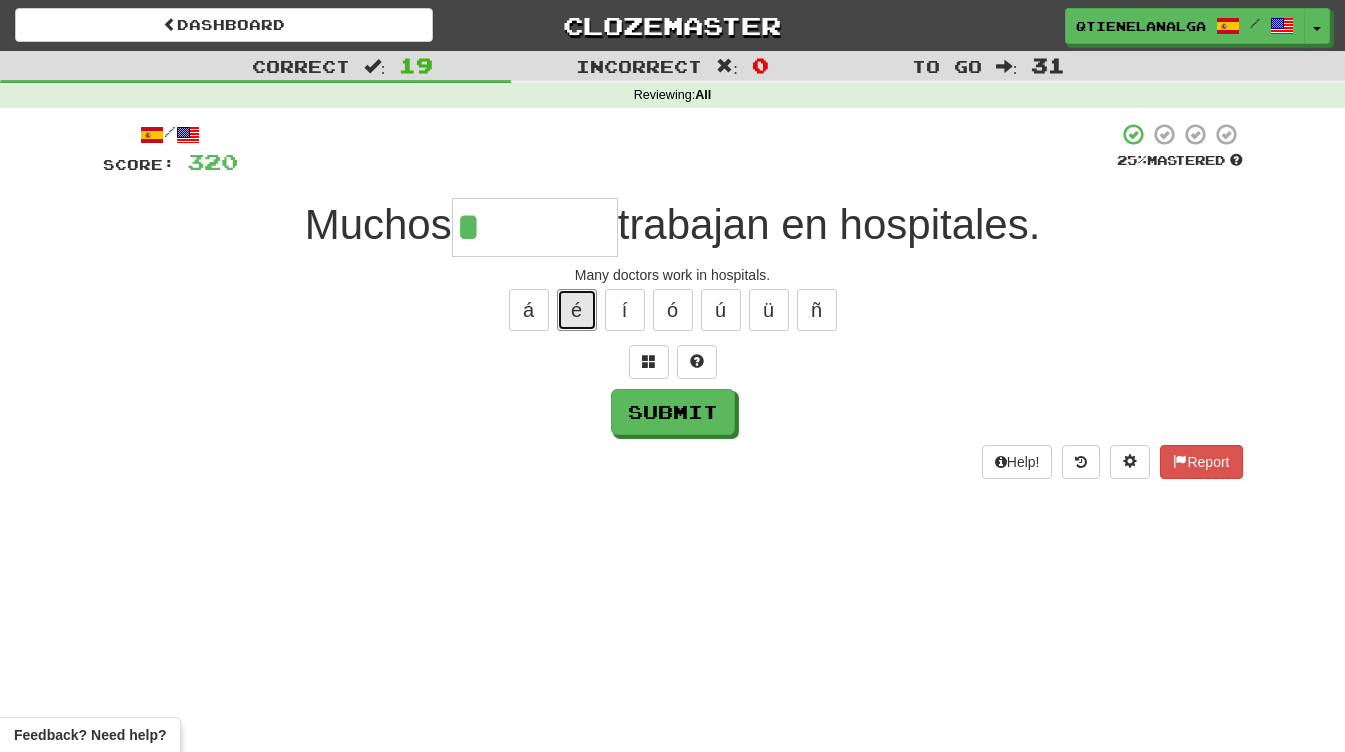 click on "é" at bounding box center (577, 310) 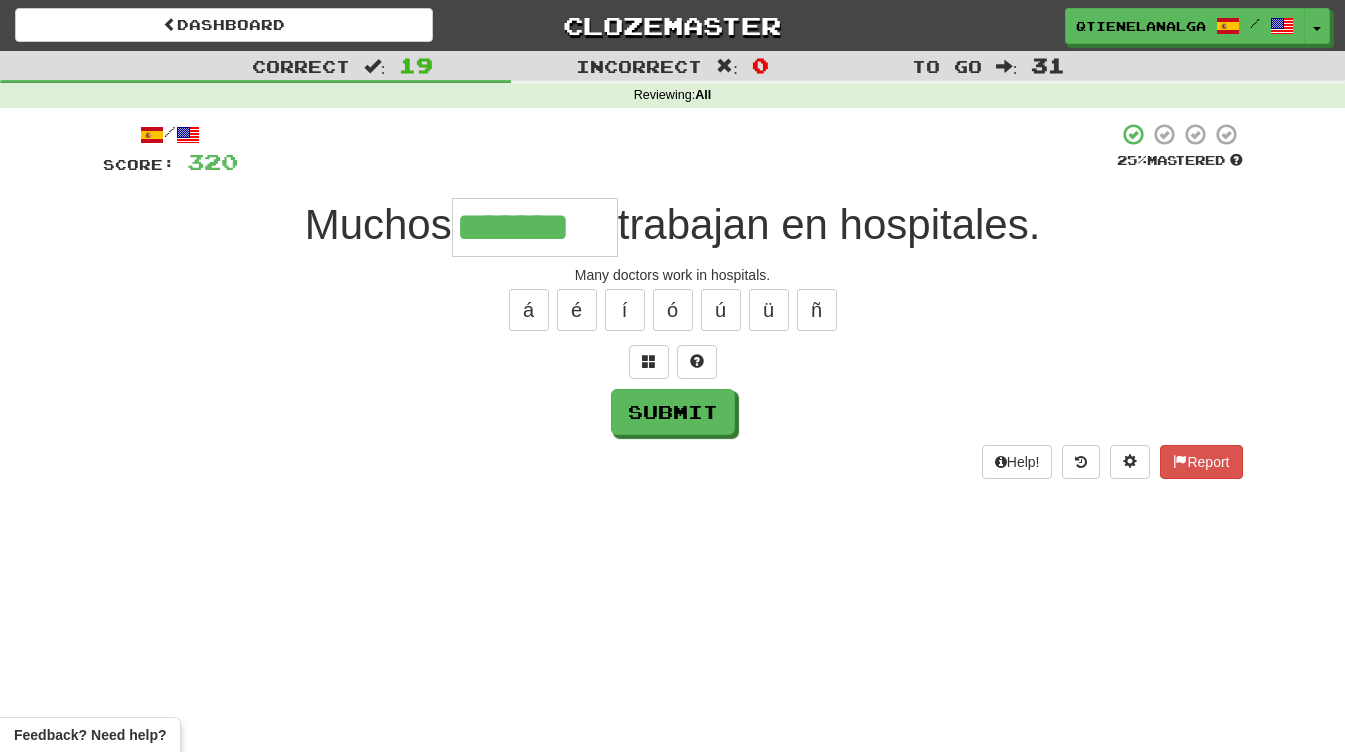 type on "*******" 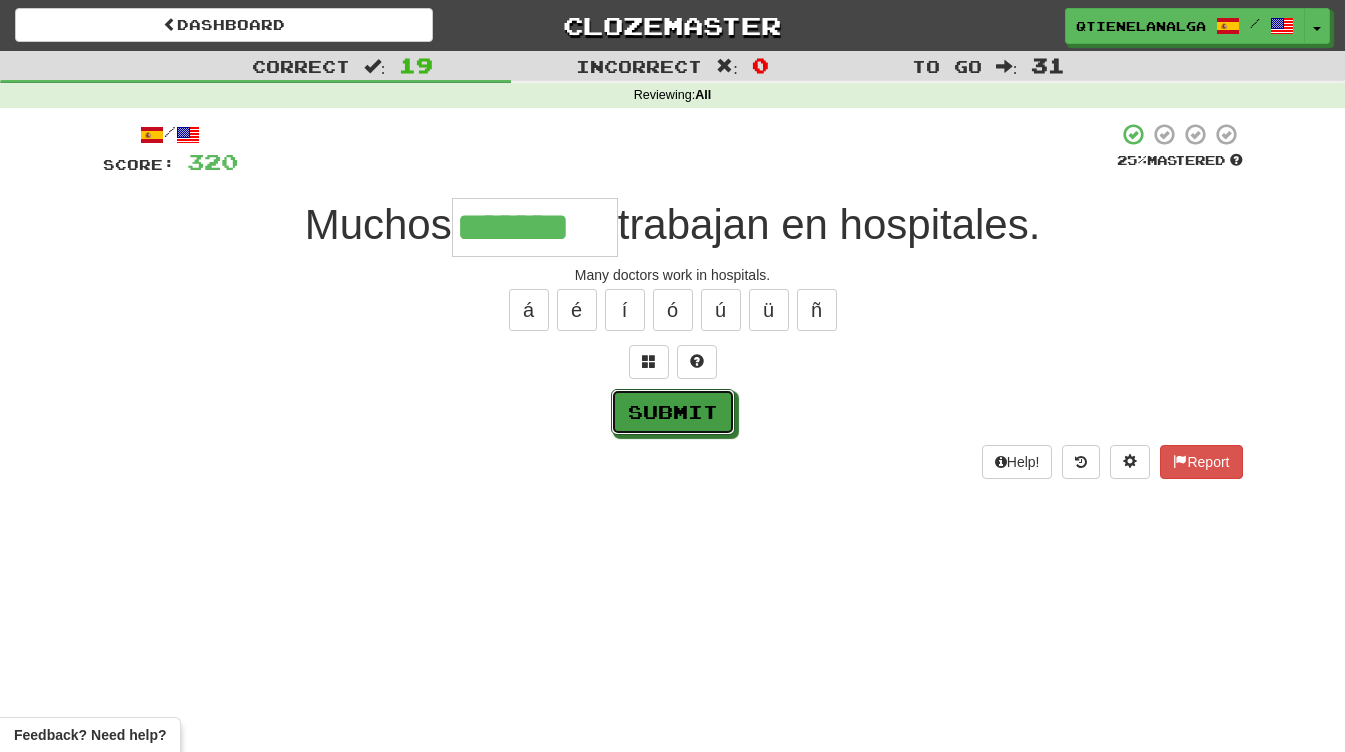 click on "Submit" at bounding box center (673, 412) 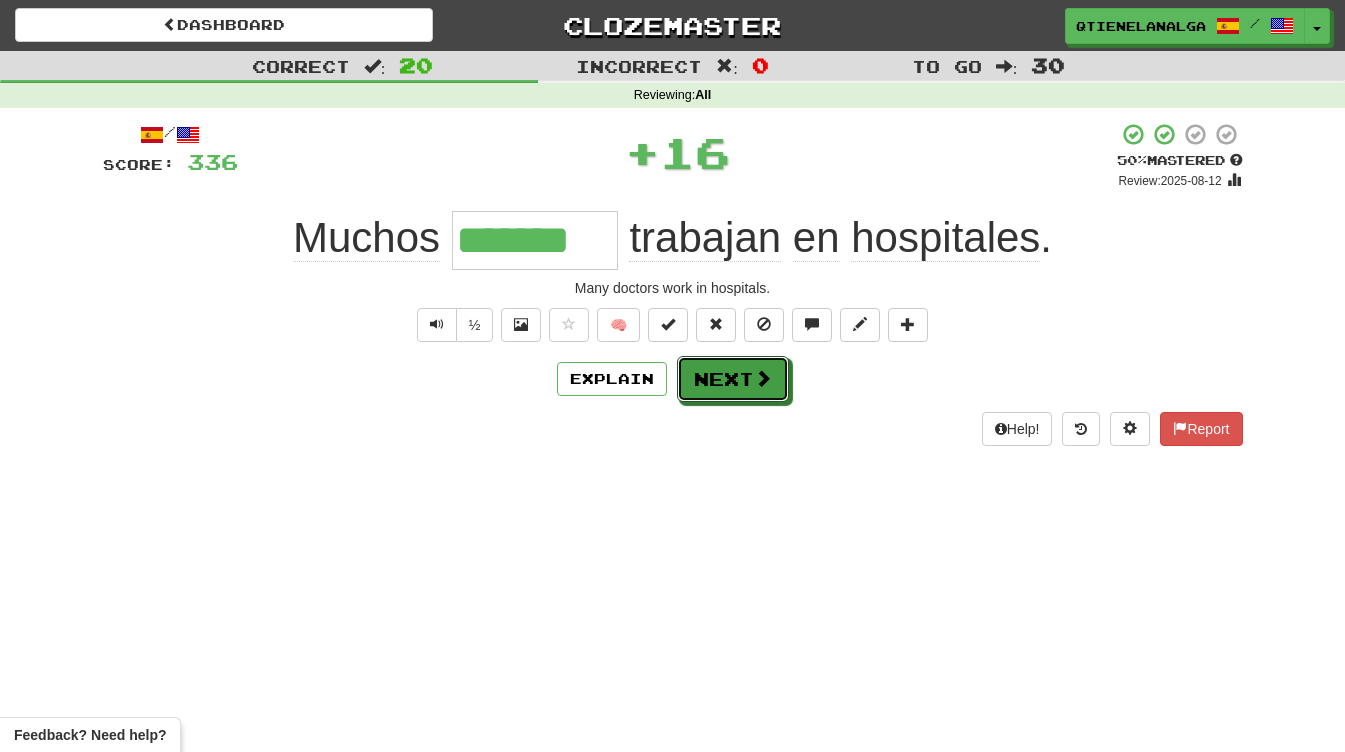 click on "Next" at bounding box center [733, 379] 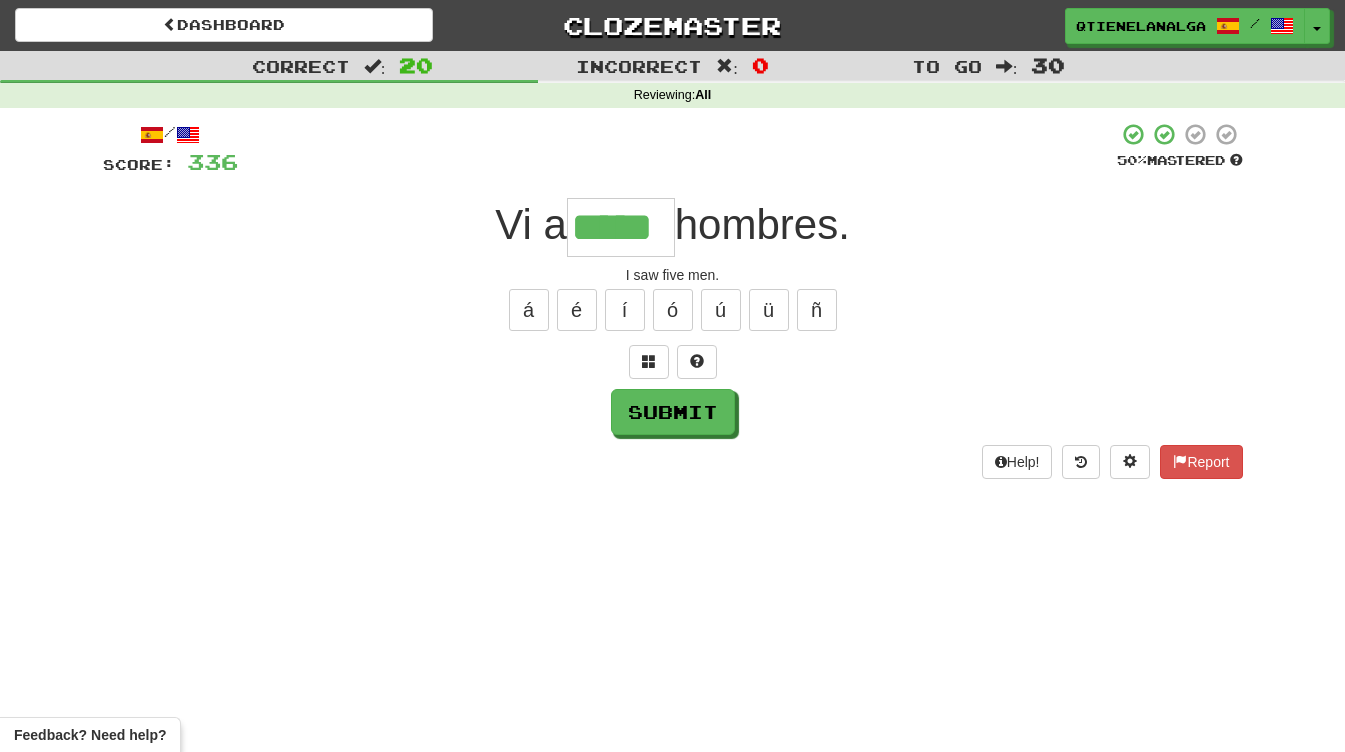 type on "*****" 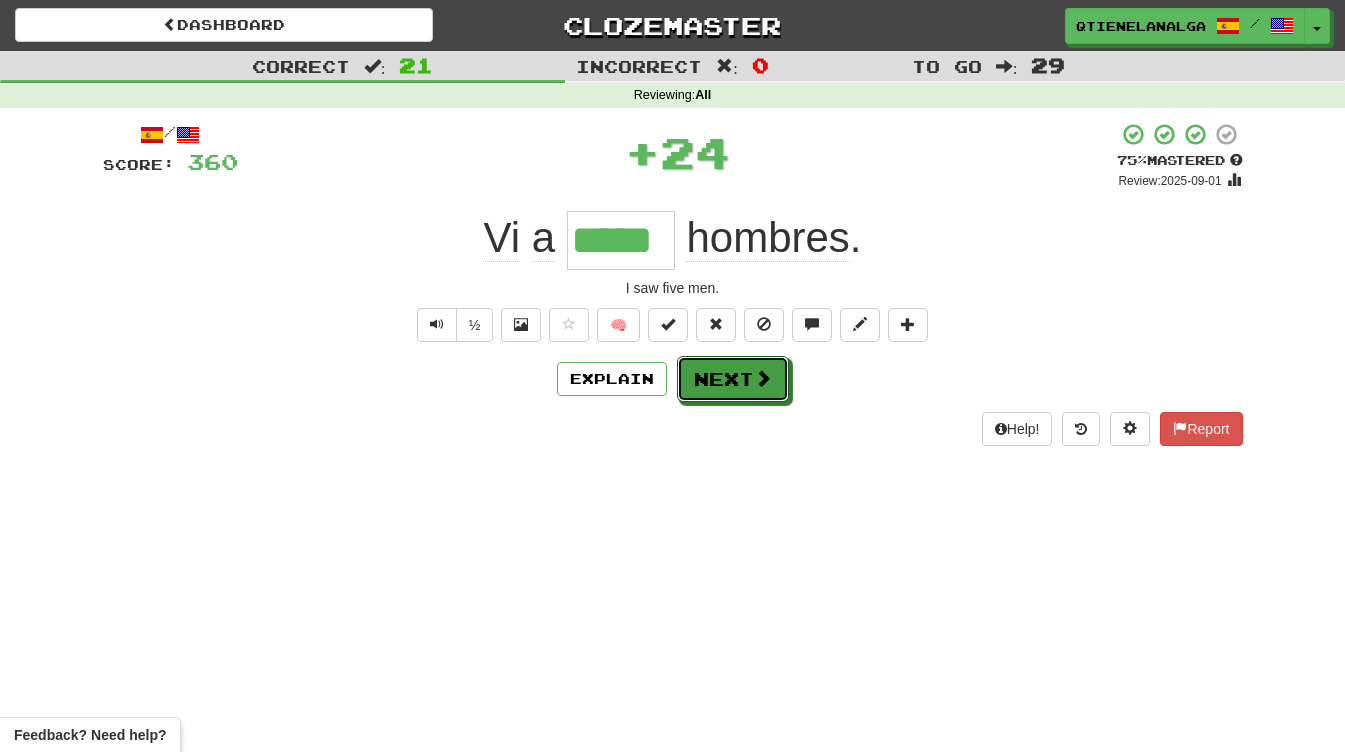 click on "Next" at bounding box center [733, 379] 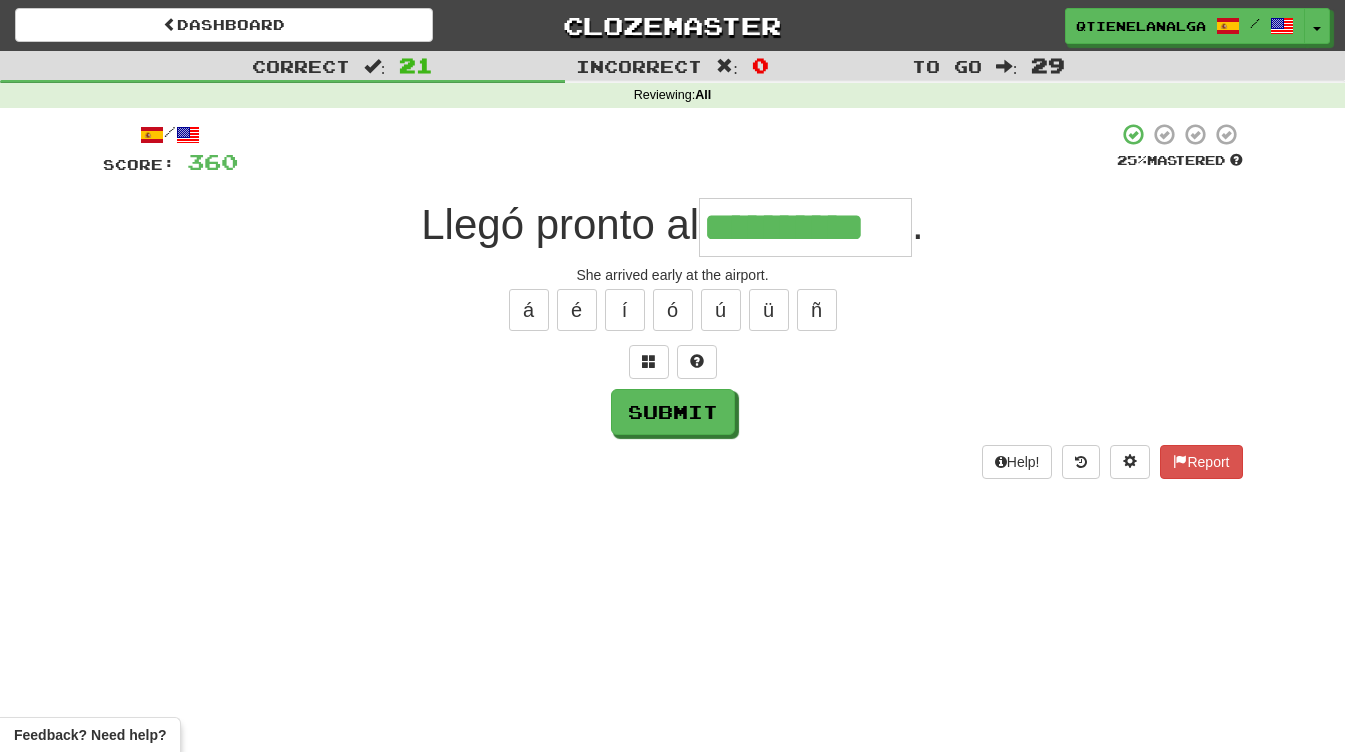 type on "**********" 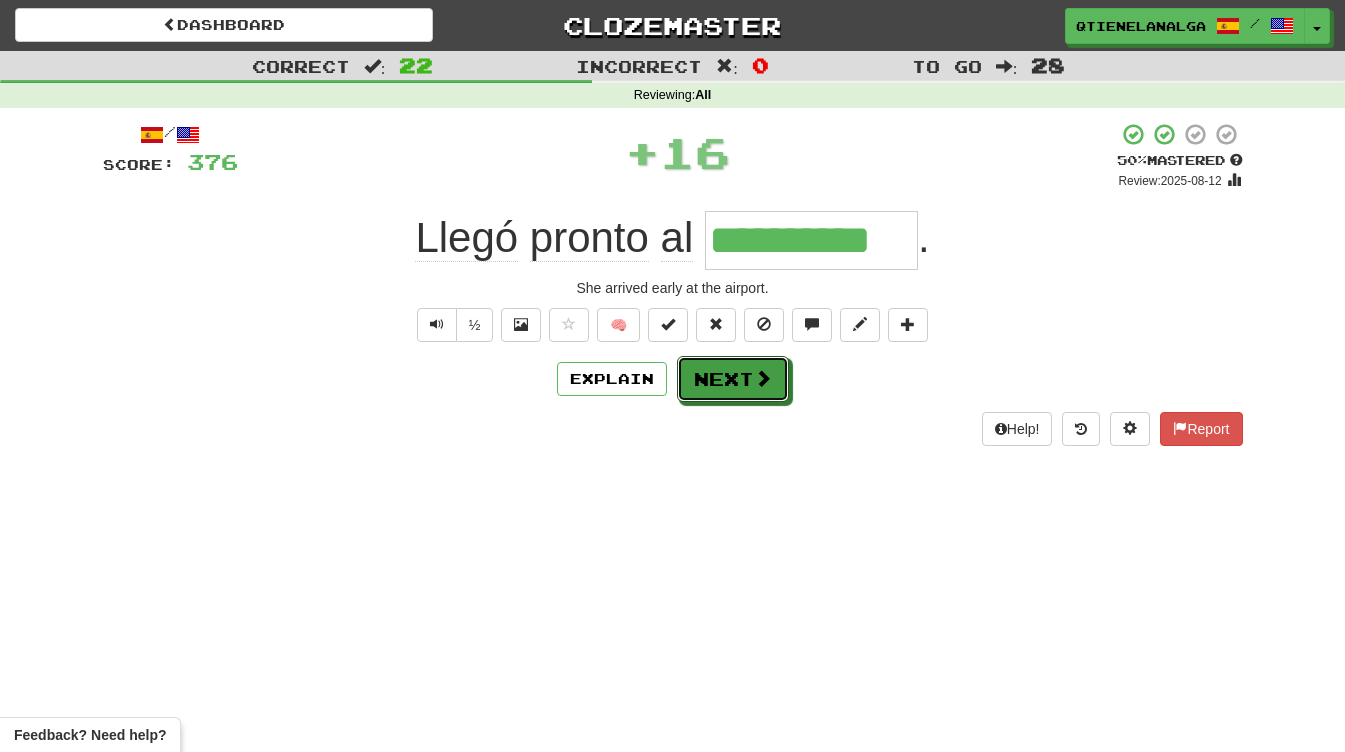 click on "Next" at bounding box center (733, 379) 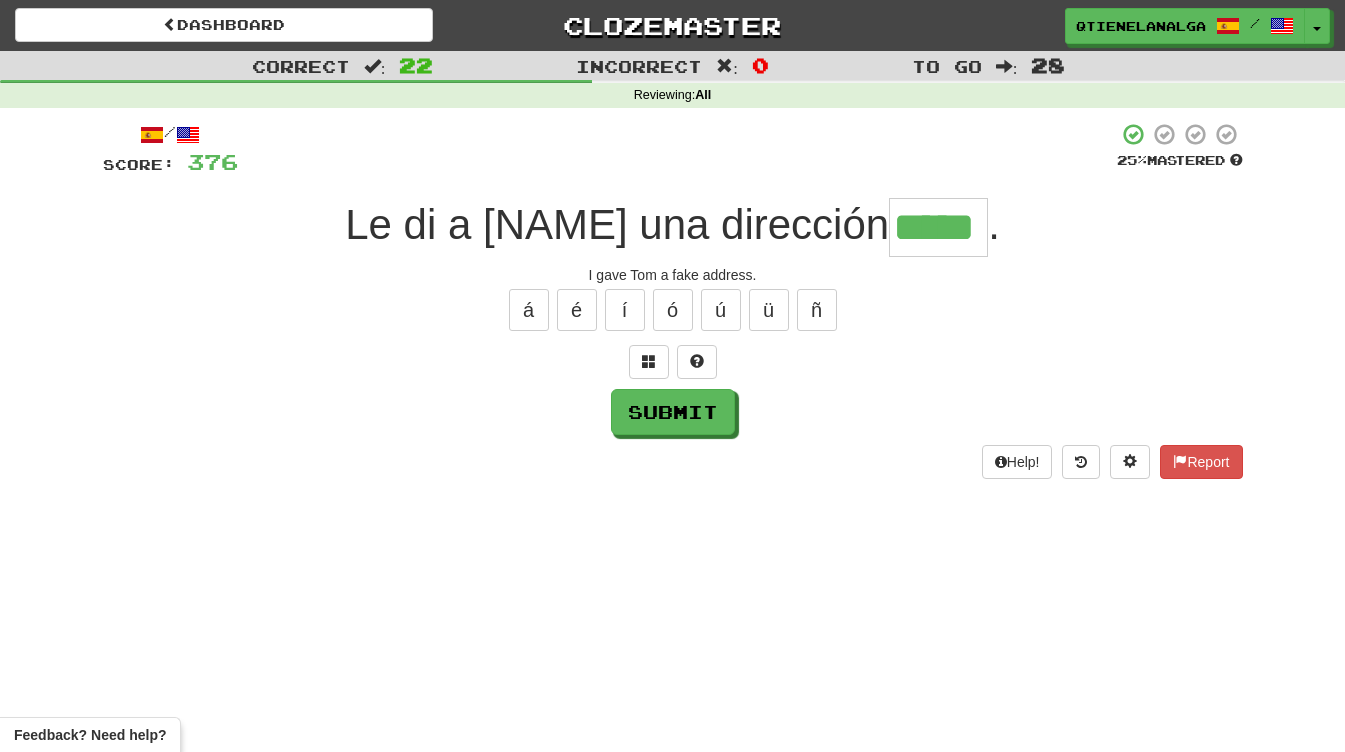 type on "*****" 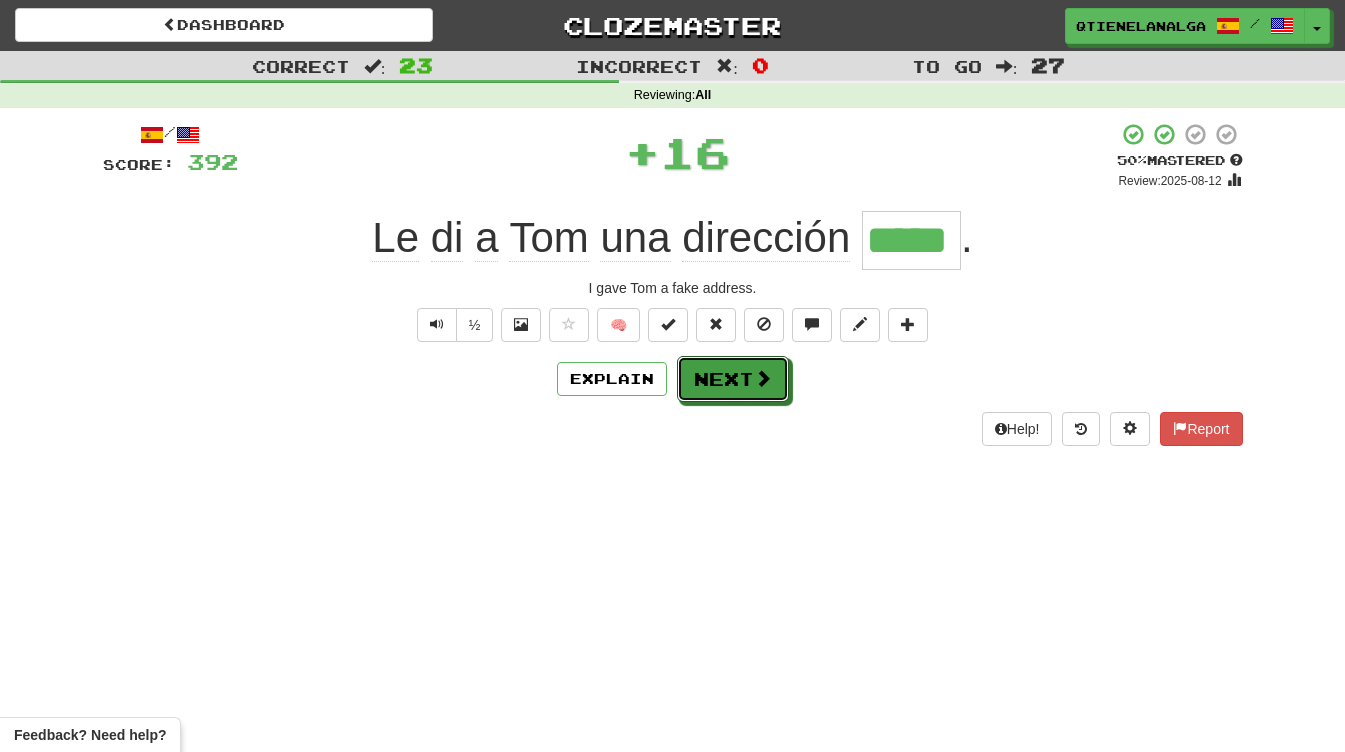 click on "Next" at bounding box center [733, 379] 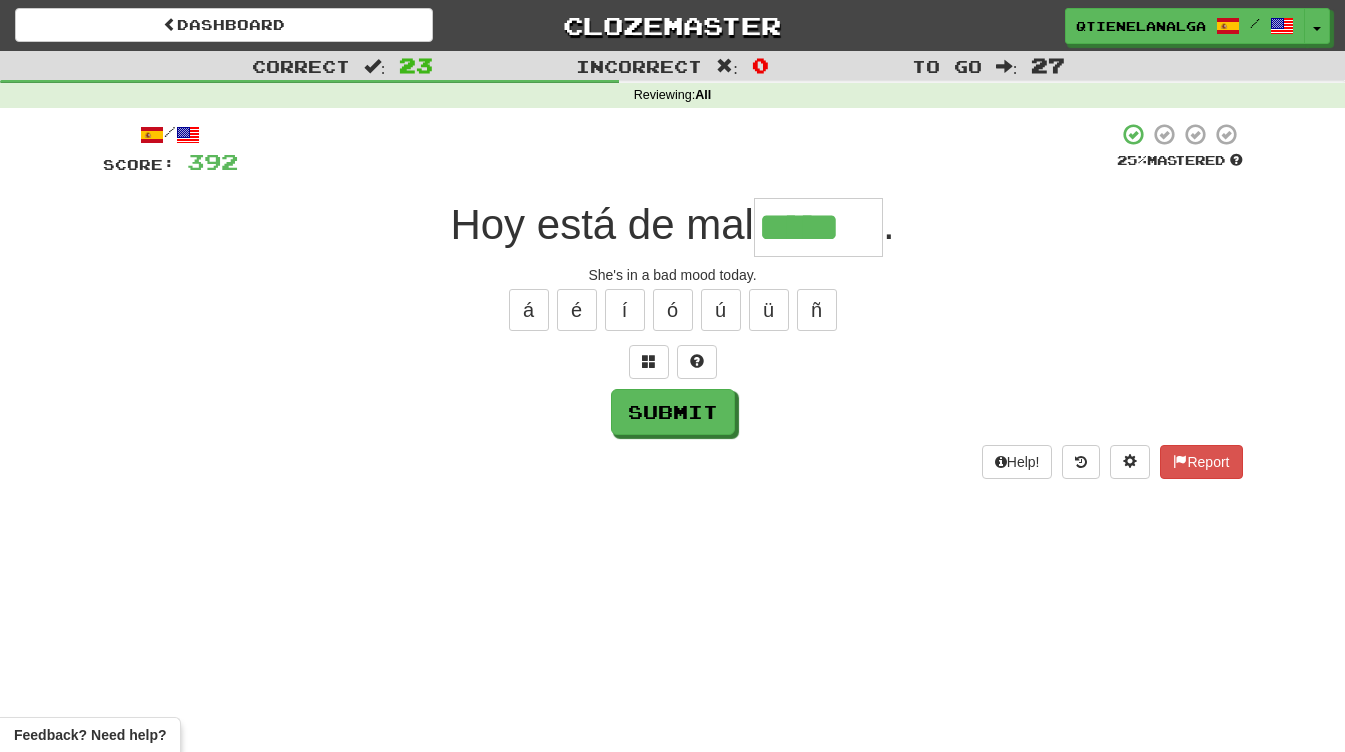 type on "*****" 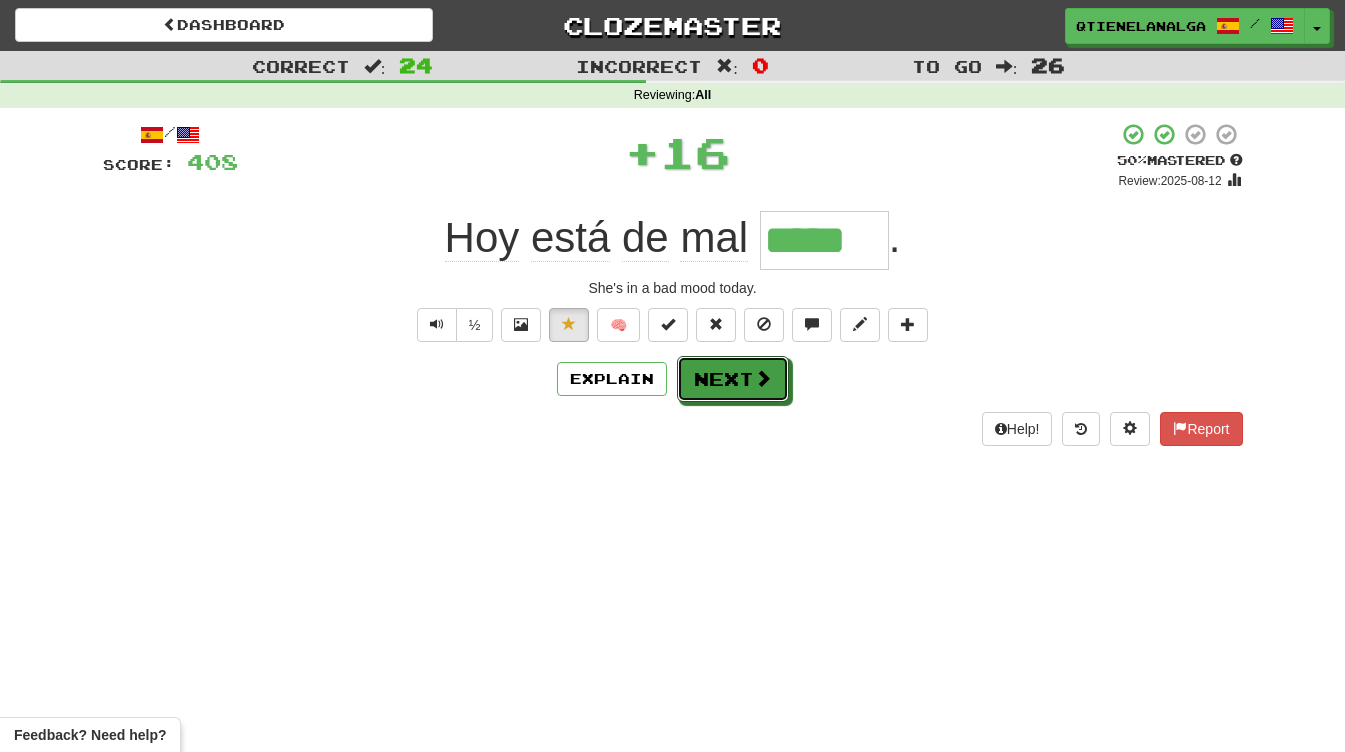 click on "Next" at bounding box center [733, 379] 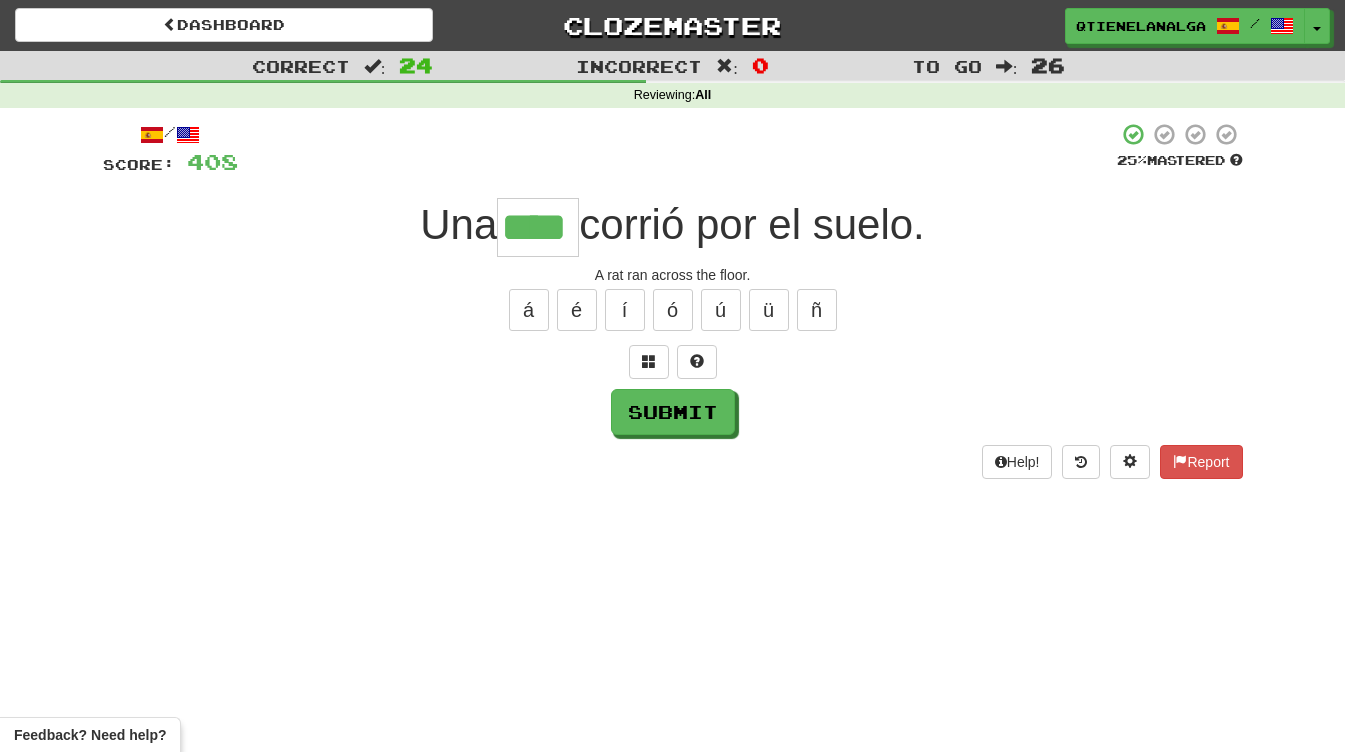type on "****" 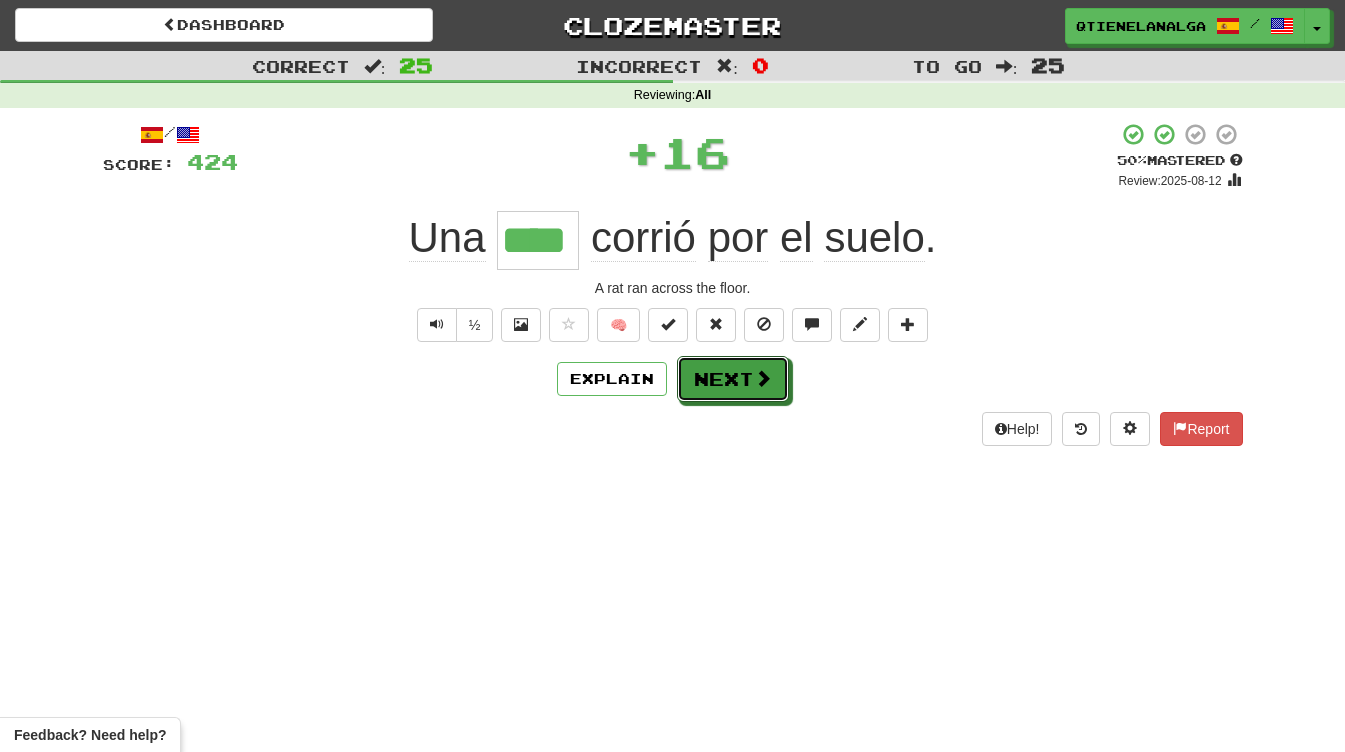 click at bounding box center (763, 378) 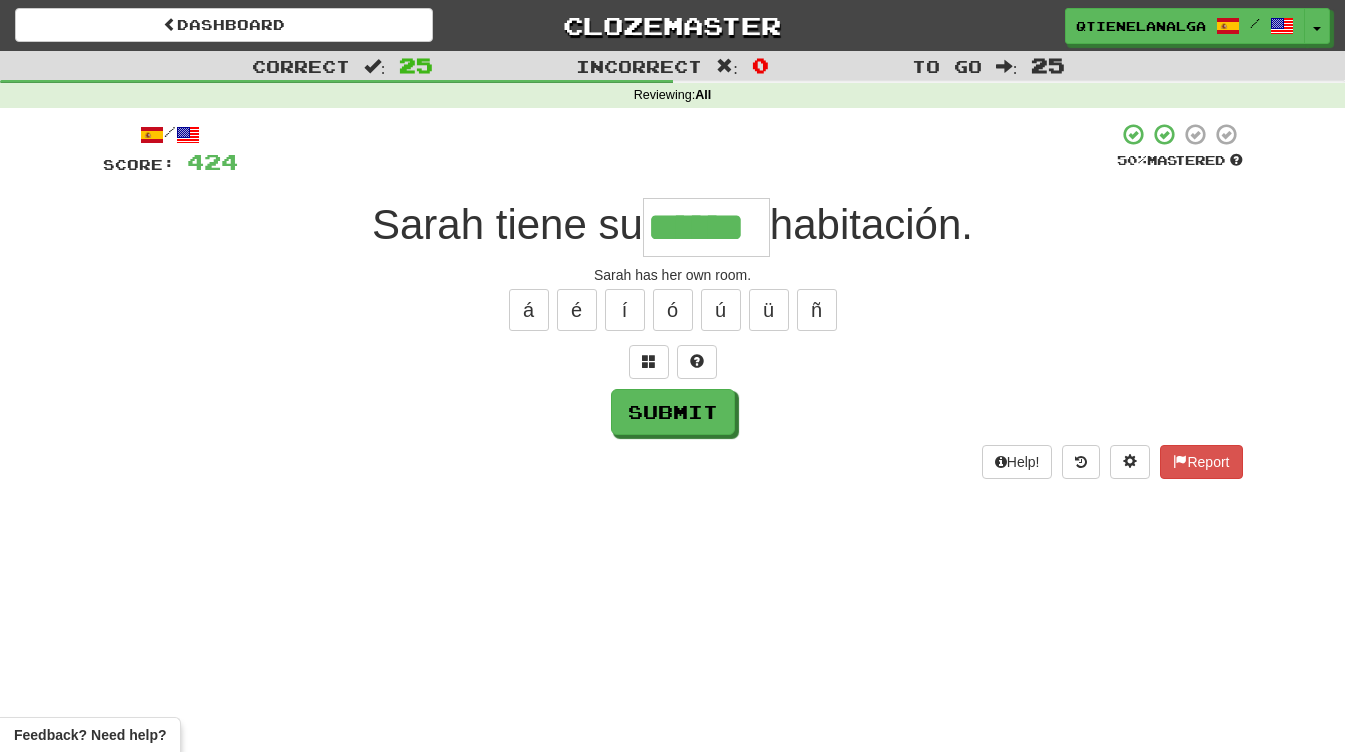type on "******" 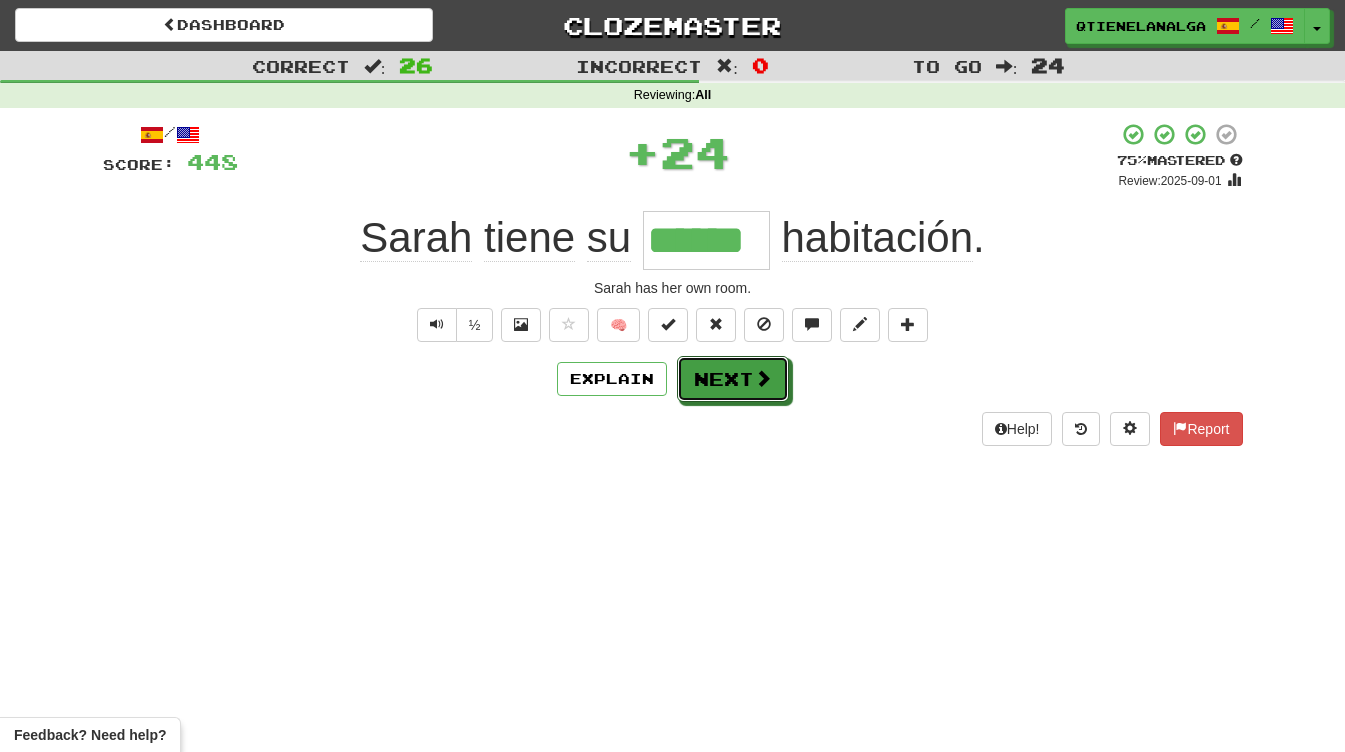 click at bounding box center (763, 378) 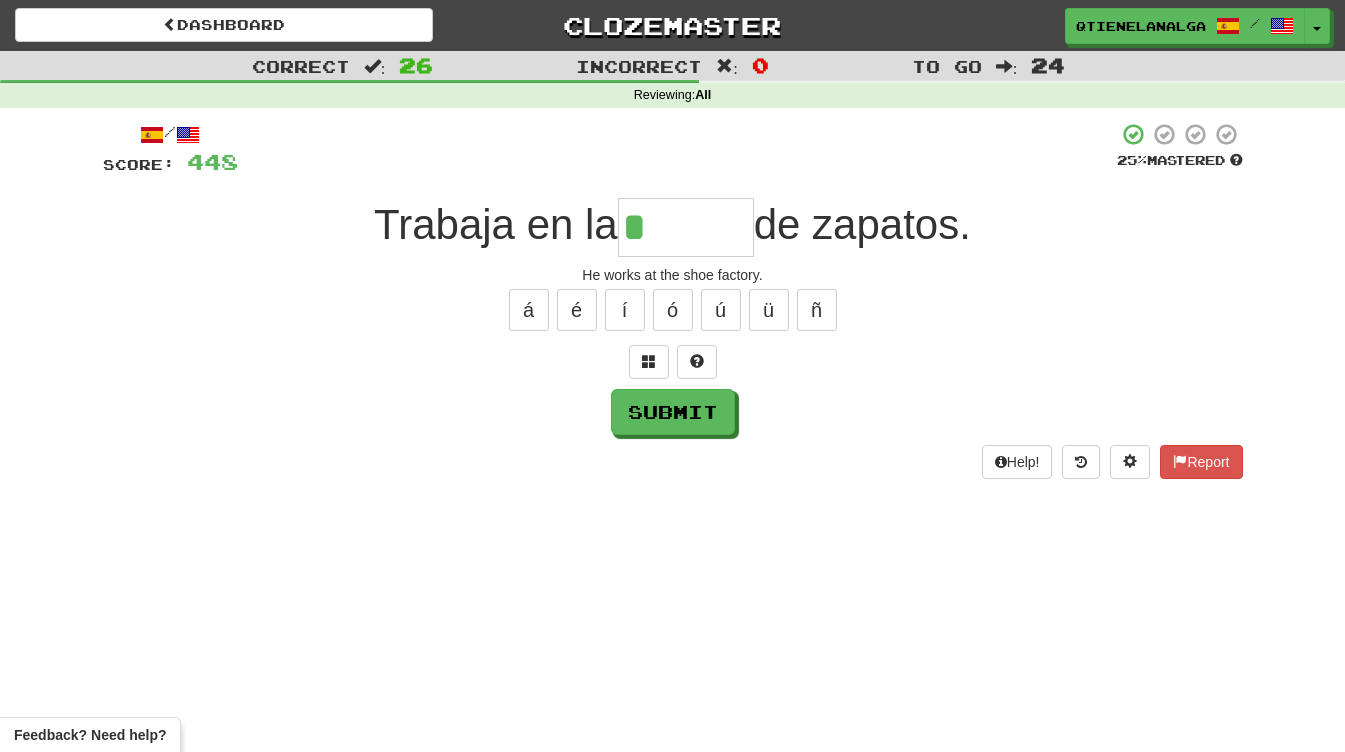 click on "á é í ó ú ü ñ" at bounding box center [673, 310] 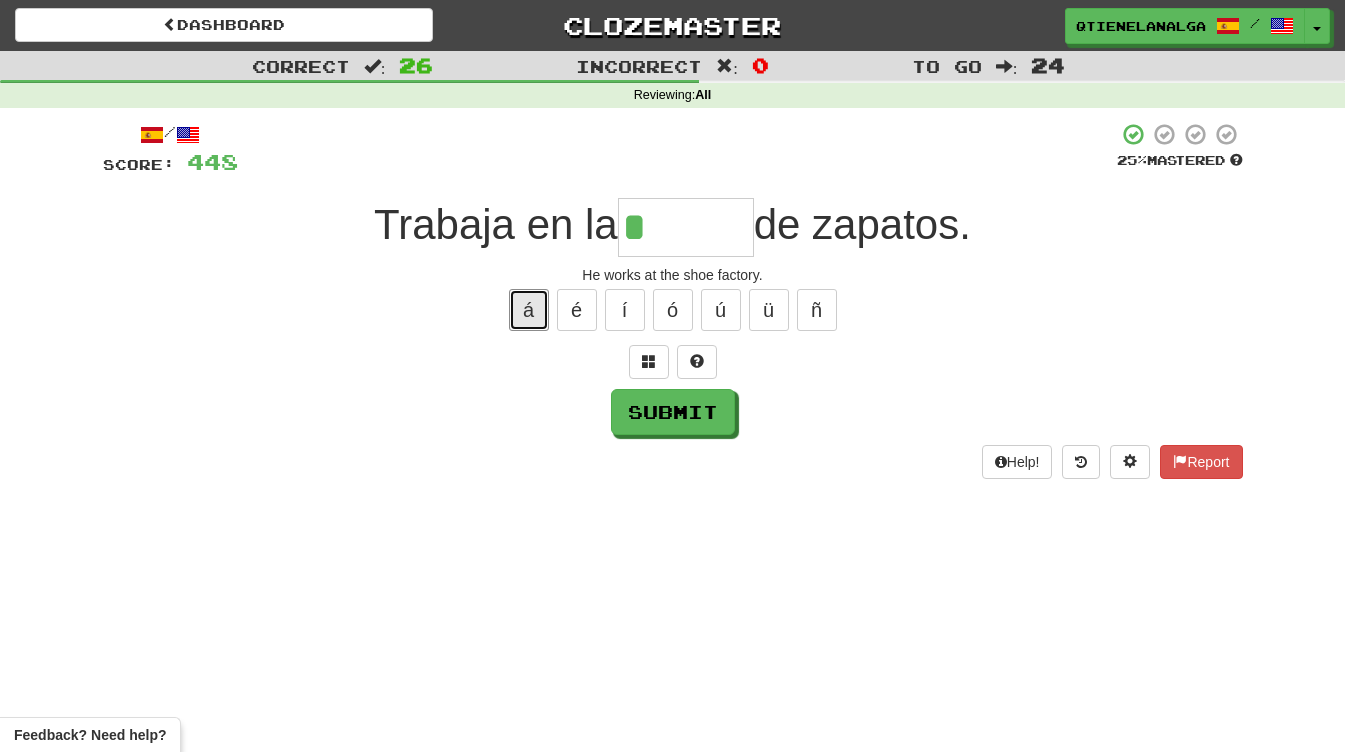 click on "á" at bounding box center [529, 310] 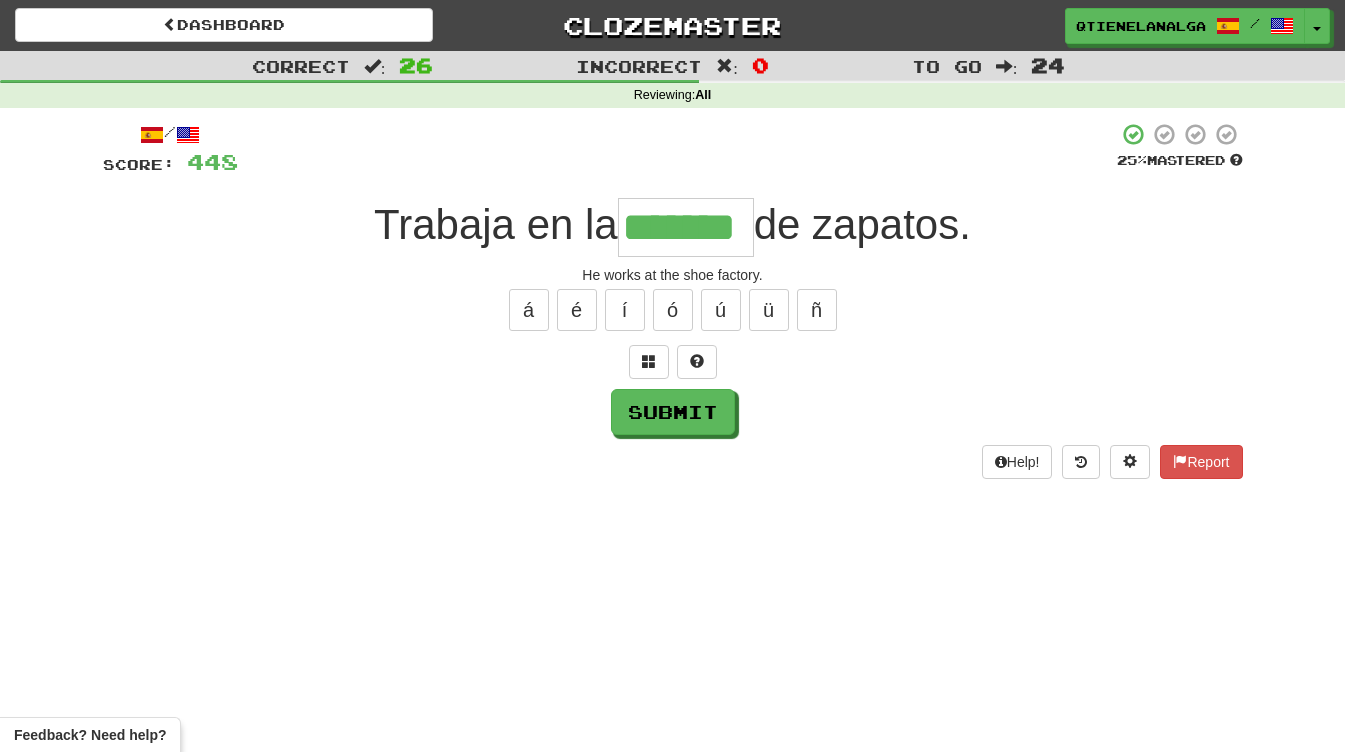 type on "*******" 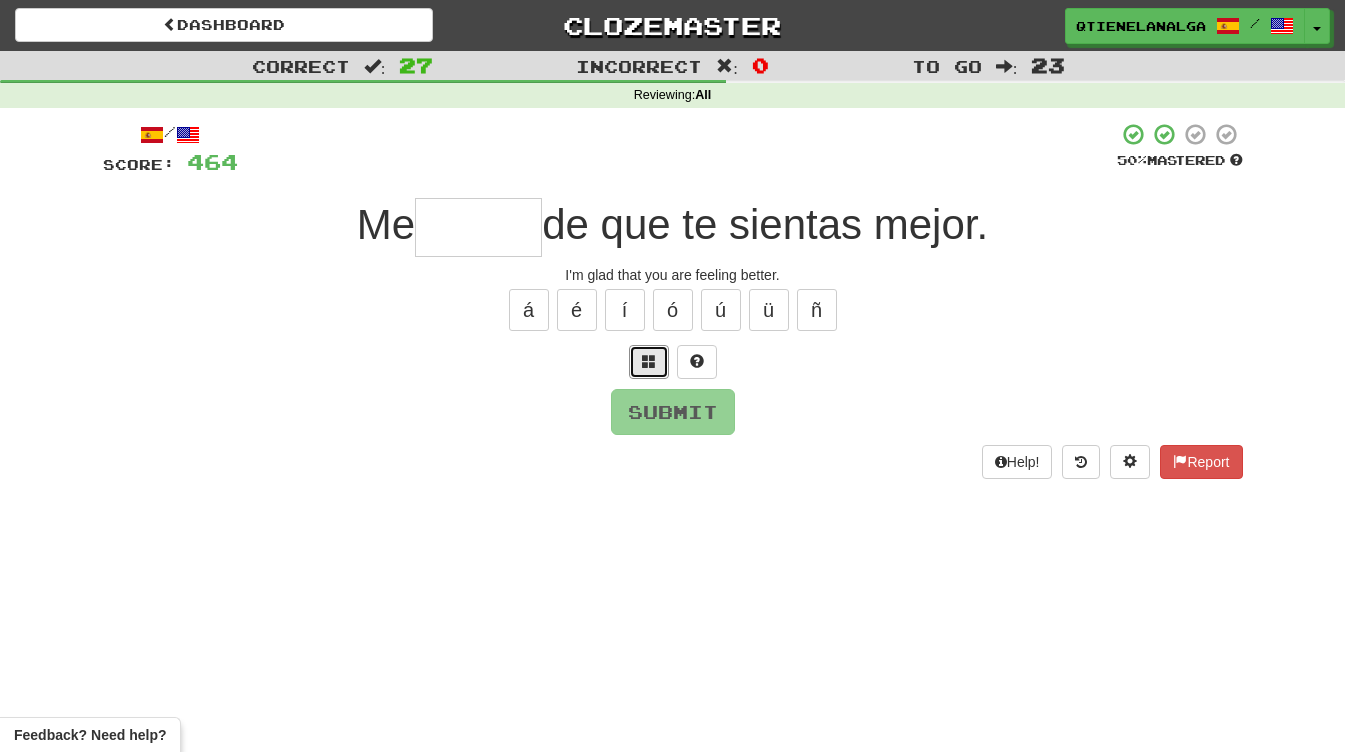 click at bounding box center [649, 362] 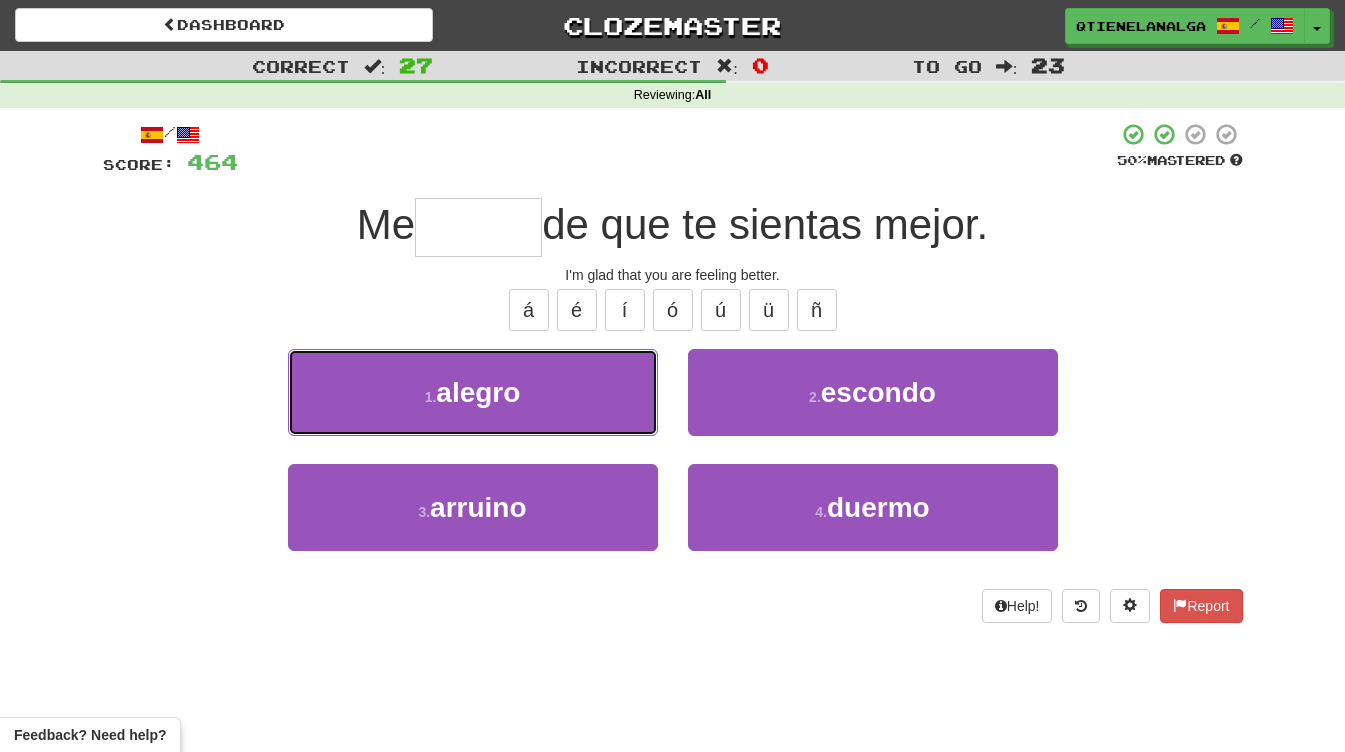click on "1 .  alegro" at bounding box center [473, 392] 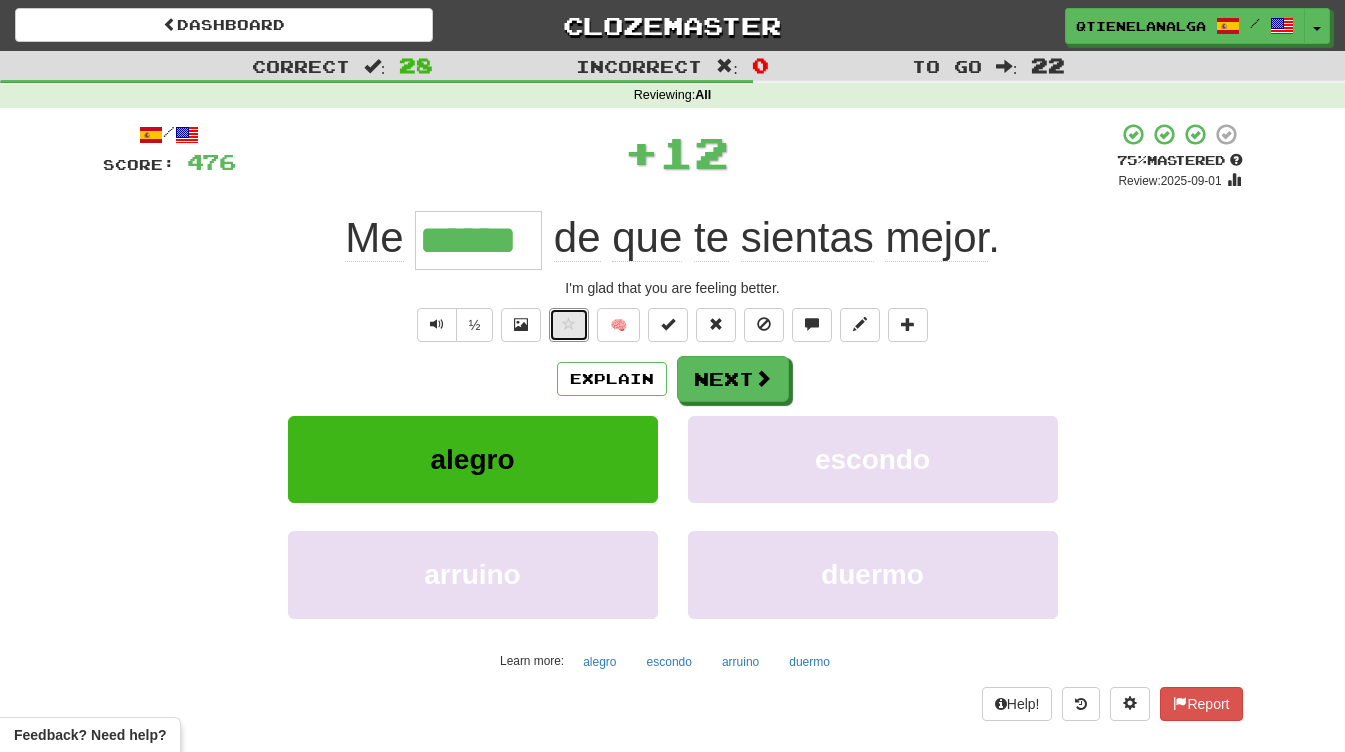 click at bounding box center [569, 324] 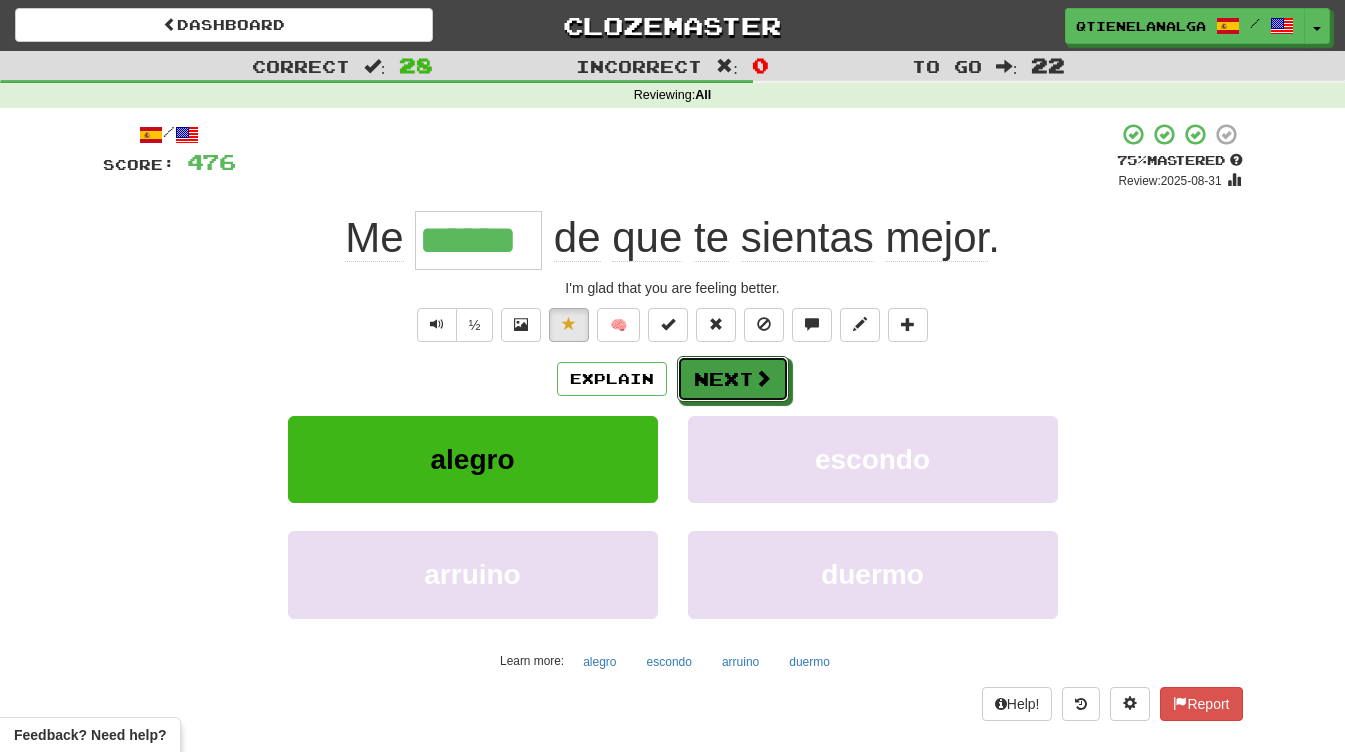 click on "Next" at bounding box center (733, 379) 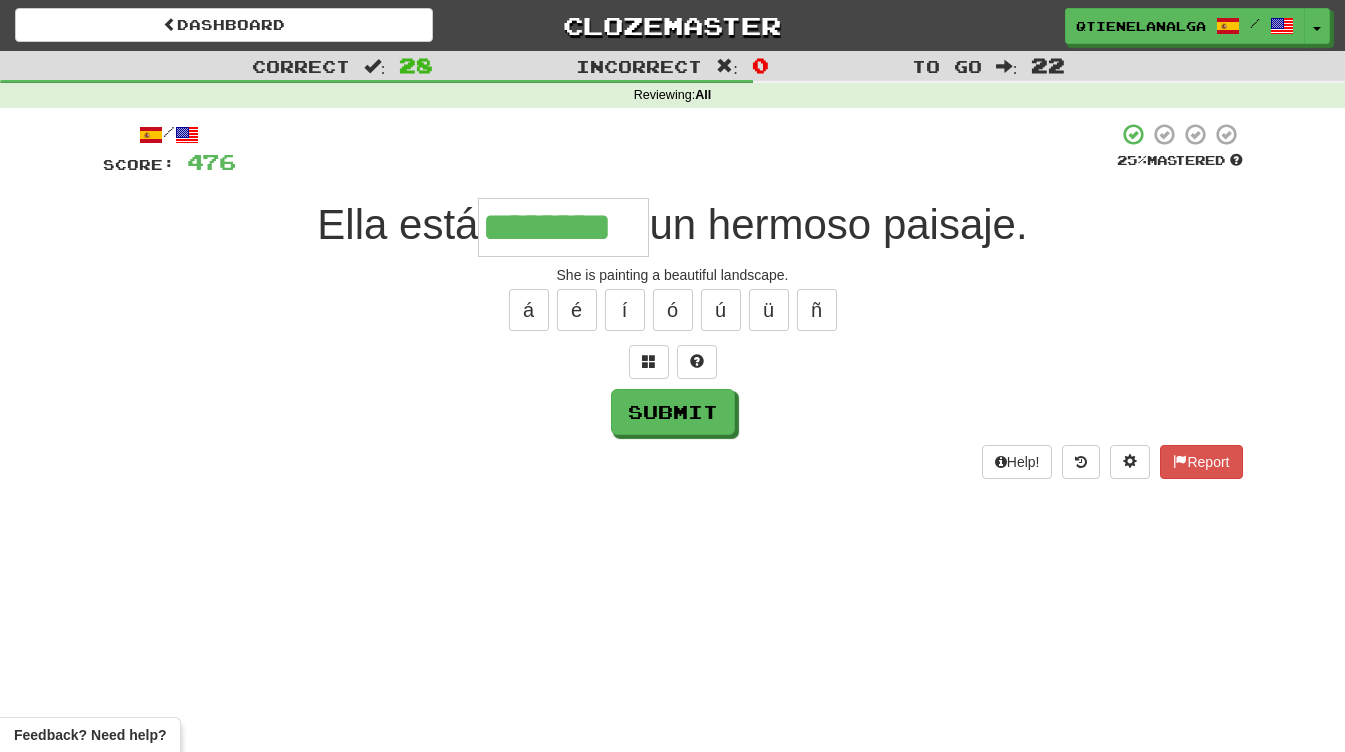 type on "********" 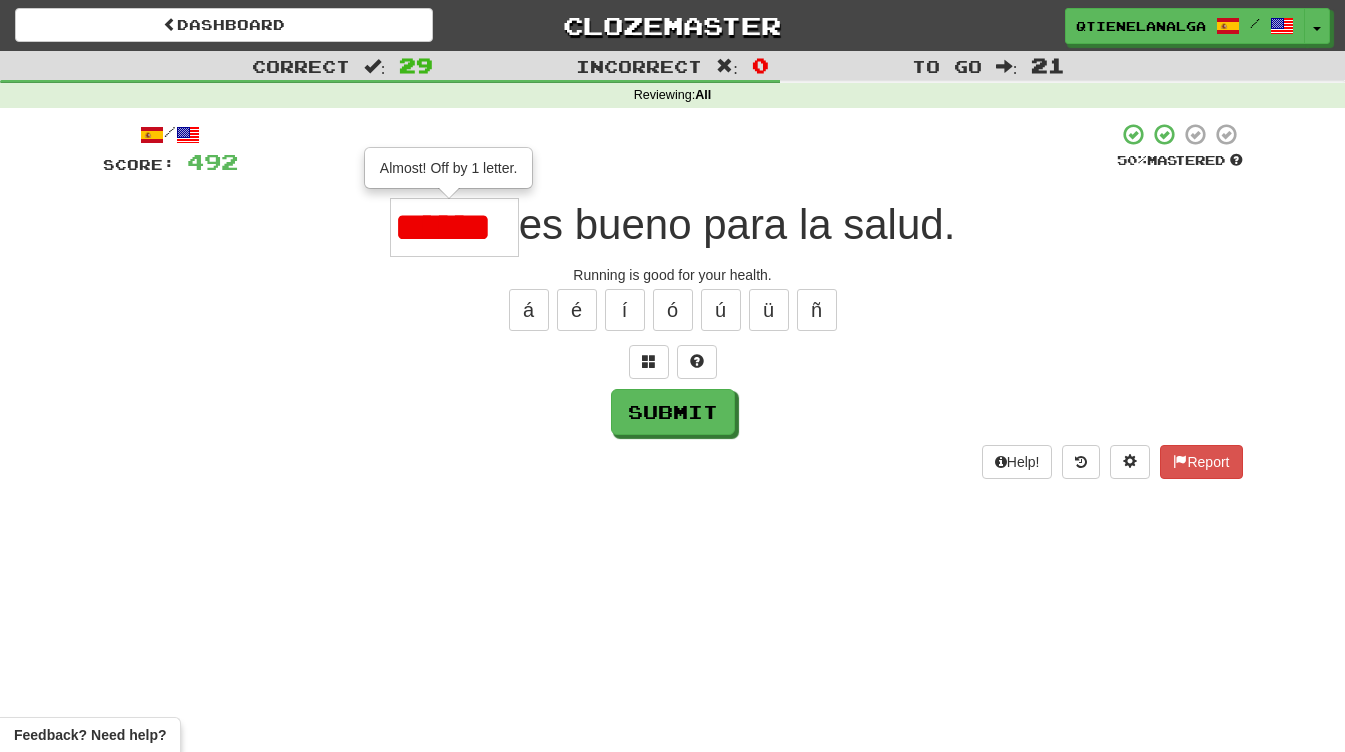 scroll, scrollTop: 0, scrollLeft: 0, axis: both 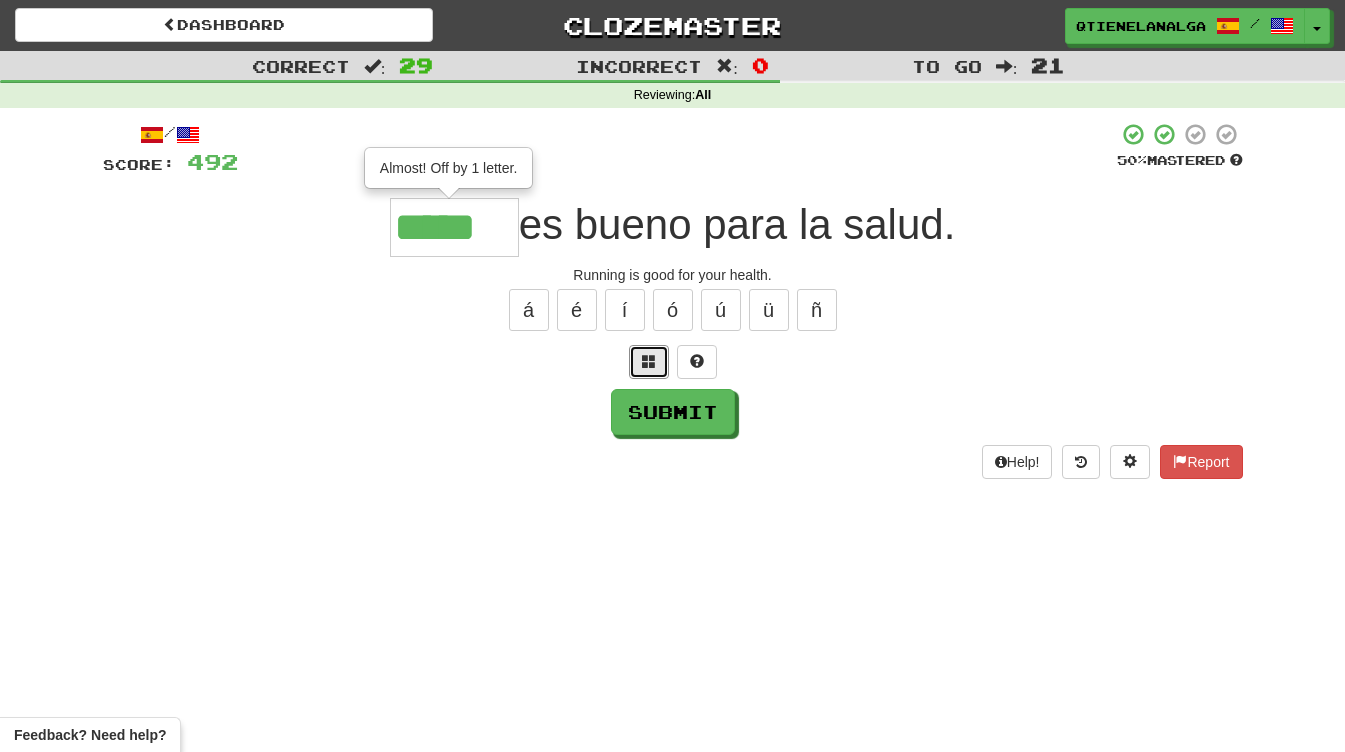 click at bounding box center [649, 361] 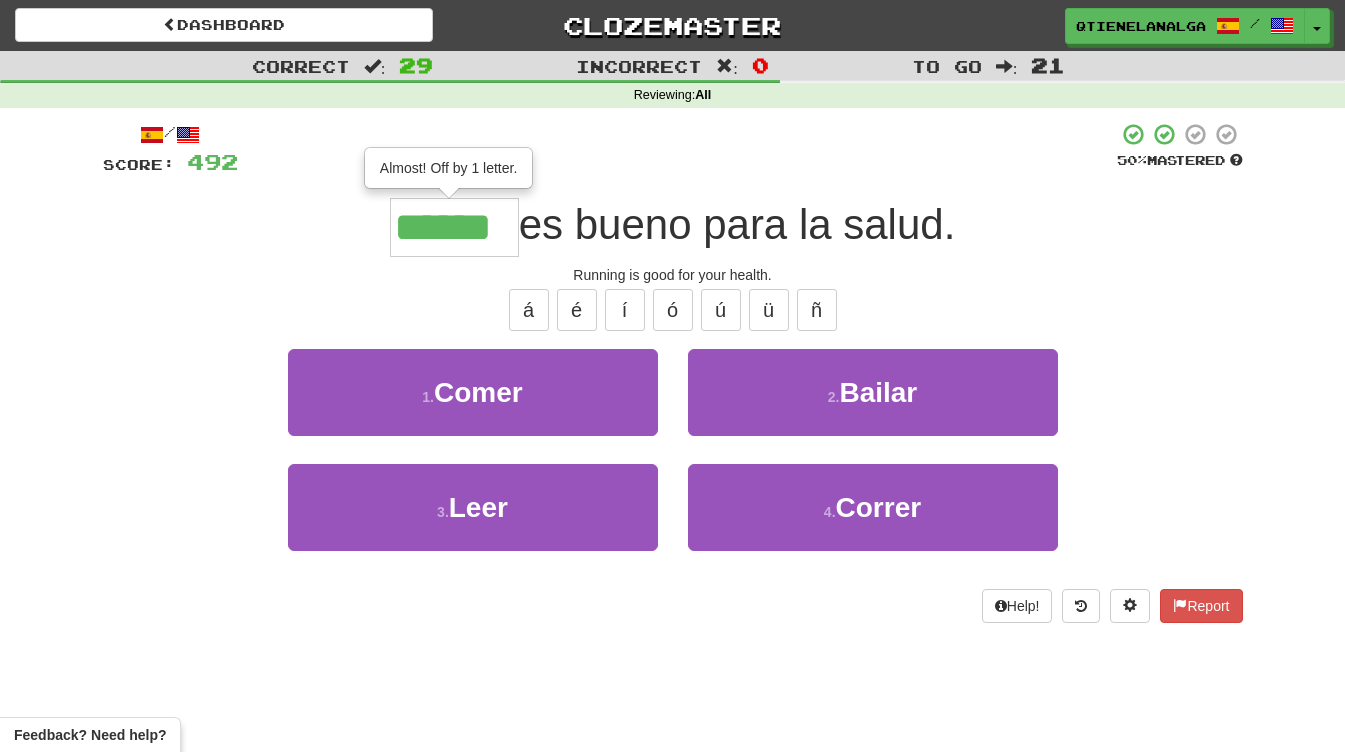 type on "******" 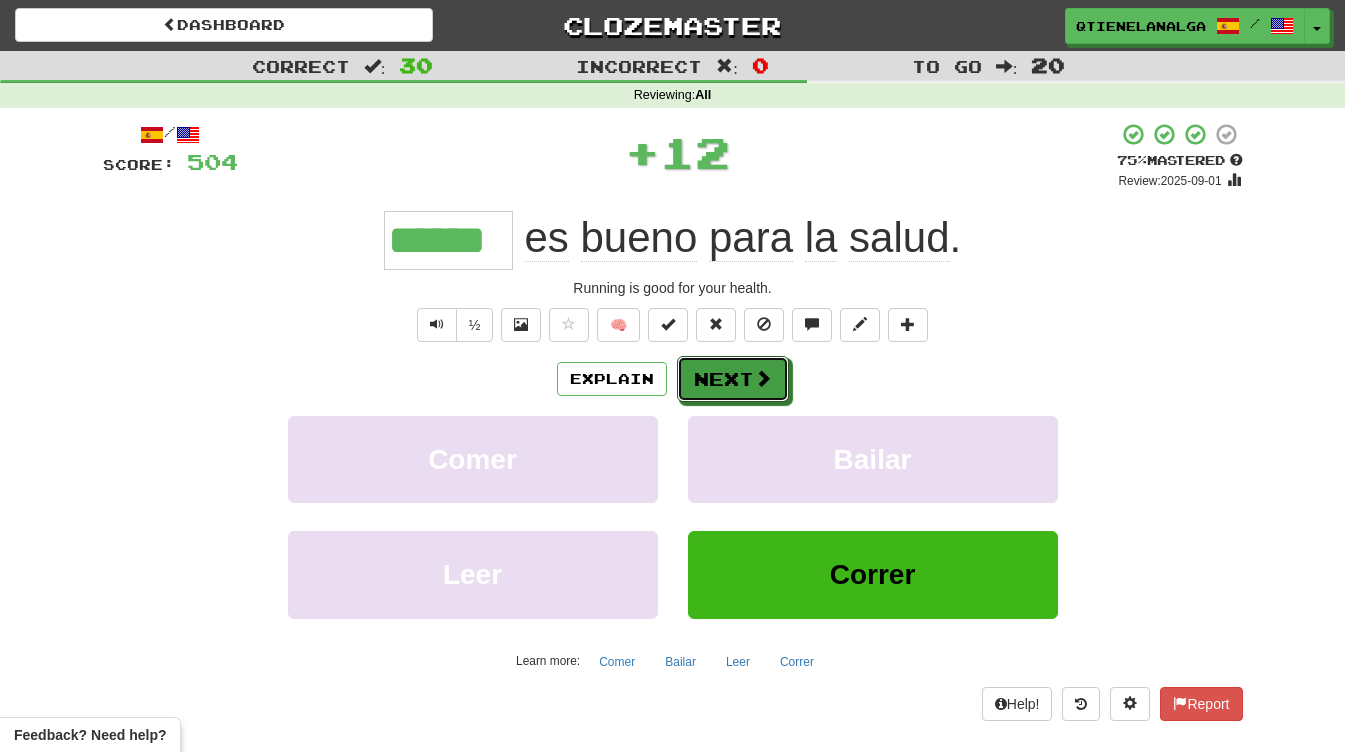 click on "Next" at bounding box center [733, 379] 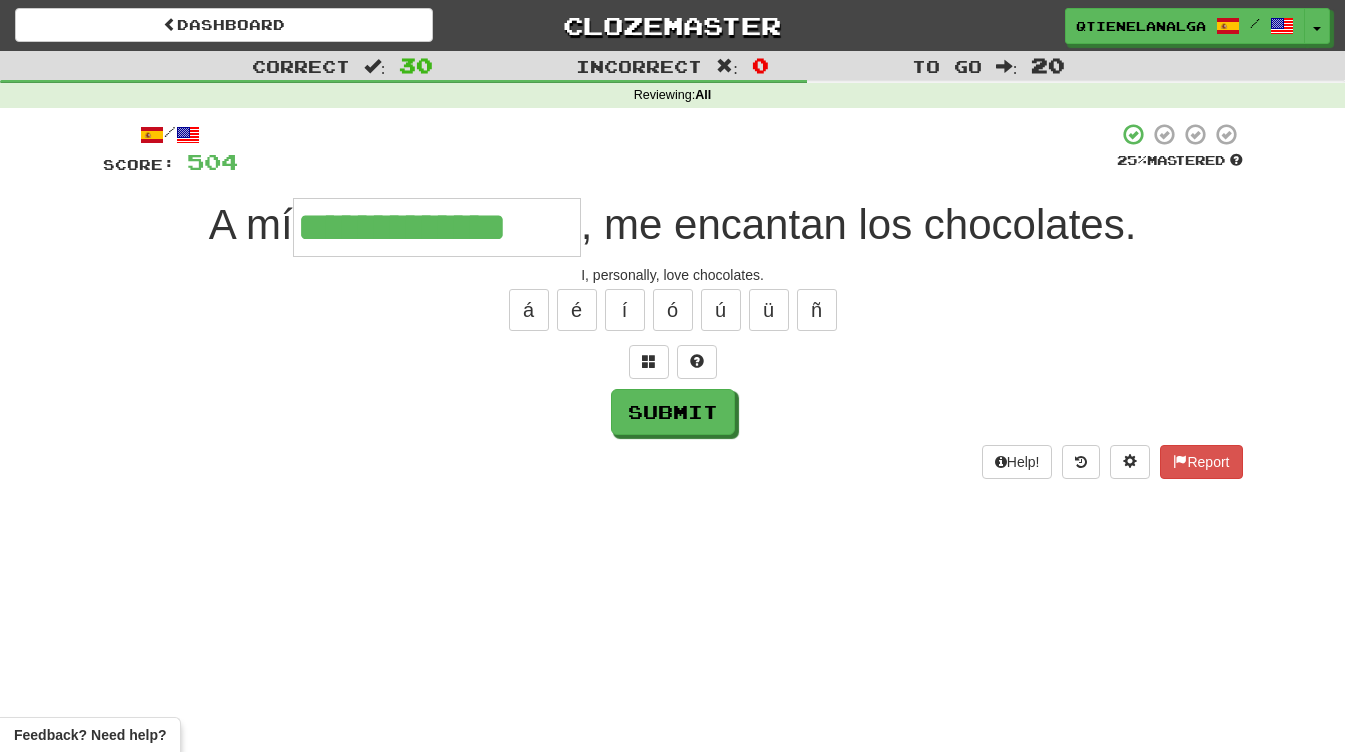 type on "**********" 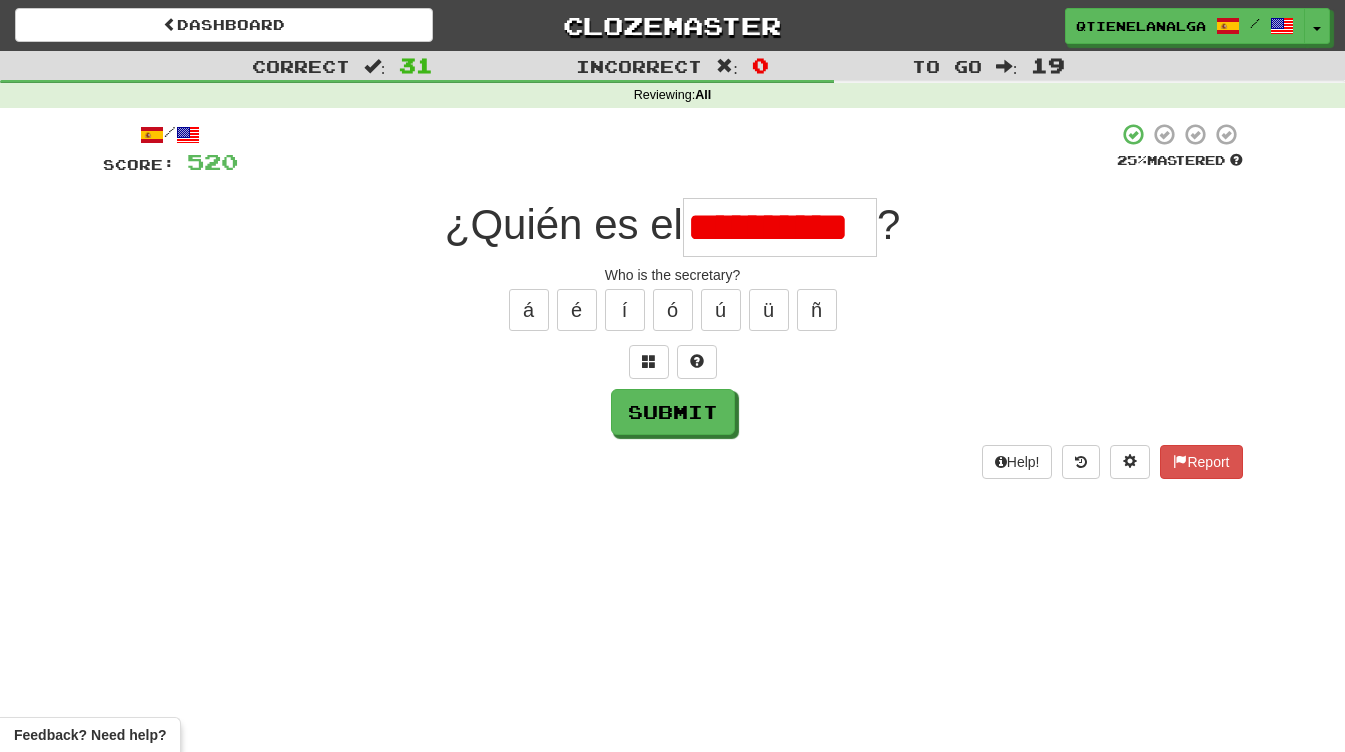 scroll, scrollTop: 0, scrollLeft: 0, axis: both 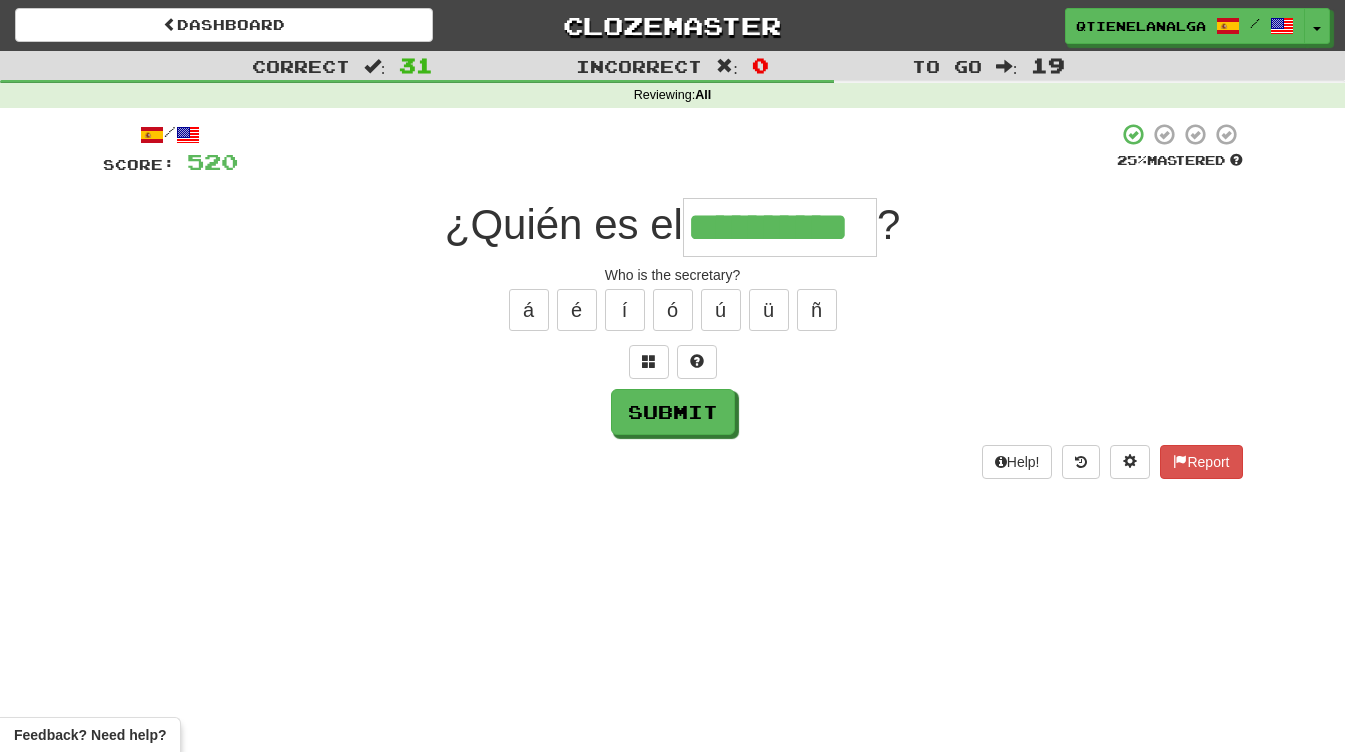 type on "**********" 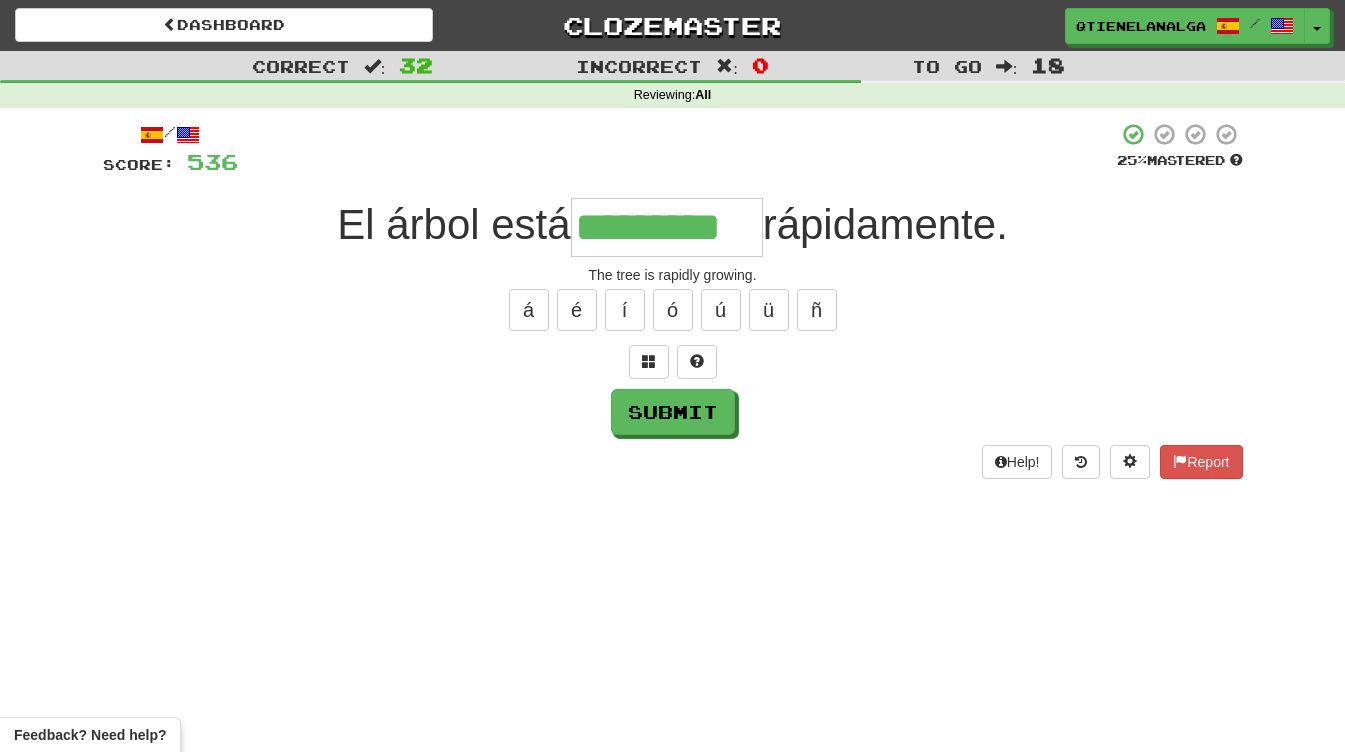 type on "*********" 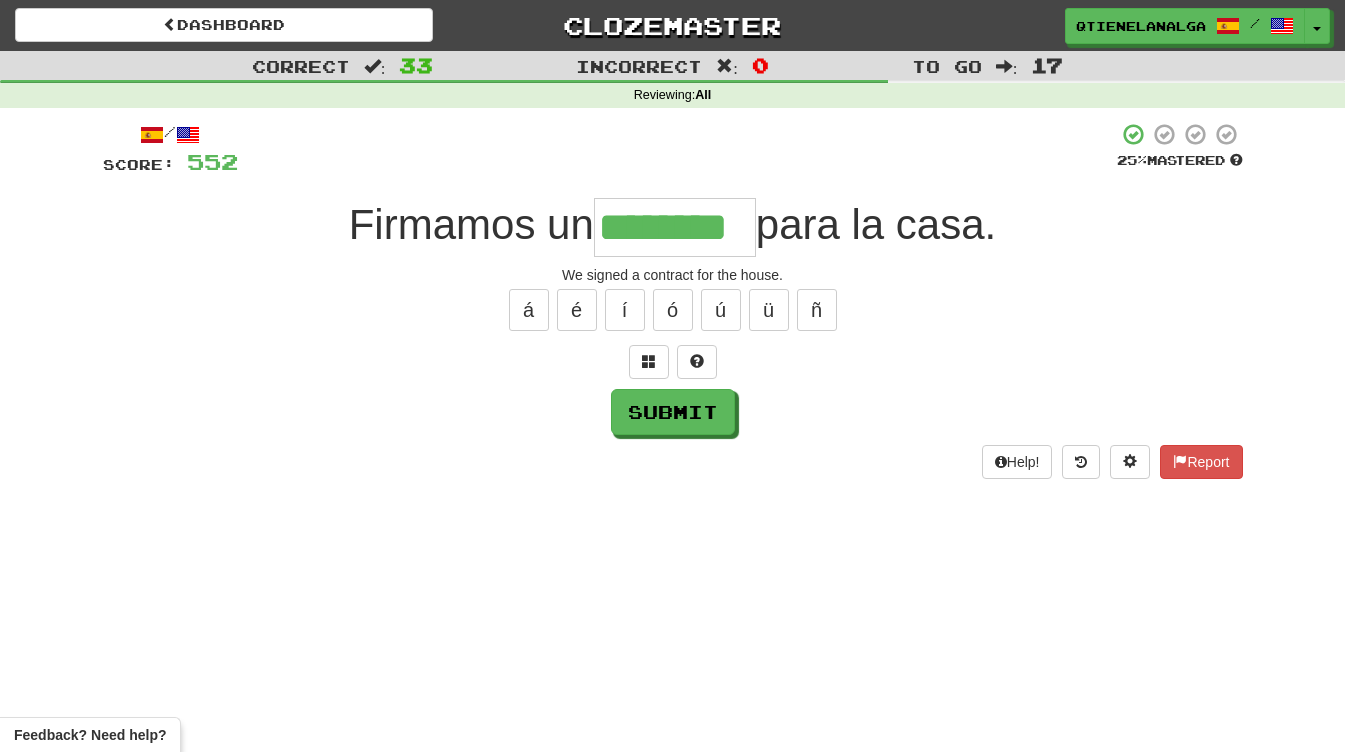 type on "********" 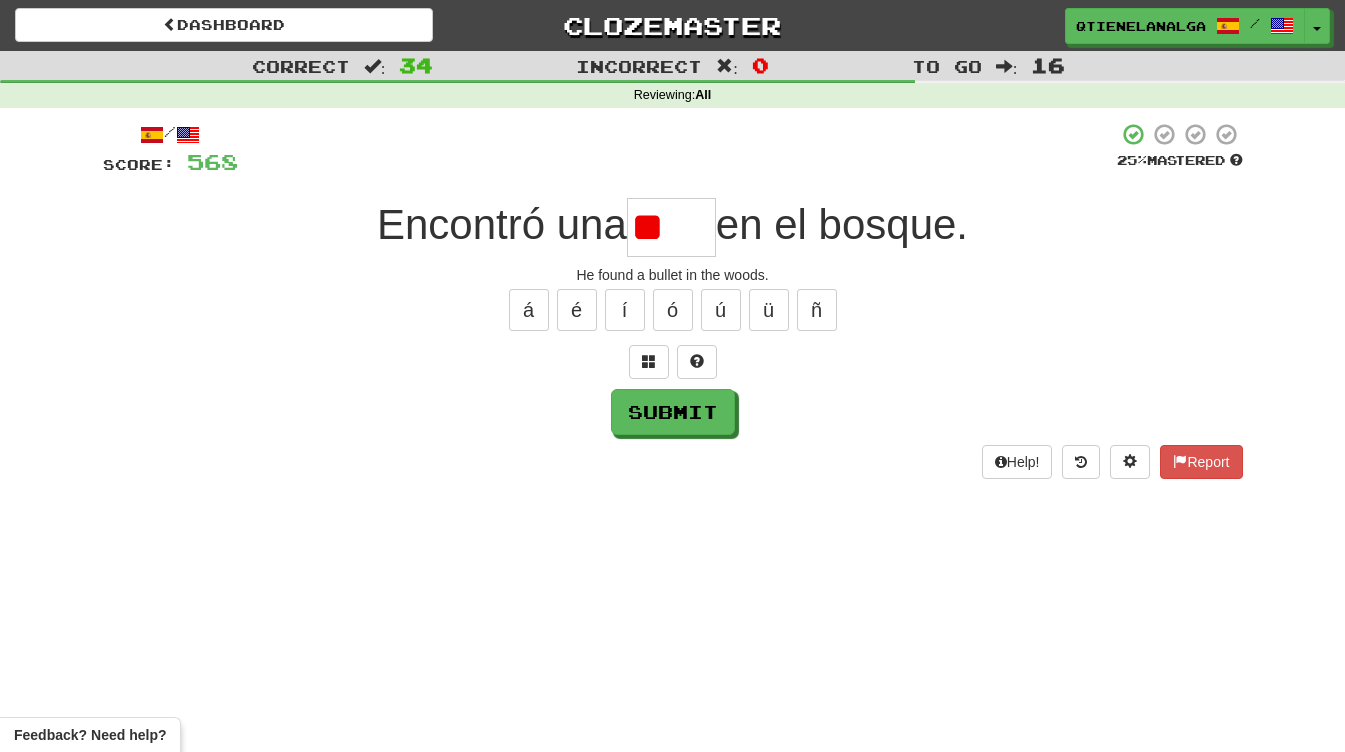 type on "*" 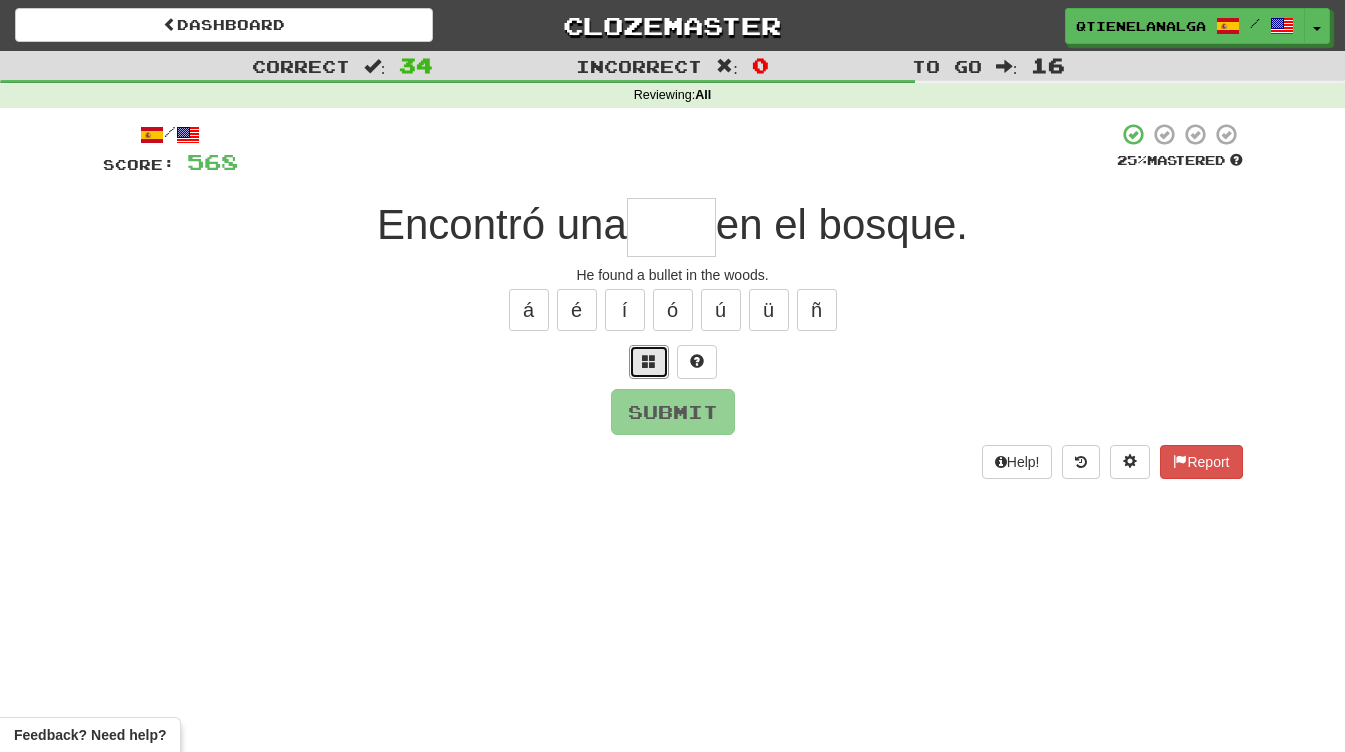 click at bounding box center (649, 362) 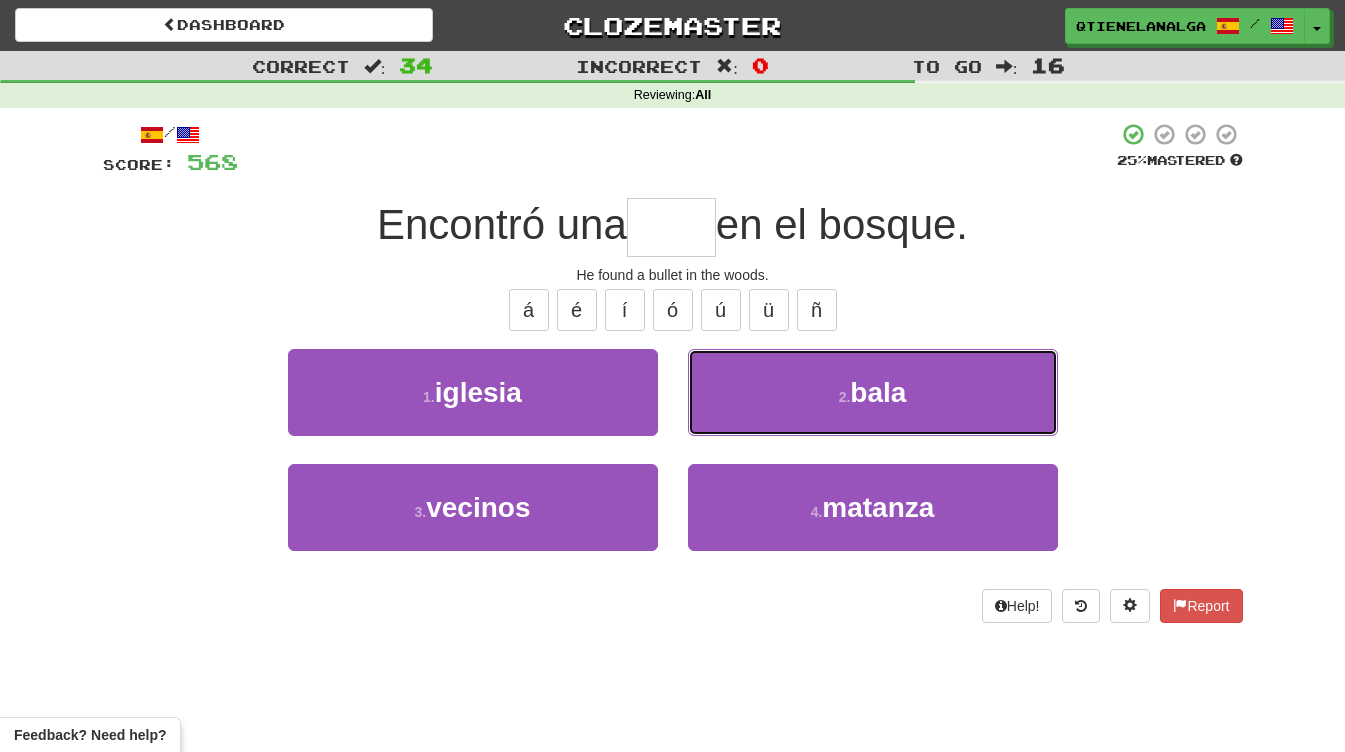 click on "2 .  bala" at bounding box center (873, 392) 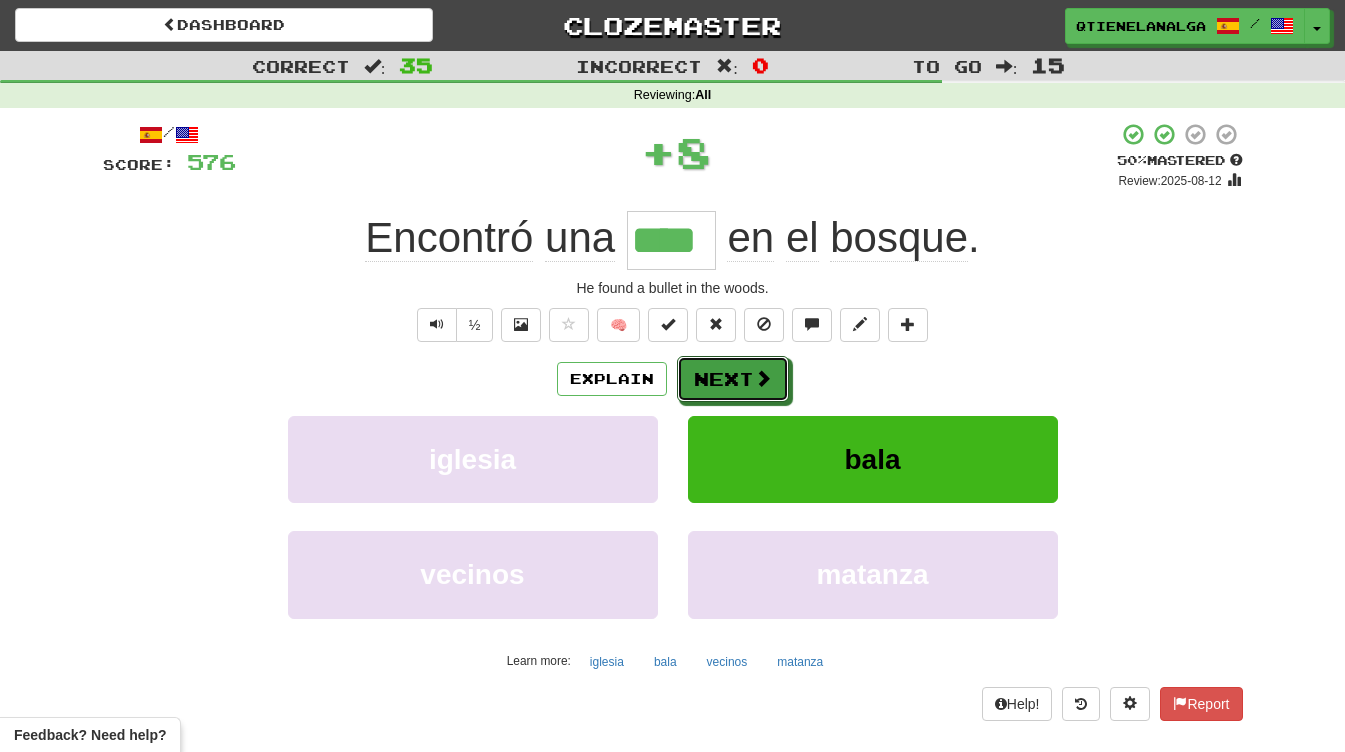 click on "Next" at bounding box center (733, 379) 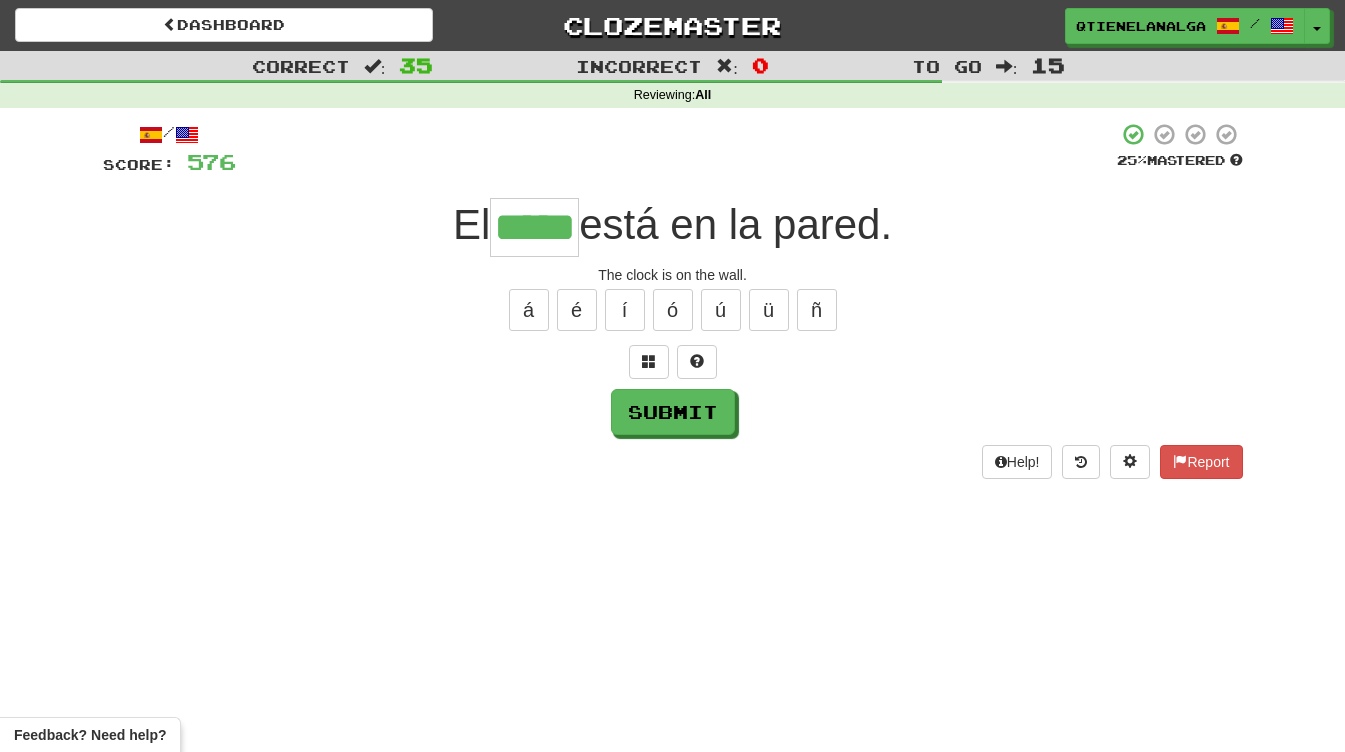 type on "*****" 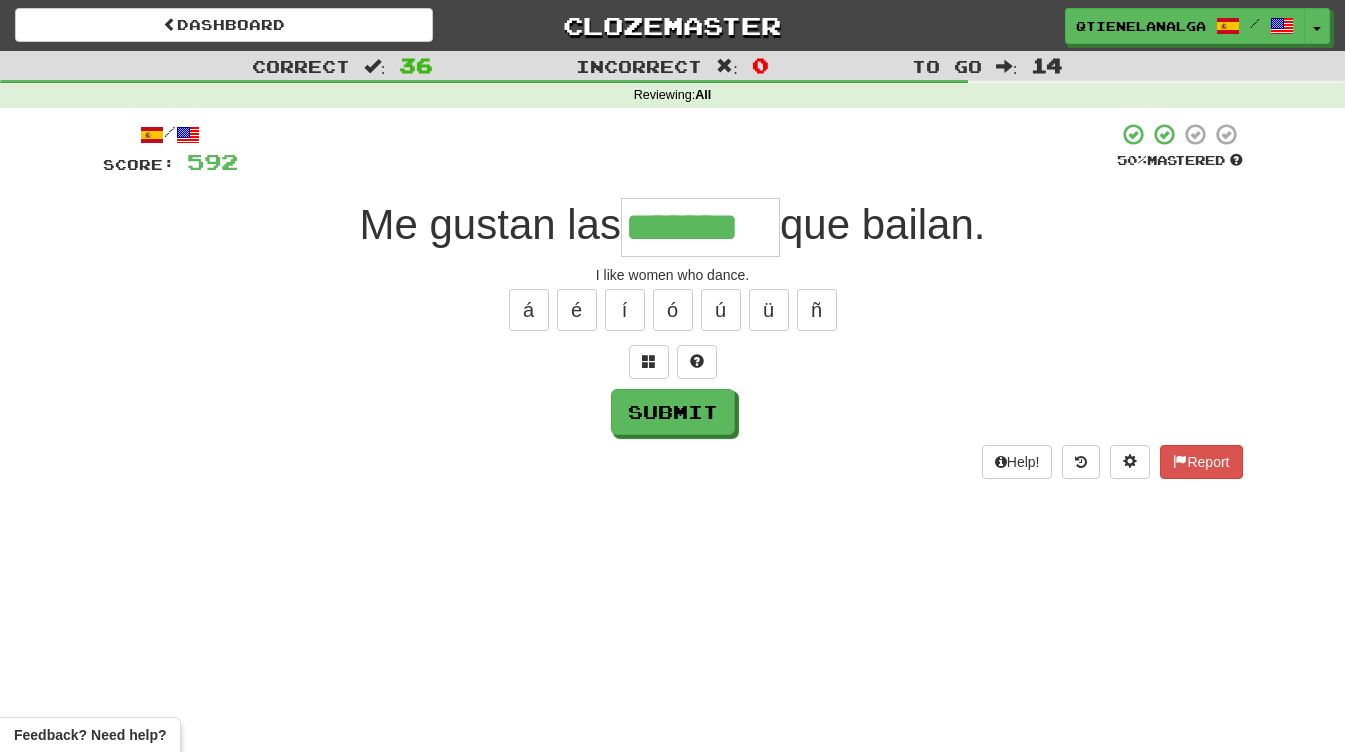 type on "*******" 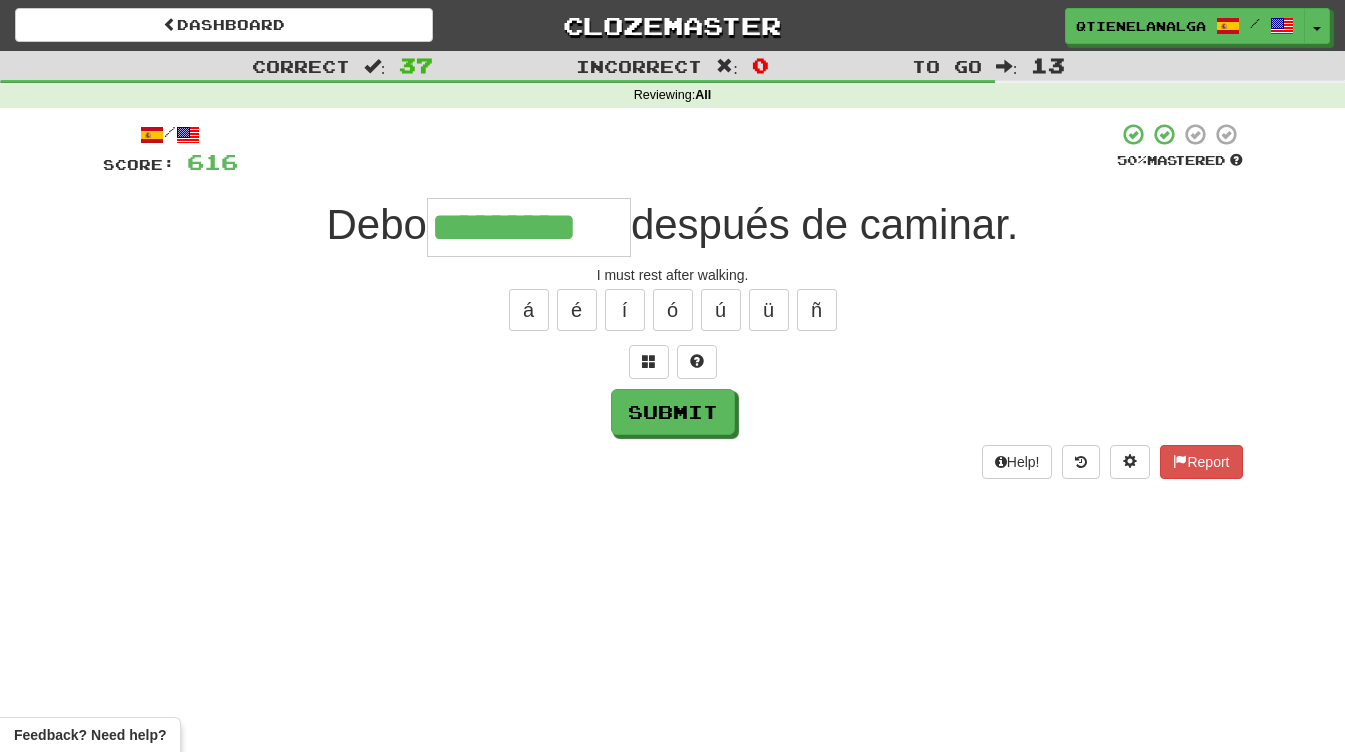 type on "*********" 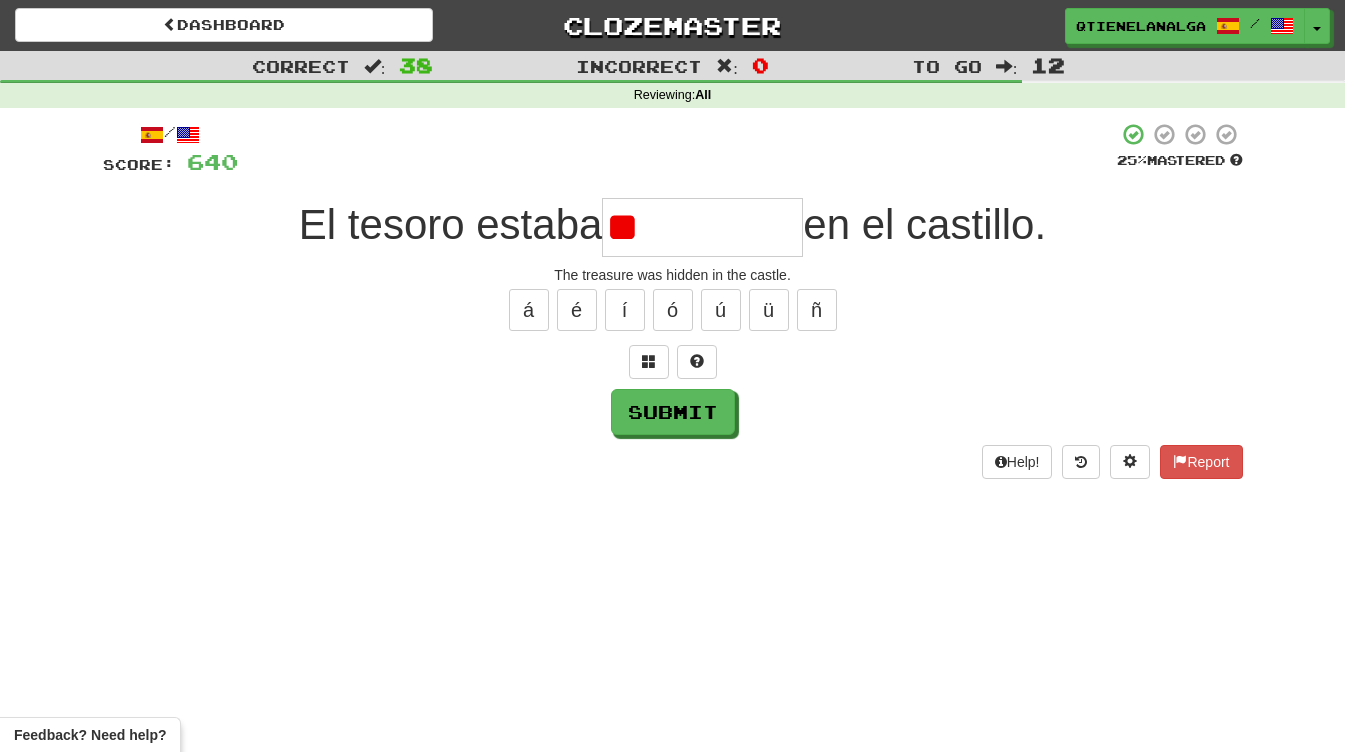 type on "*" 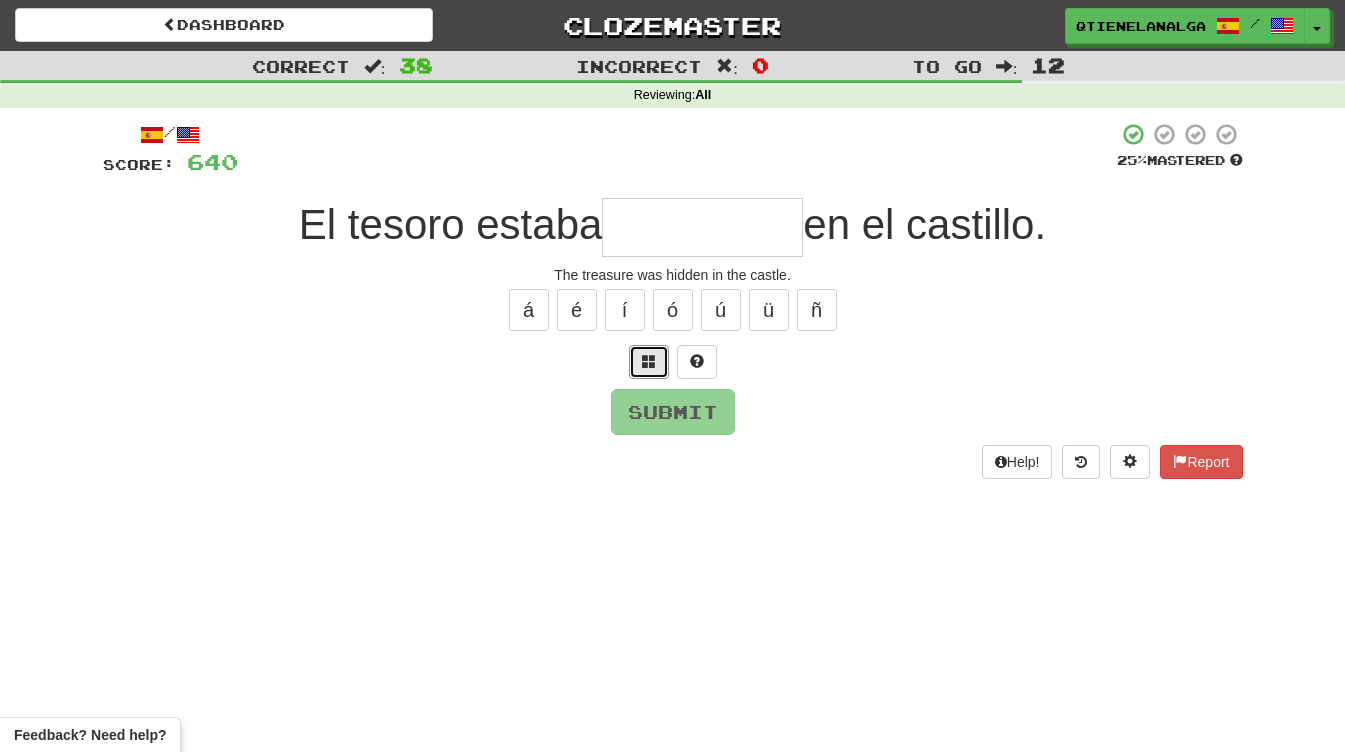 click at bounding box center [649, 361] 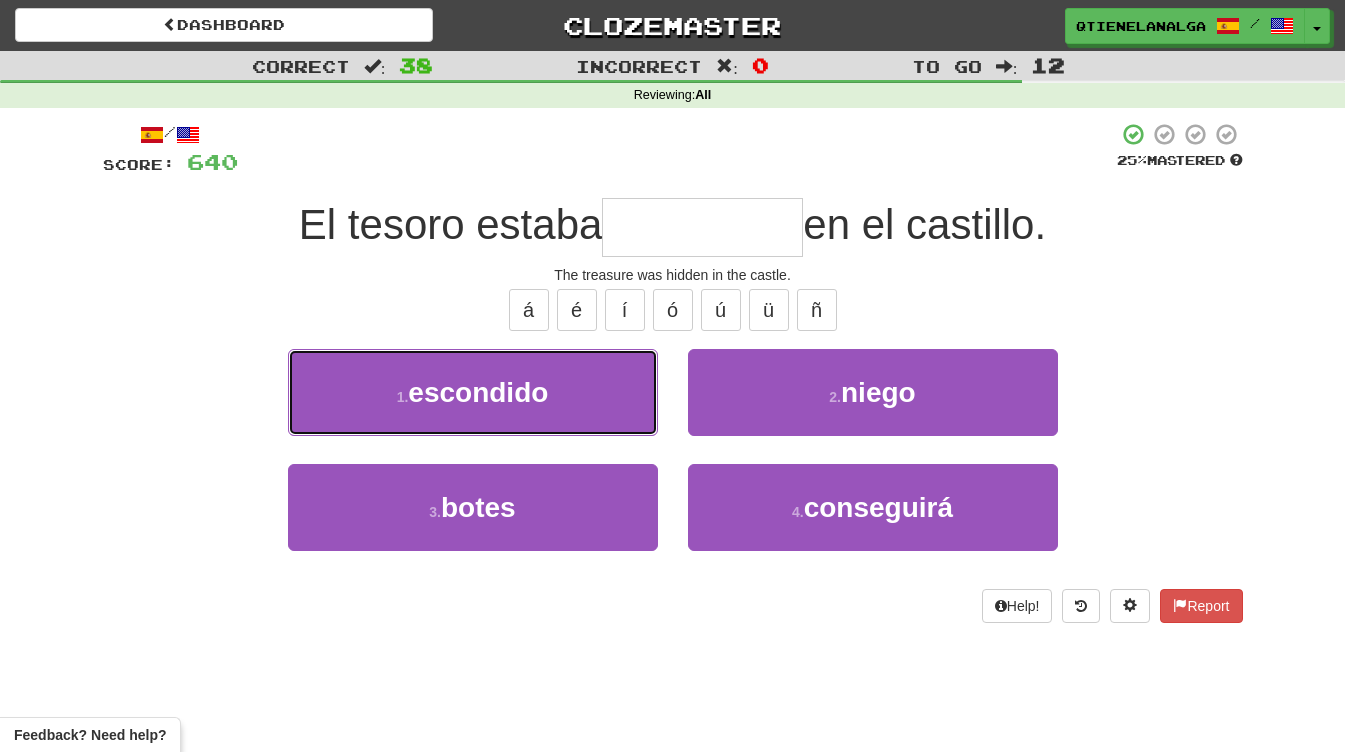 click on "1 .  escondido" at bounding box center [473, 392] 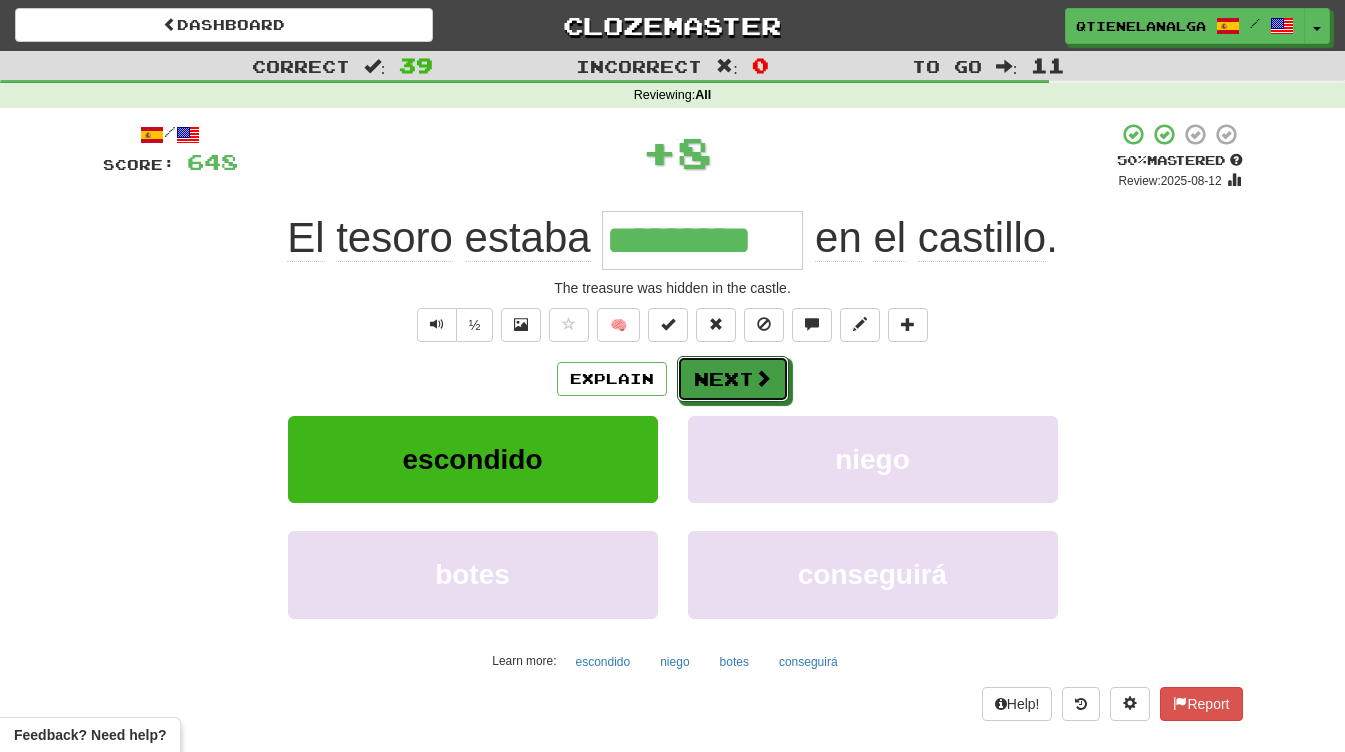 click on "Next" at bounding box center (733, 379) 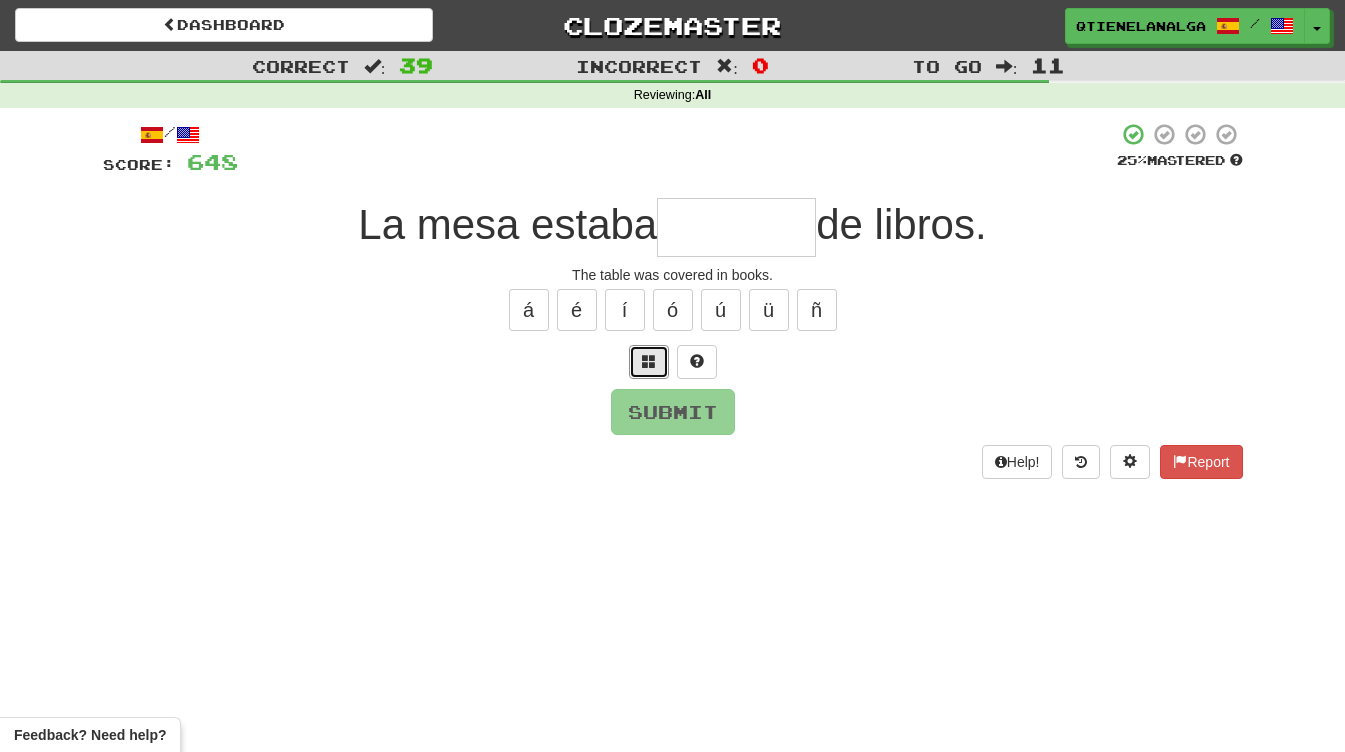 click at bounding box center (649, 362) 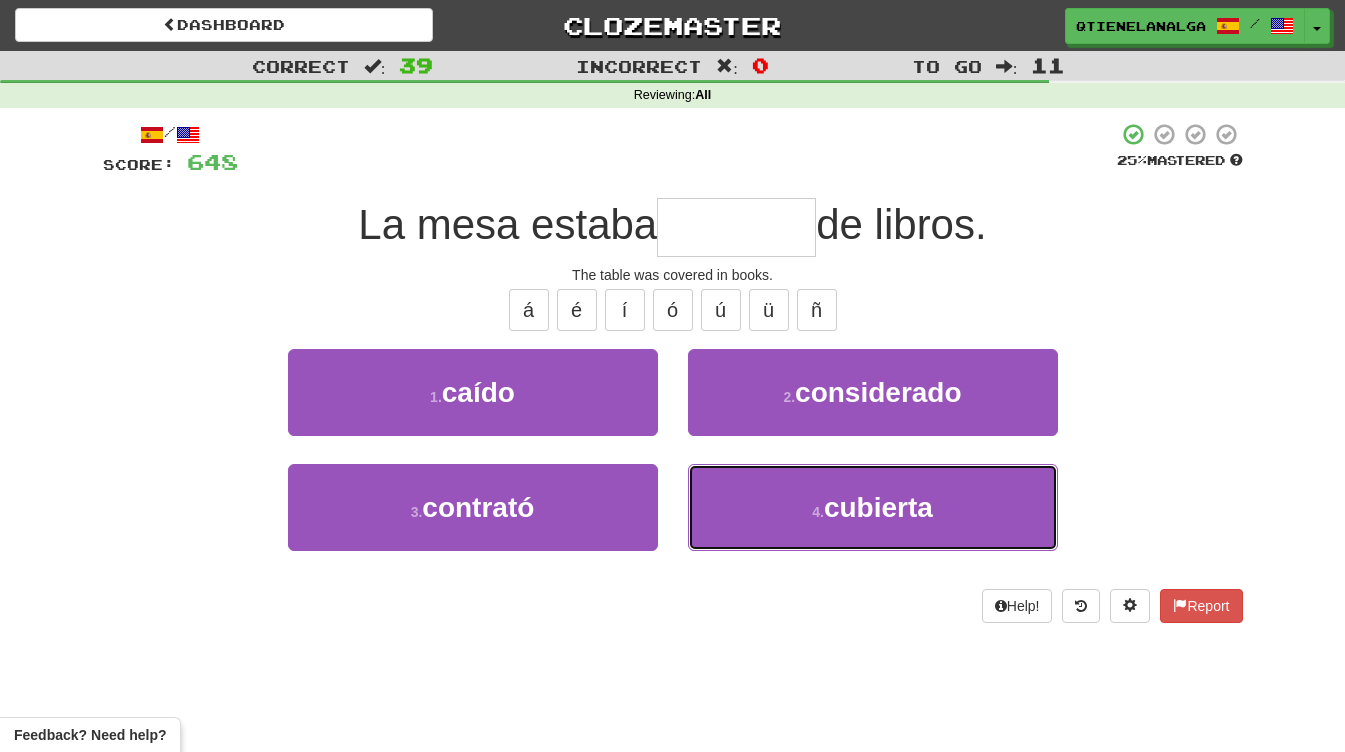 click on "4 .  cubierta" at bounding box center (873, 507) 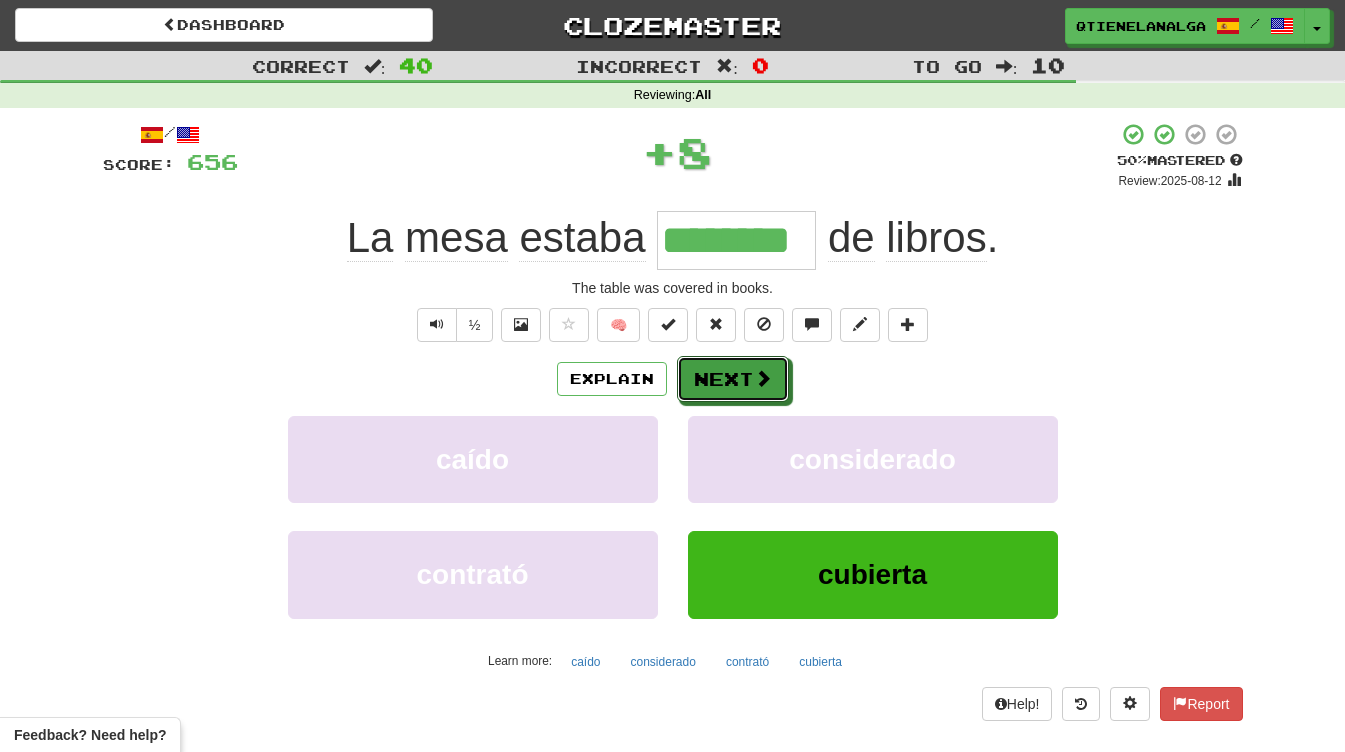 click on "Next" at bounding box center (733, 379) 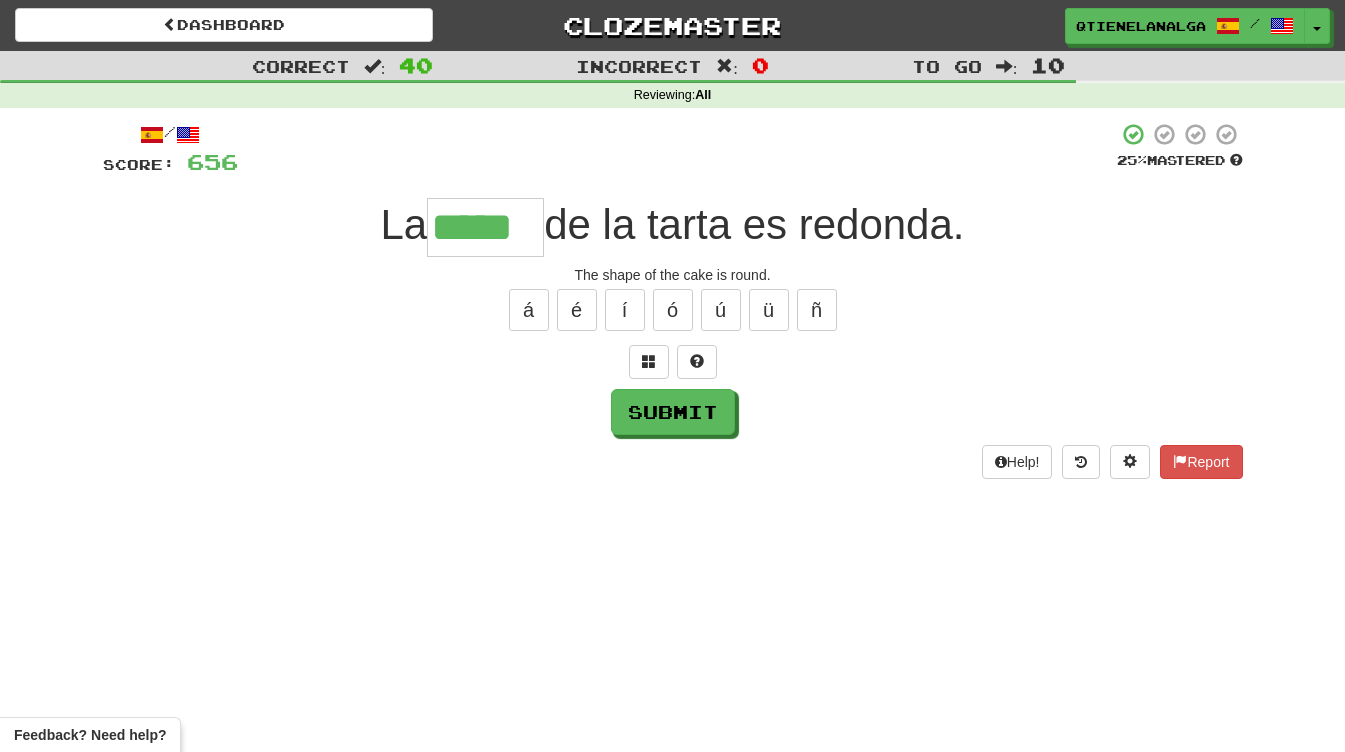type on "*****" 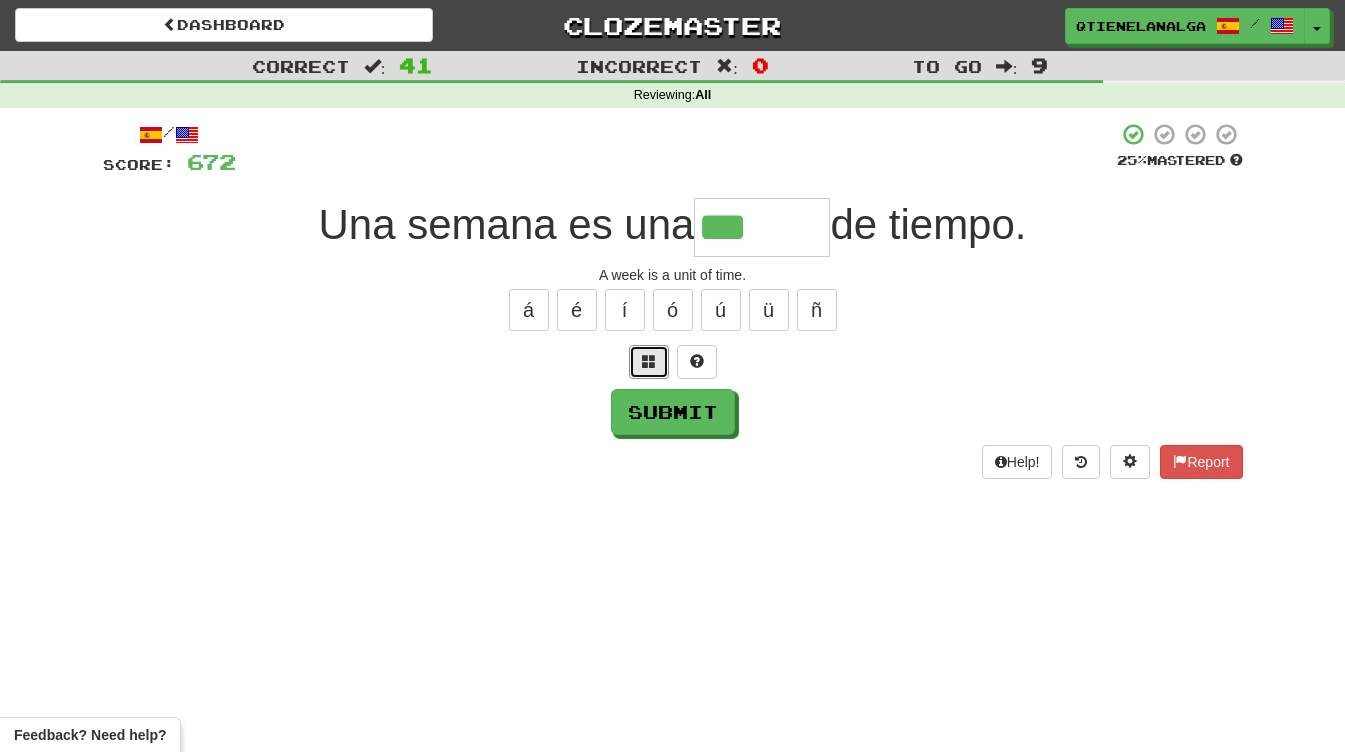 click at bounding box center [649, 361] 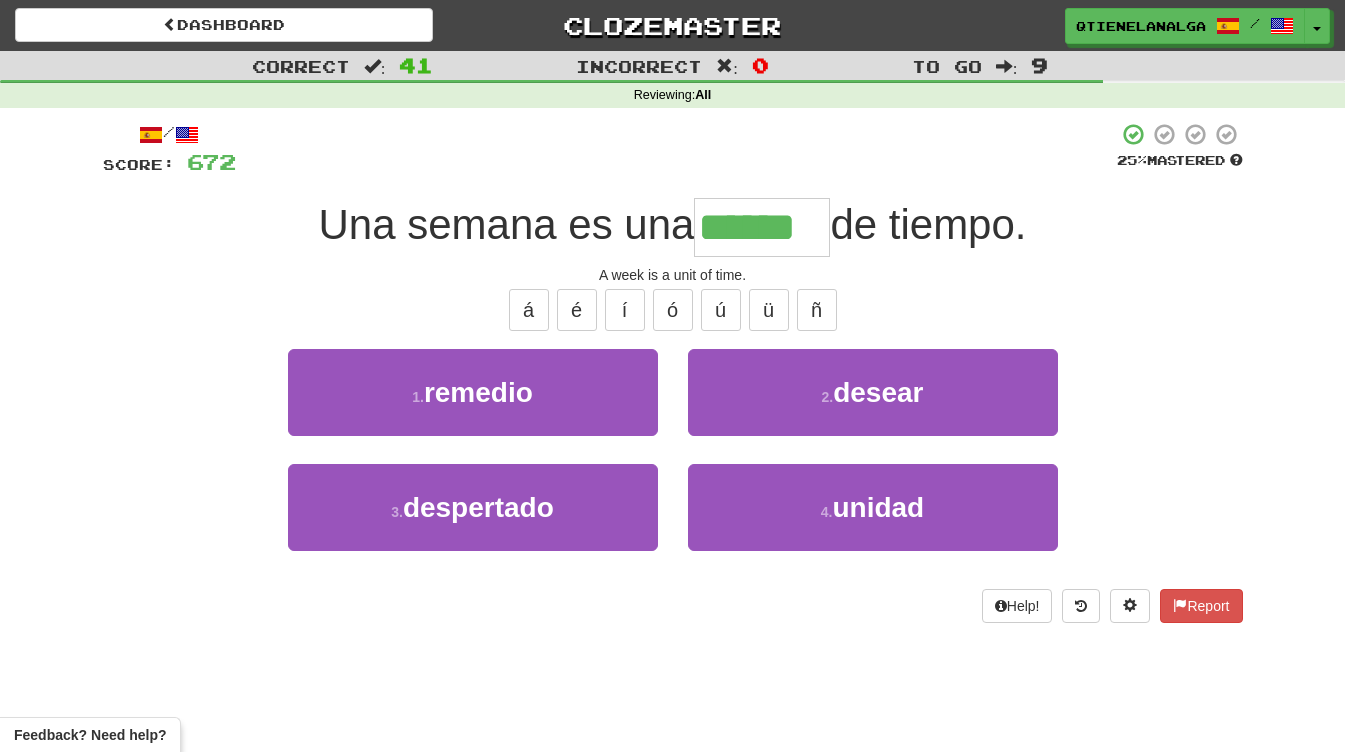 type on "******" 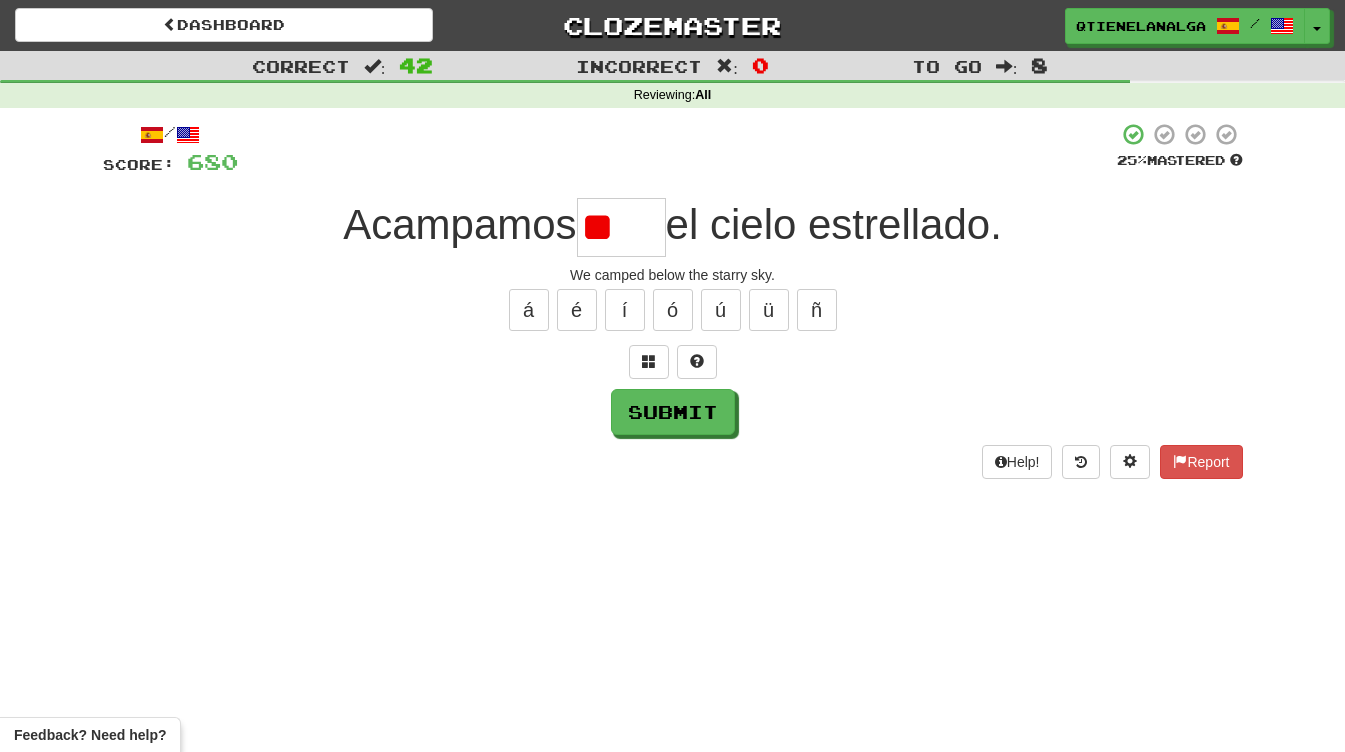 type on "*" 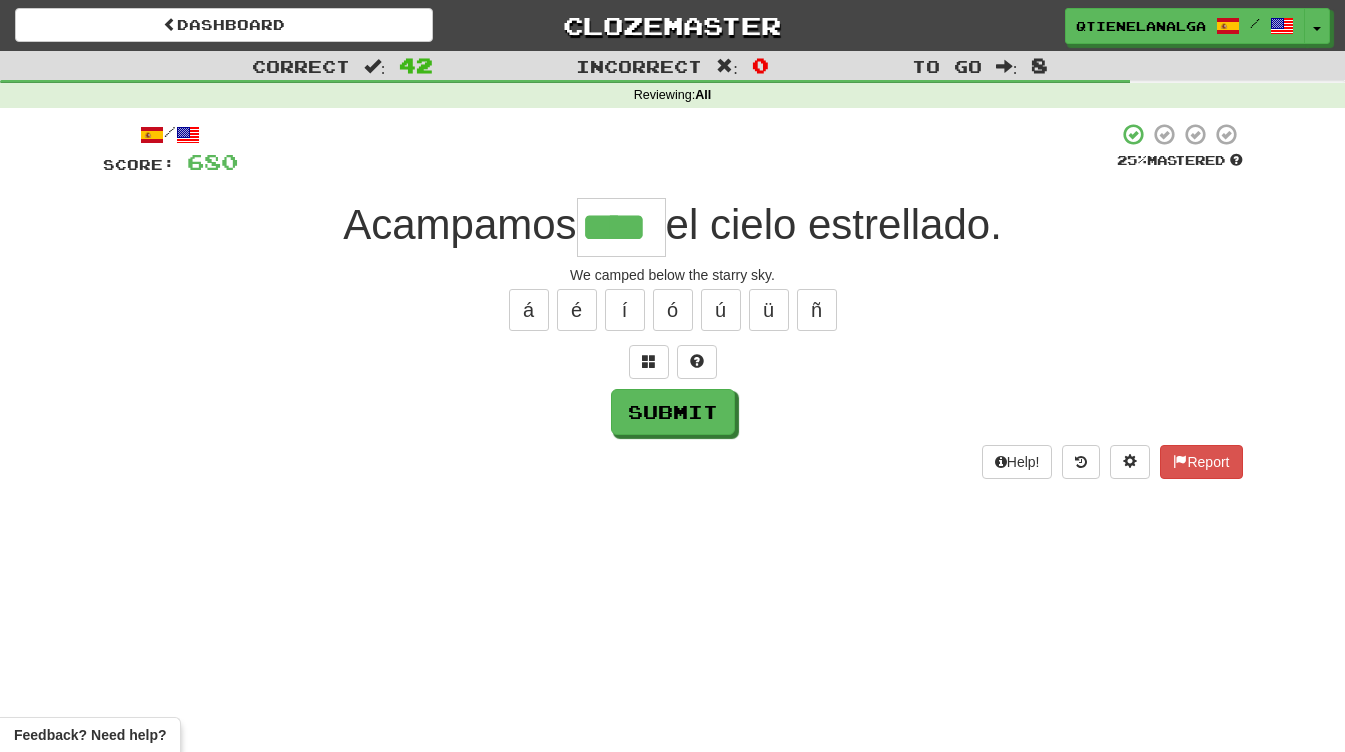 type on "****" 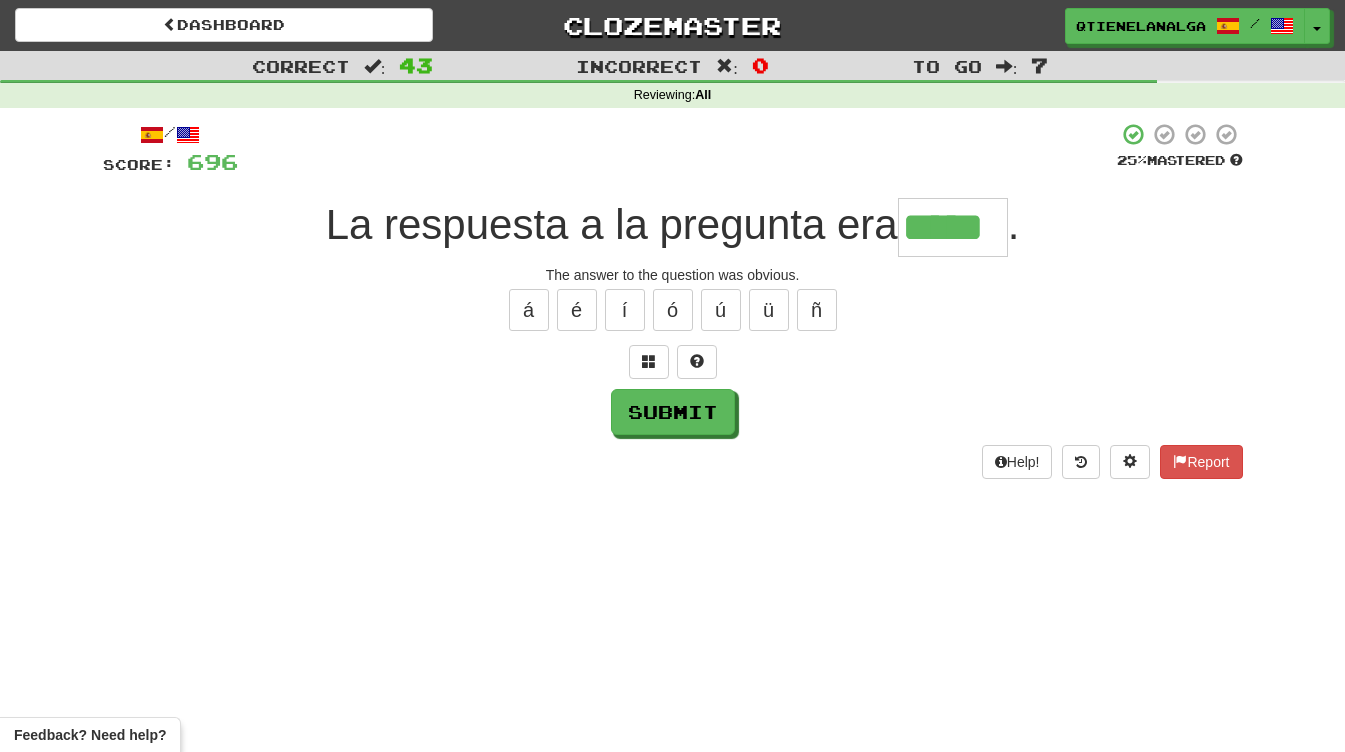 type on "*****" 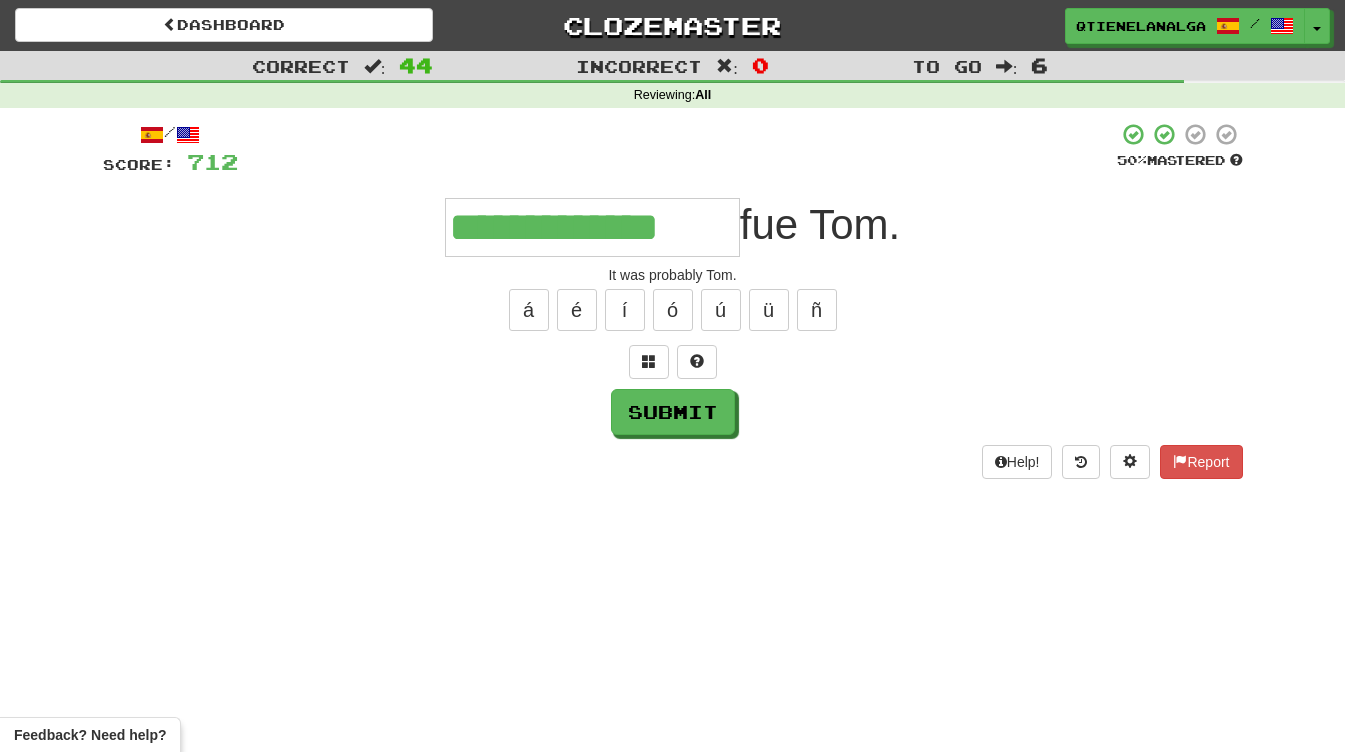 type on "**********" 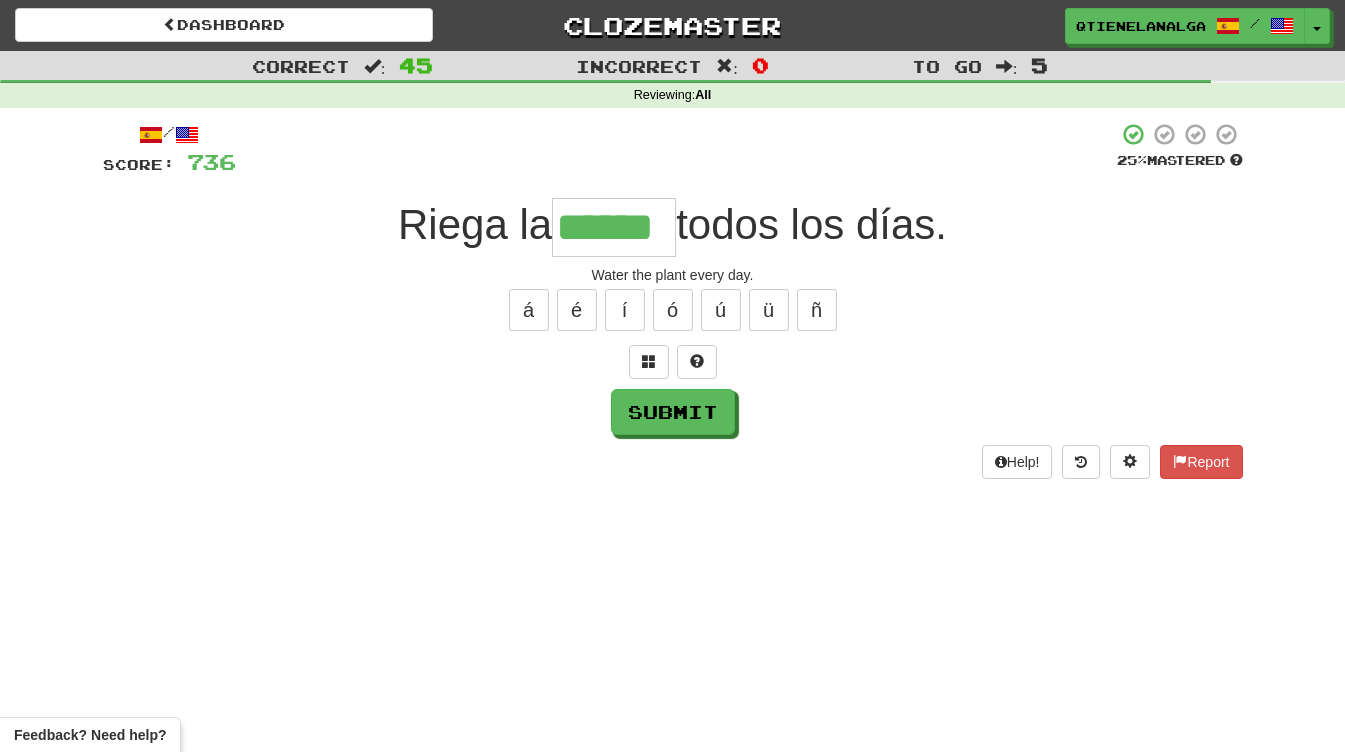 type on "******" 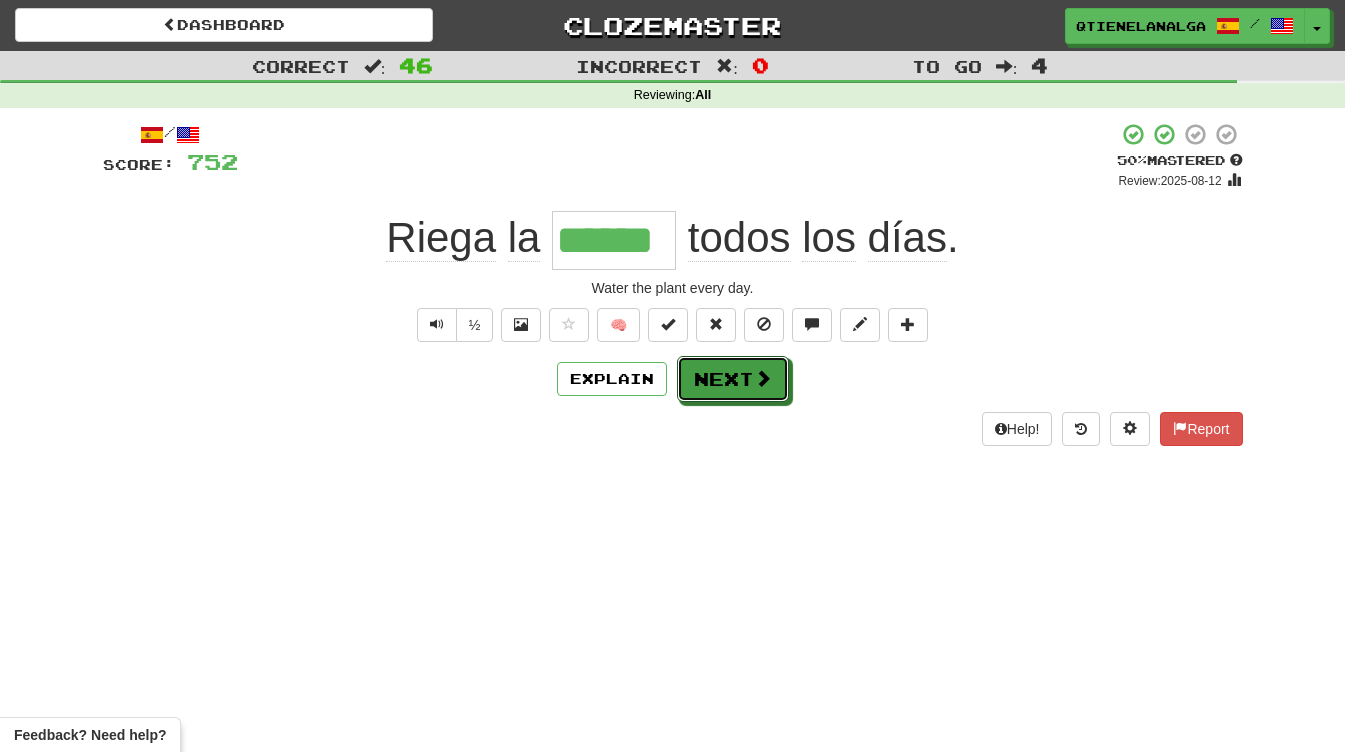 click on "Next" at bounding box center [733, 379] 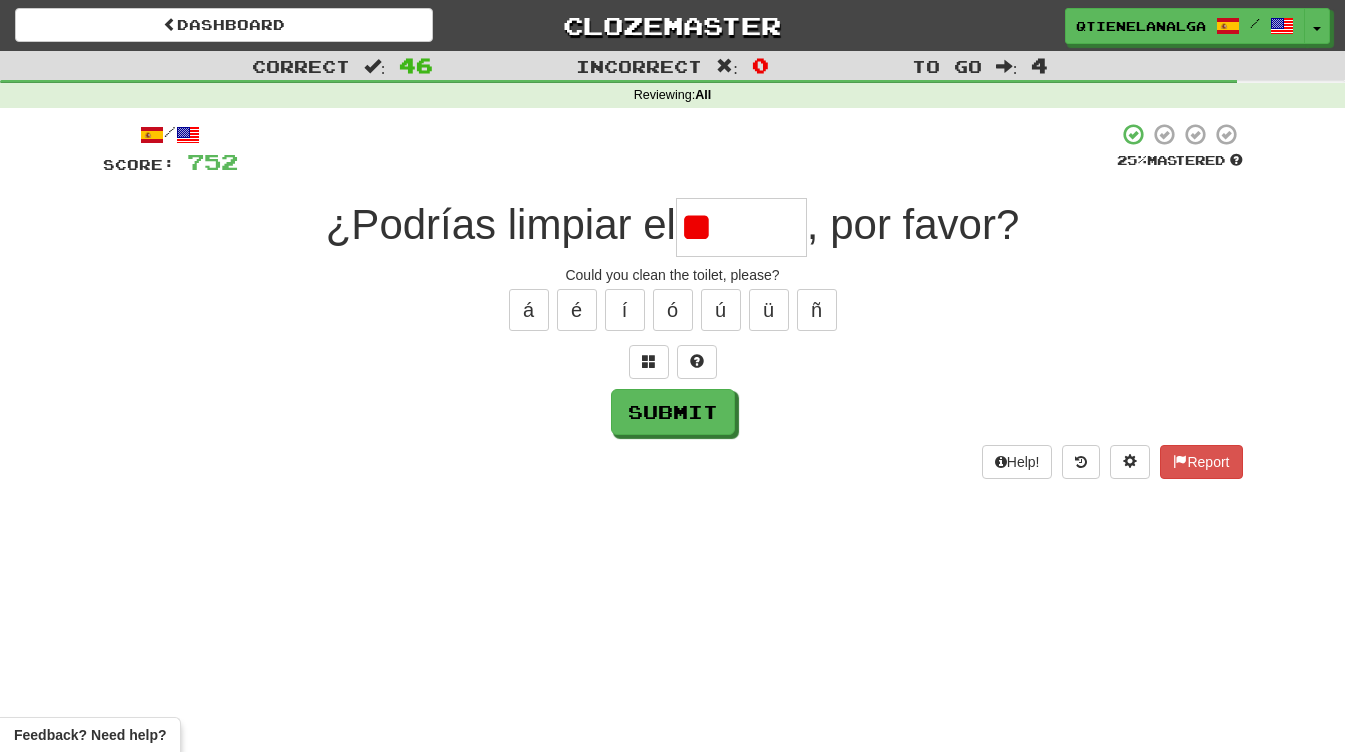 type on "*" 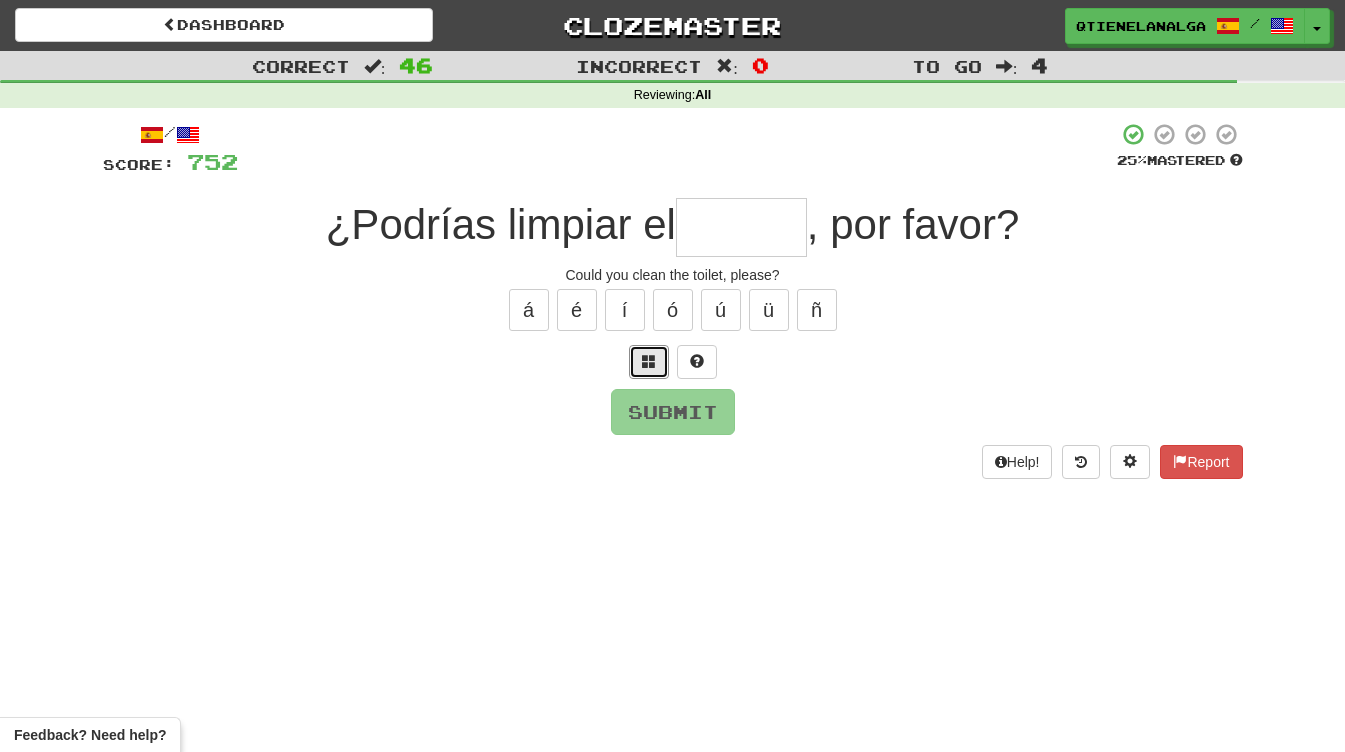 click at bounding box center [649, 362] 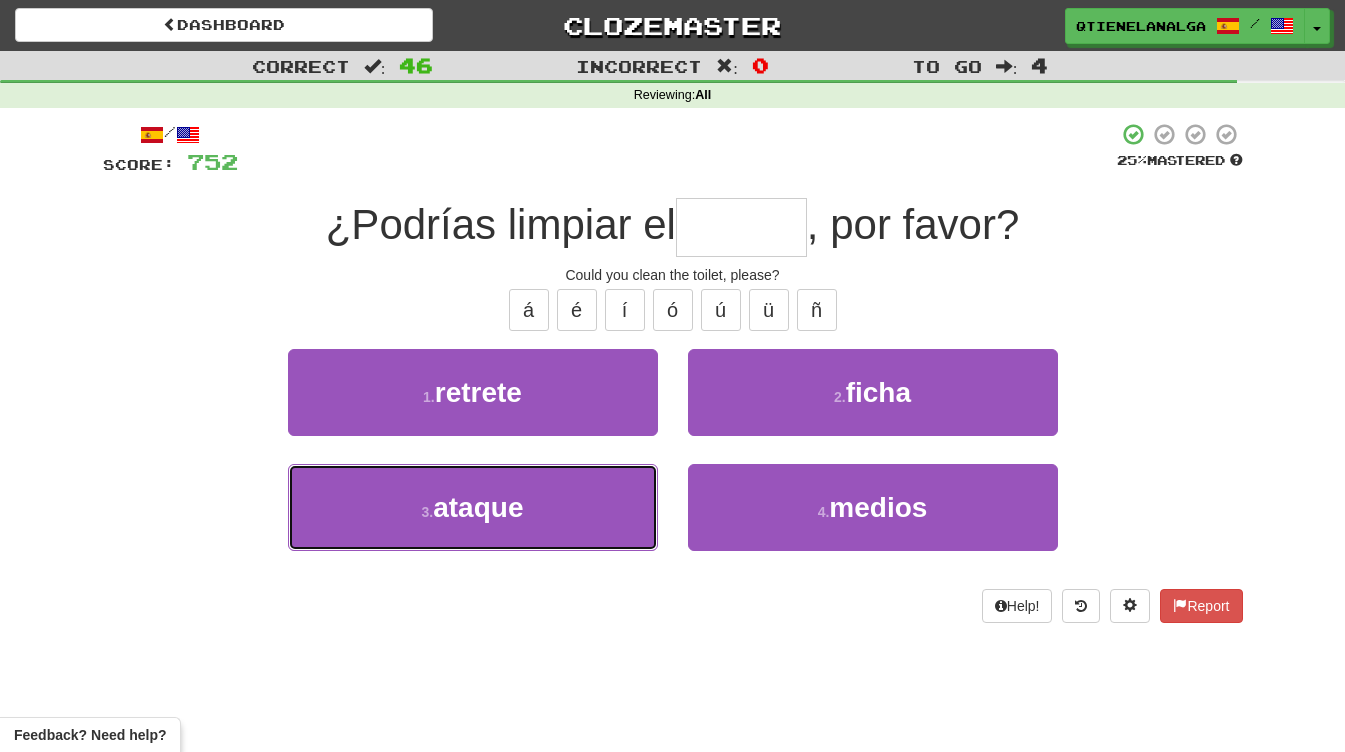 click on "3 .  ataque" at bounding box center [473, 507] 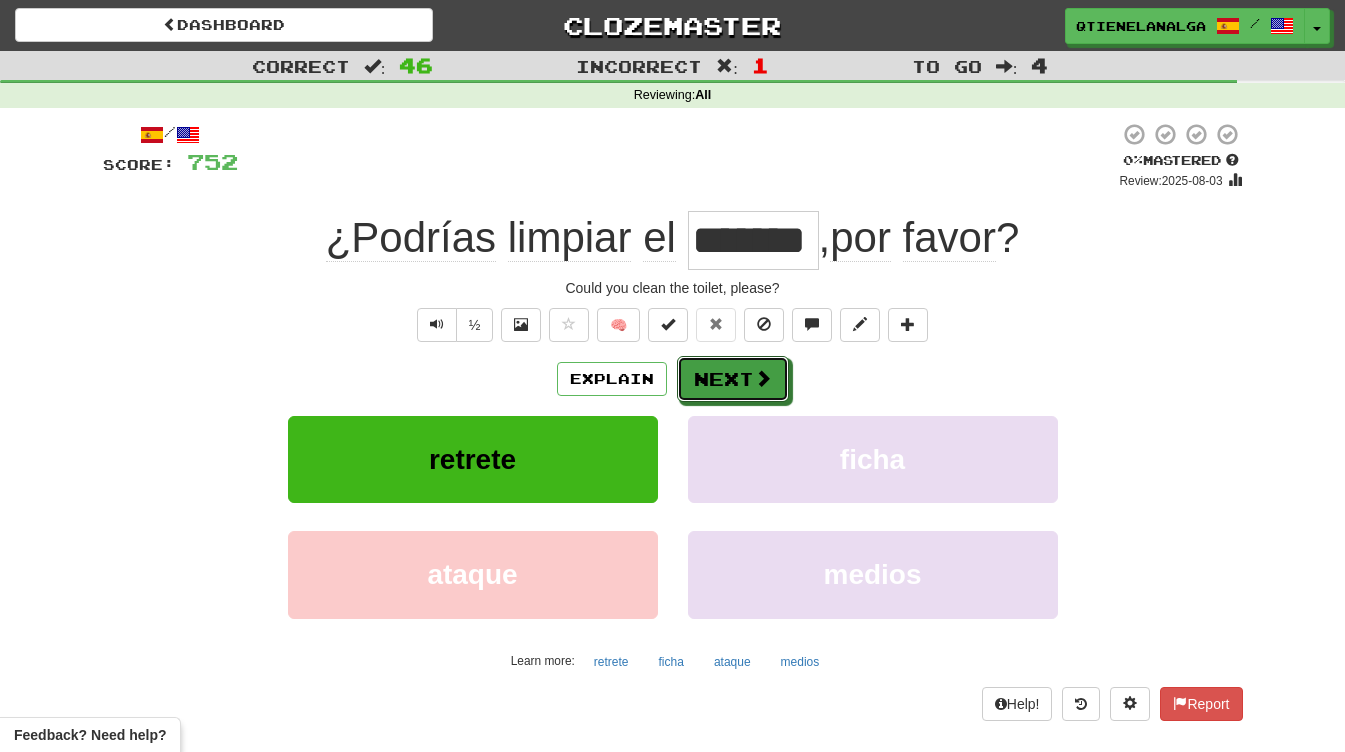 click at bounding box center [763, 378] 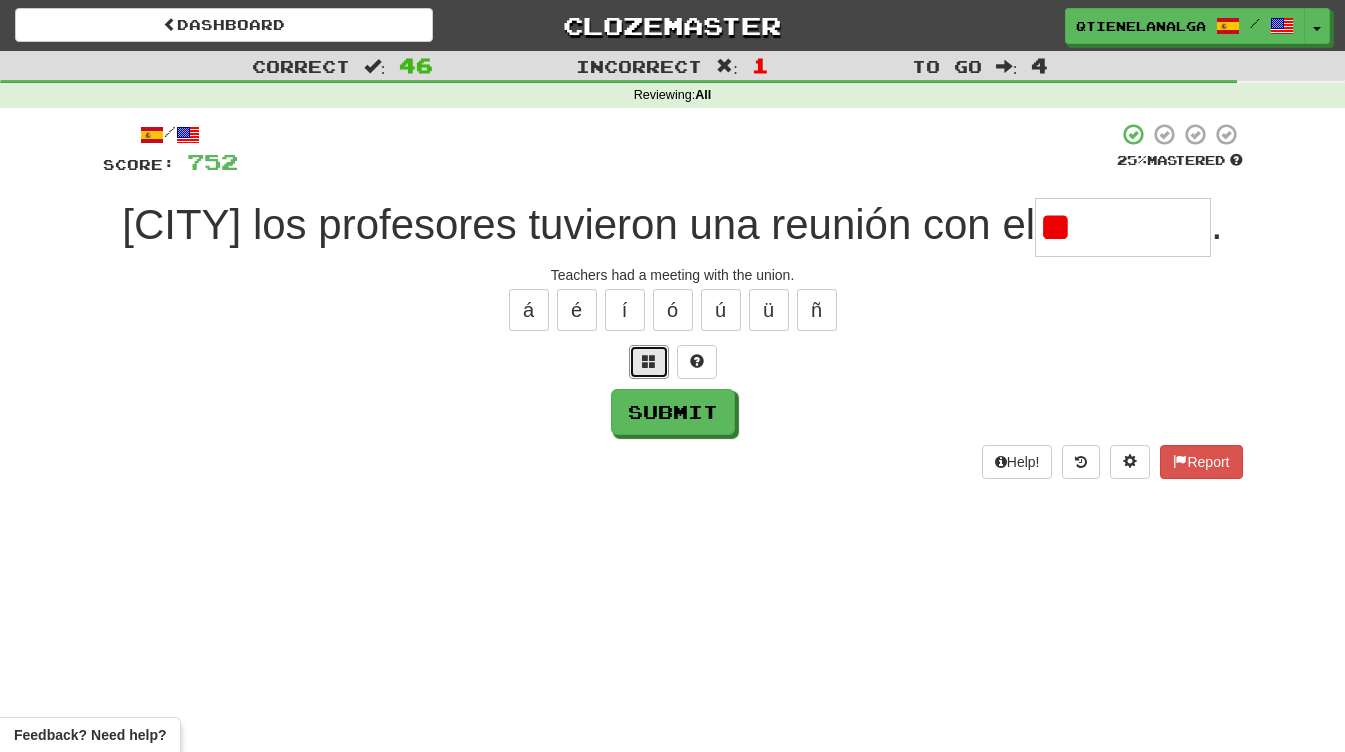 click at bounding box center [649, 361] 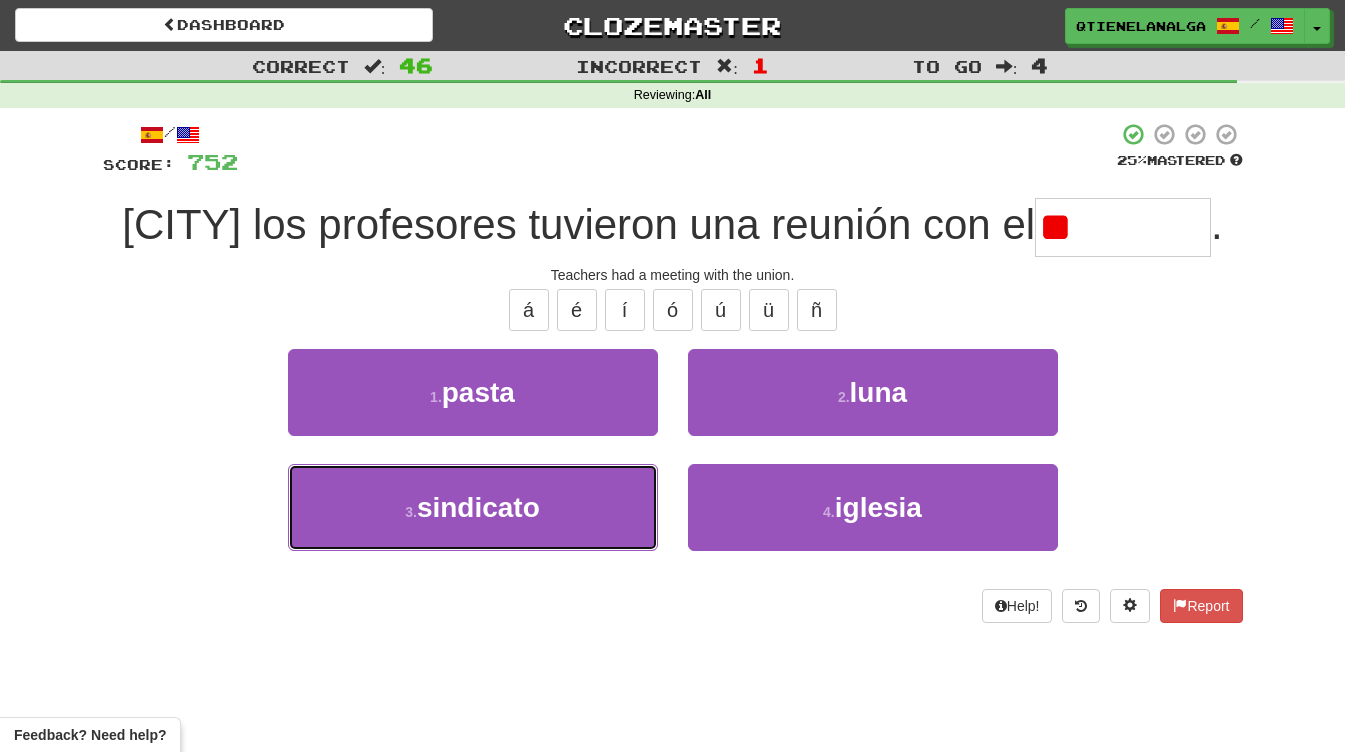 click on "3 .  sindicato" at bounding box center (473, 507) 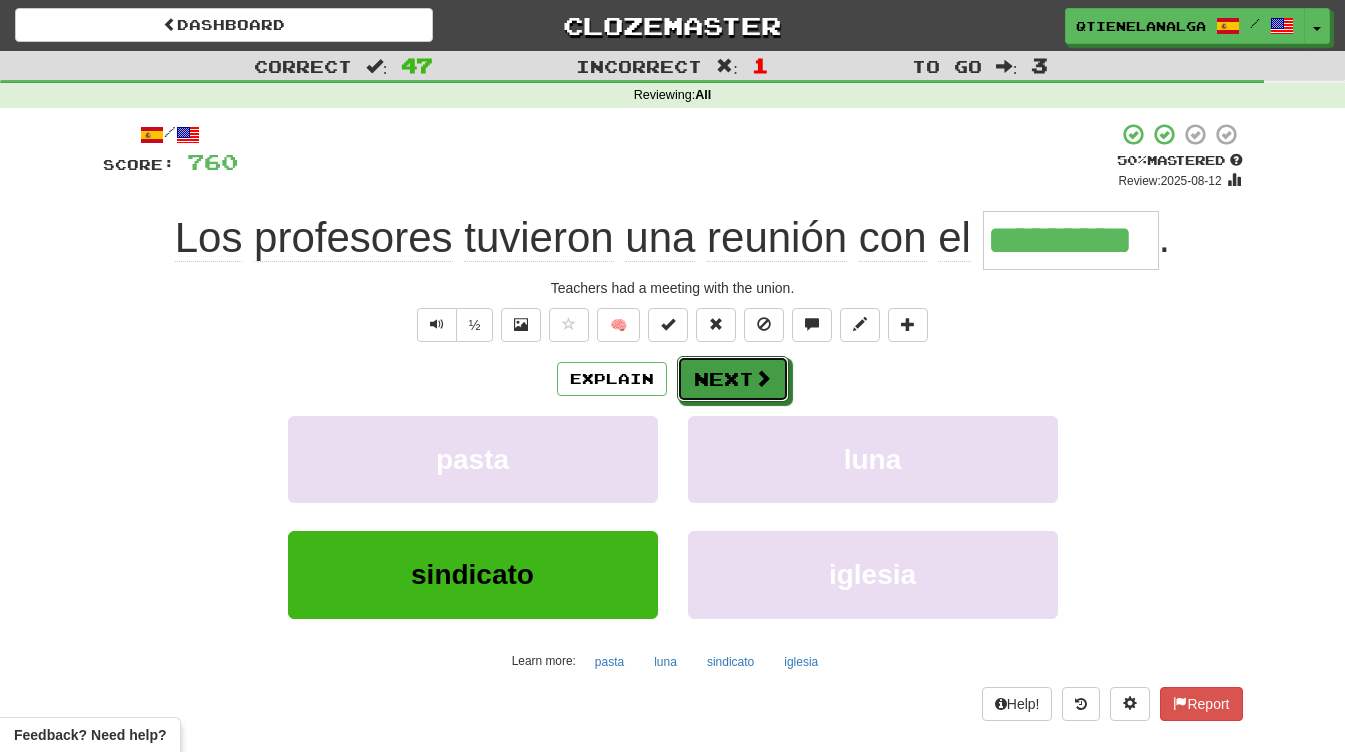 click on "Next" at bounding box center [733, 379] 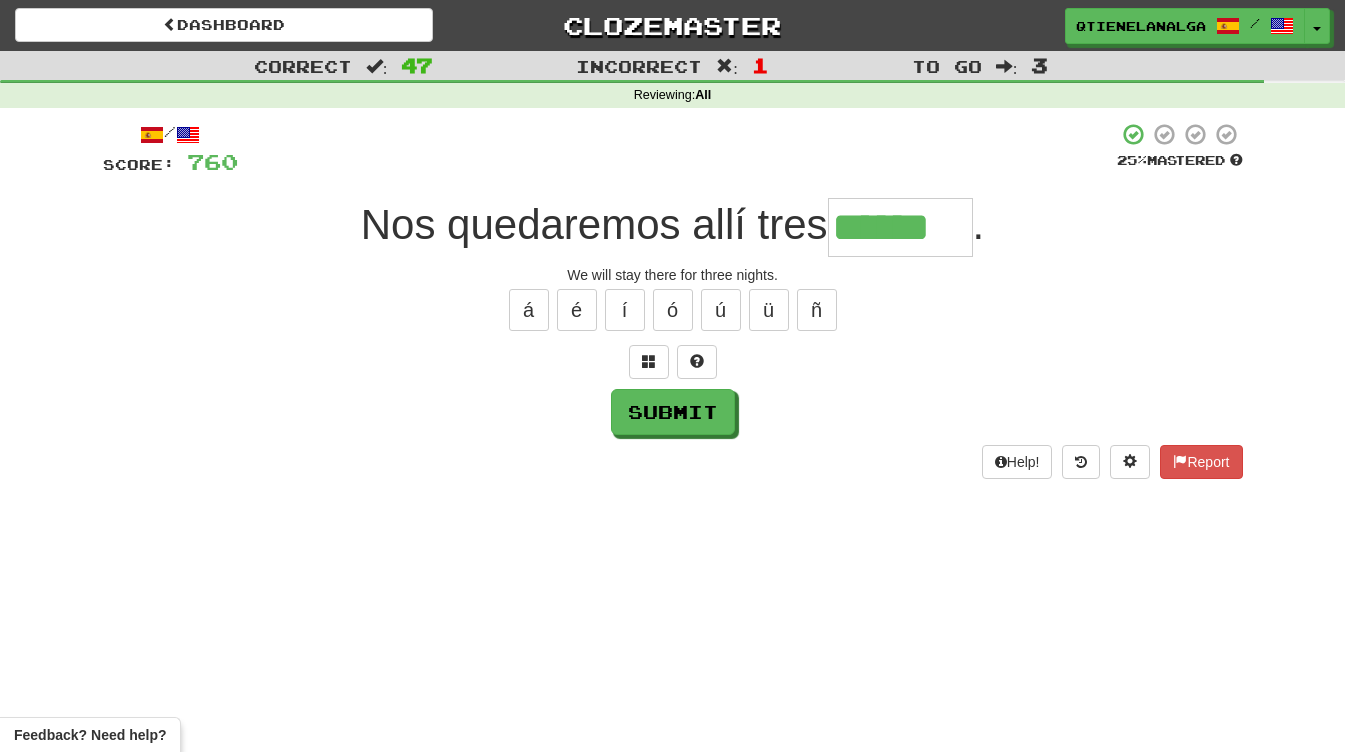 type on "******" 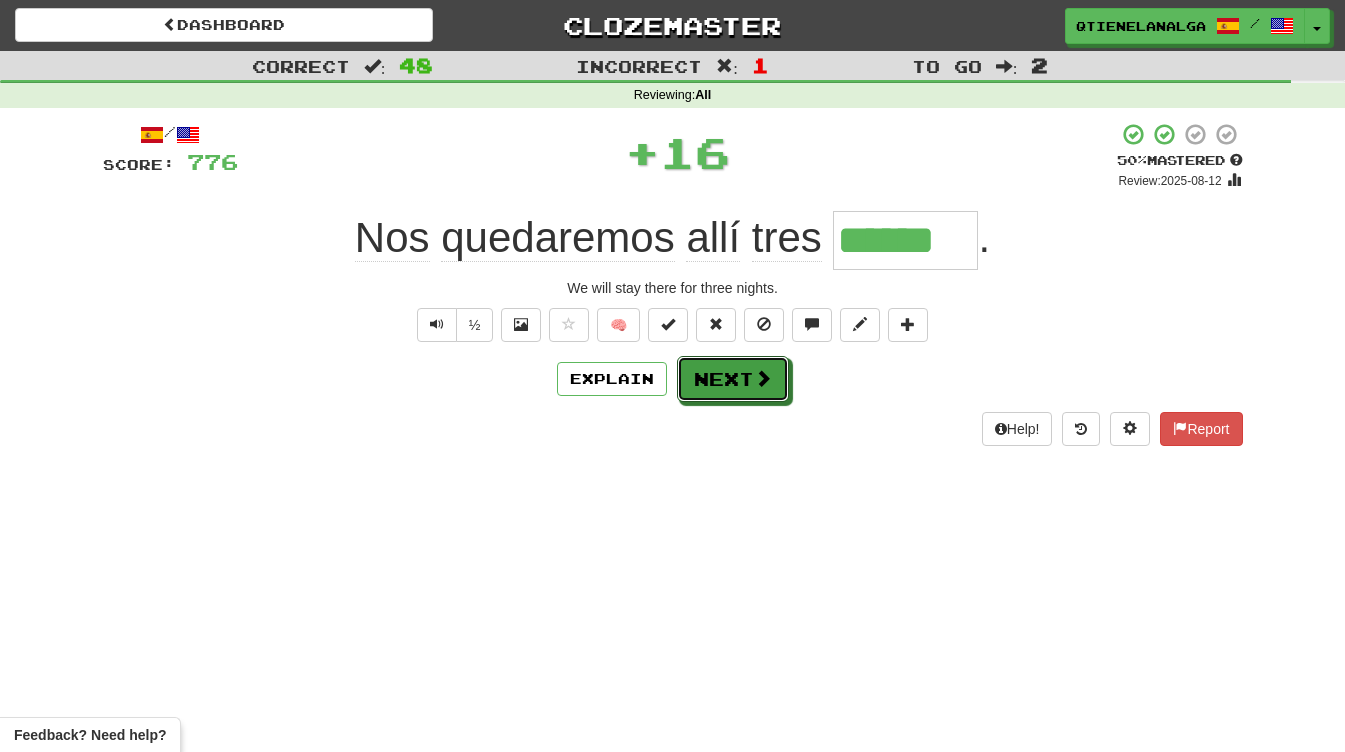 click on "Next" at bounding box center (733, 379) 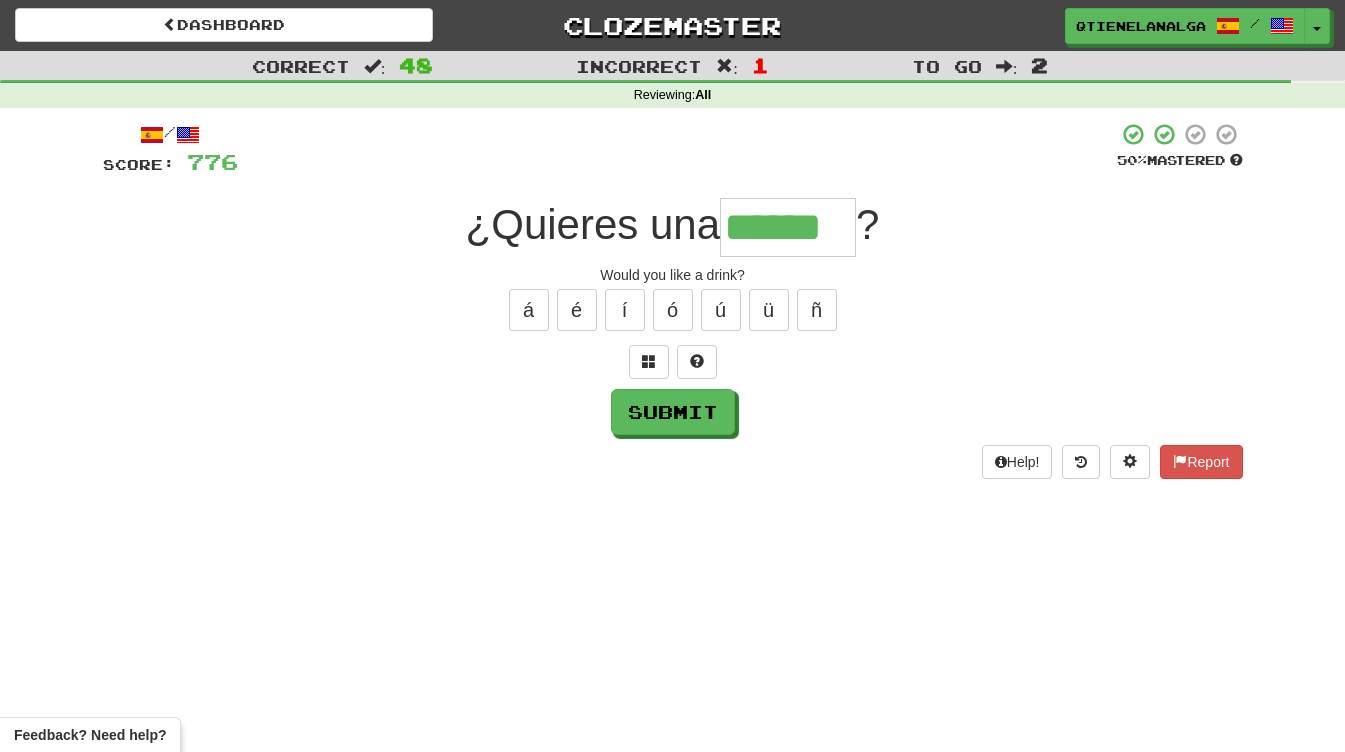 type on "******" 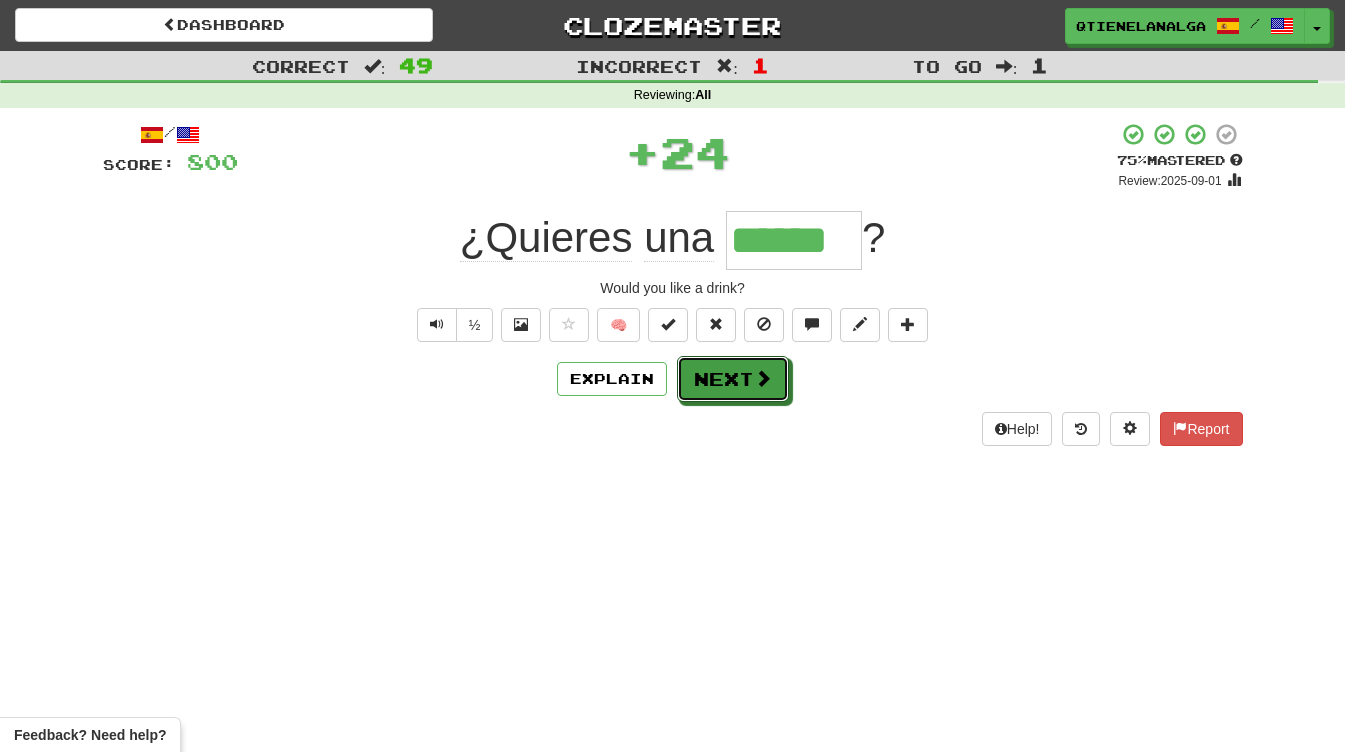 click at bounding box center [763, 378] 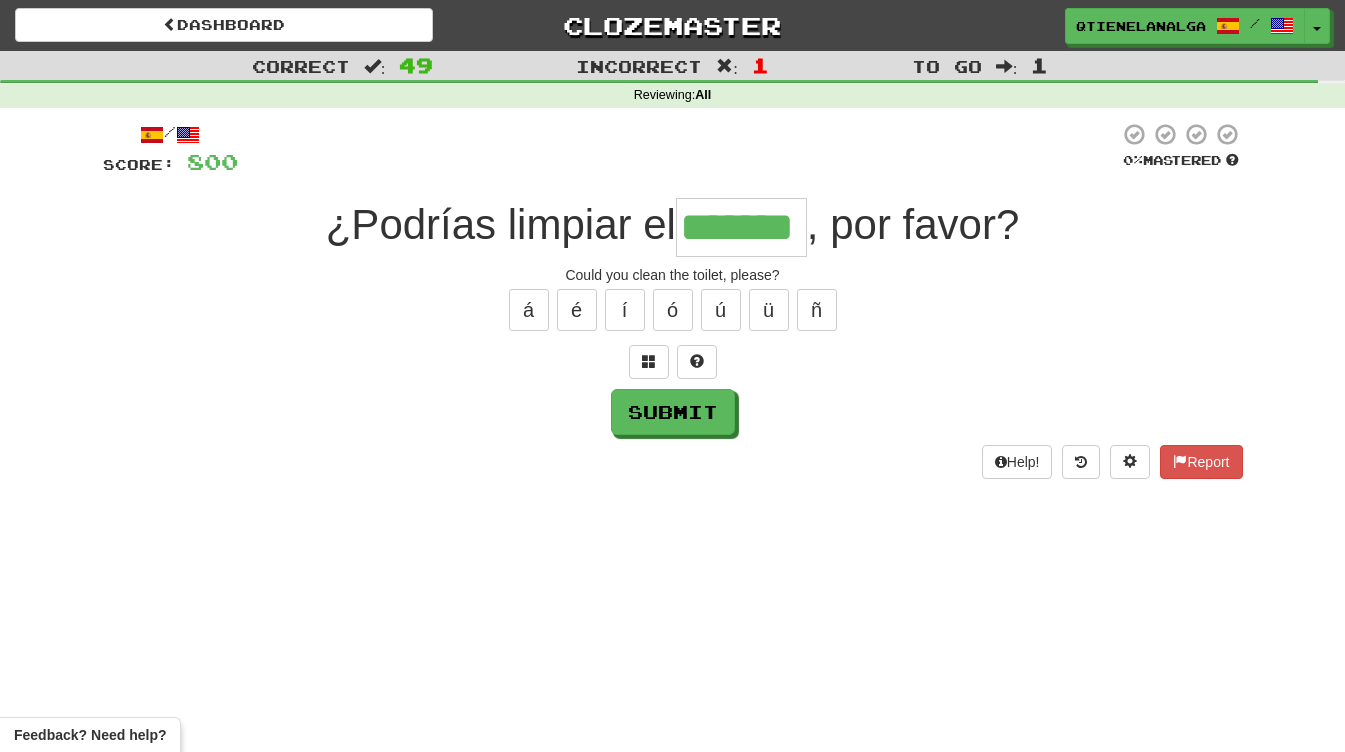 type on "*******" 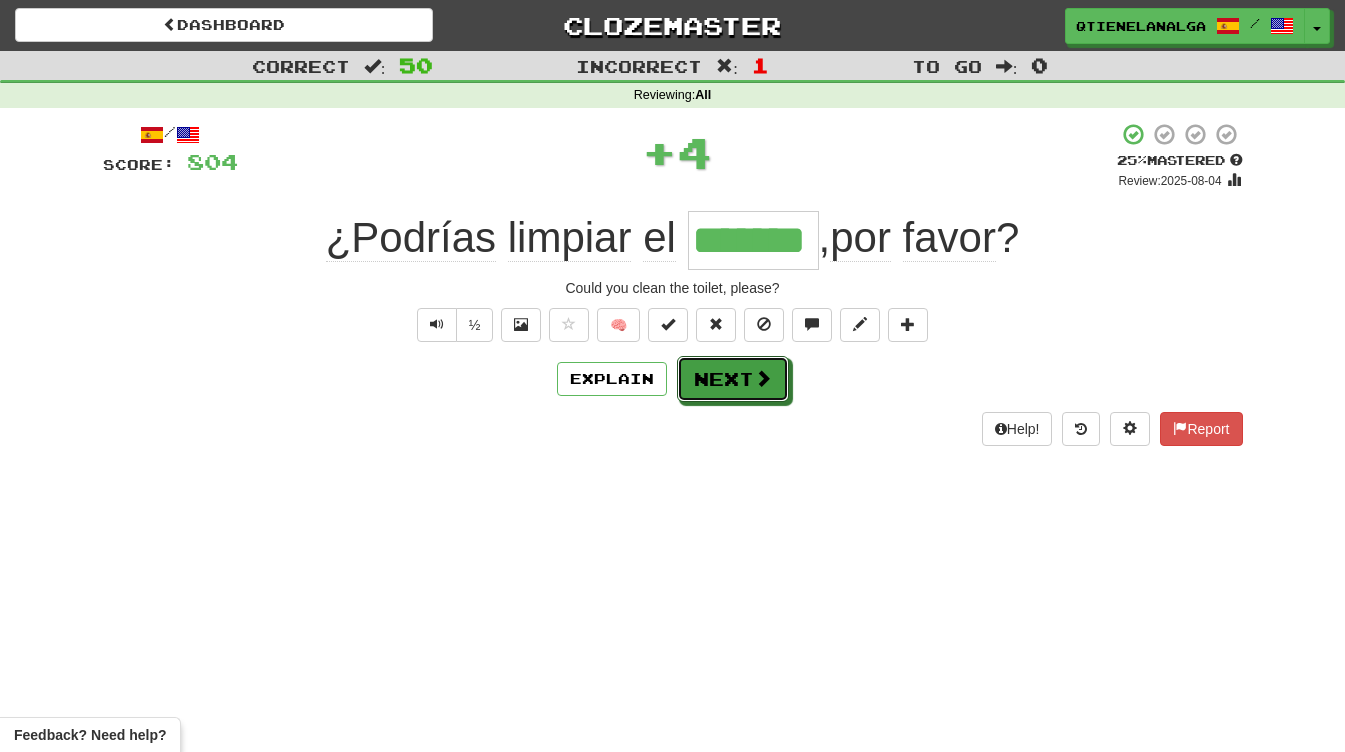 click at bounding box center (763, 378) 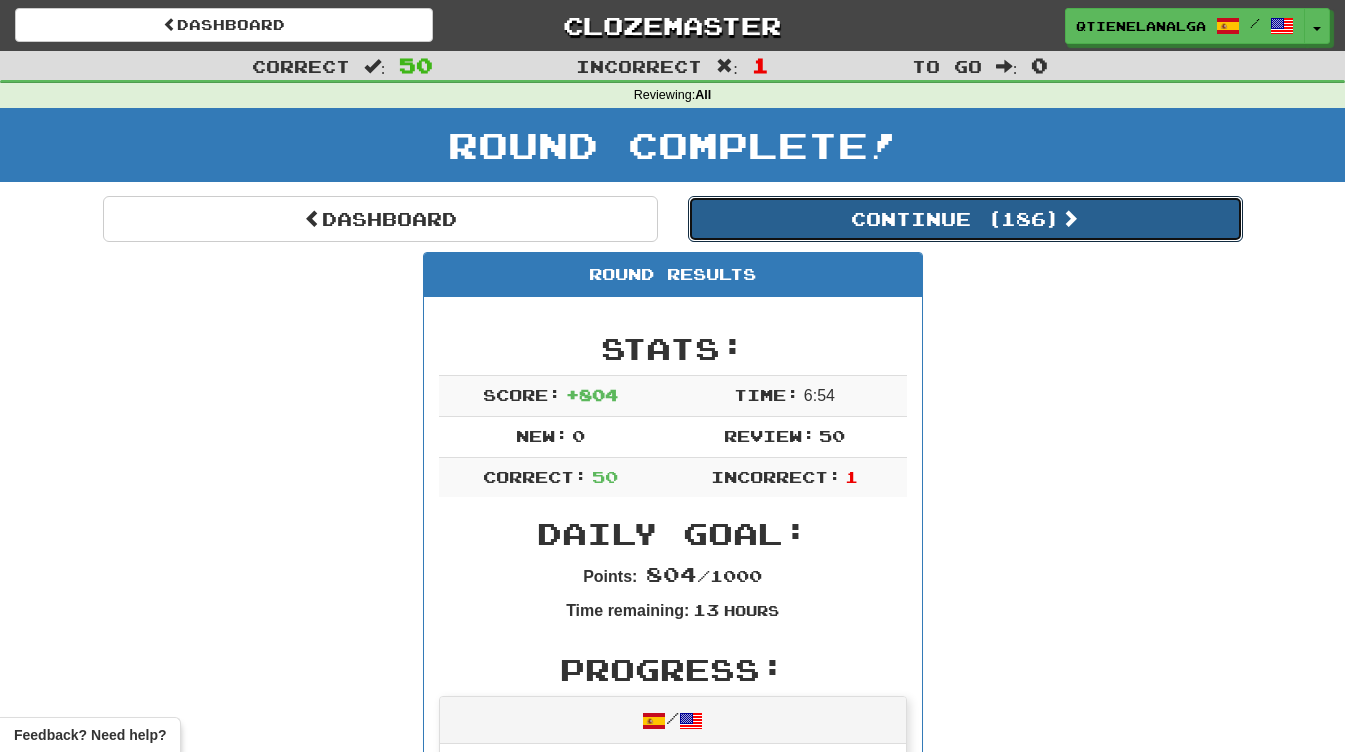 click on "Continue ( 186 )" at bounding box center (965, 219) 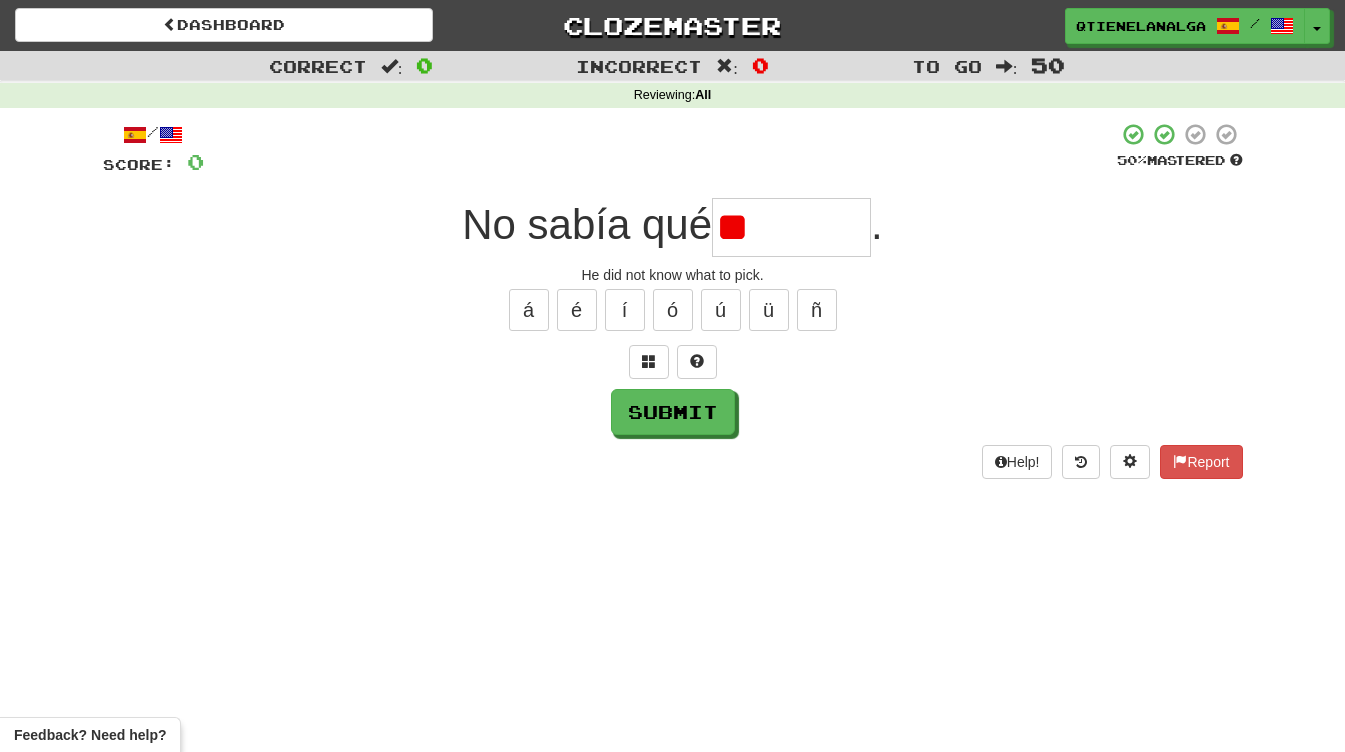 type on "*" 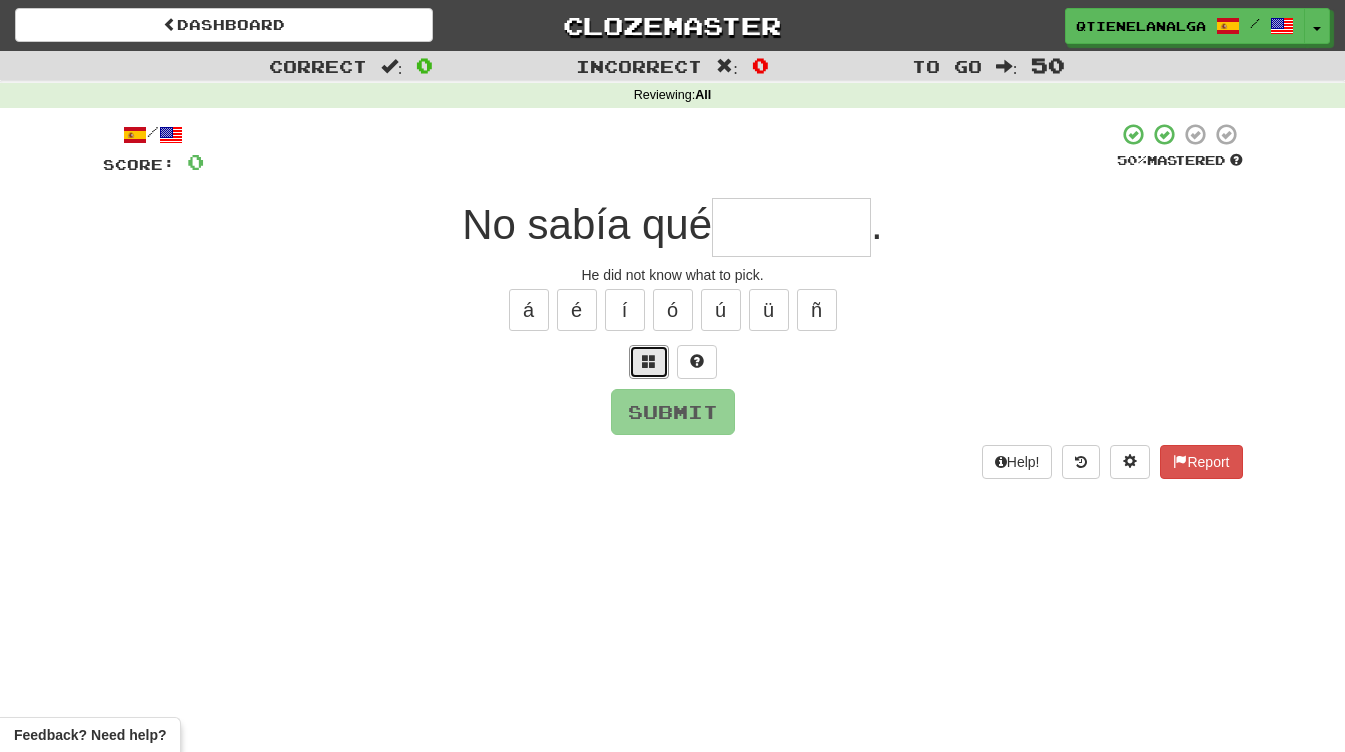 click at bounding box center [649, 362] 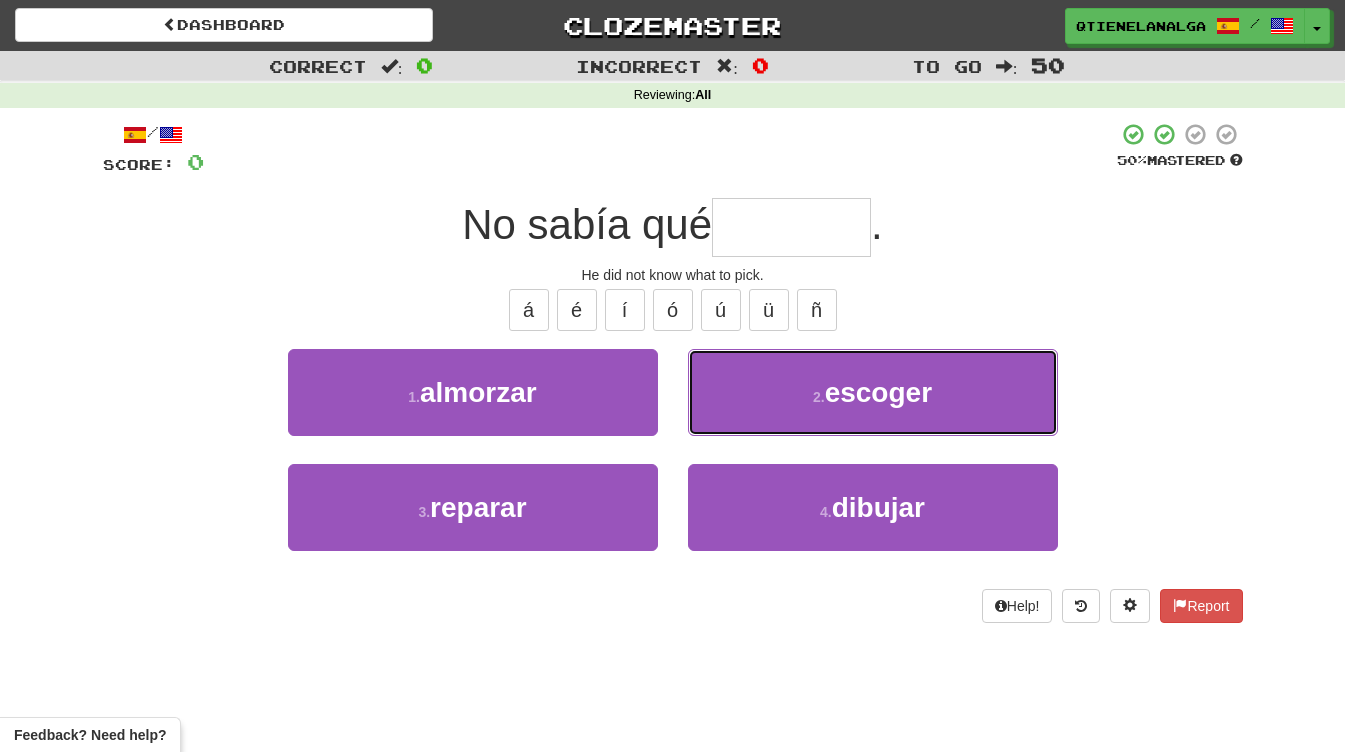 click on "escoger" at bounding box center [878, 392] 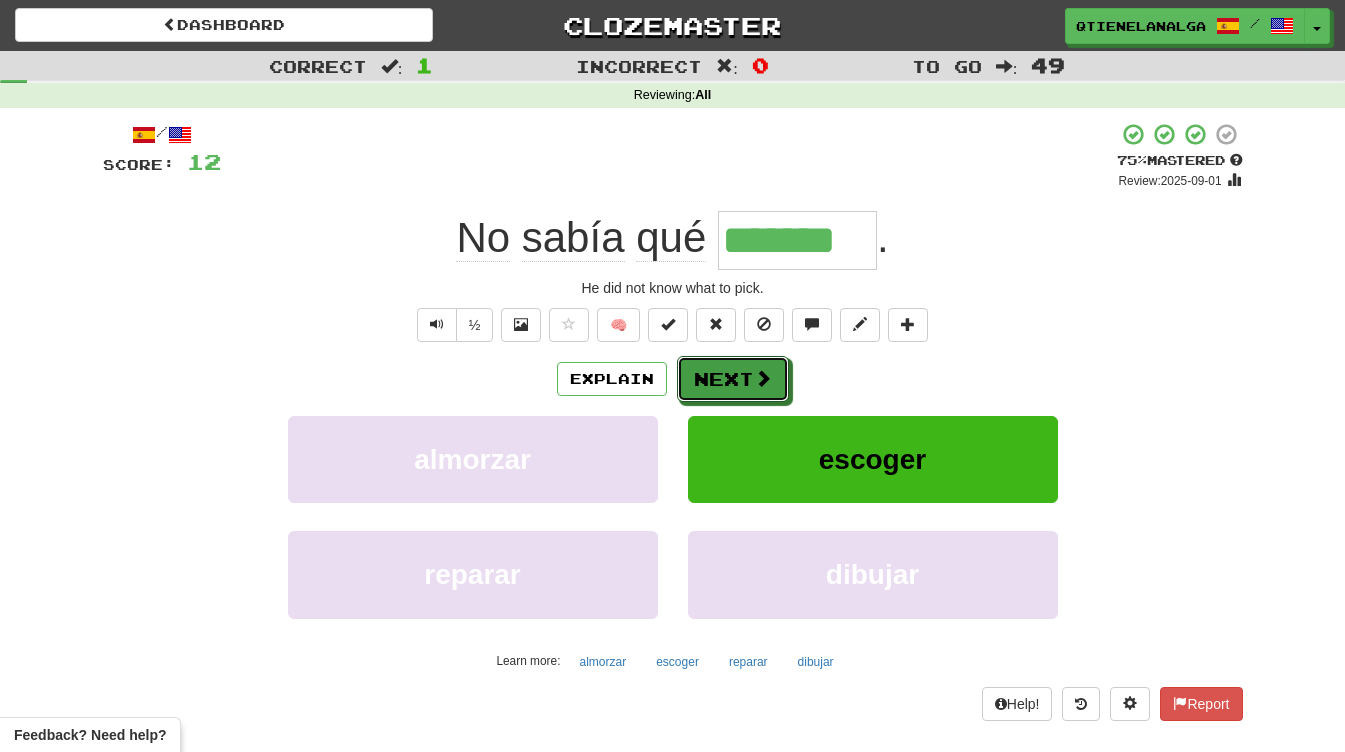 click on "Next" at bounding box center (733, 379) 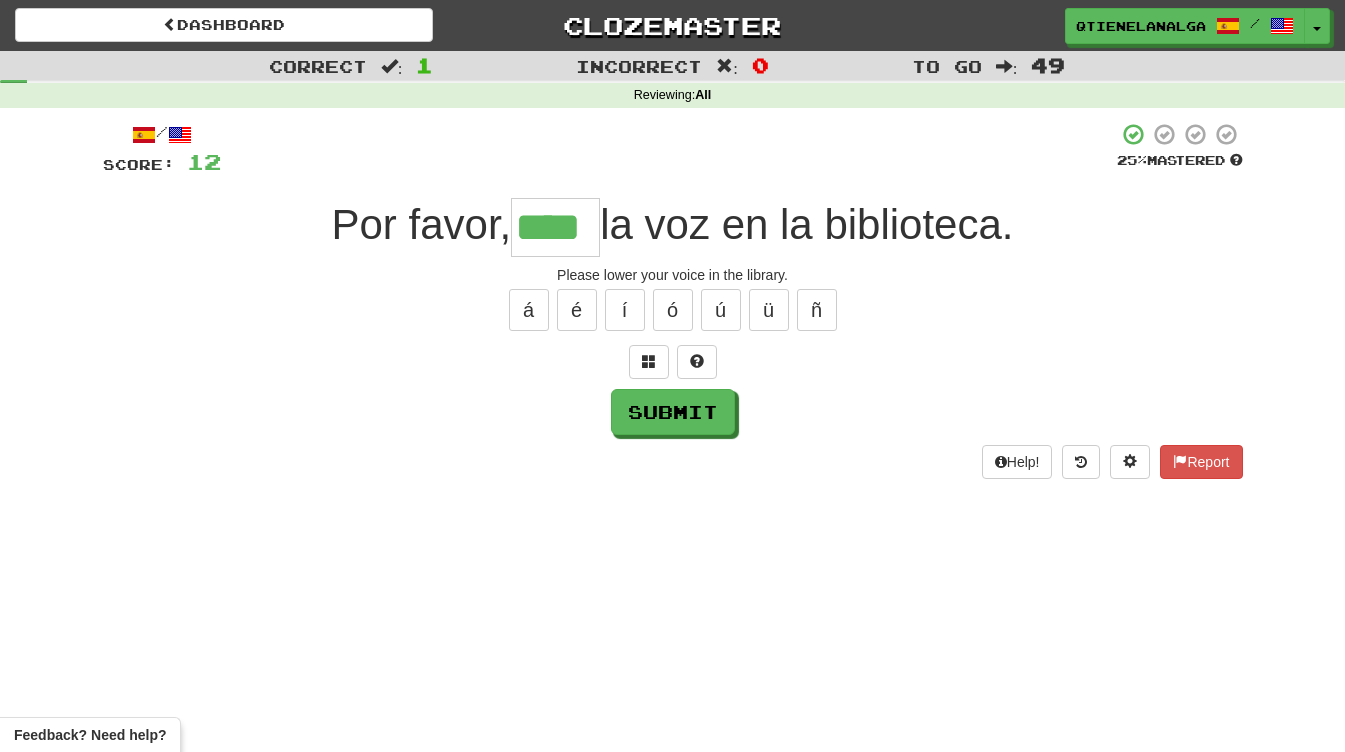 type on "****" 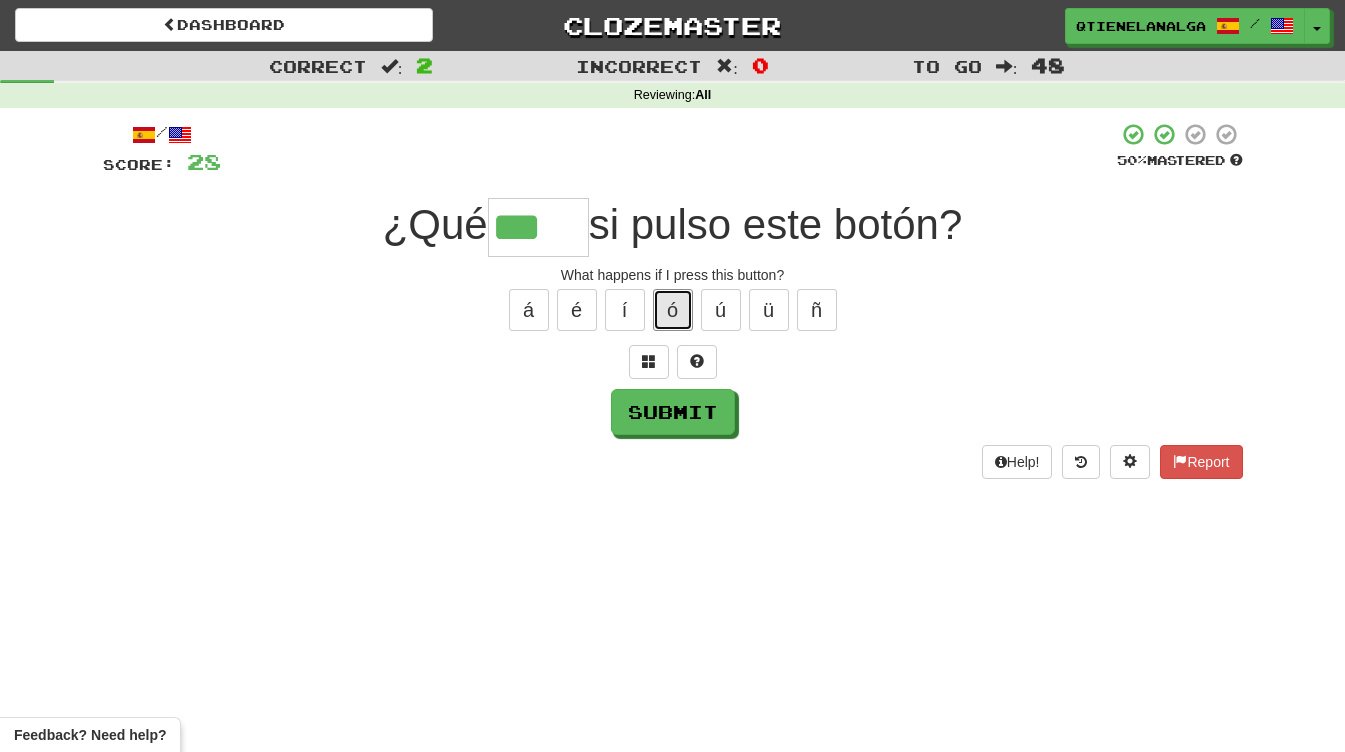 click on "ó" at bounding box center [673, 310] 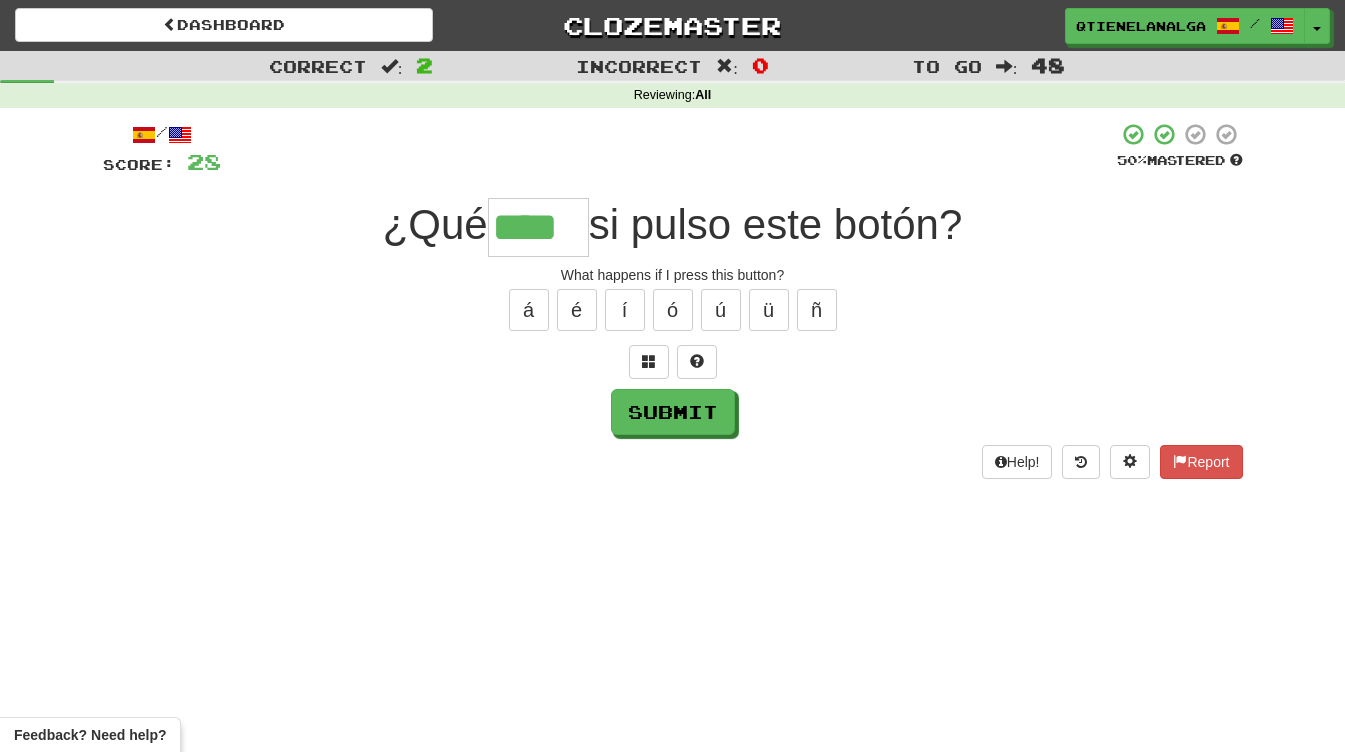type on "****" 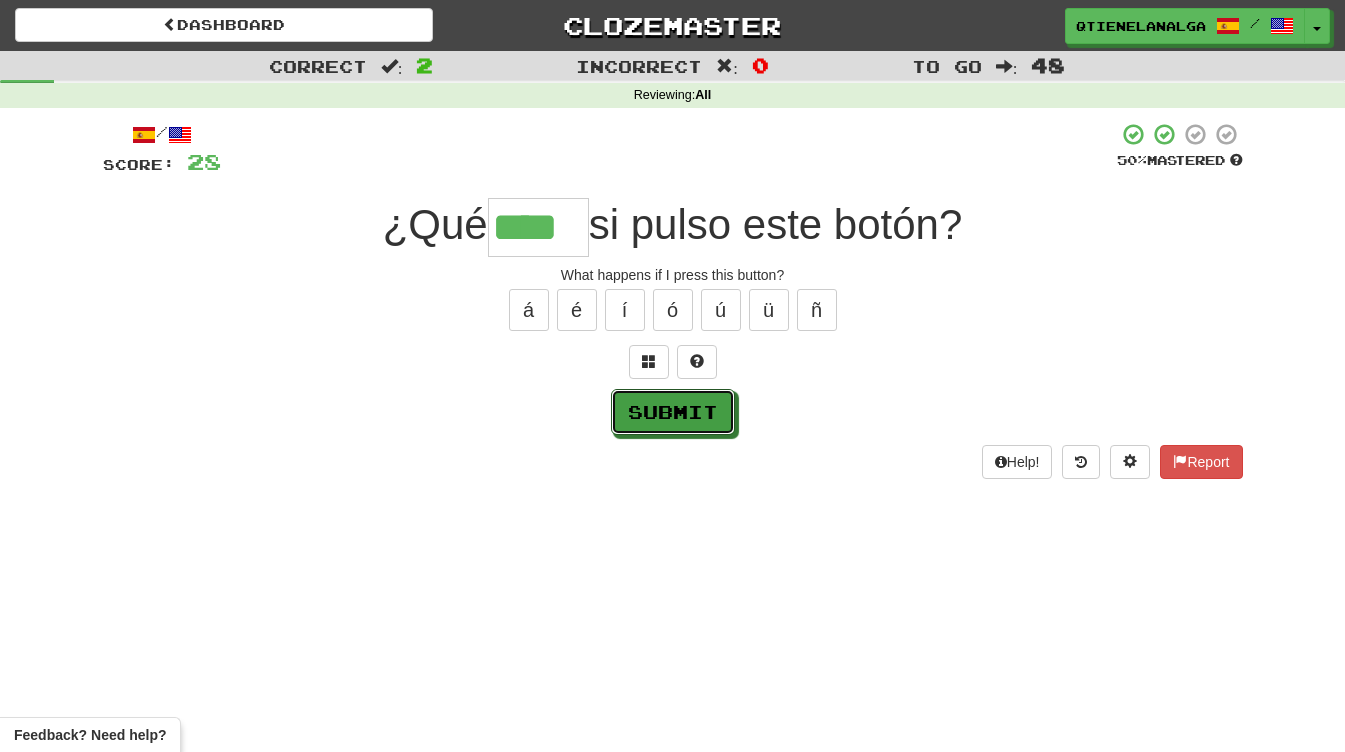 click on "Submit" at bounding box center [673, 412] 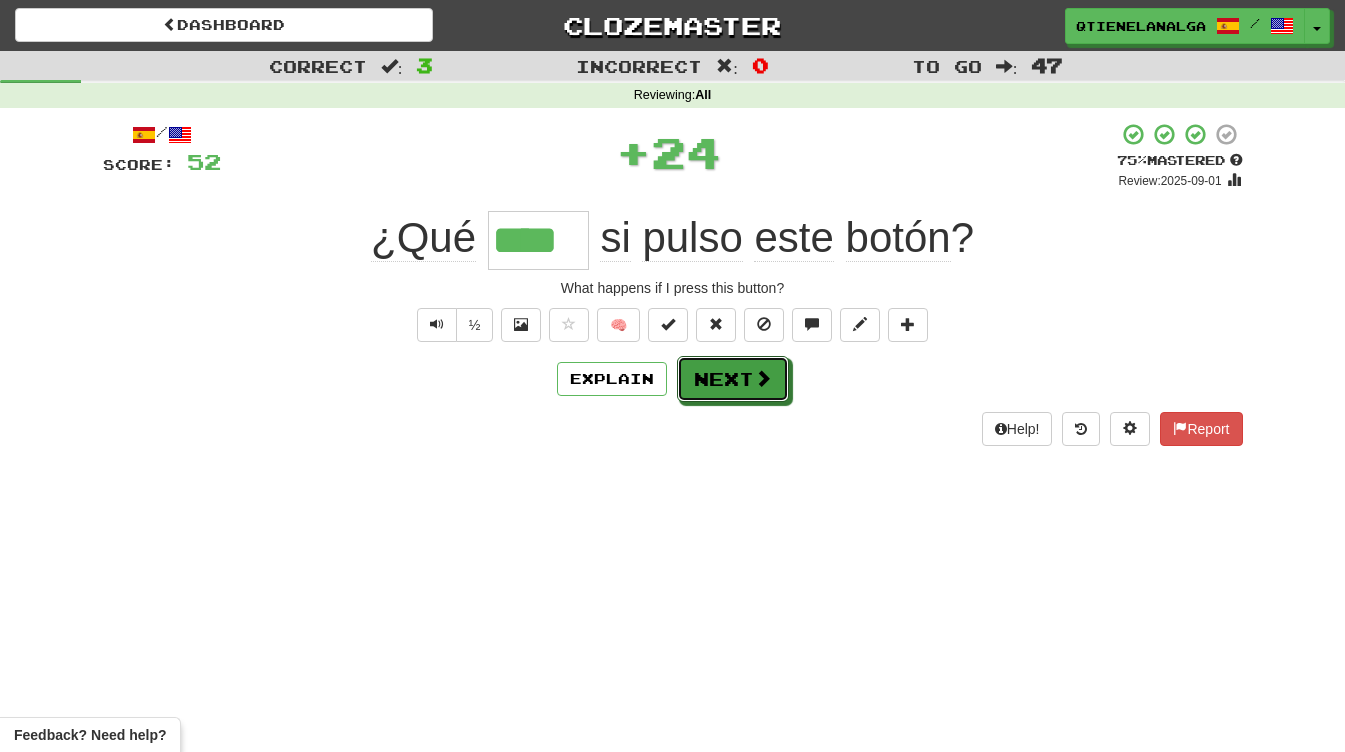 click on "Next" at bounding box center [733, 379] 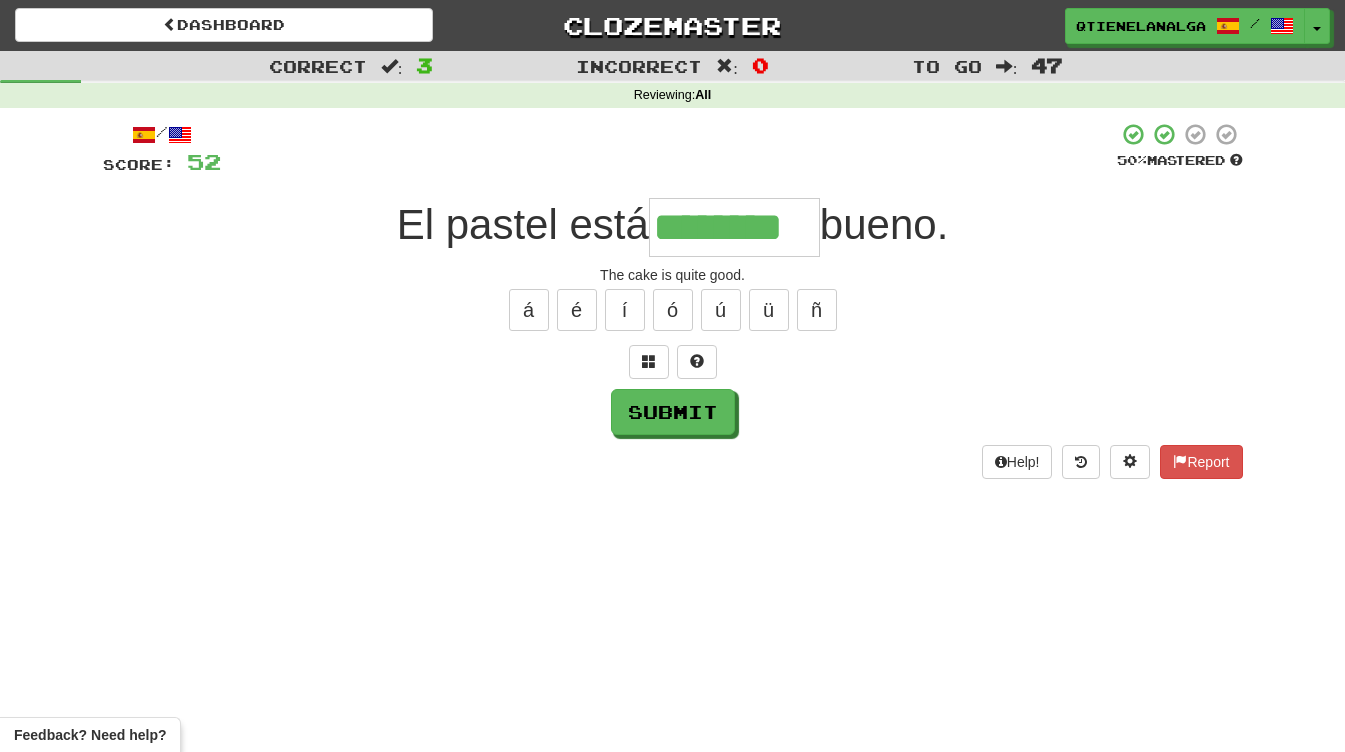 type on "********" 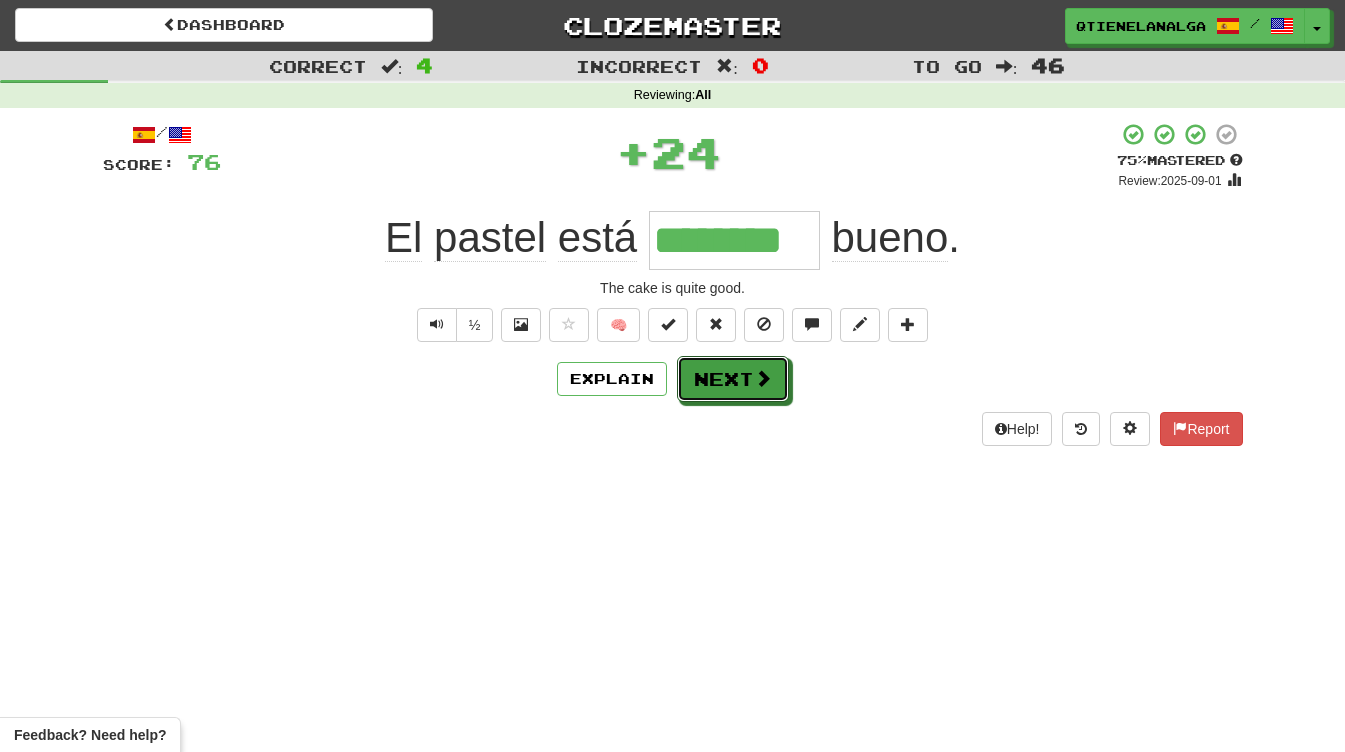 click on "Next" at bounding box center (733, 379) 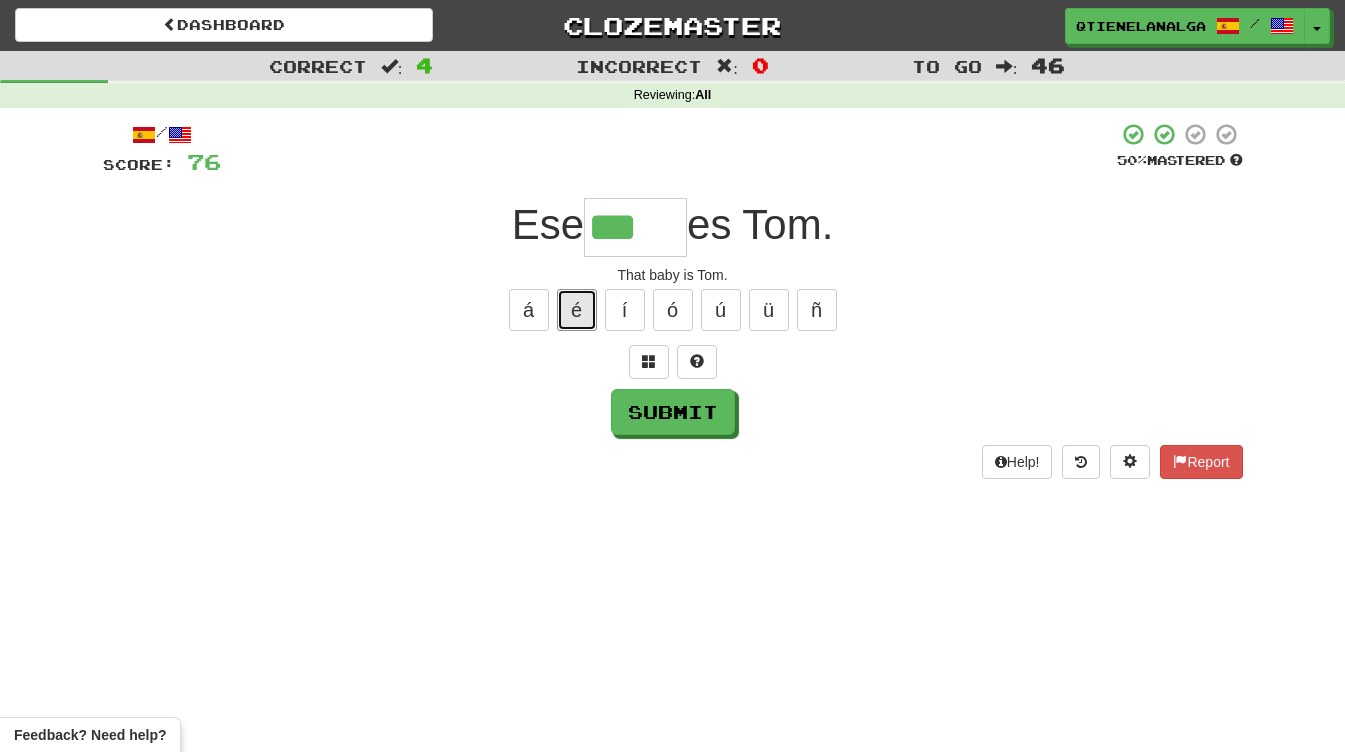 click on "é" at bounding box center (577, 310) 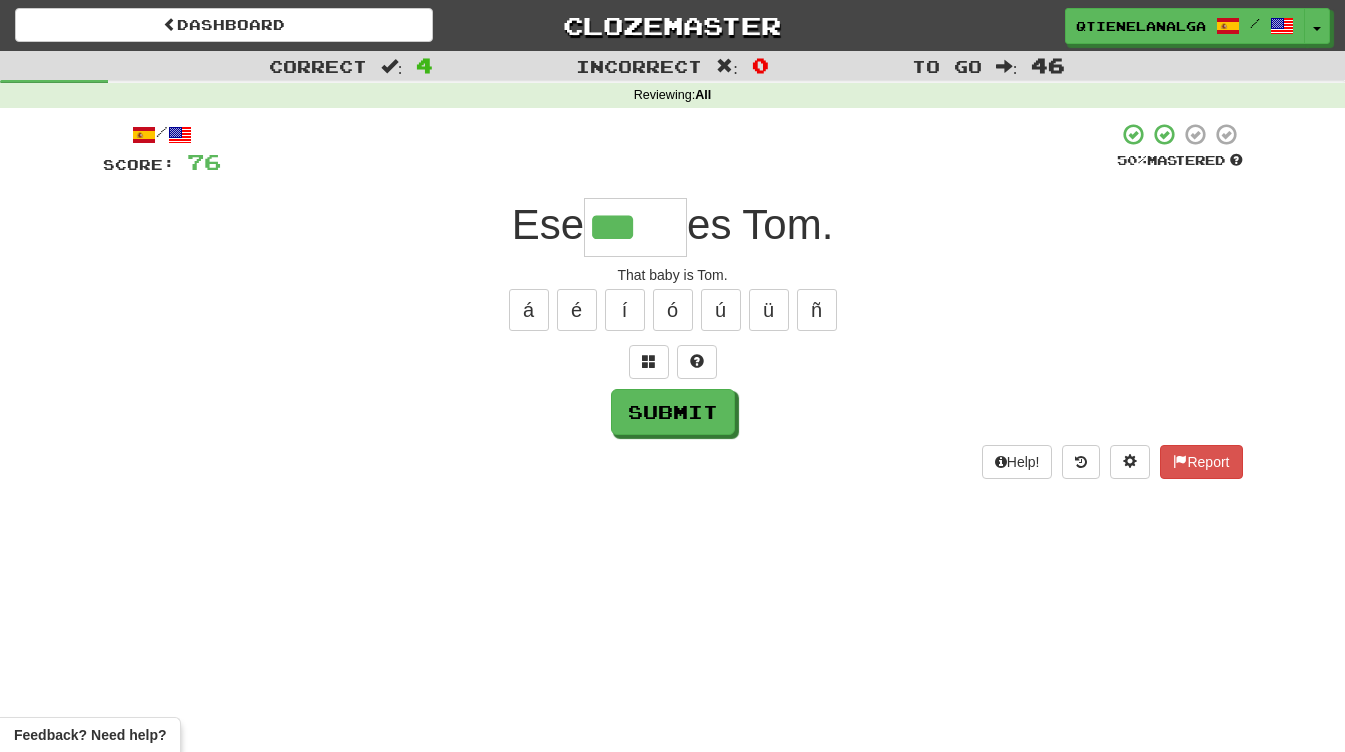 type on "****" 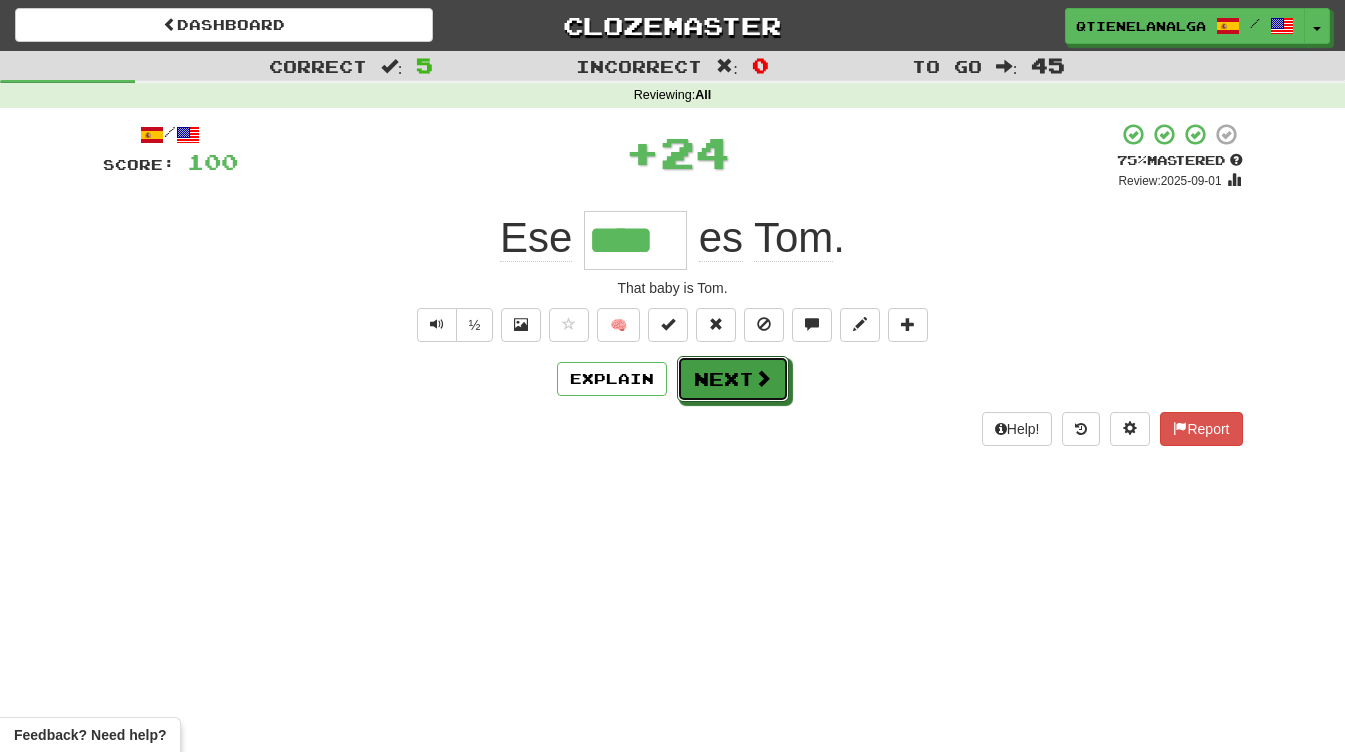 click on "Next" at bounding box center (733, 379) 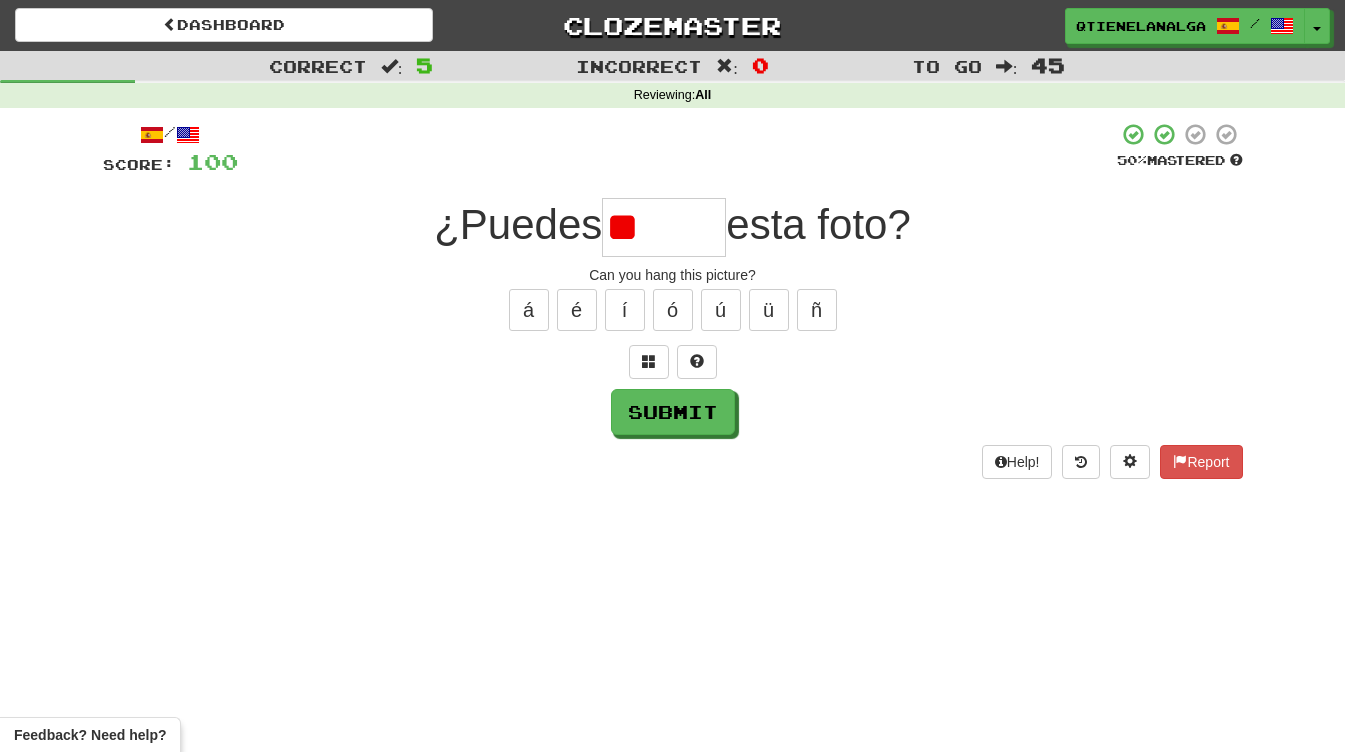 type on "*" 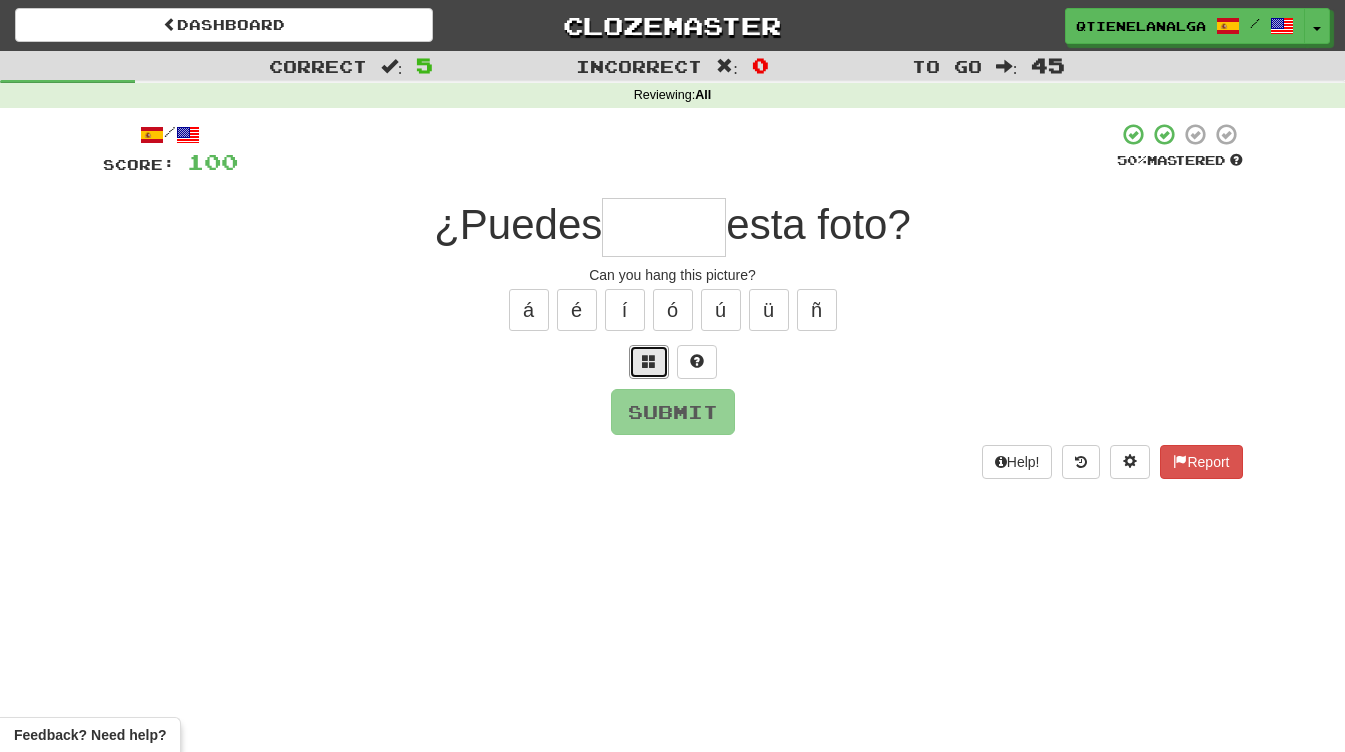 click at bounding box center (649, 361) 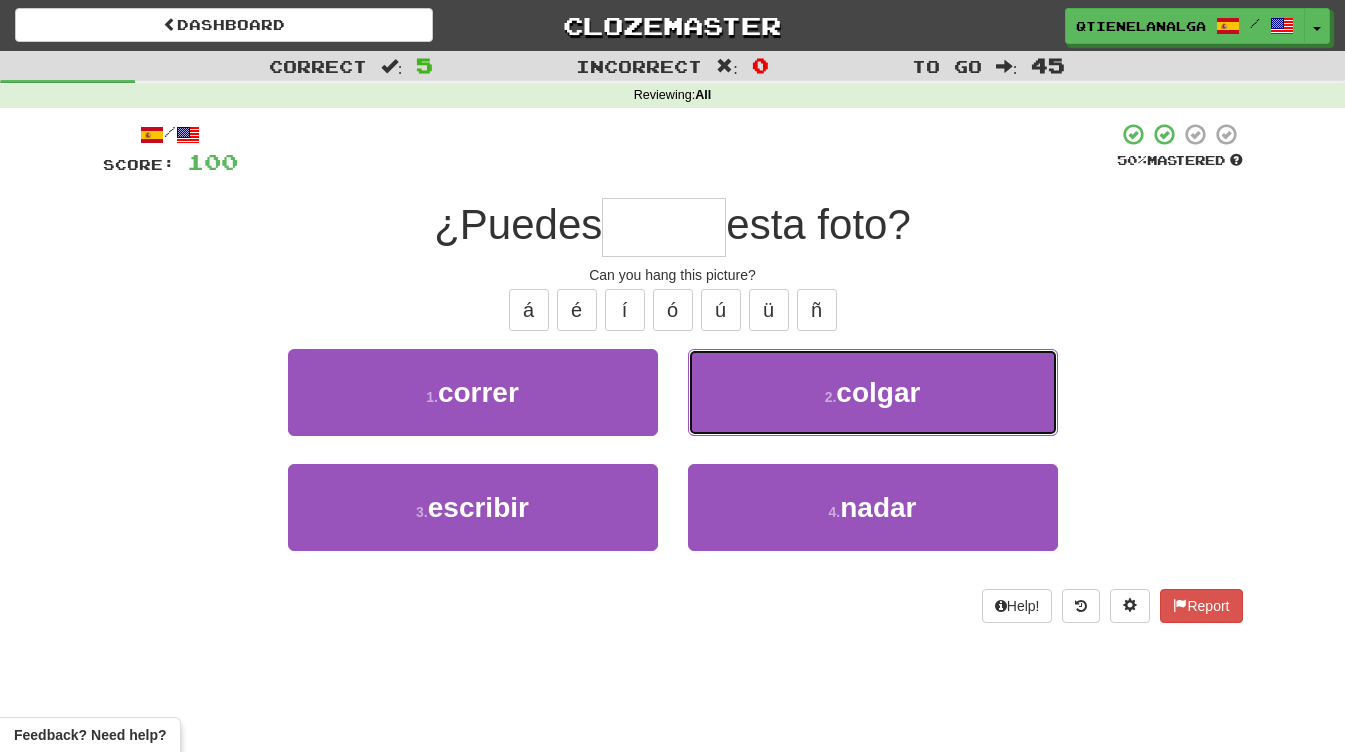 click on "2 .  colgar" at bounding box center (873, 392) 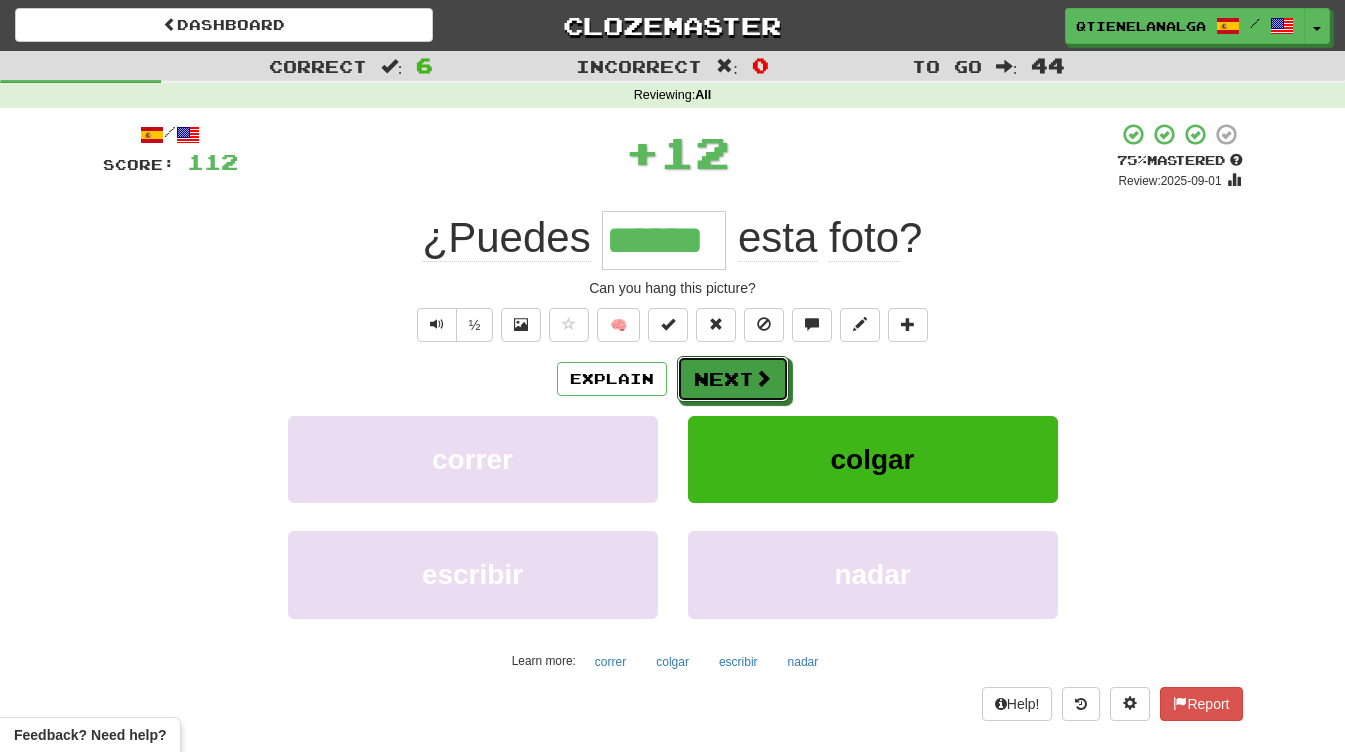 click on "Next" at bounding box center (733, 379) 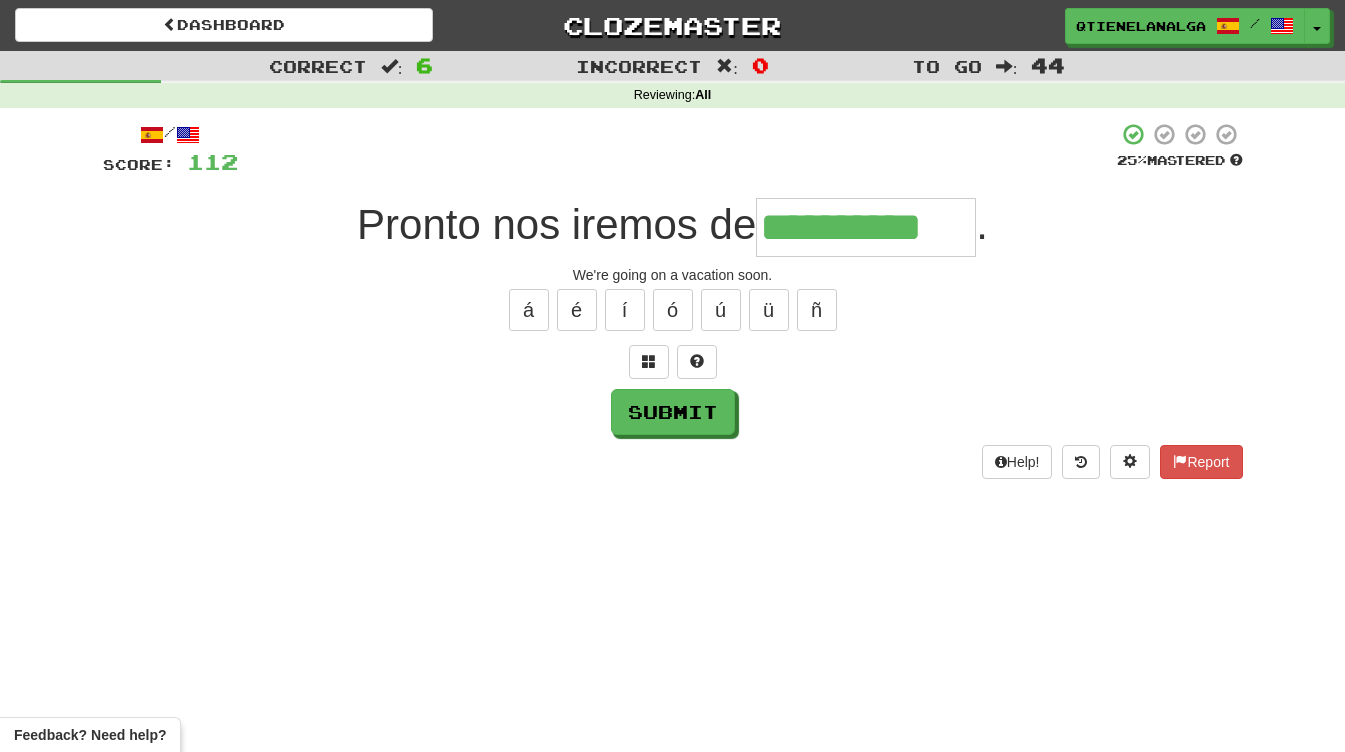 type on "**********" 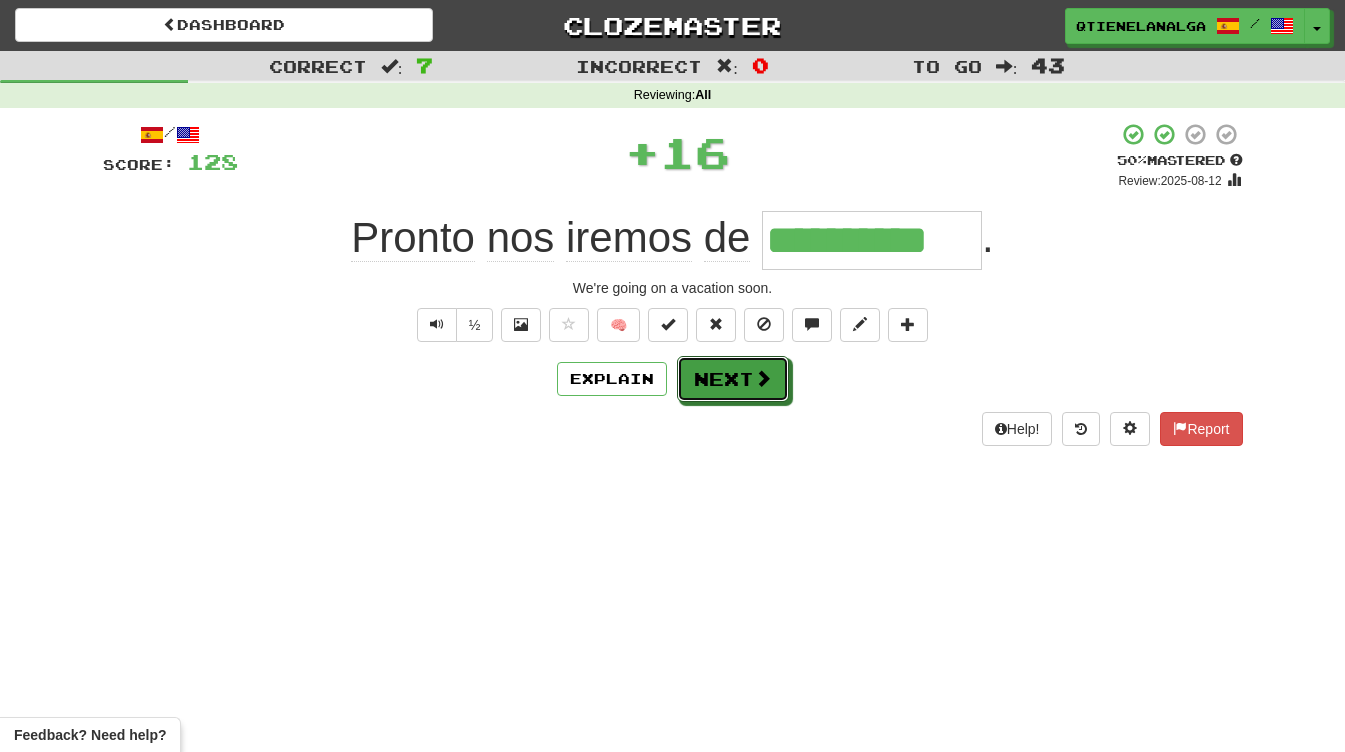 click on "Next" at bounding box center (733, 379) 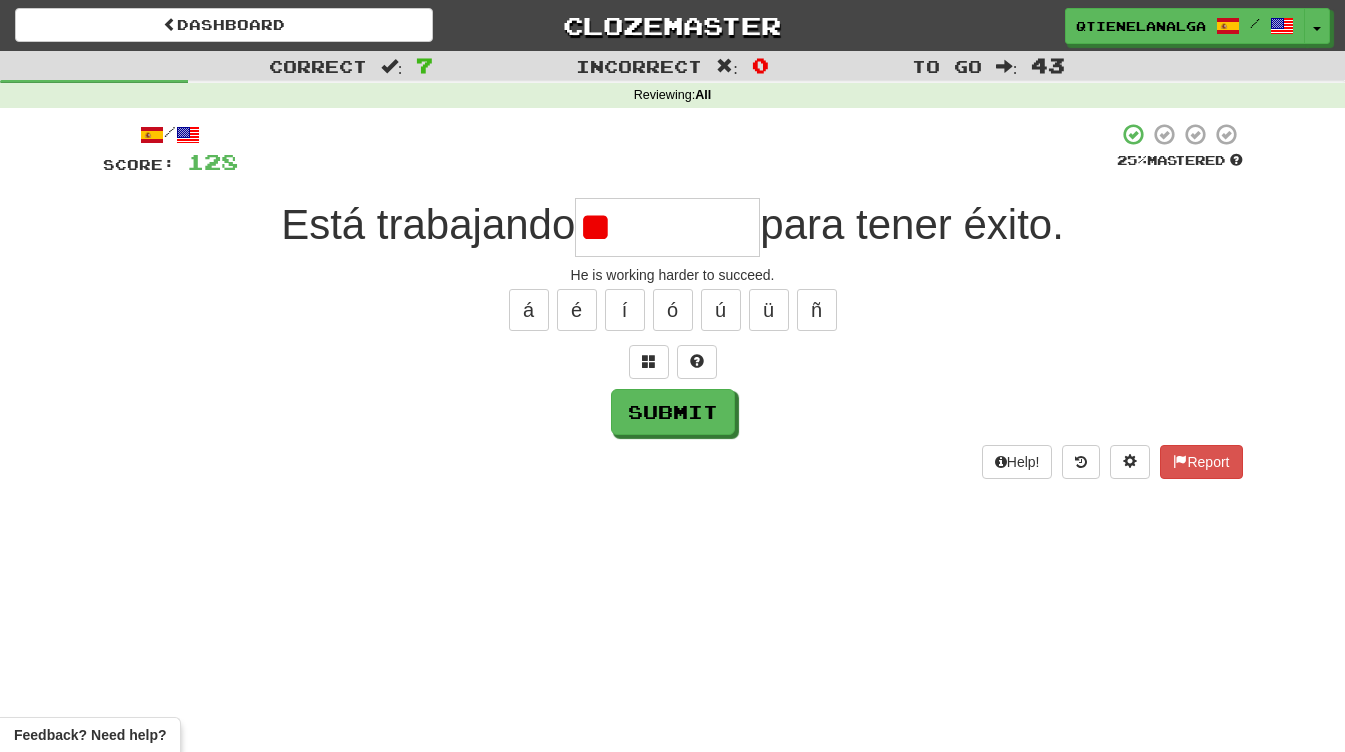type on "*" 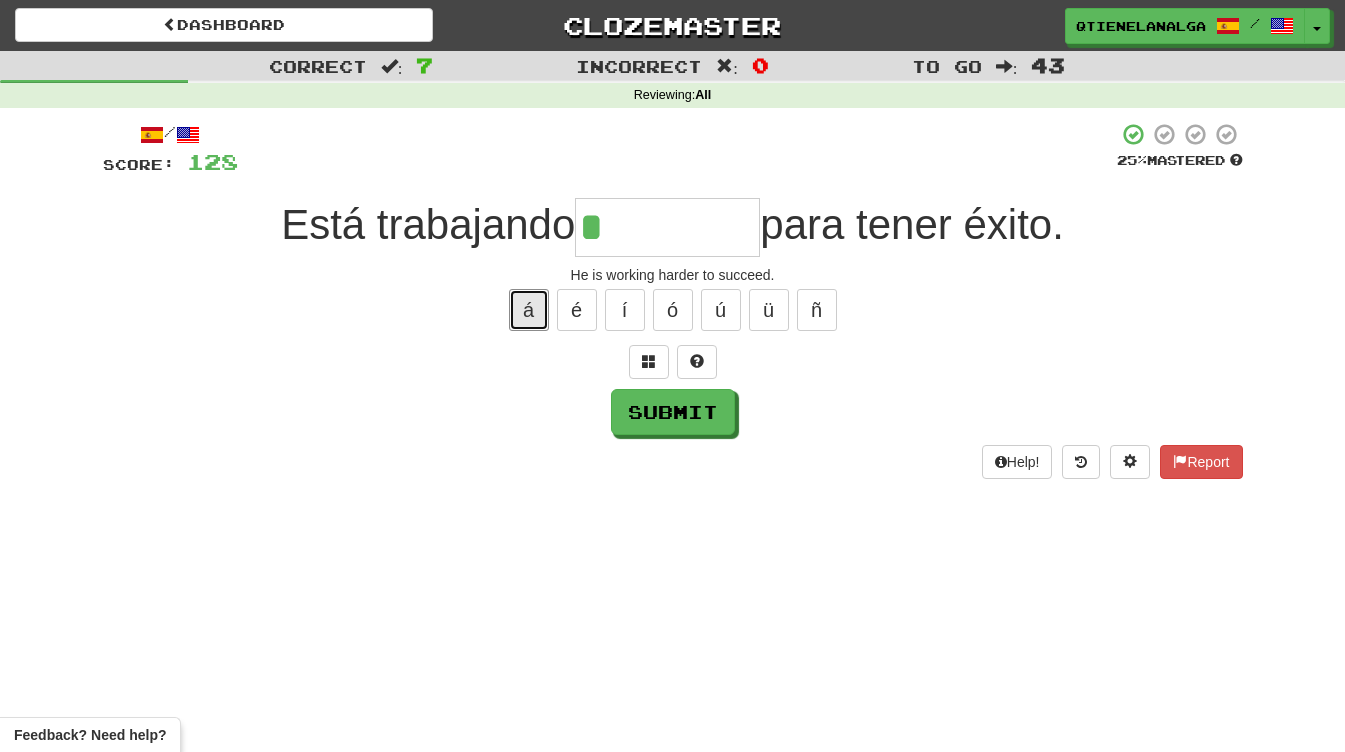click on "á" at bounding box center [529, 310] 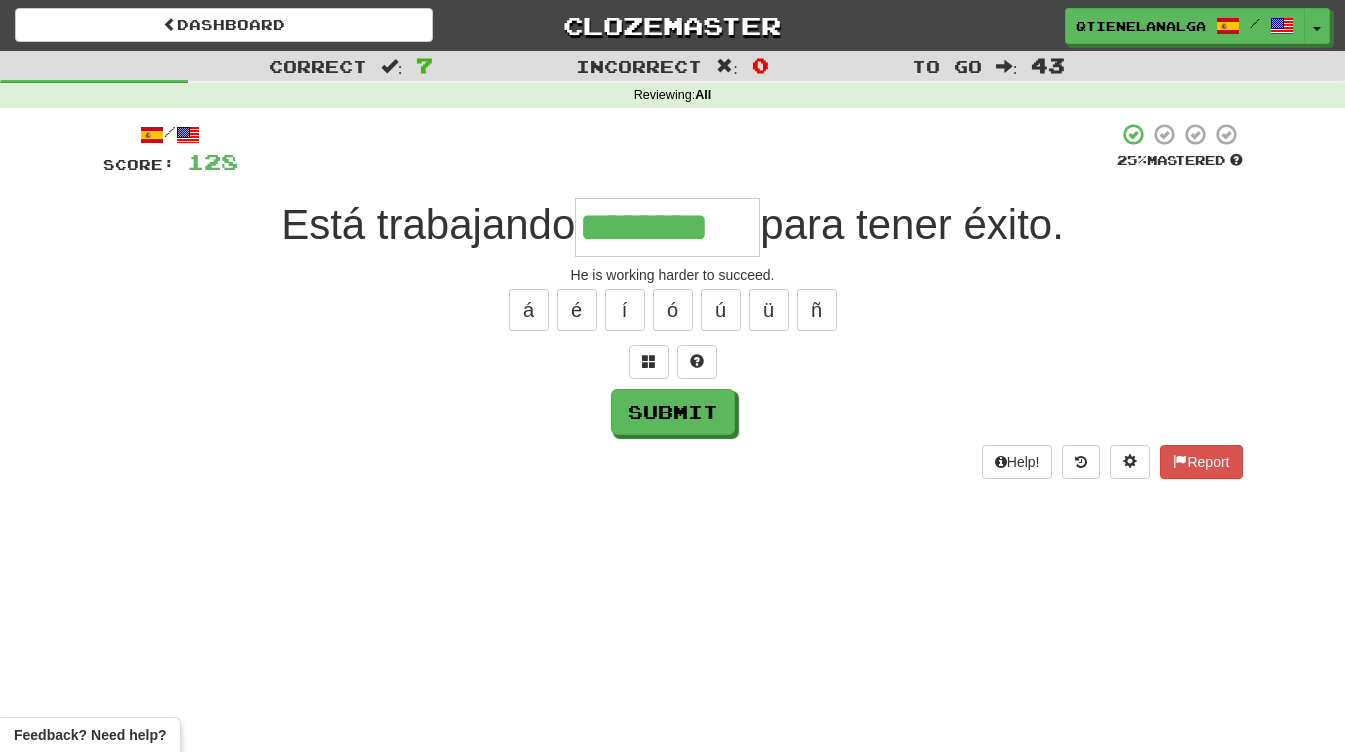 type on "********" 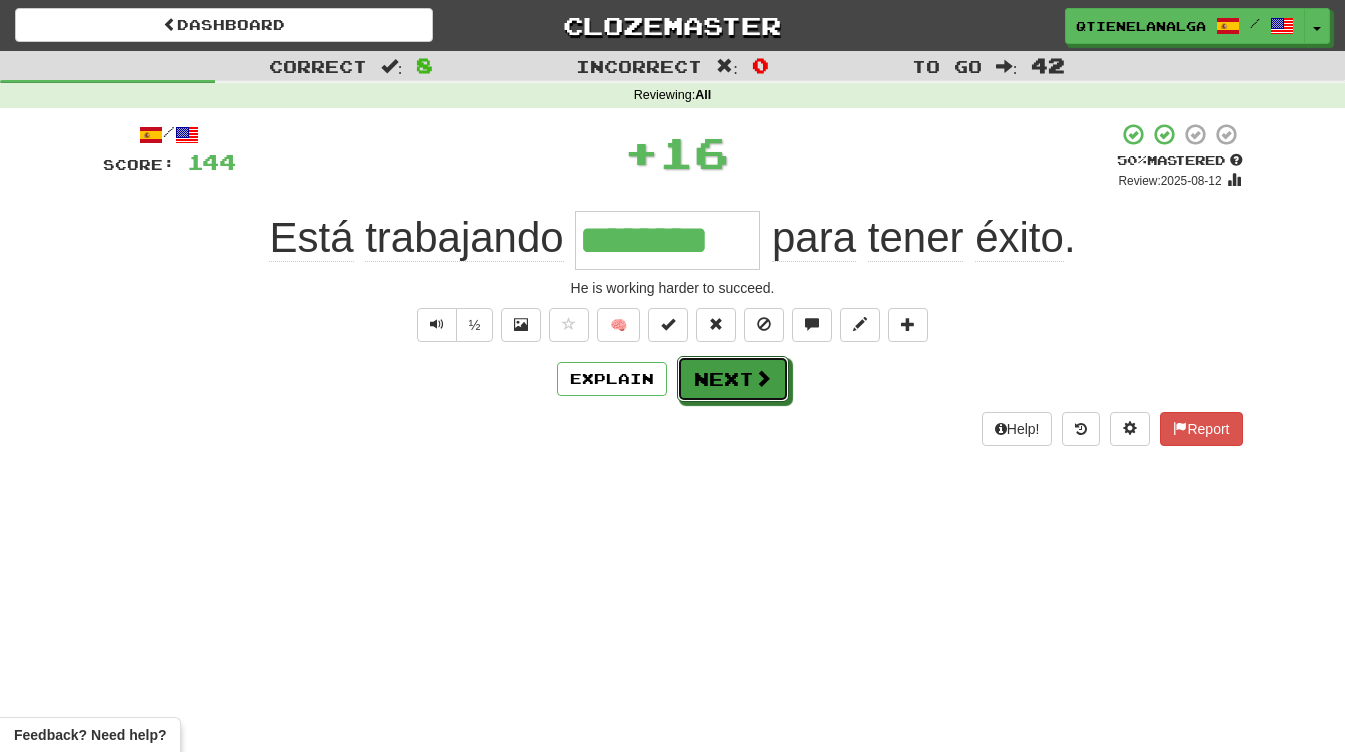 click on "Next" at bounding box center (733, 379) 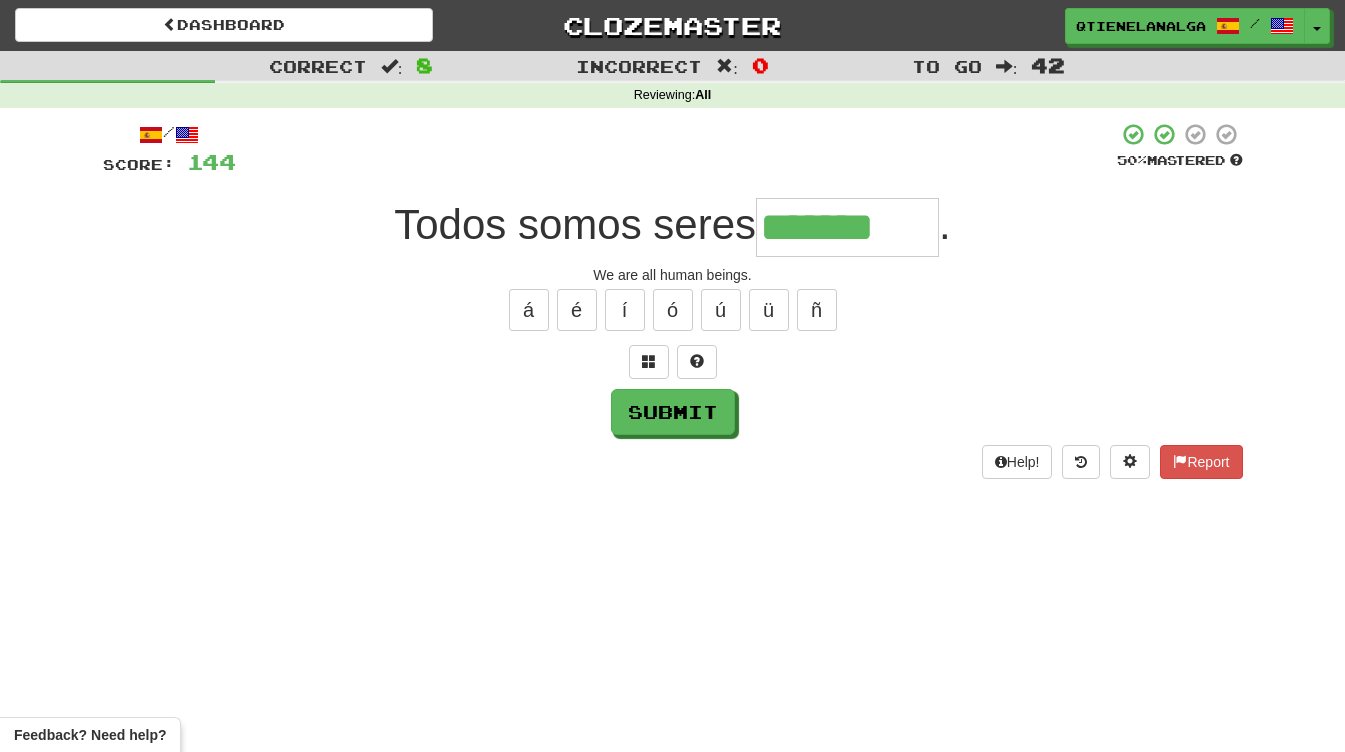 type on "*******" 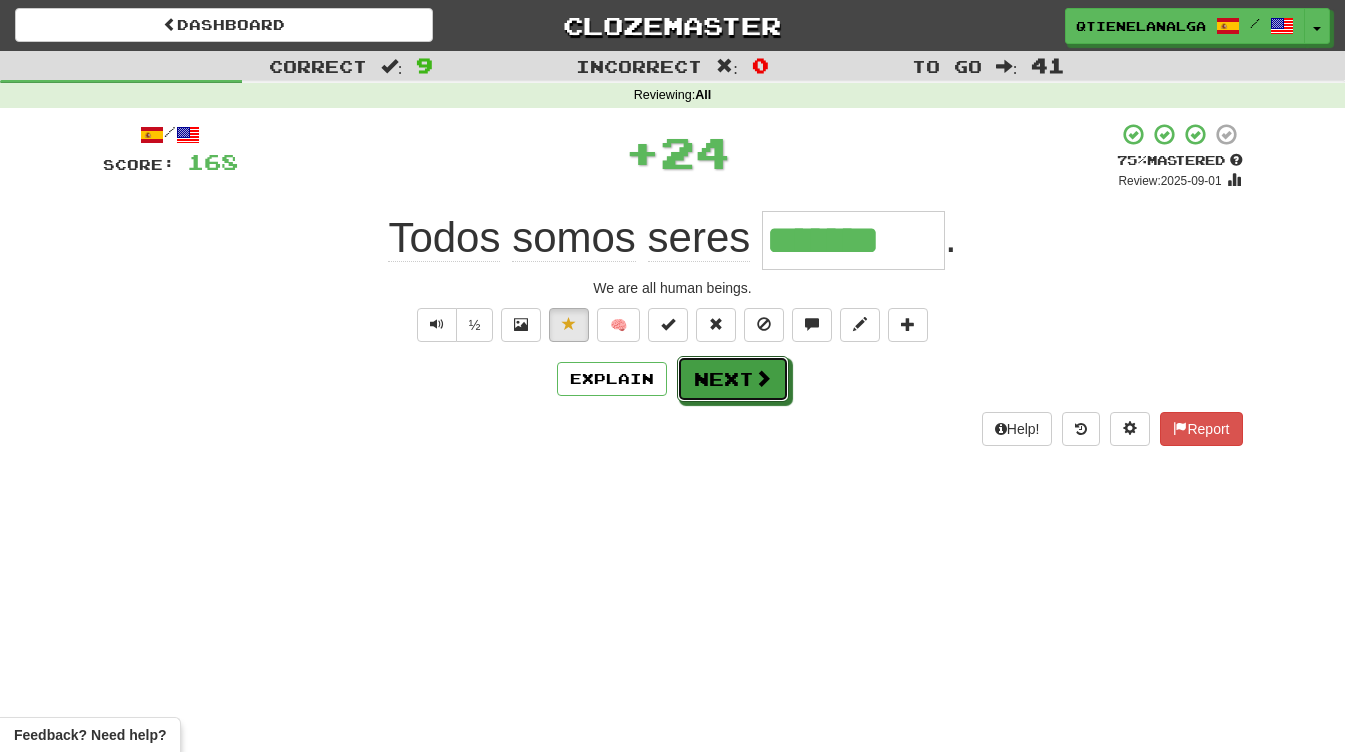 click on "Next" at bounding box center [733, 379] 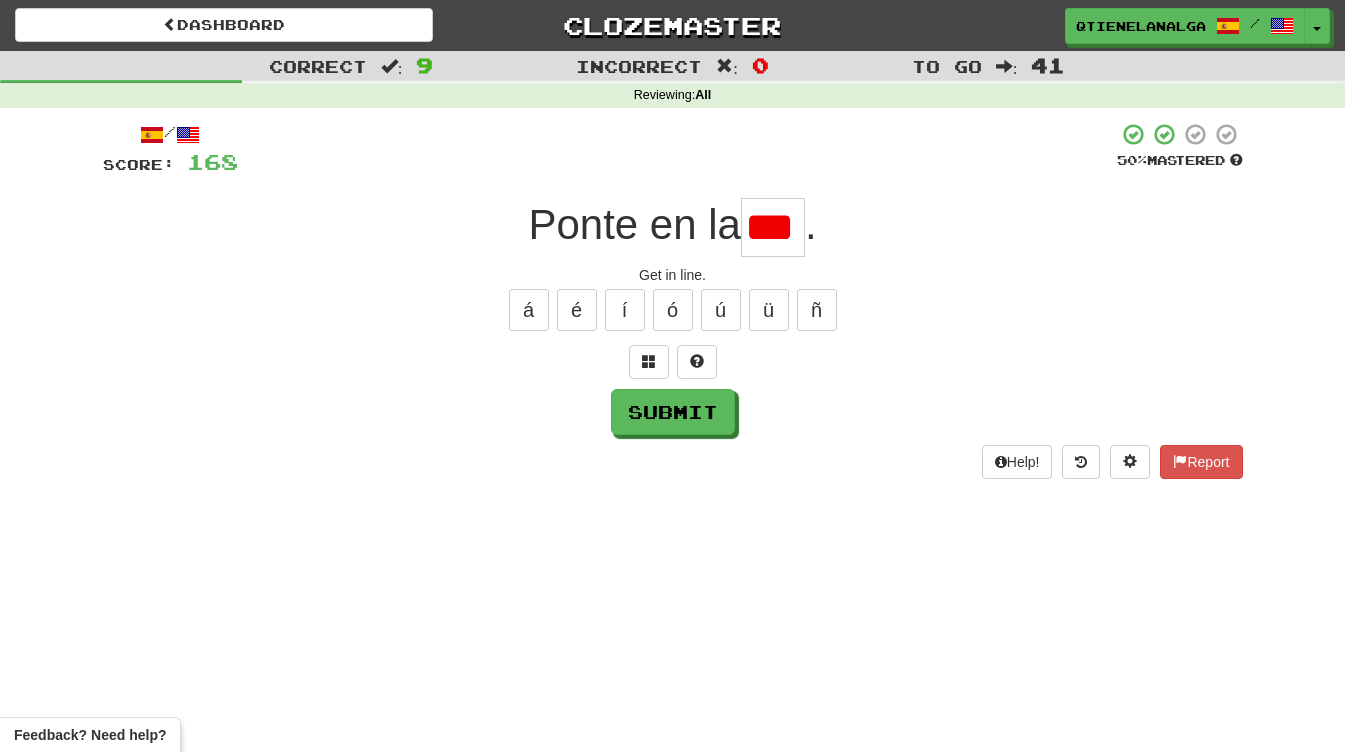scroll, scrollTop: 0, scrollLeft: 0, axis: both 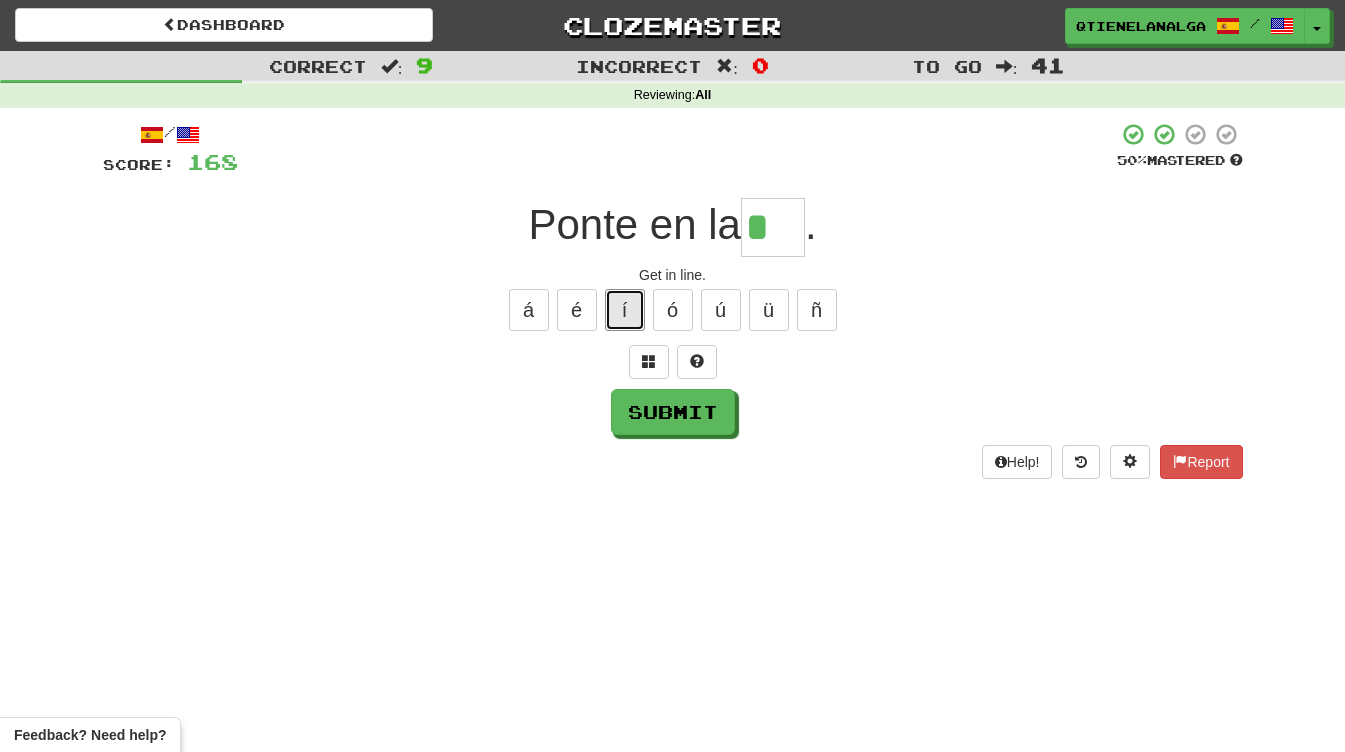 click on "í" at bounding box center (625, 310) 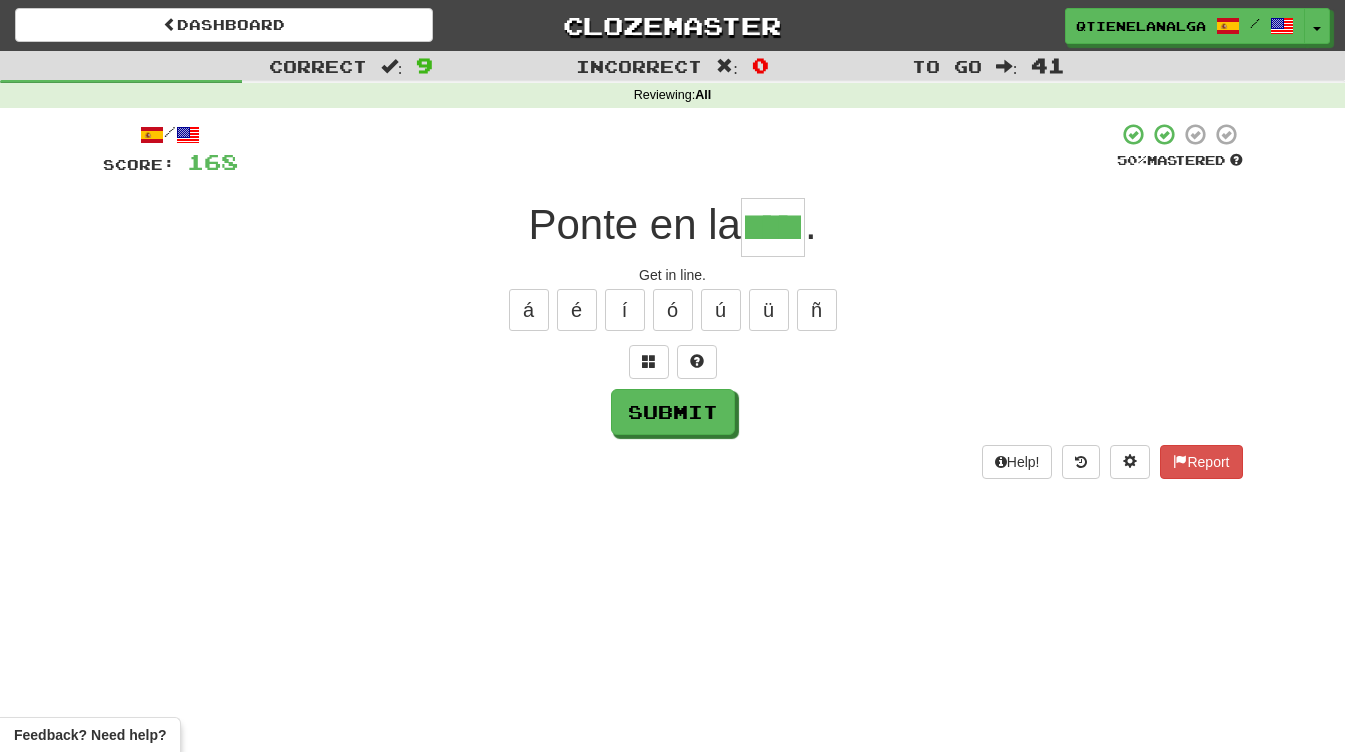 scroll, scrollTop: 0, scrollLeft: 35, axis: horizontal 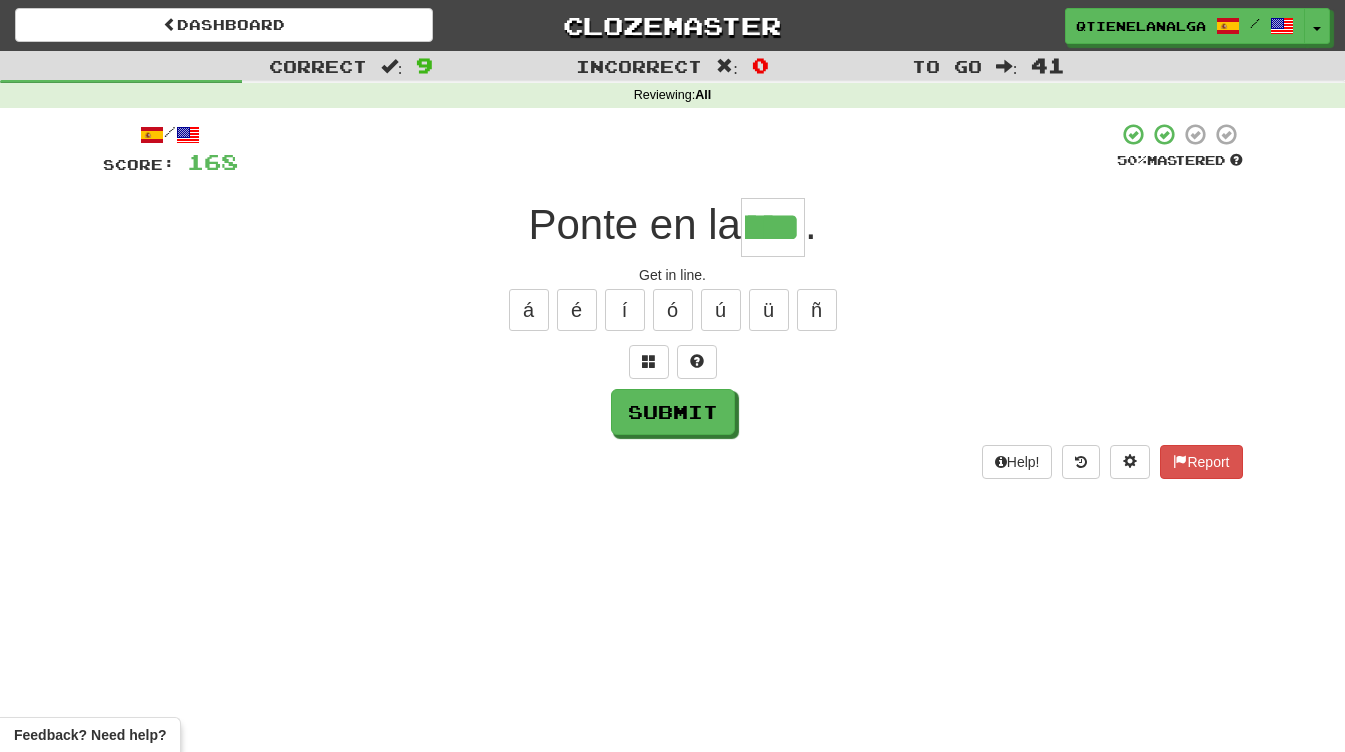 type on "****" 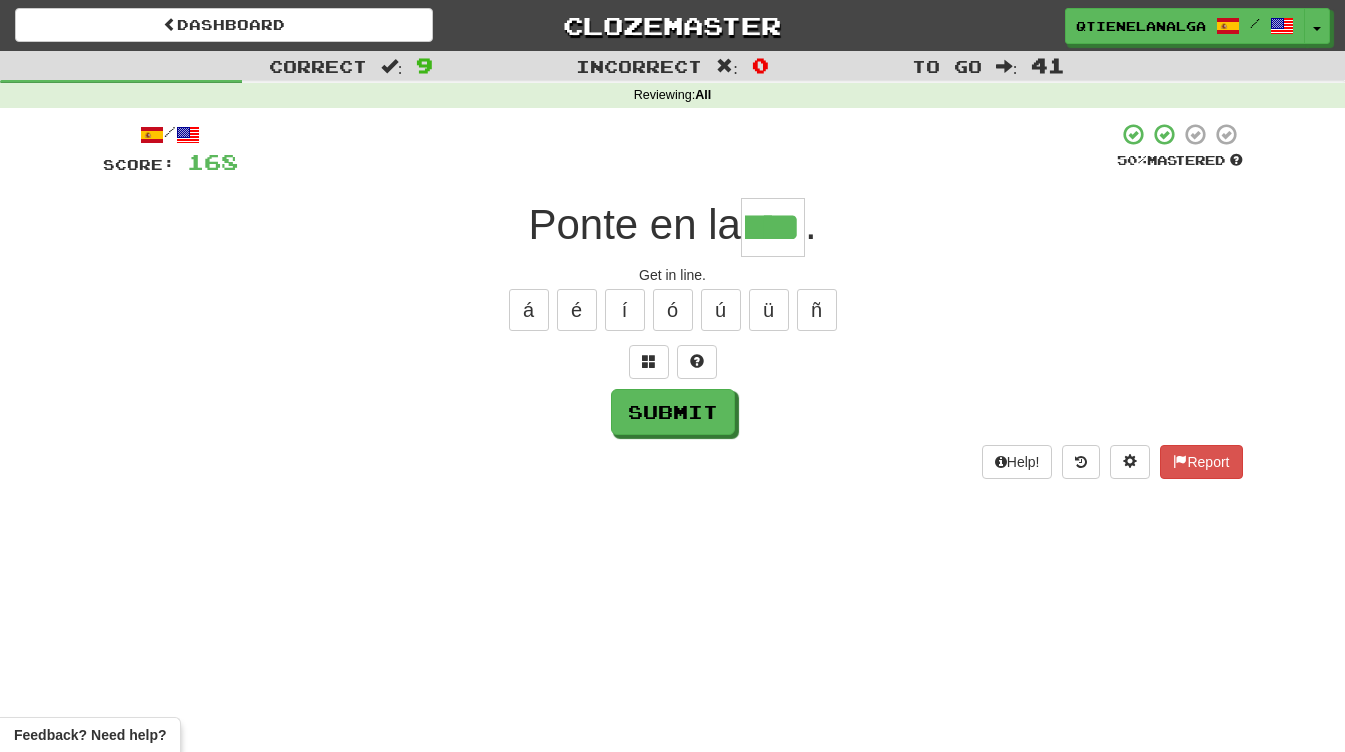 scroll, scrollTop: 0, scrollLeft: 0, axis: both 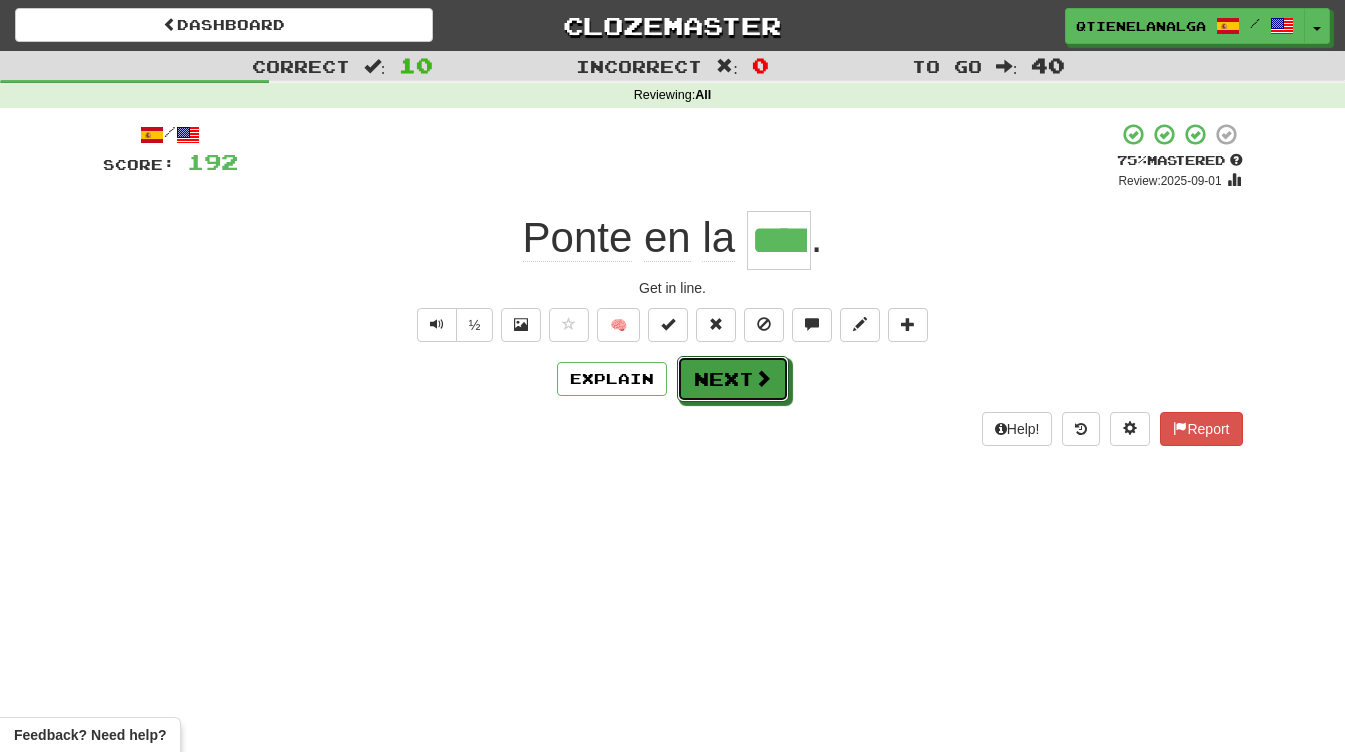 click on "Next" at bounding box center [733, 379] 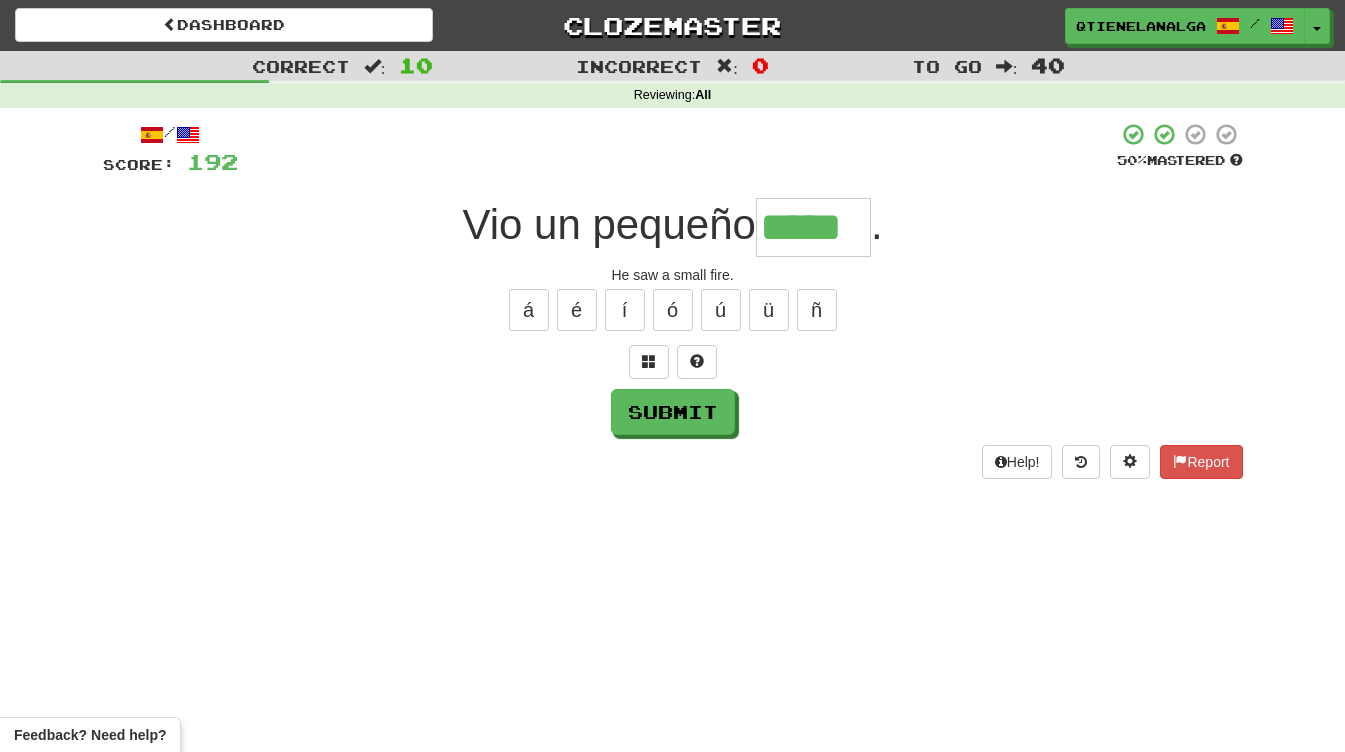 type on "*****" 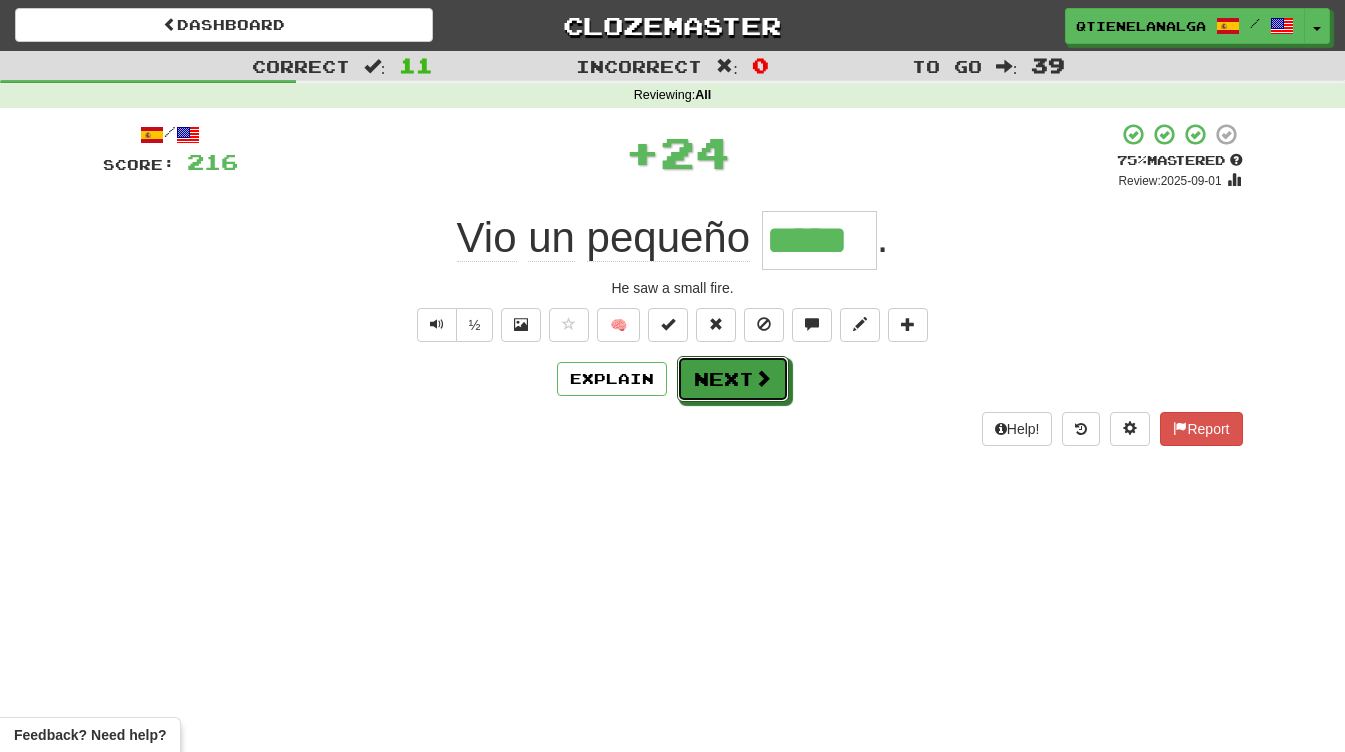 click at bounding box center (763, 378) 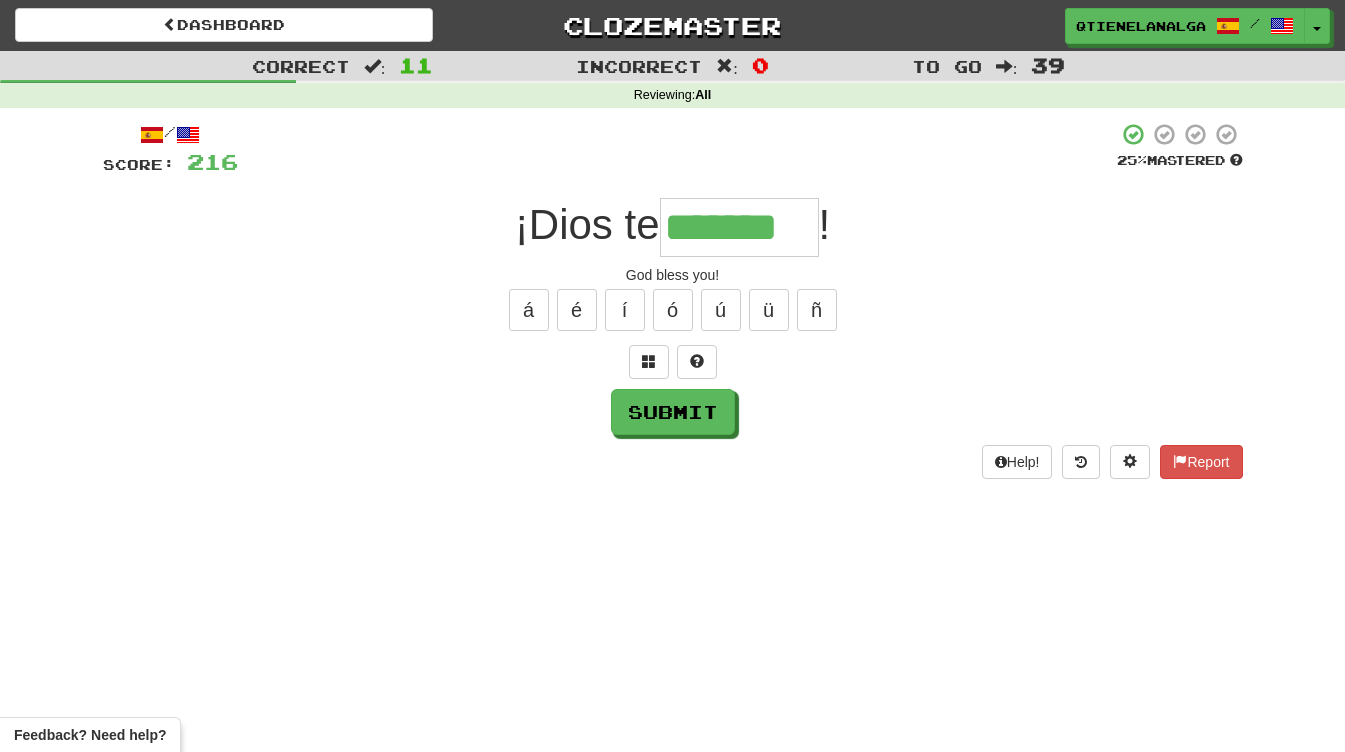 type on "*******" 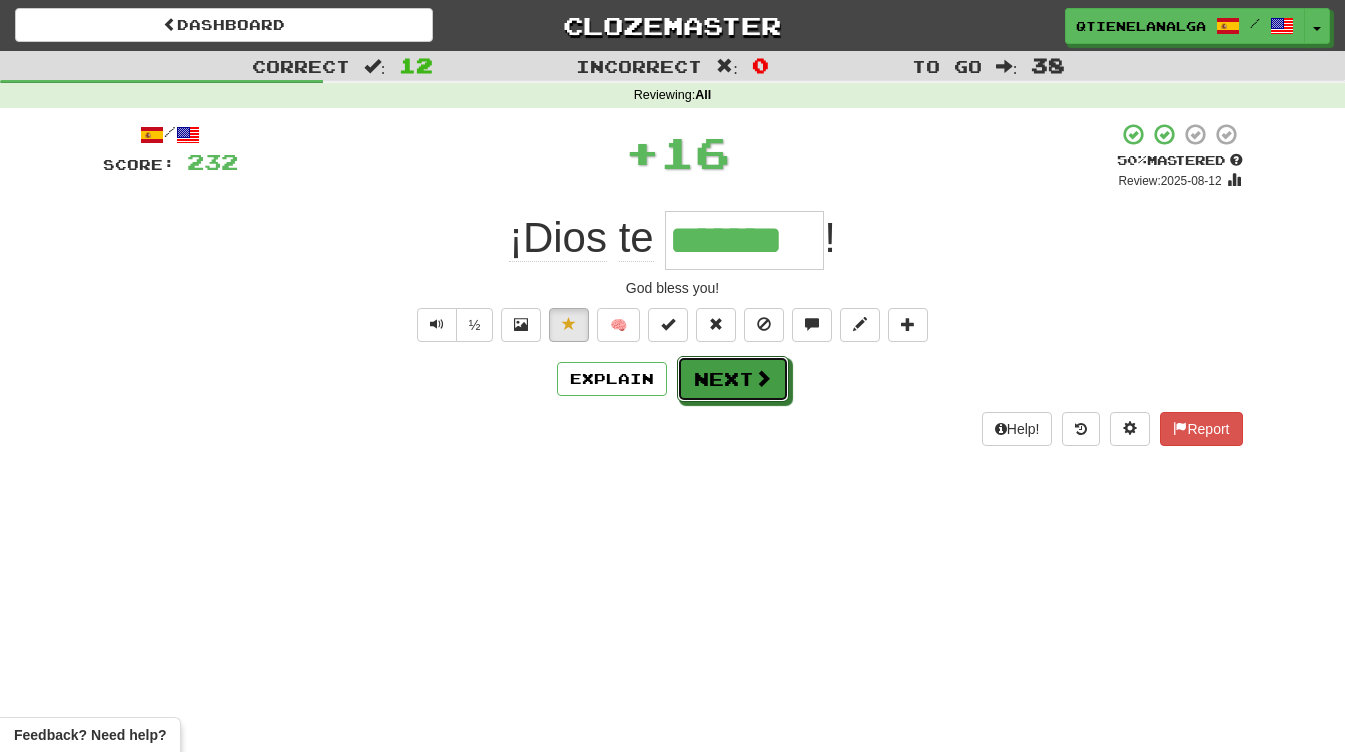 click at bounding box center (763, 378) 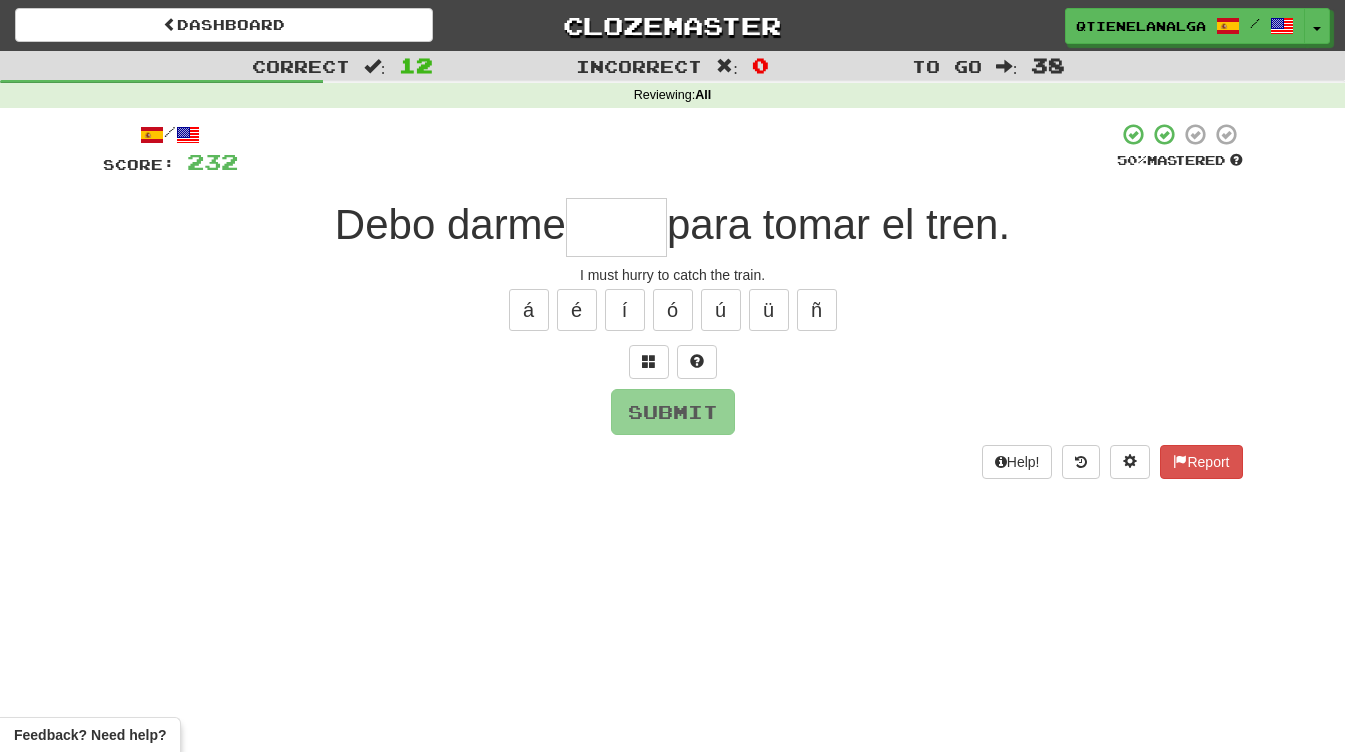 type on "*" 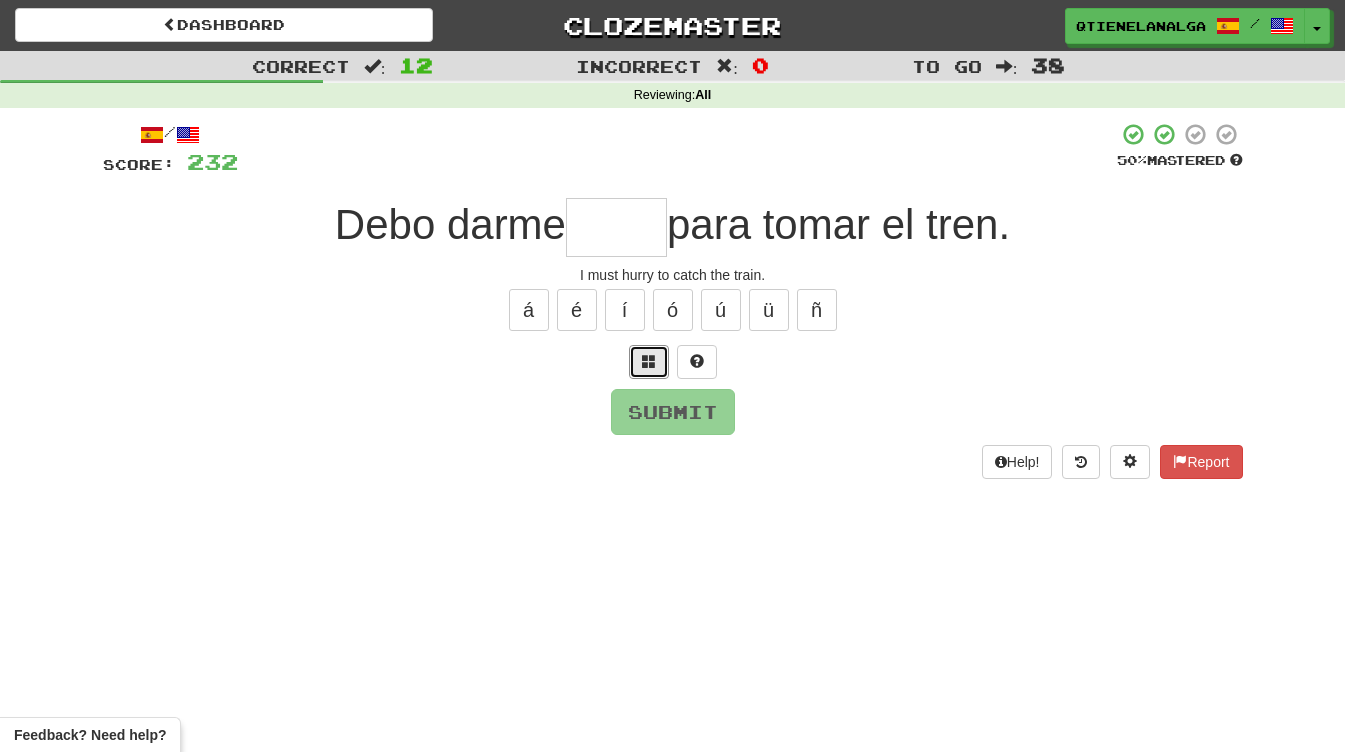 click at bounding box center [649, 361] 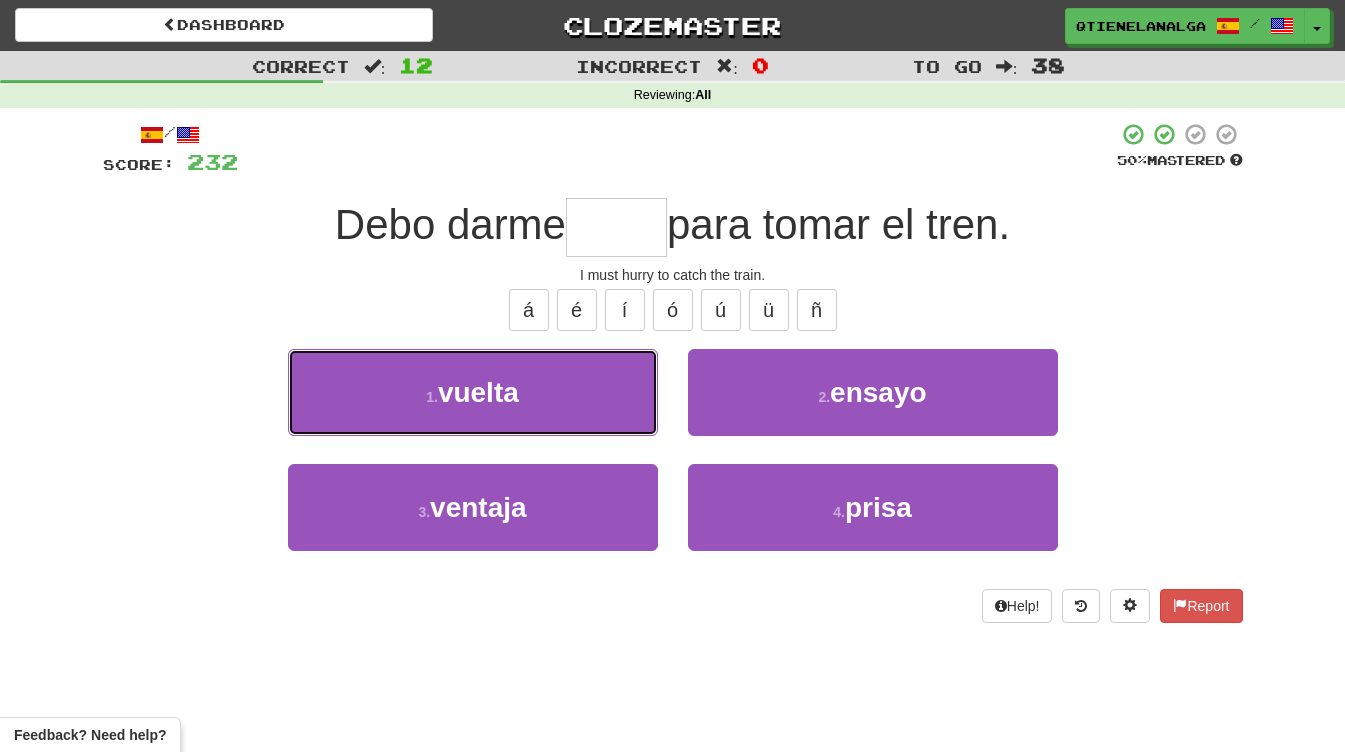 click on "1 .  vuelta" at bounding box center (473, 392) 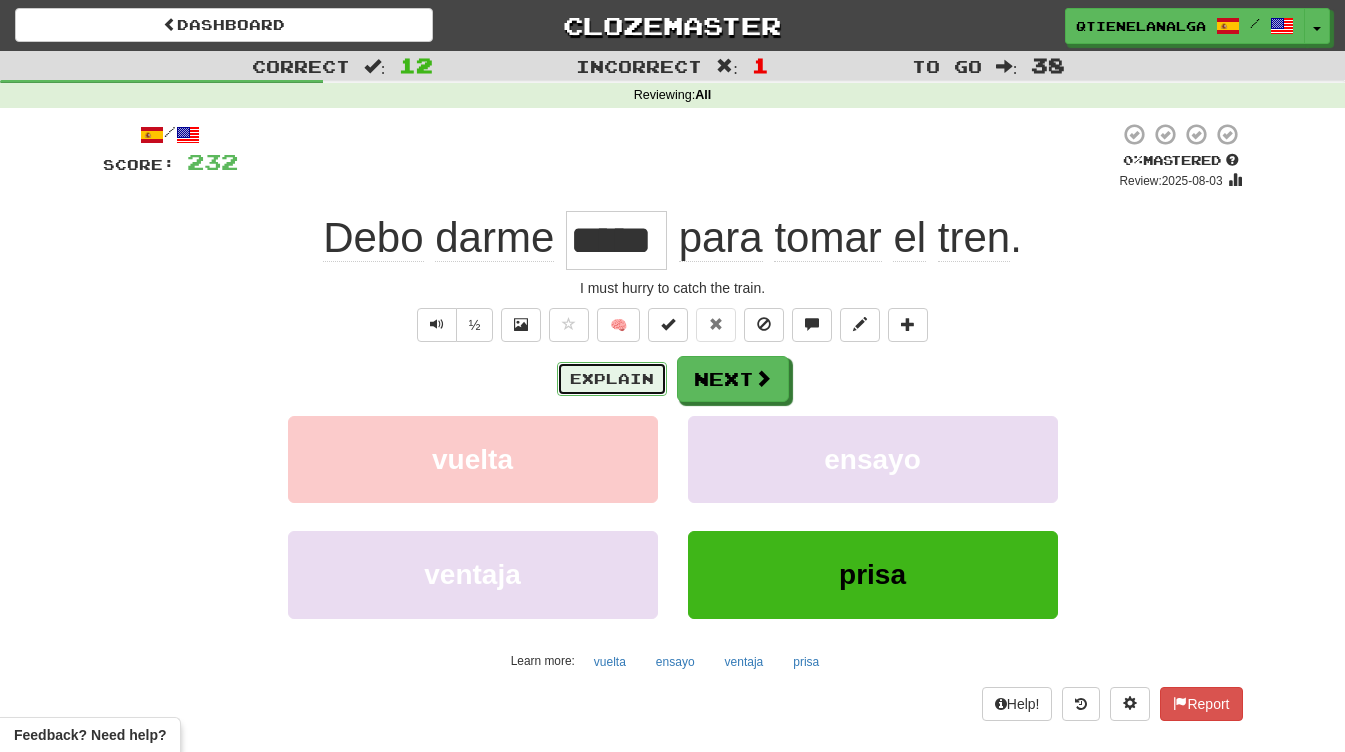 click on "Explain" at bounding box center [612, 379] 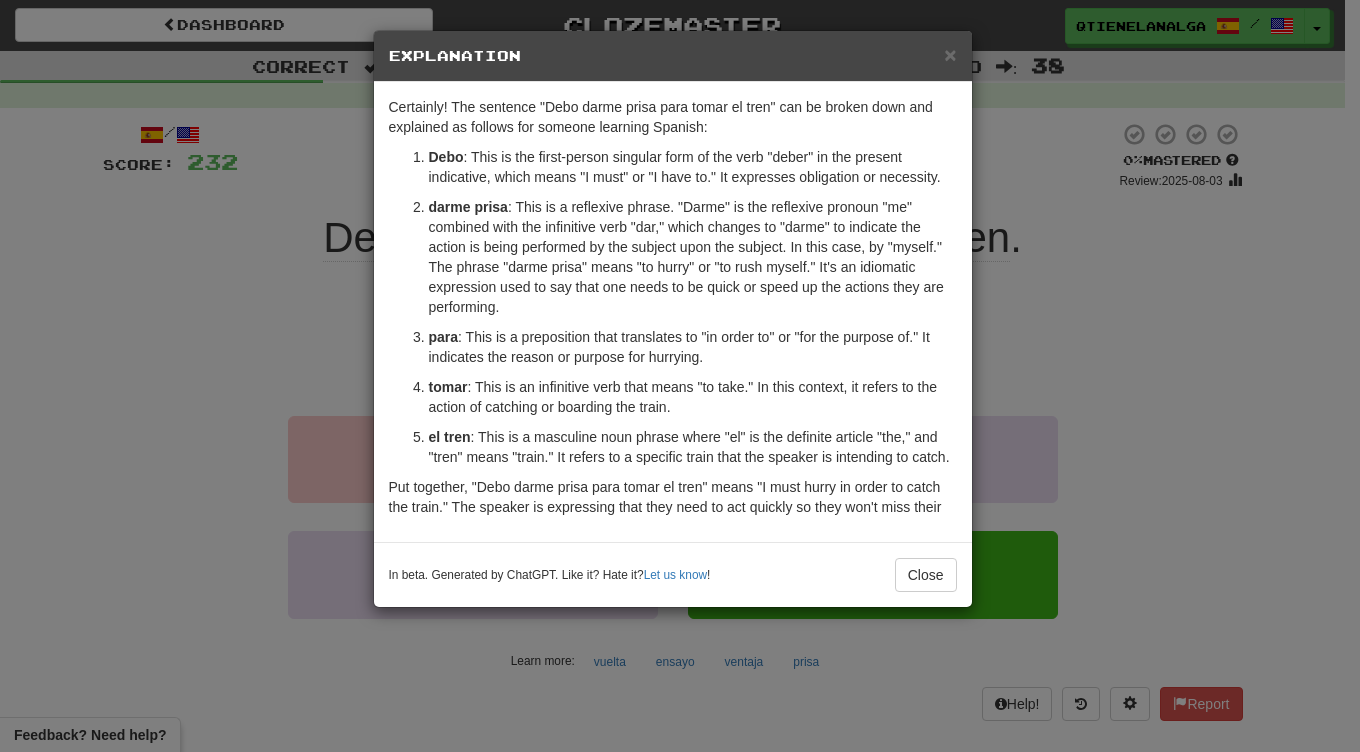 click on "× Explanation" at bounding box center [673, 56] 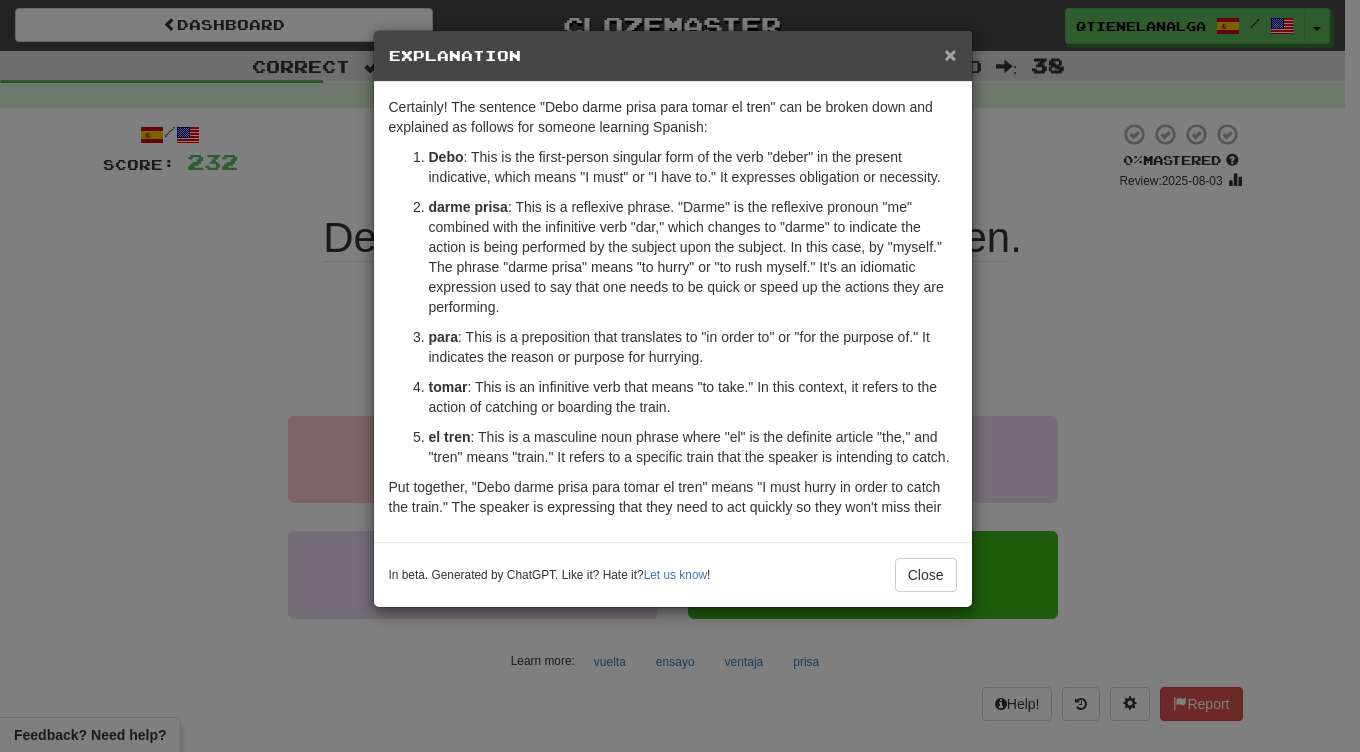 click on "×" at bounding box center [950, 54] 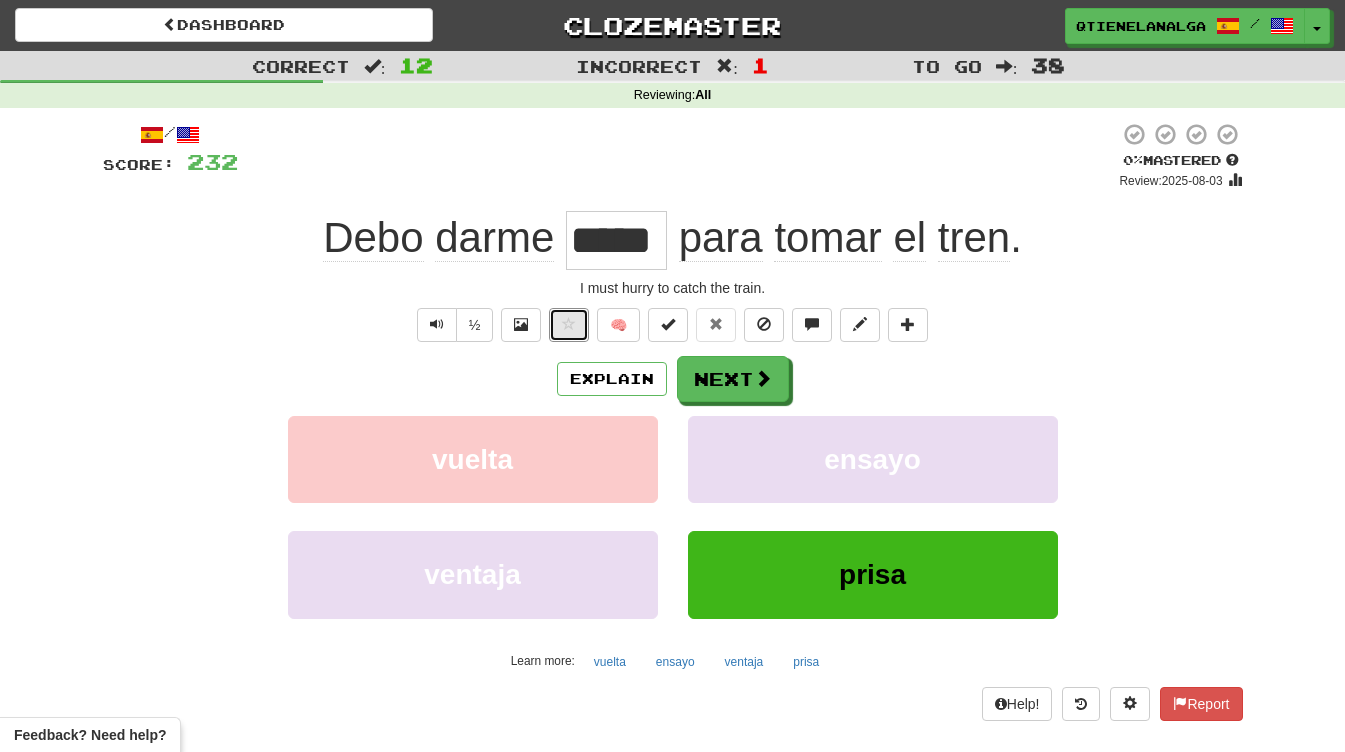 click at bounding box center (569, 324) 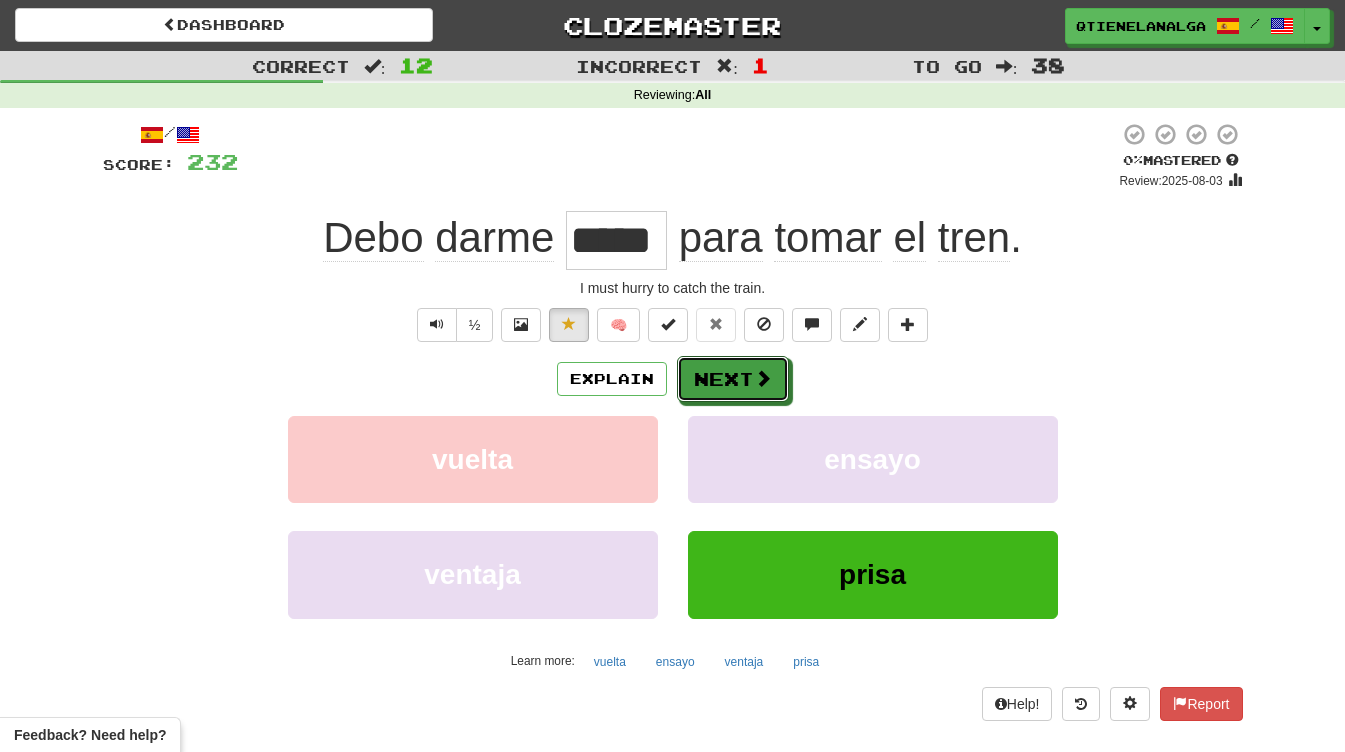 click on "Next" at bounding box center (733, 379) 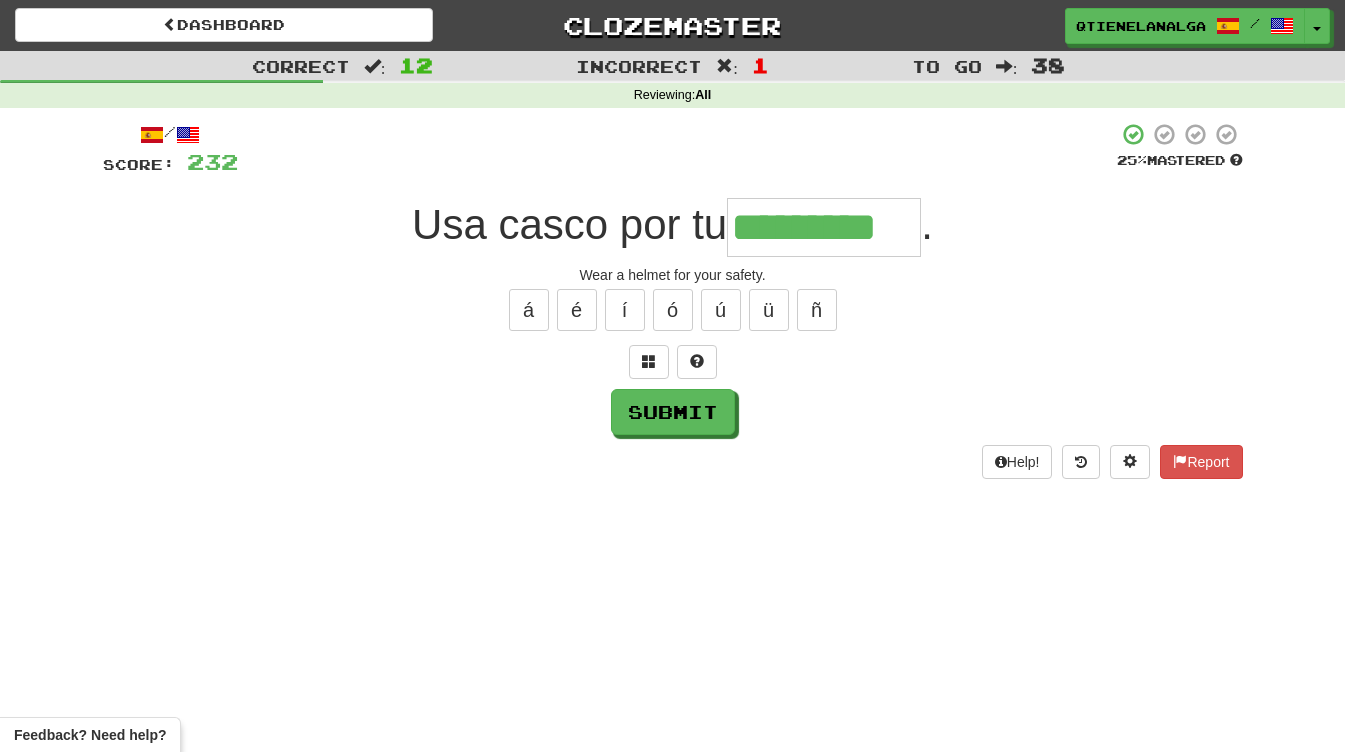 type on "*********" 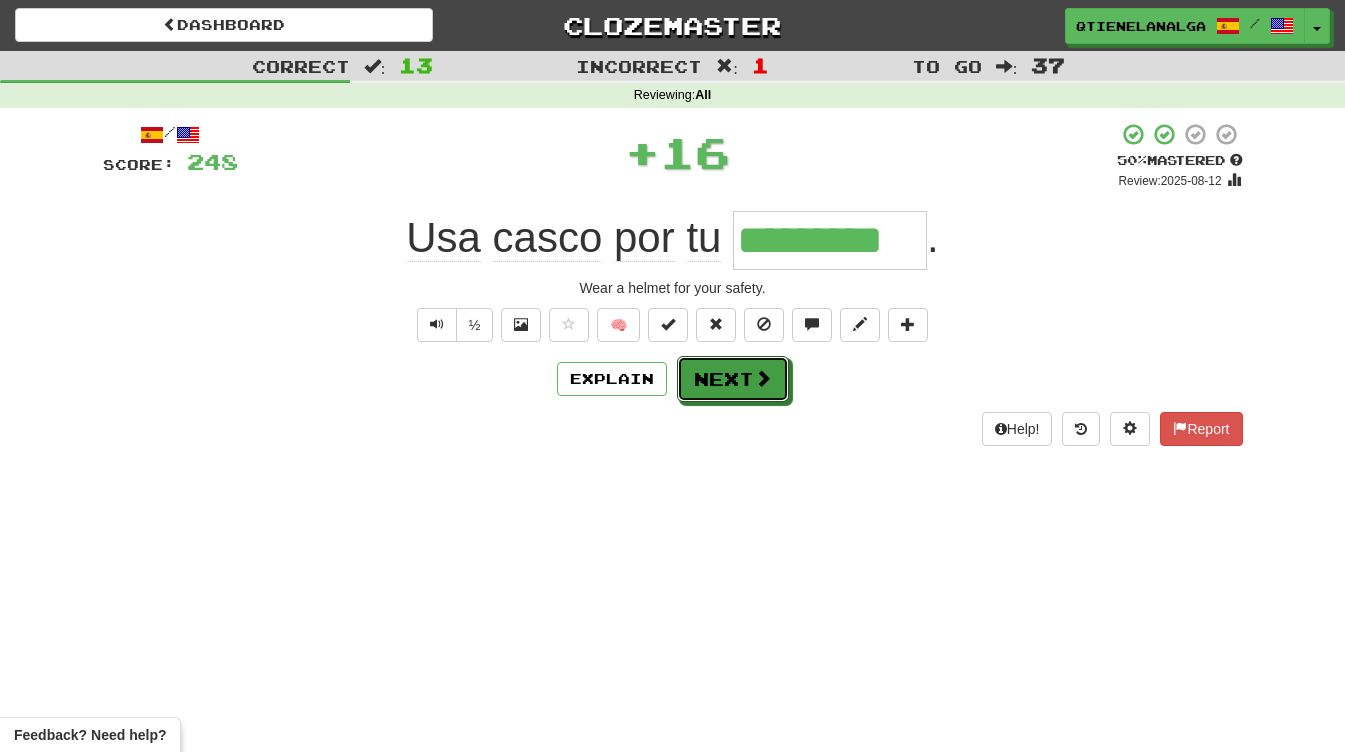 click on "Next" at bounding box center (733, 379) 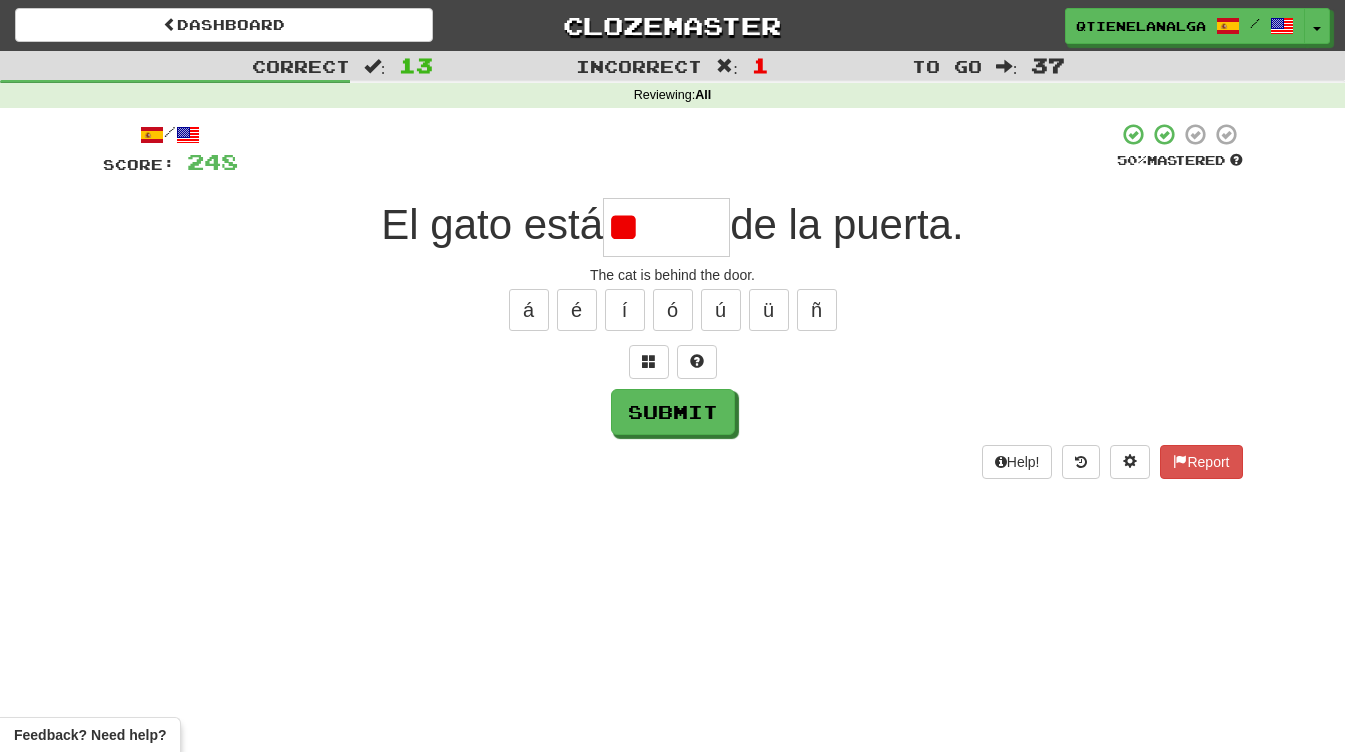 type on "*" 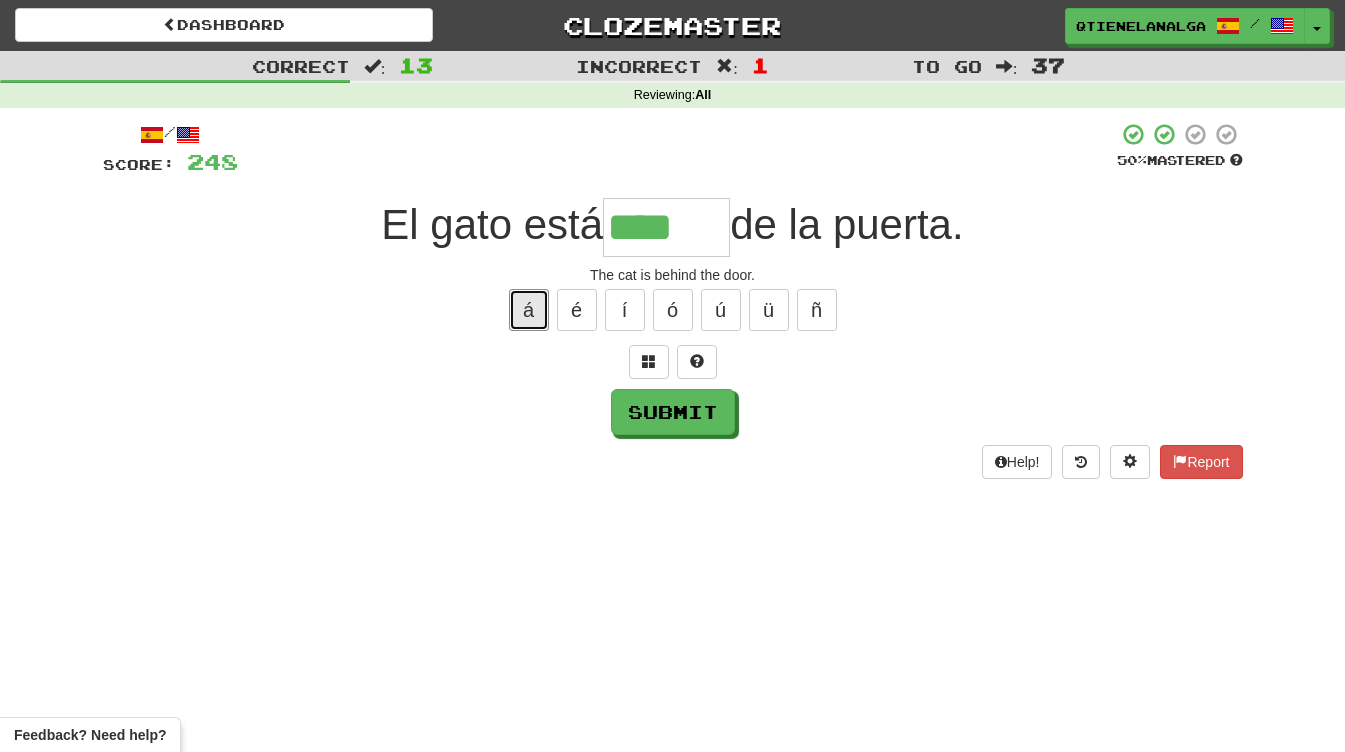 click on "á" at bounding box center [529, 310] 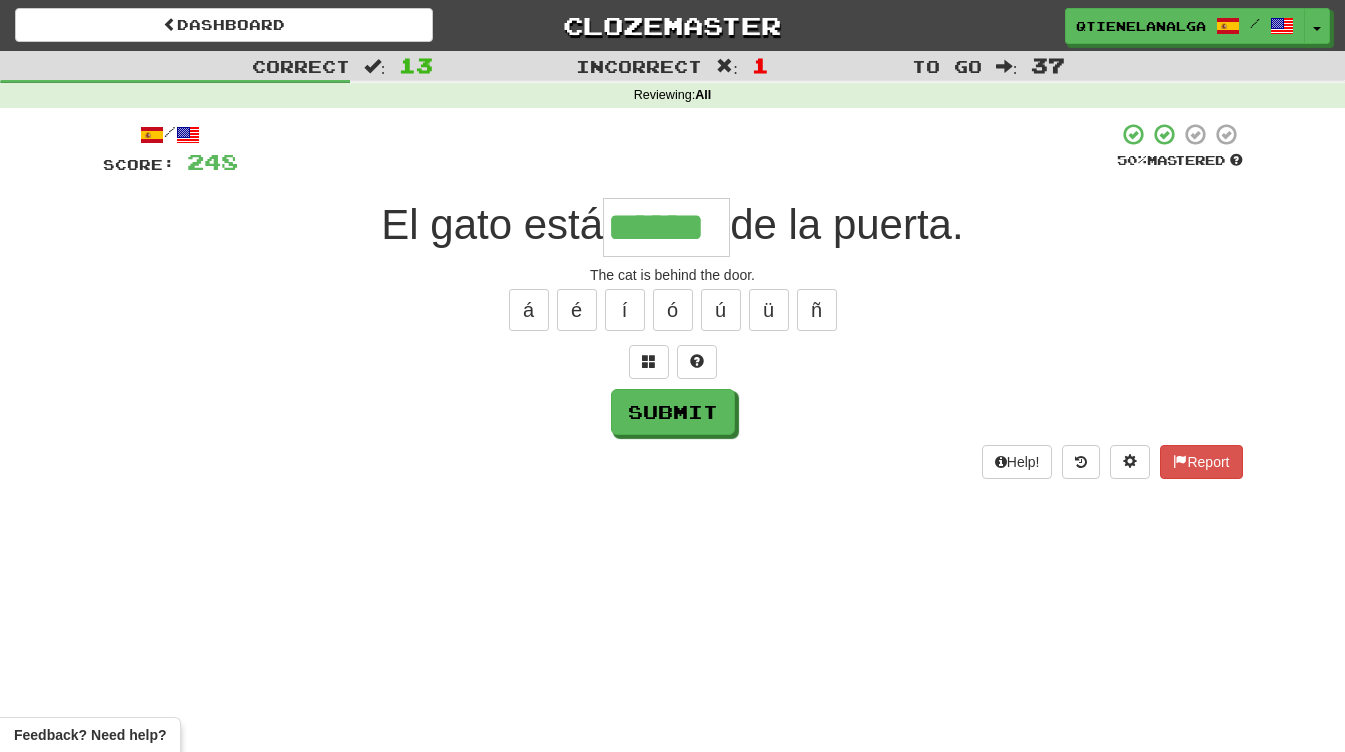 type on "******" 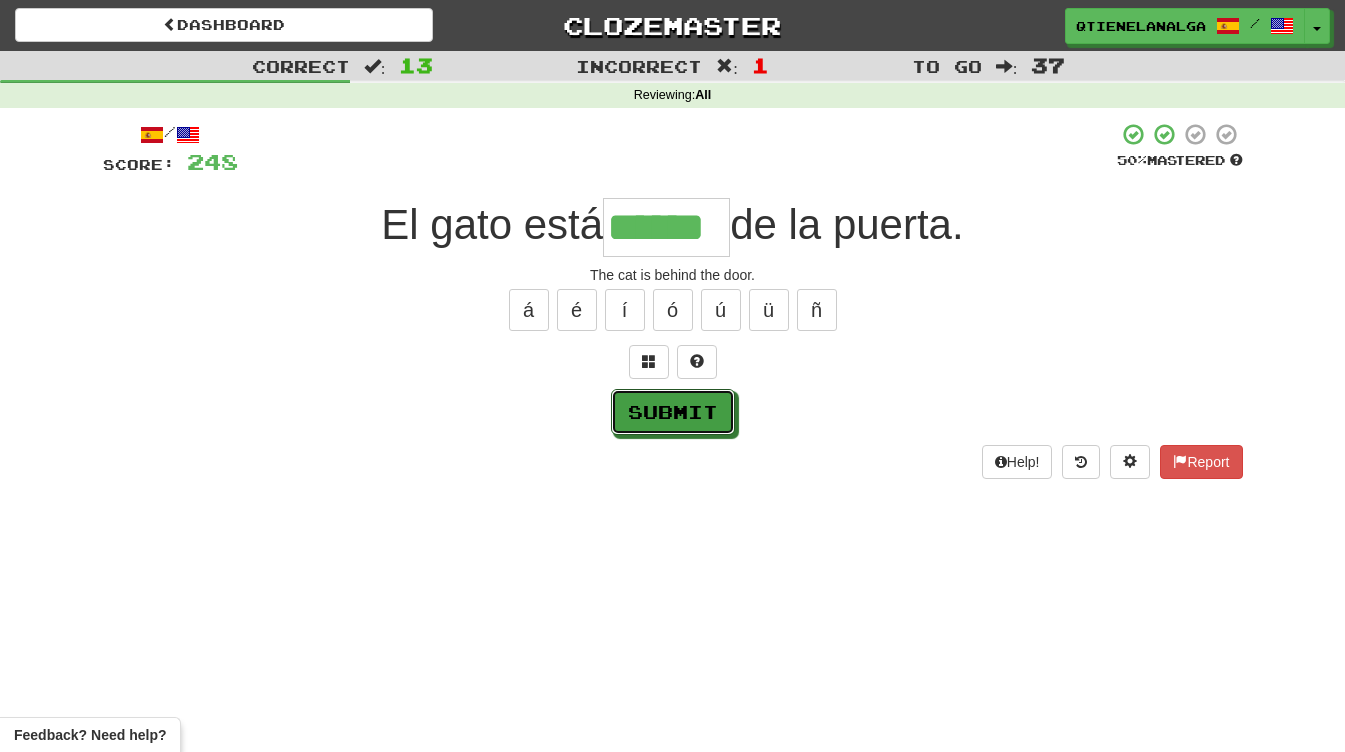click on "Submit" at bounding box center (673, 412) 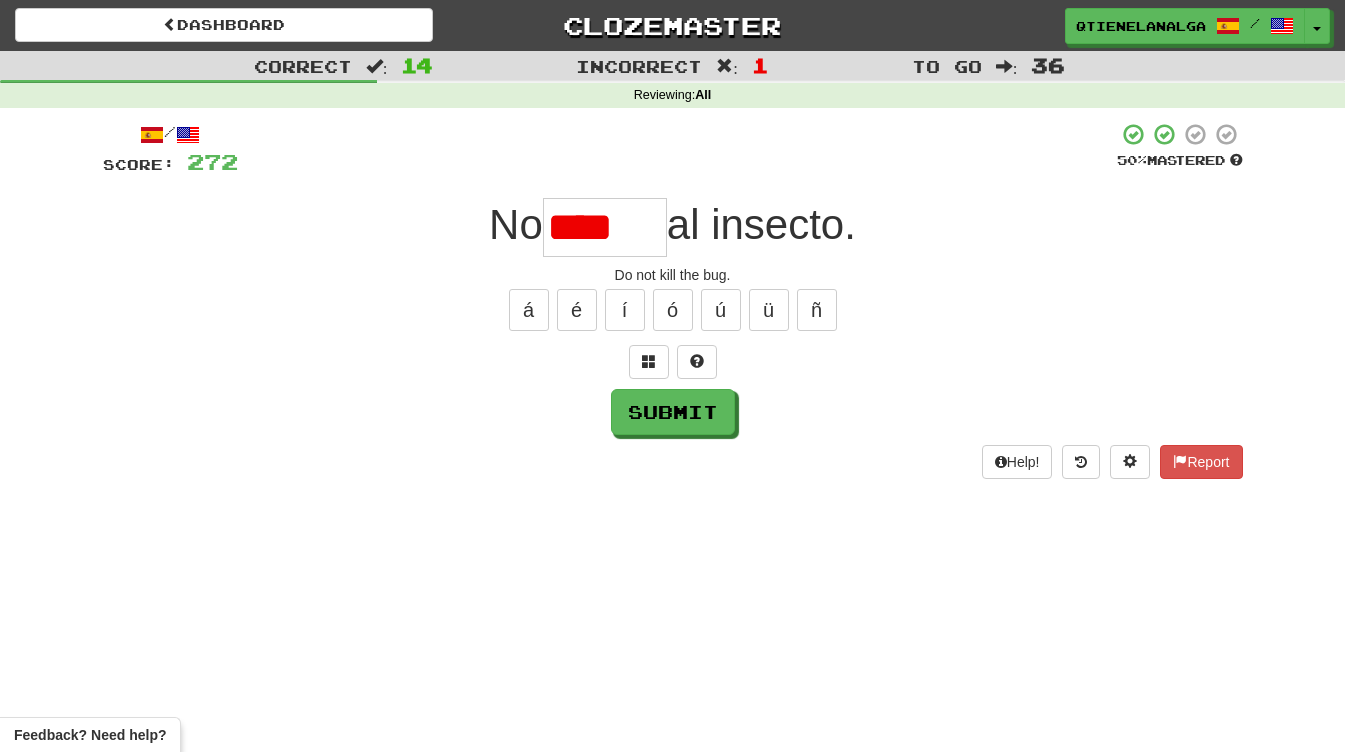scroll, scrollTop: 0, scrollLeft: 0, axis: both 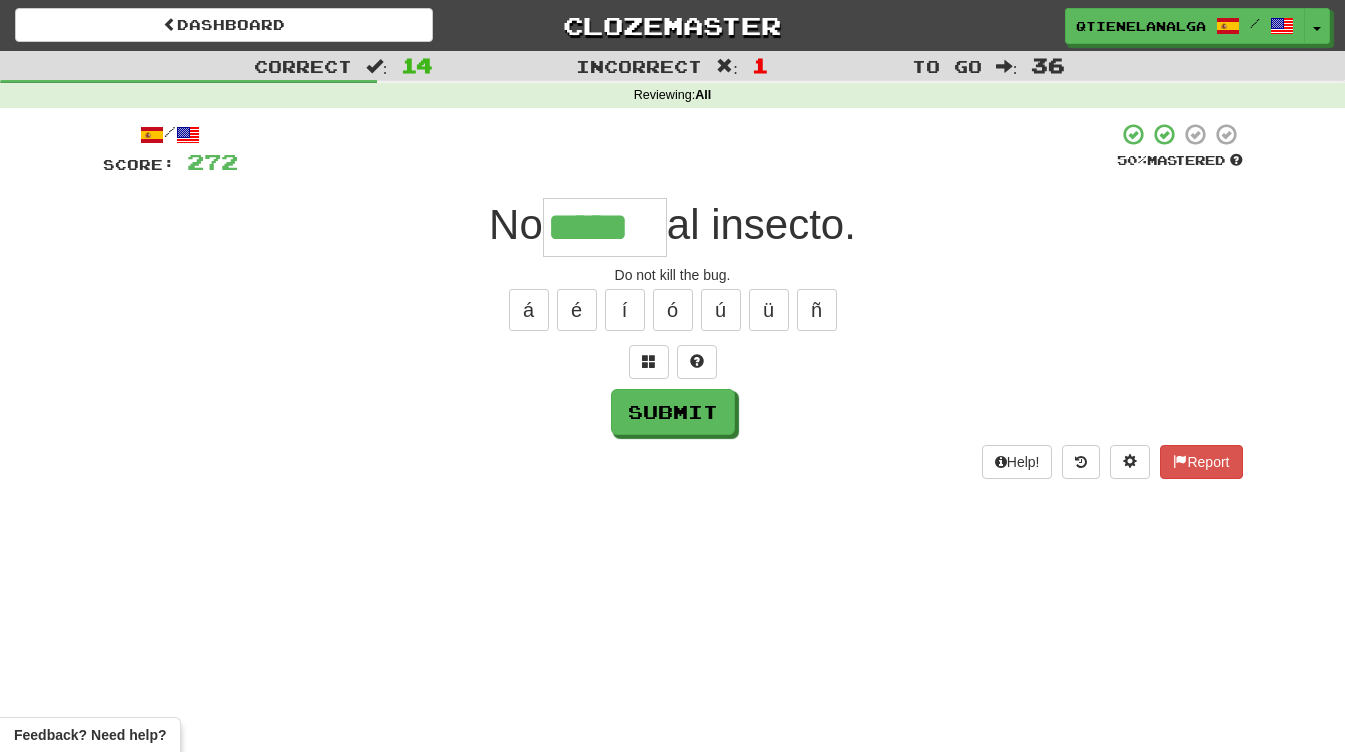type on "*****" 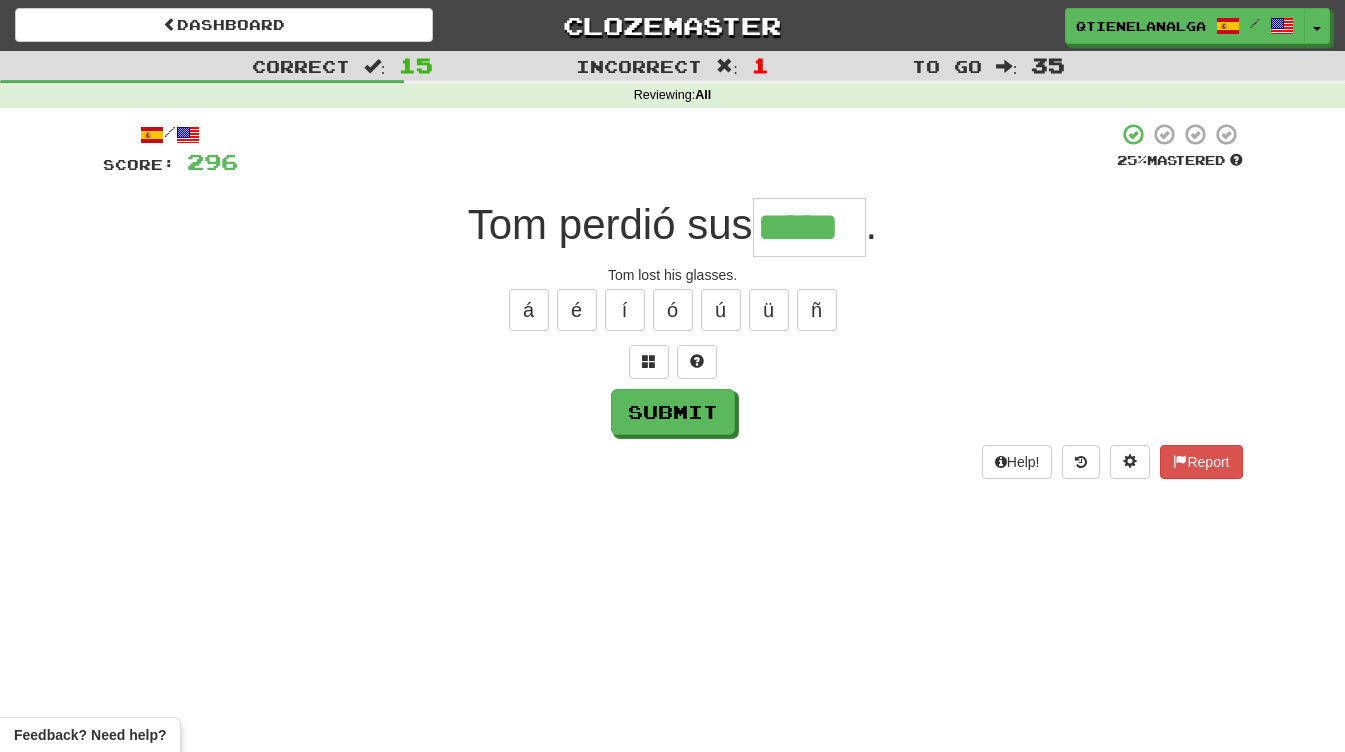 type on "*****" 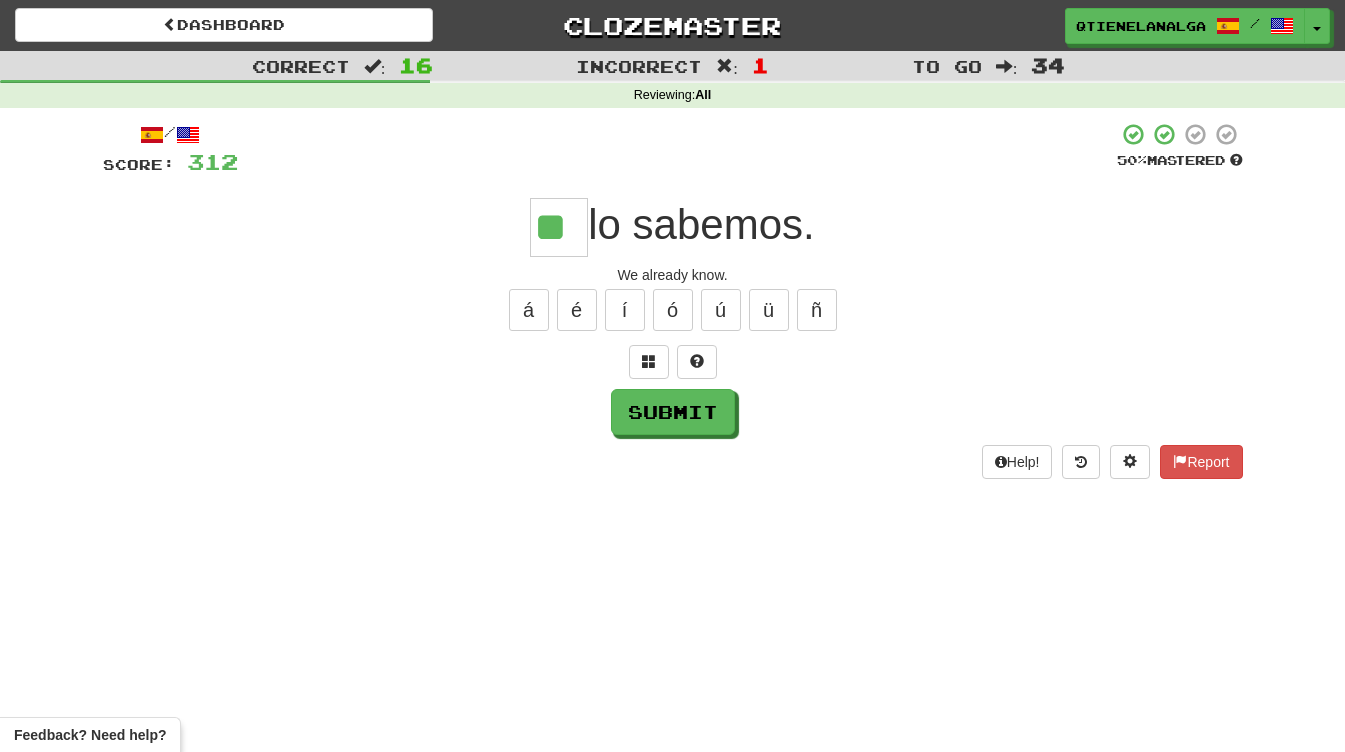 scroll, scrollTop: 0, scrollLeft: 2, axis: horizontal 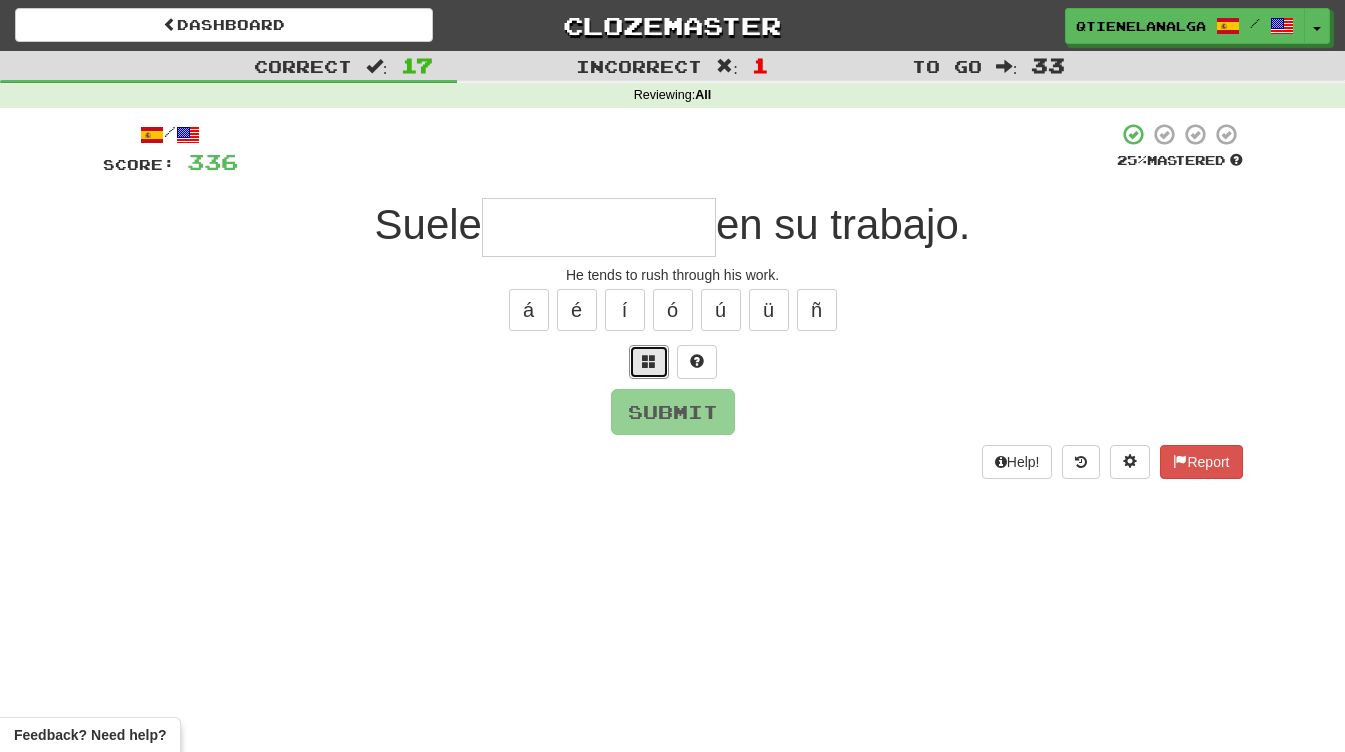 click at bounding box center [649, 361] 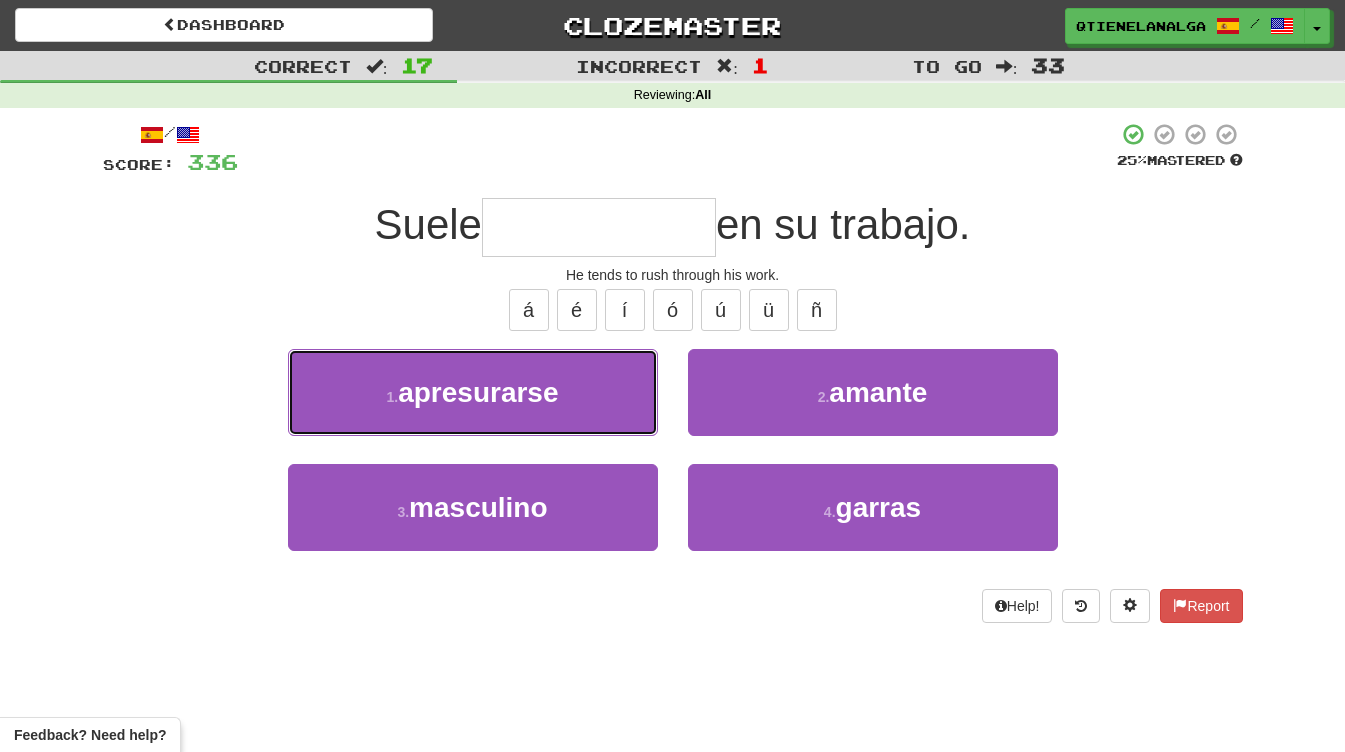 click on "1 .  apresurarse" at bounding box center [473, 392] 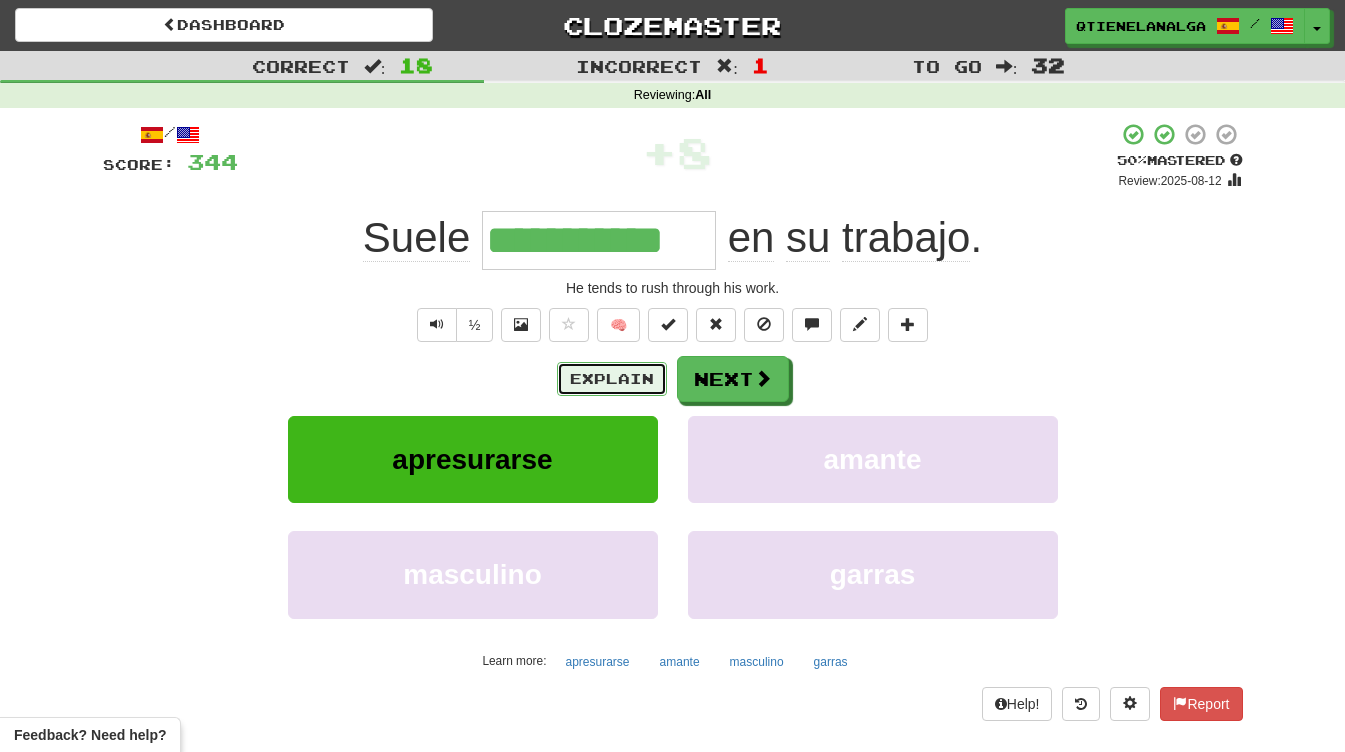 click on "Explain" at bounding box center (612, 379) 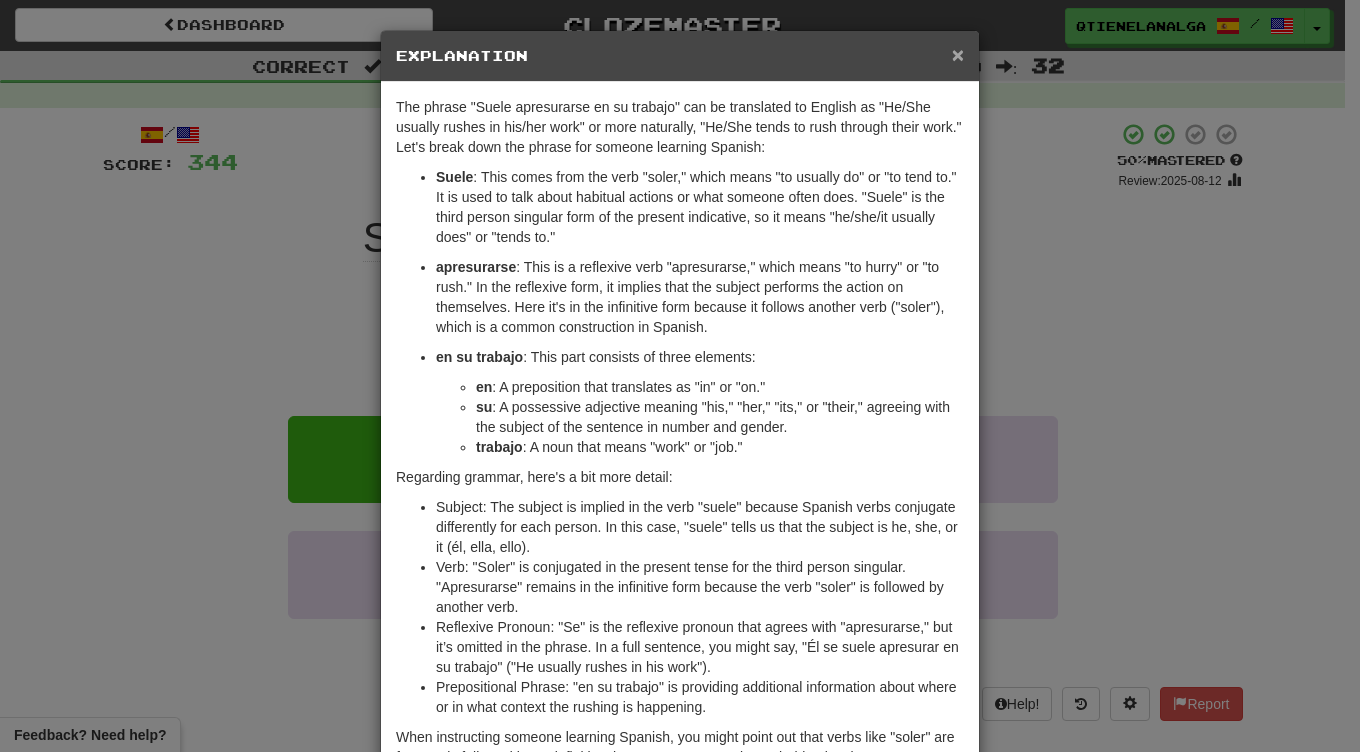 click on "×" at bounding box center [958, 54] 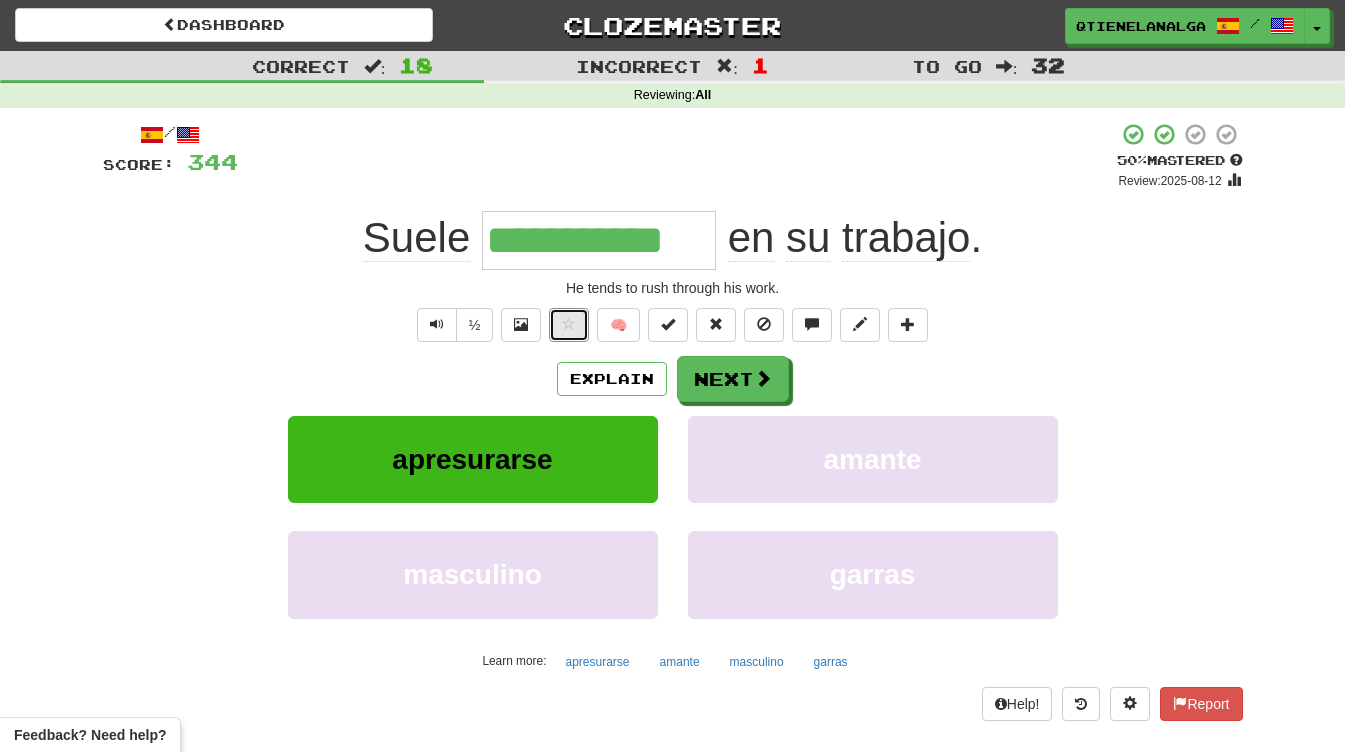 click at bounding box center (569, 324) 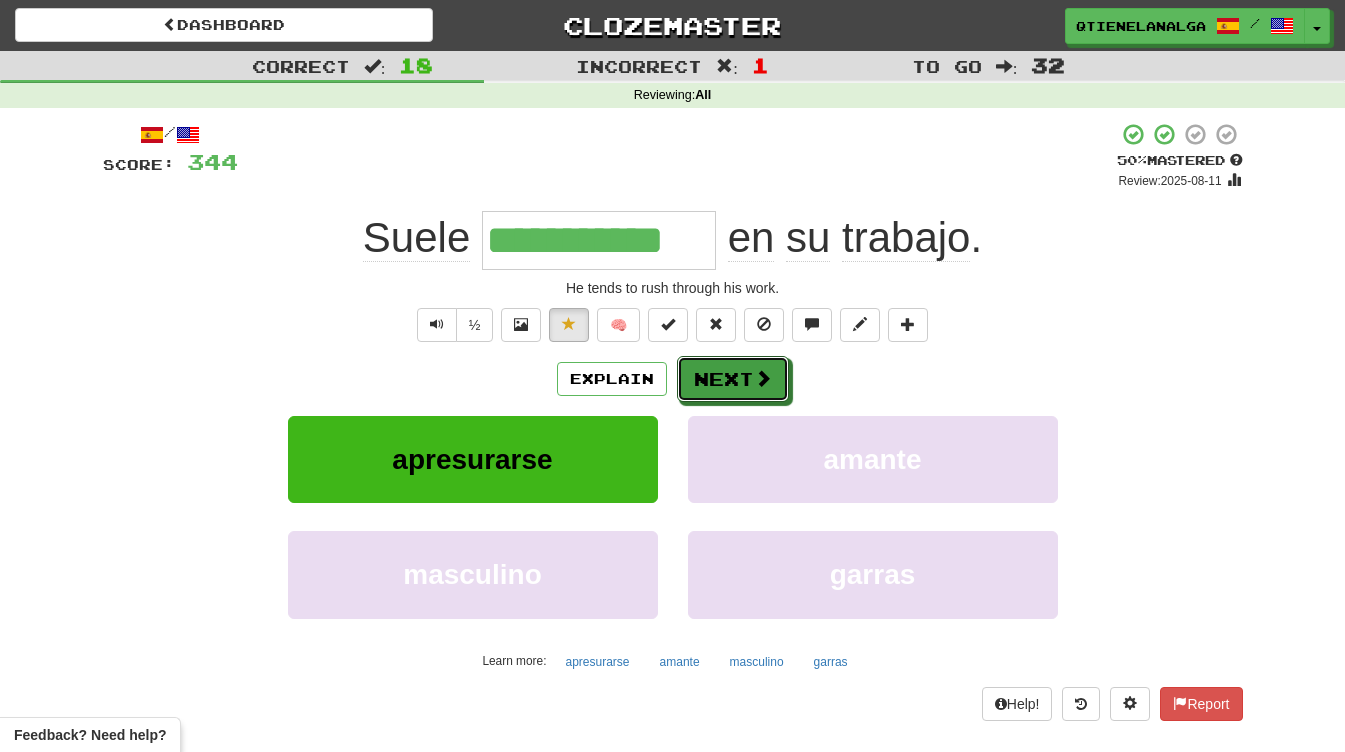 click at bounding box center [763, 378] 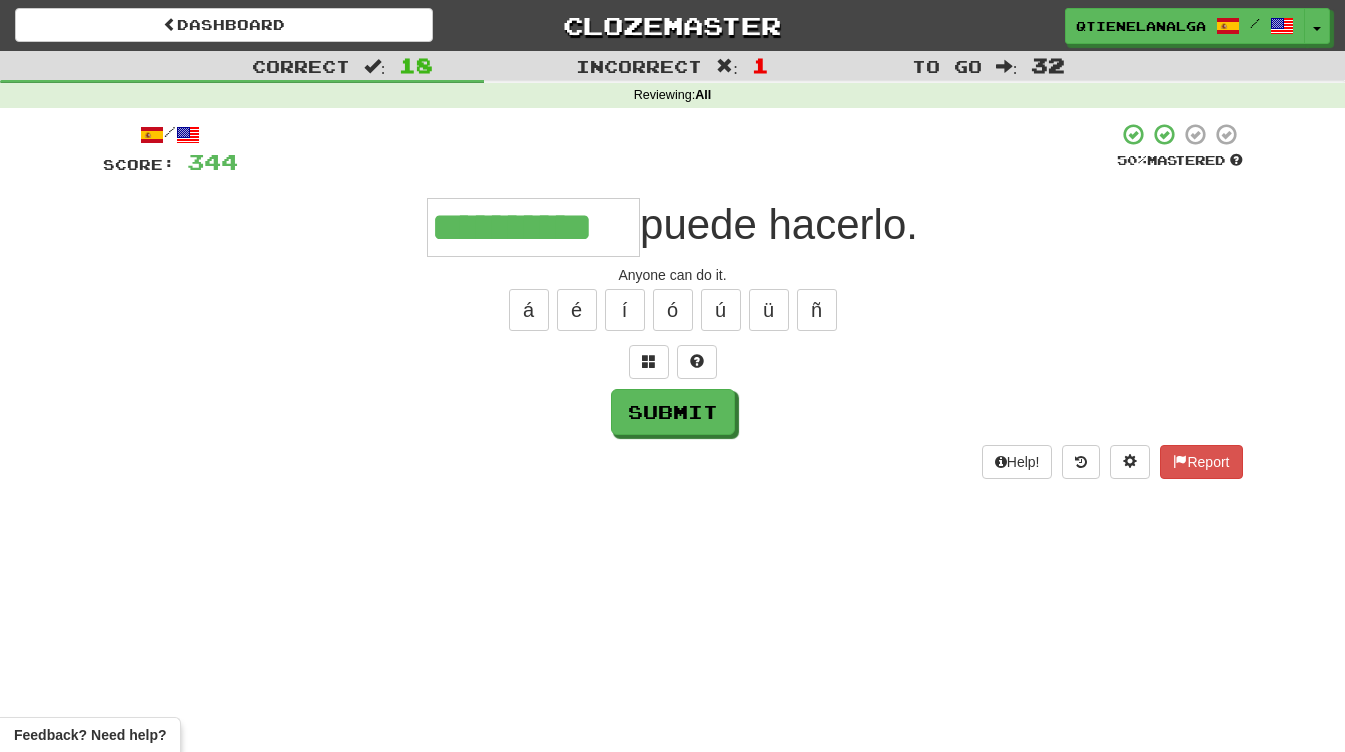 type on "**********" 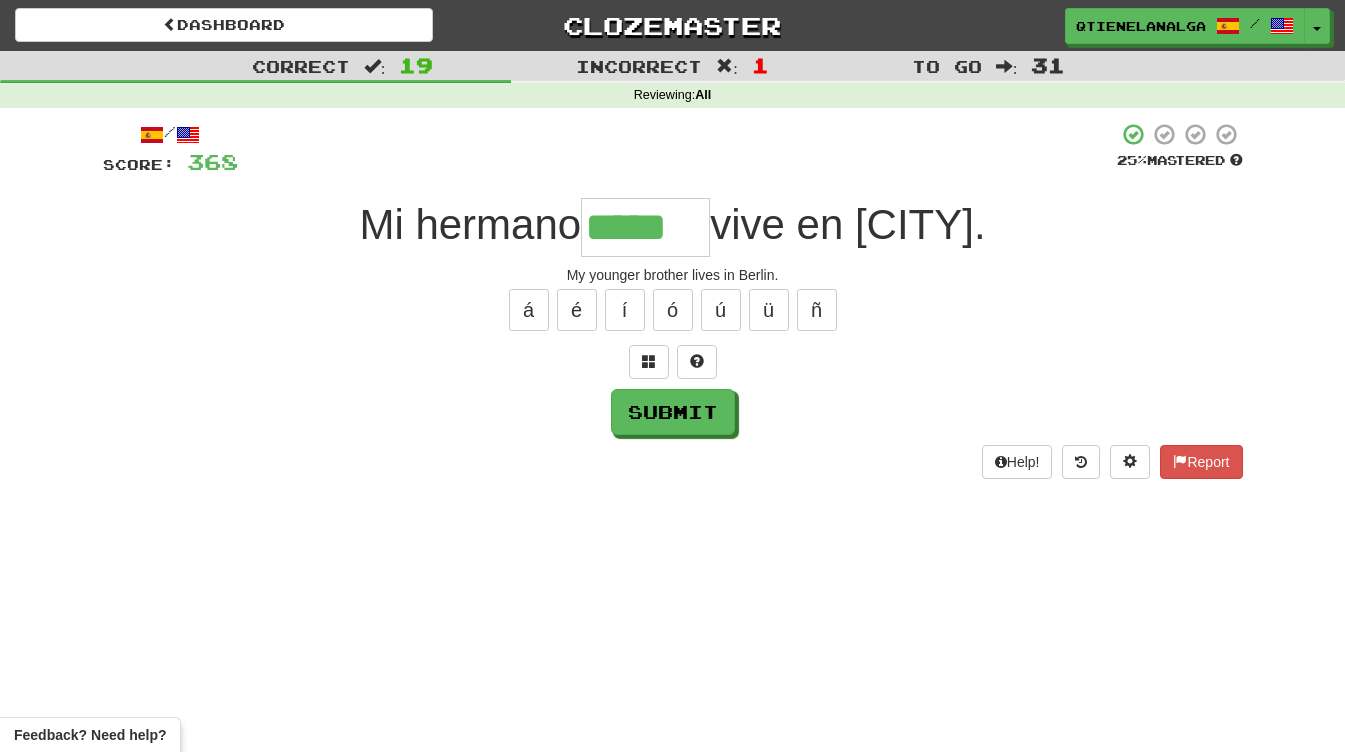 type on "*****" 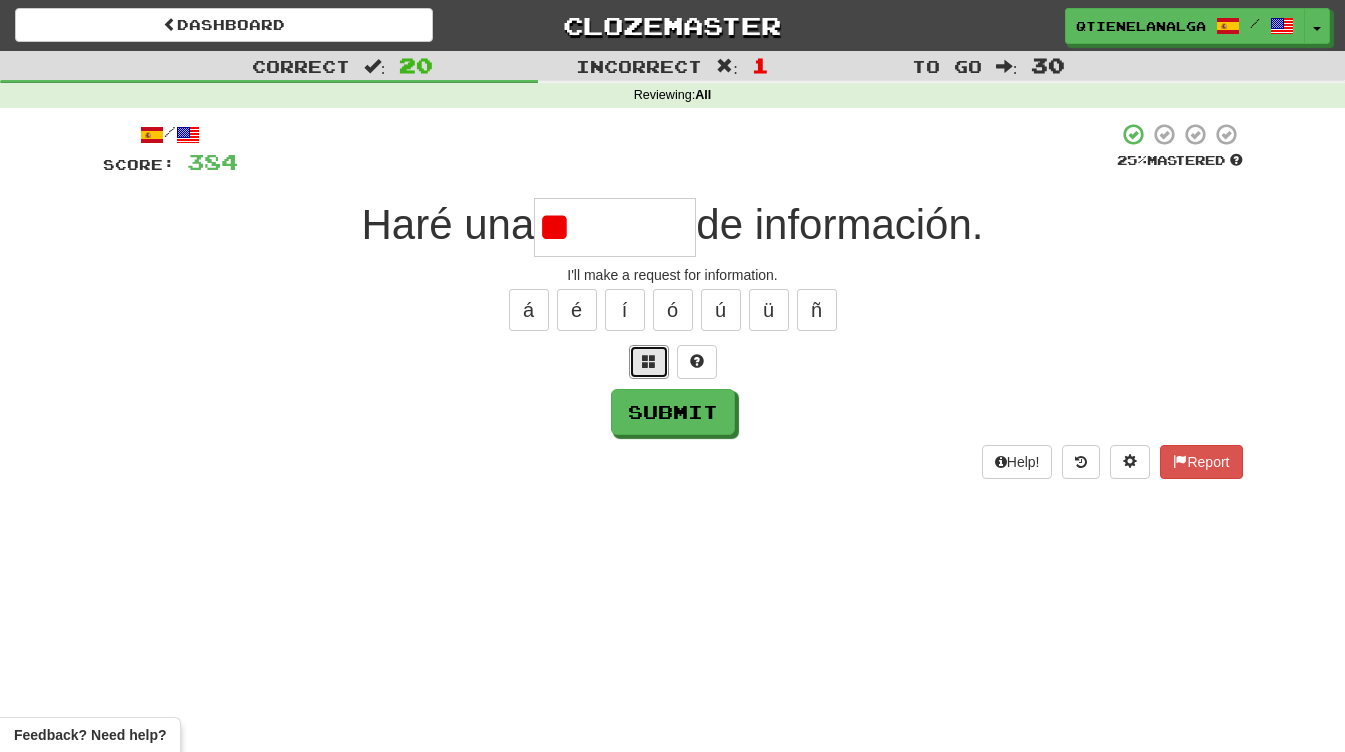 click at bounding box center [649, 362] 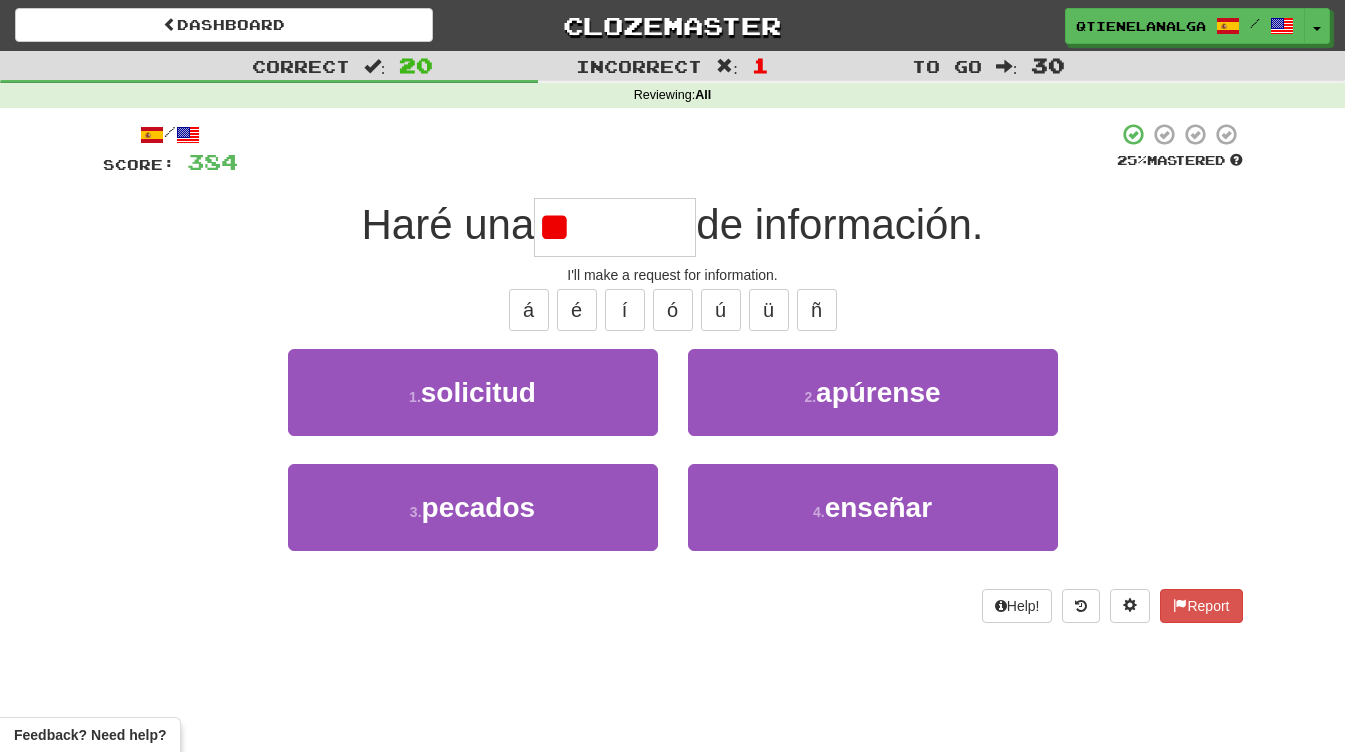 type on "*" 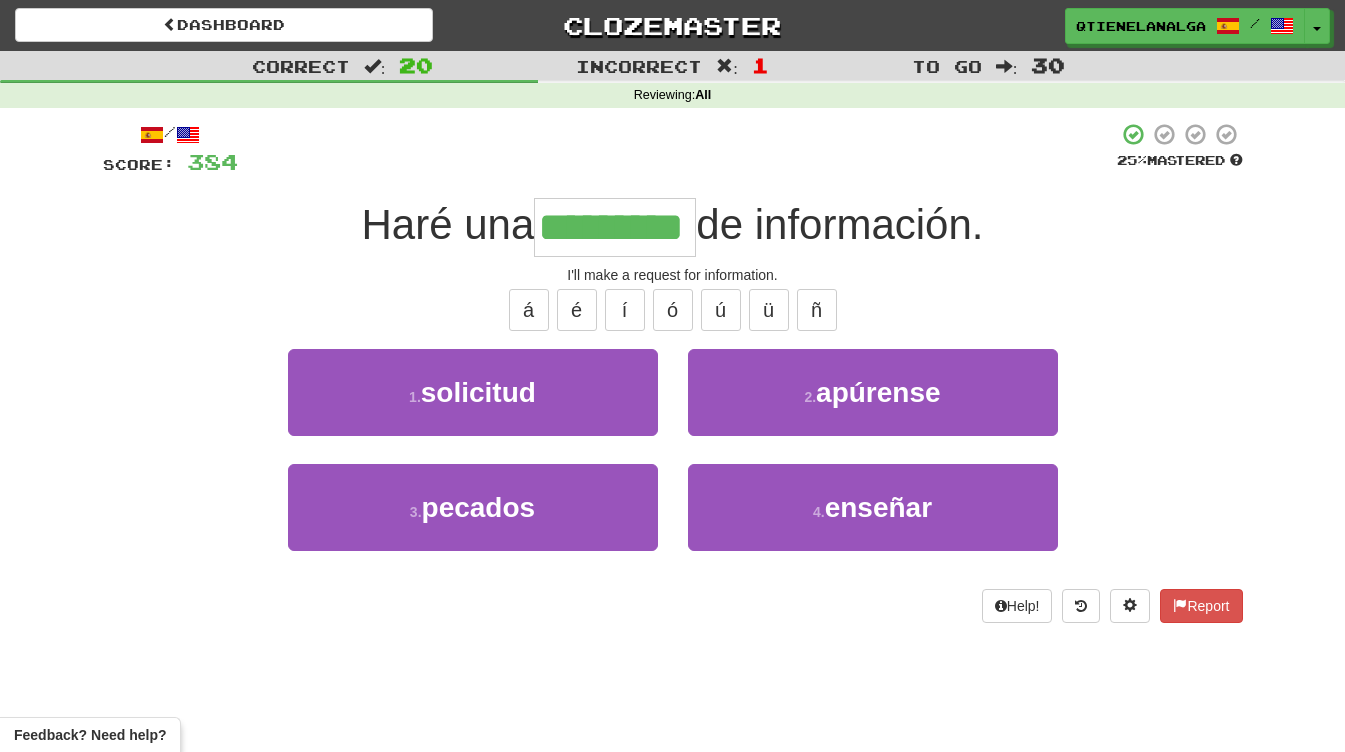 type on "*********" 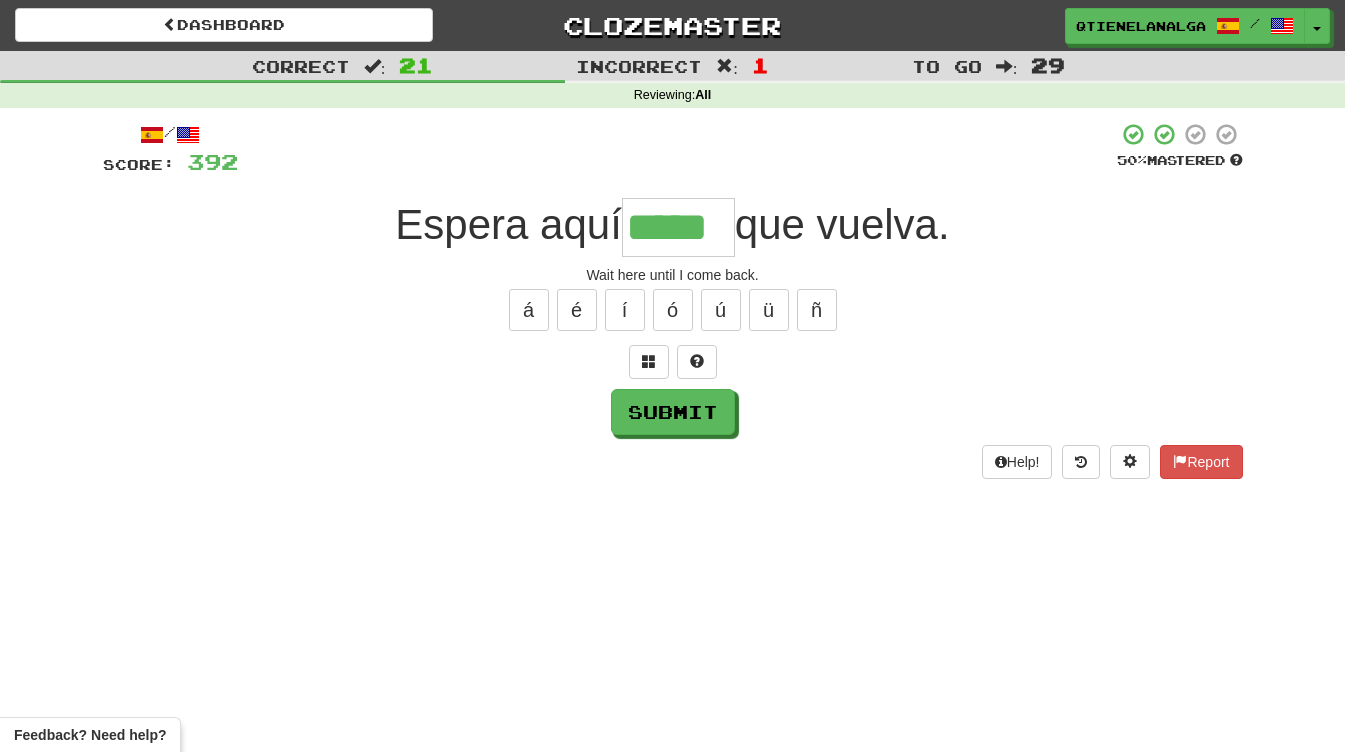 type on "*****" 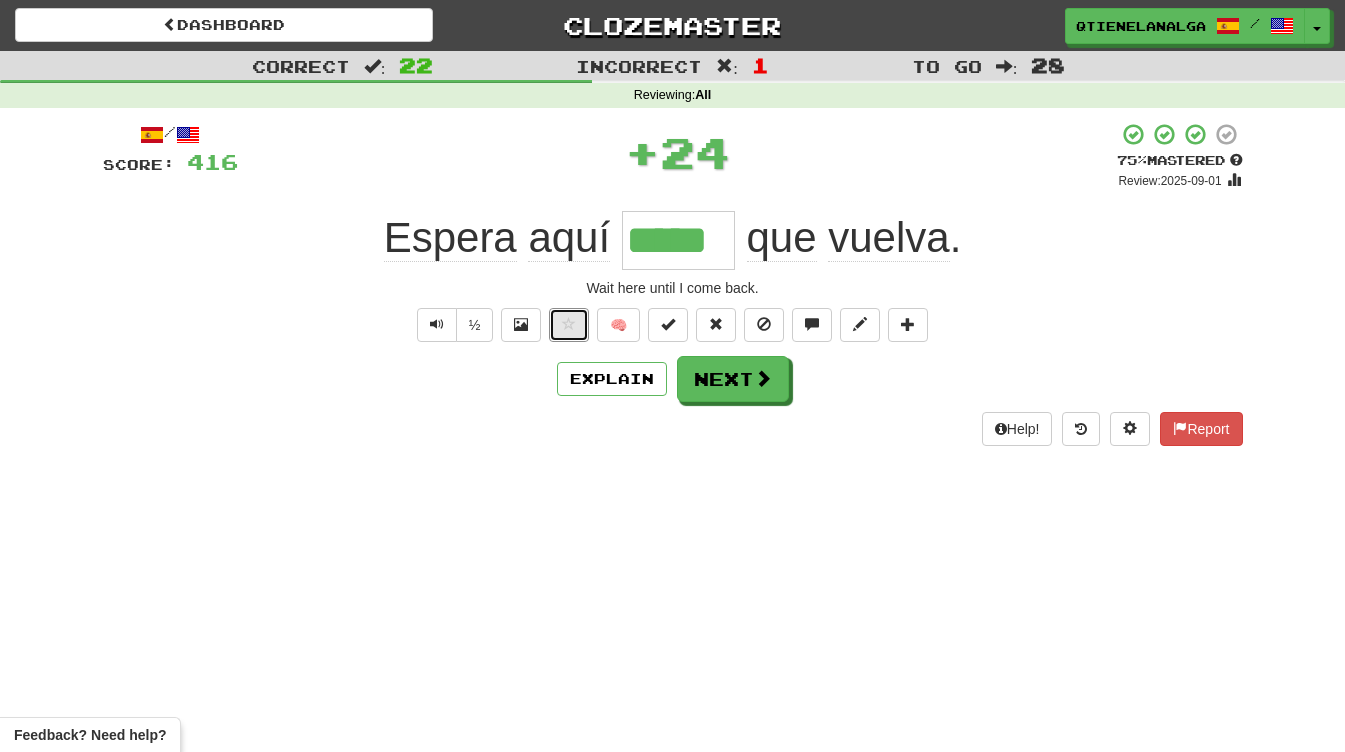 click at bounding box center (569, 325) 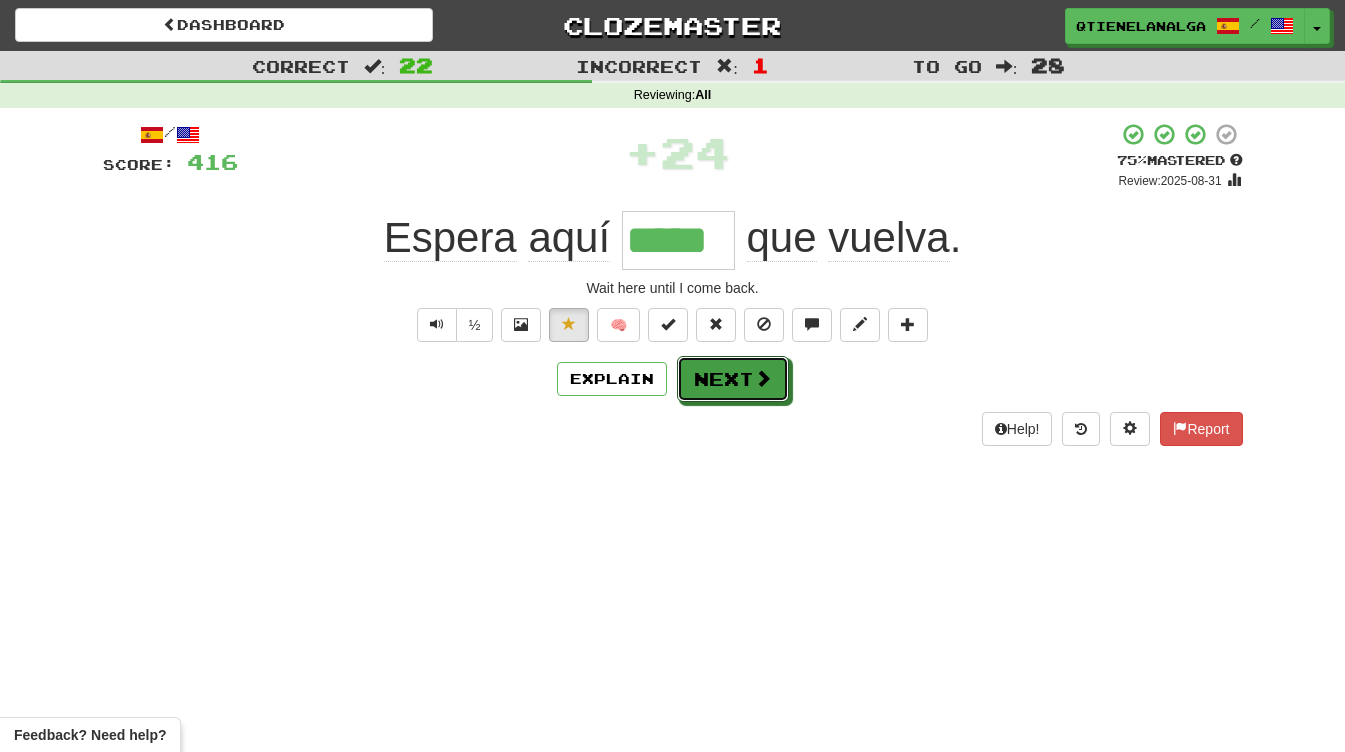 click on "Next" at bounding box center [733, 379] 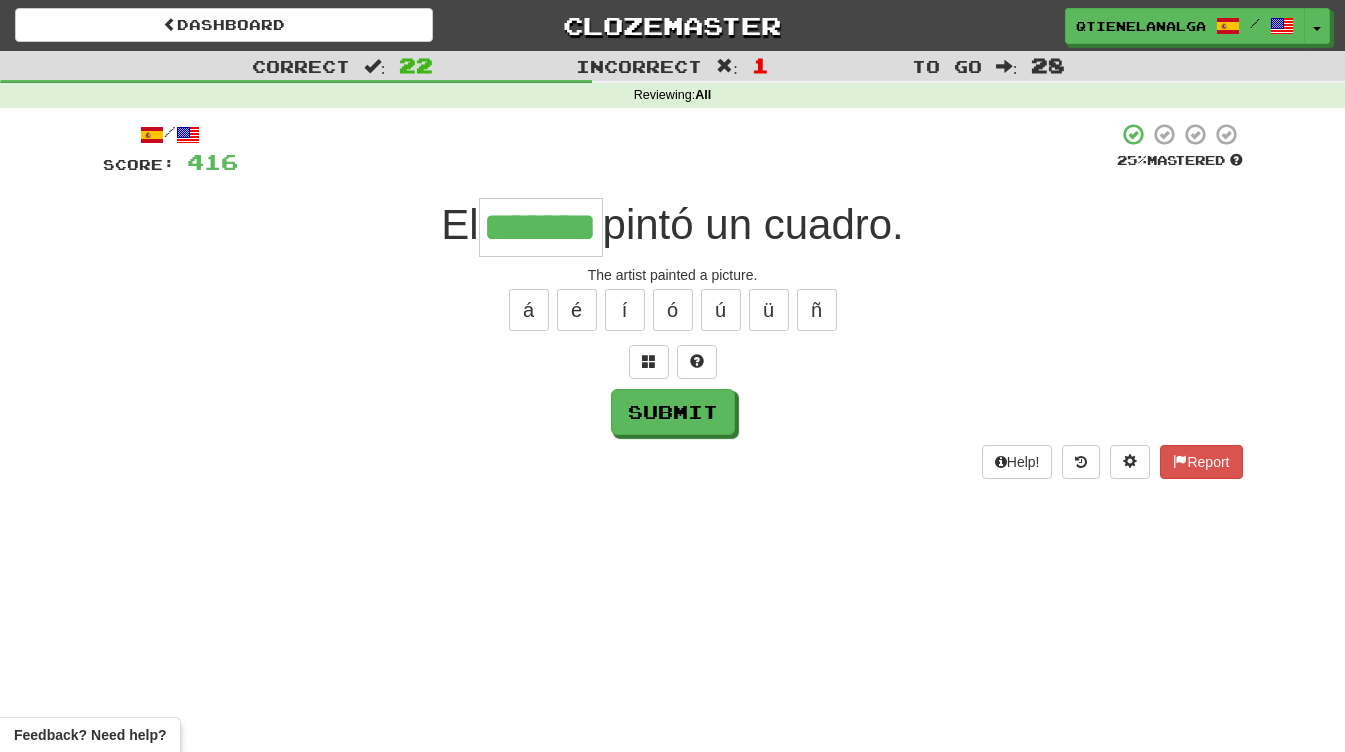 type on "*******" 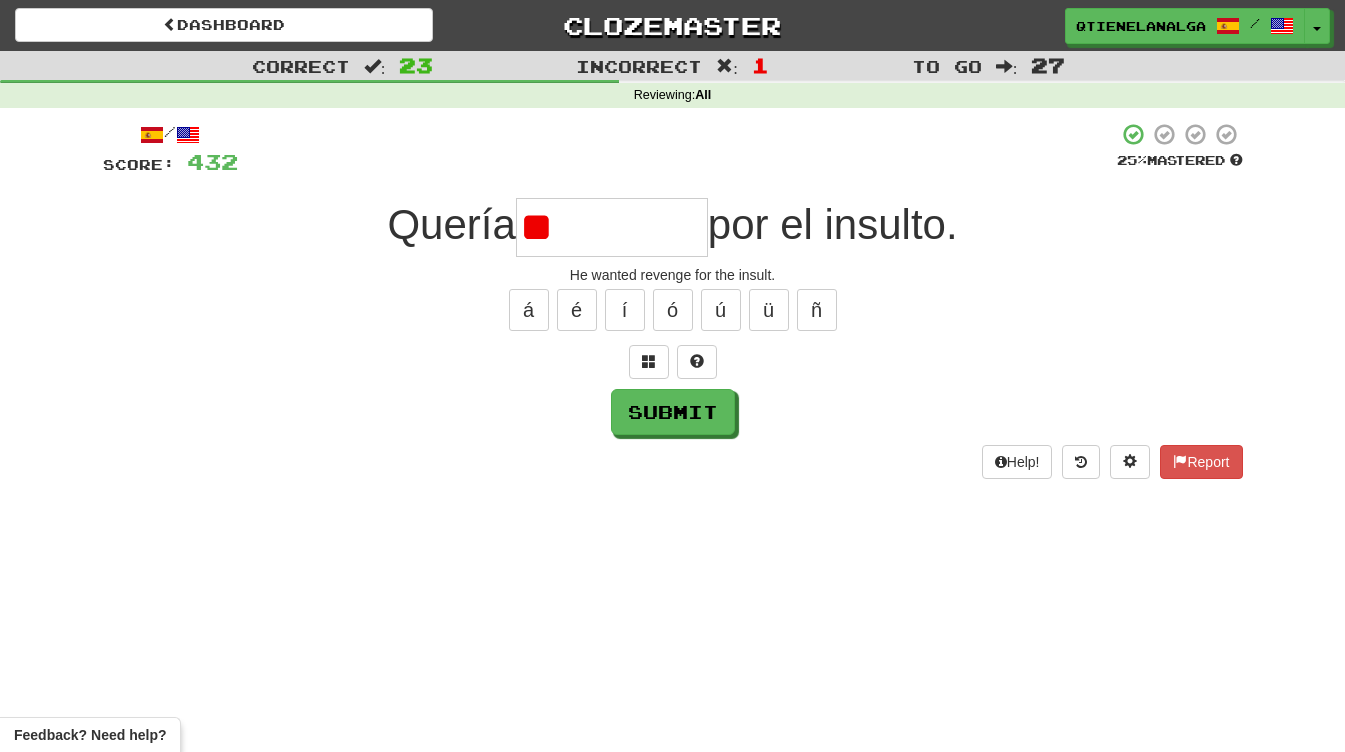 type on "*" 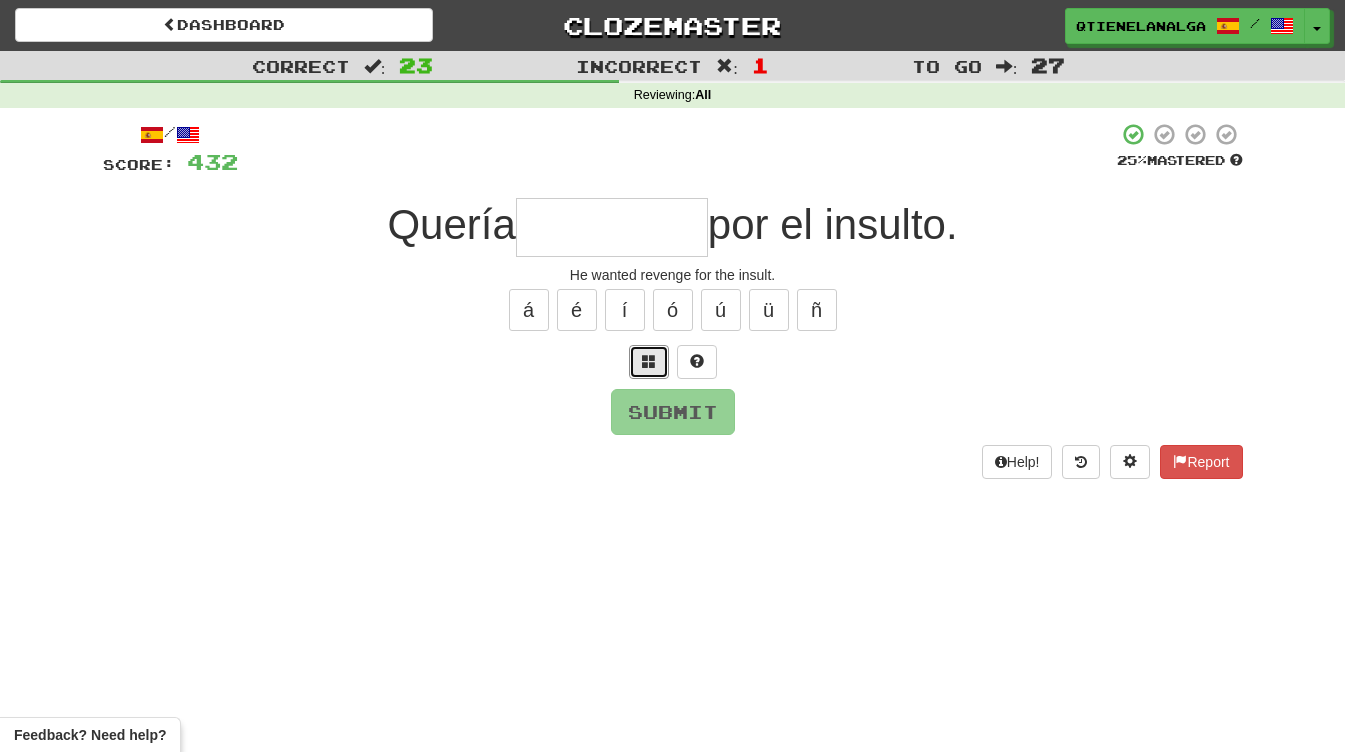 click at bounding box center (649, 362) 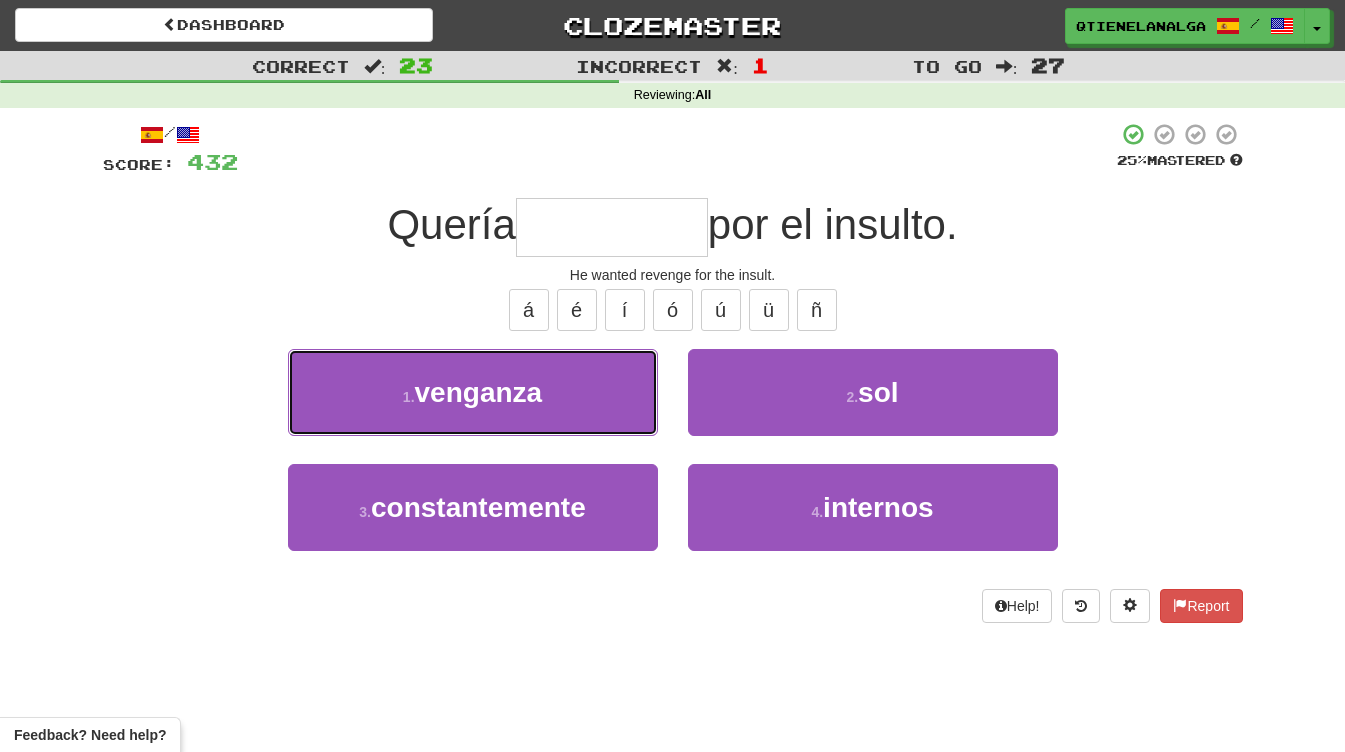 click on "1 .  venganza" at bounding box center [473, 392] 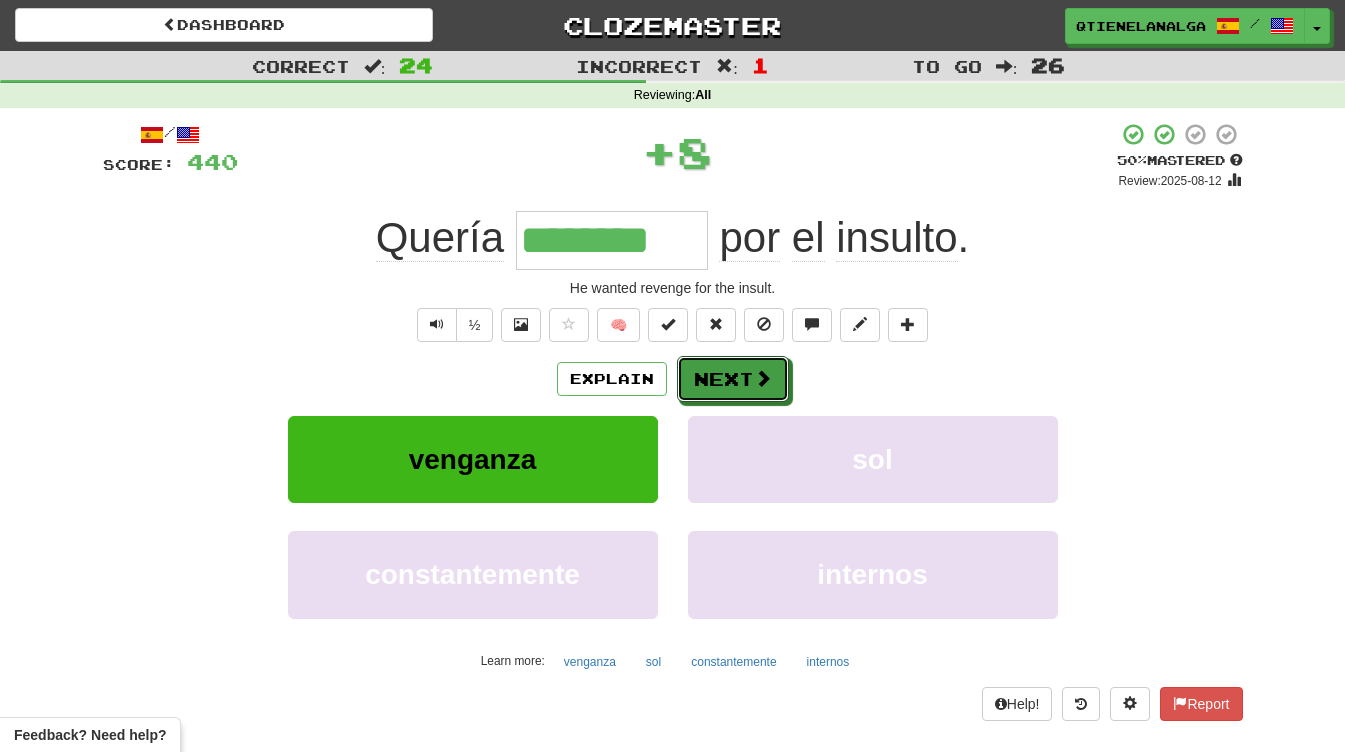 click on "Next" at bounding box center [733, 379] 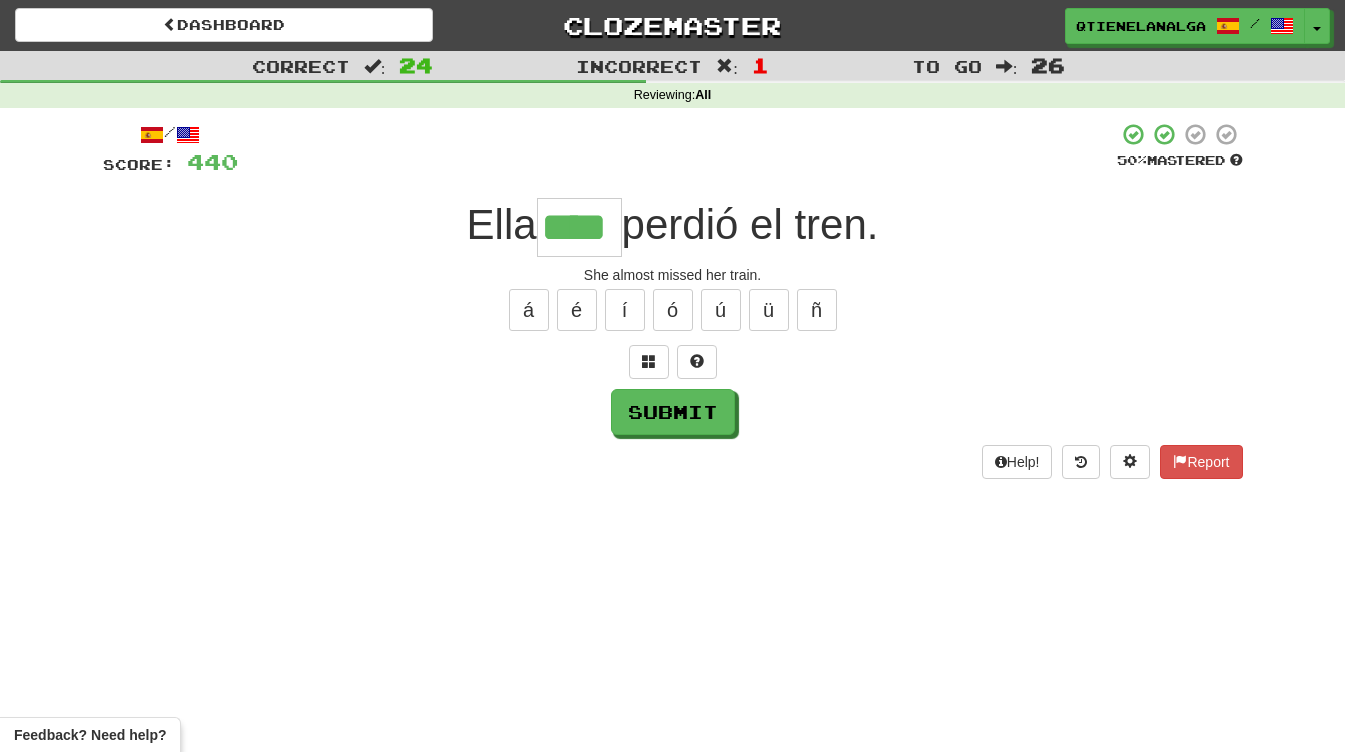 type on "****" 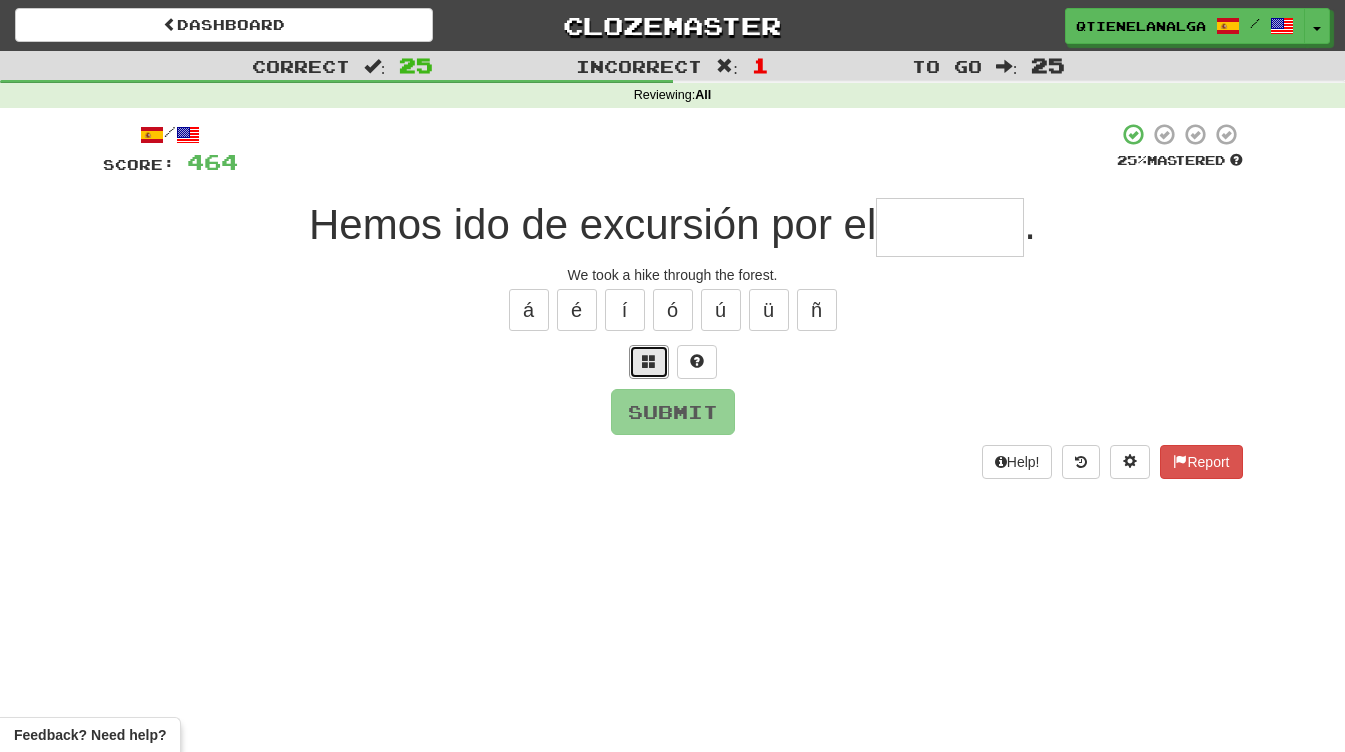 click at bounding box center (649, 361) 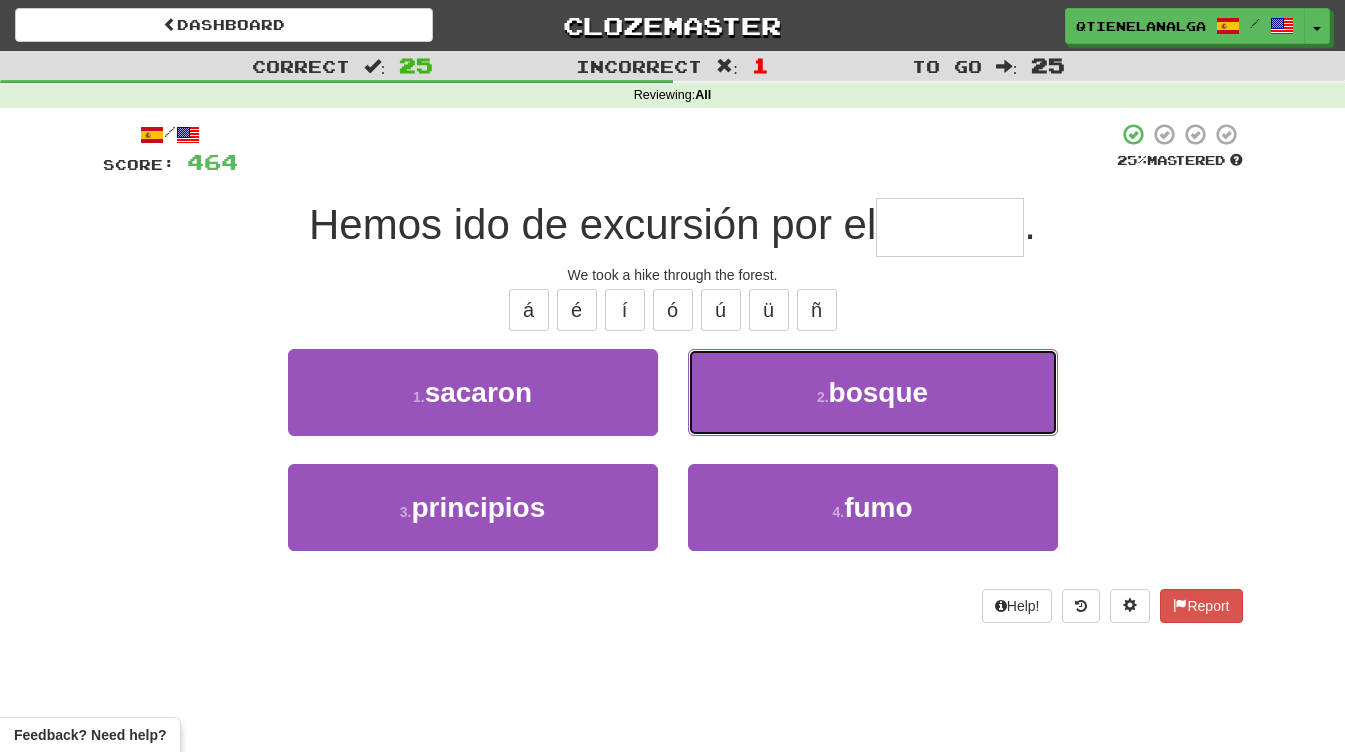 click on "2 .  bosque" at bounding box center (873, 392) 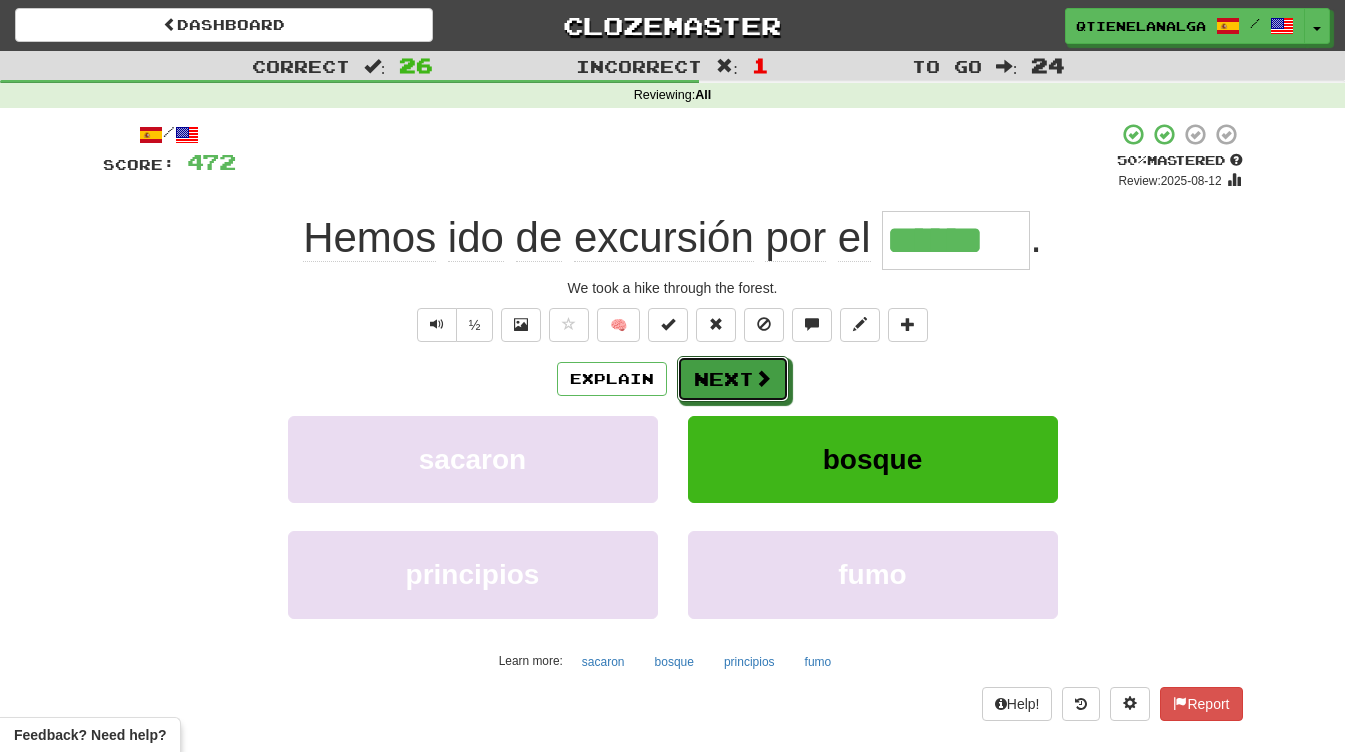 click on "Next" at bounding box center (733, 379) 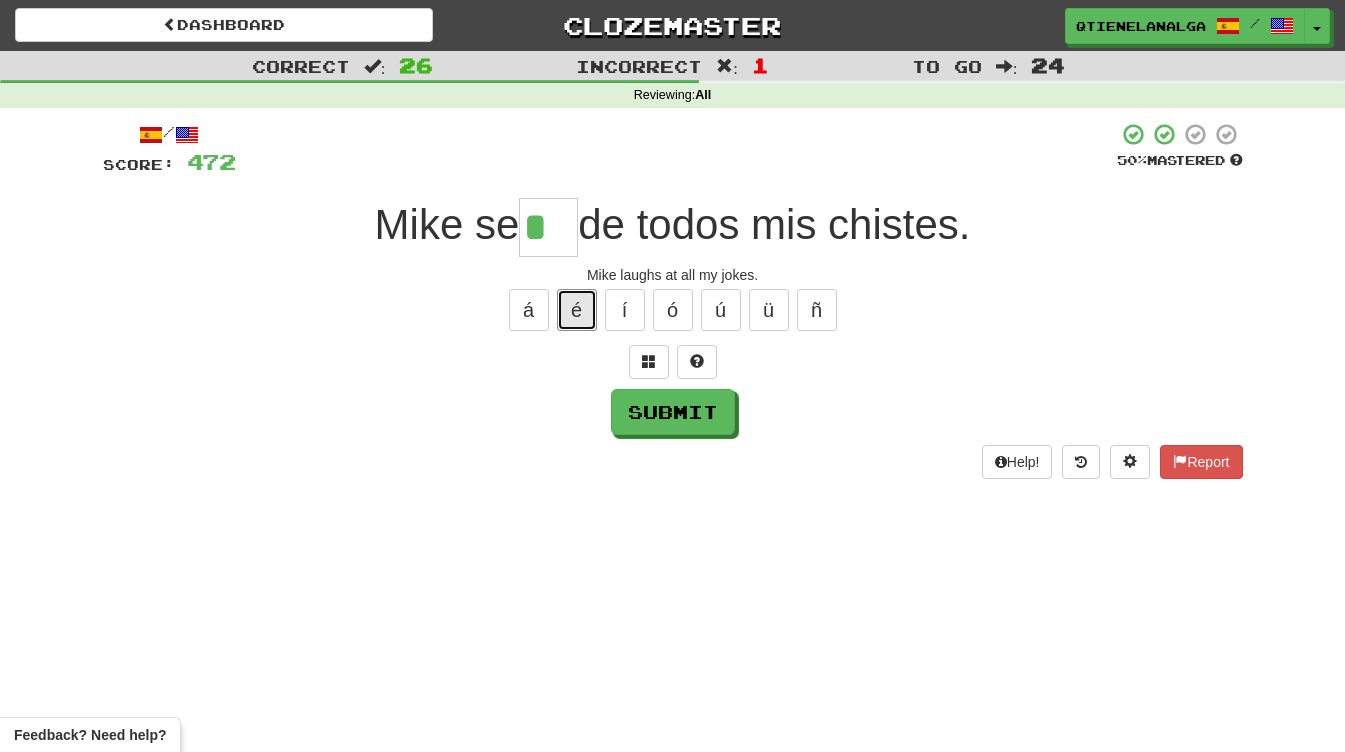 click on "é" at bounding box center (577, 310) 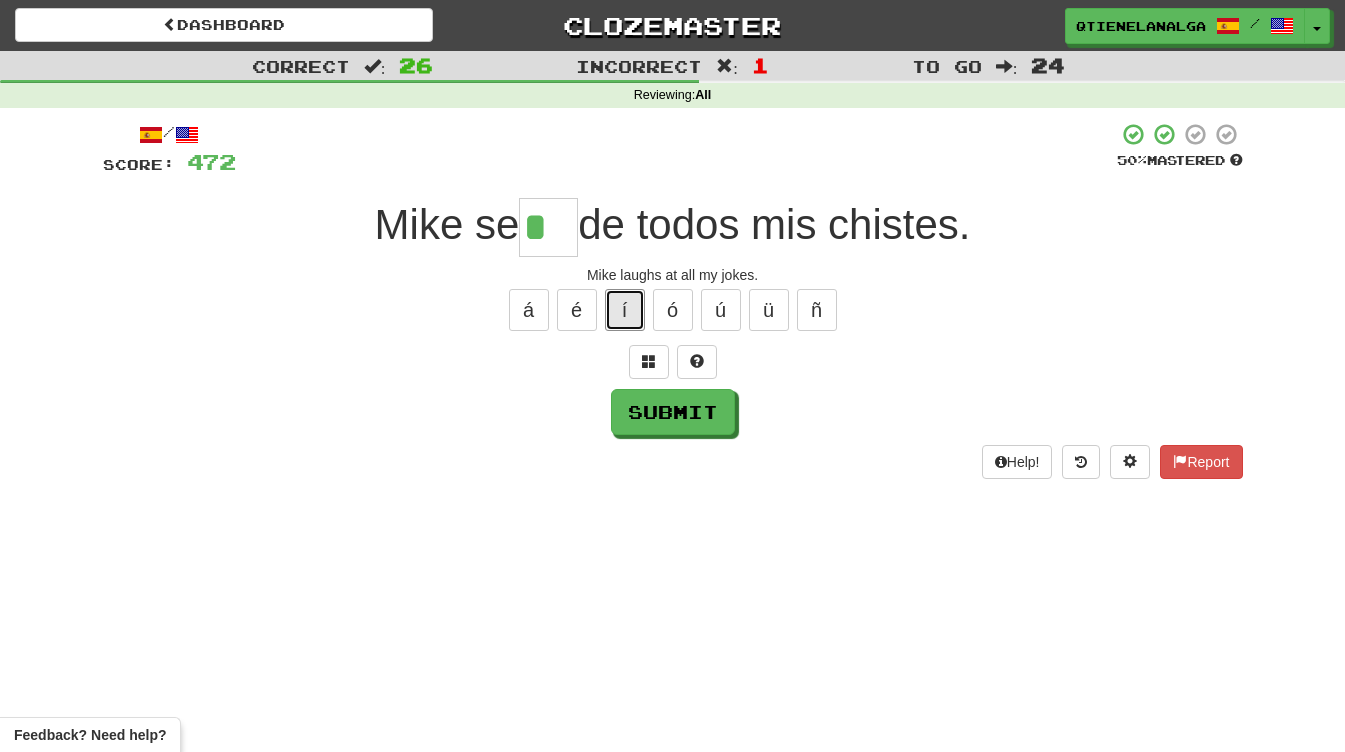 click on "í" at bounding box center [625, 310] 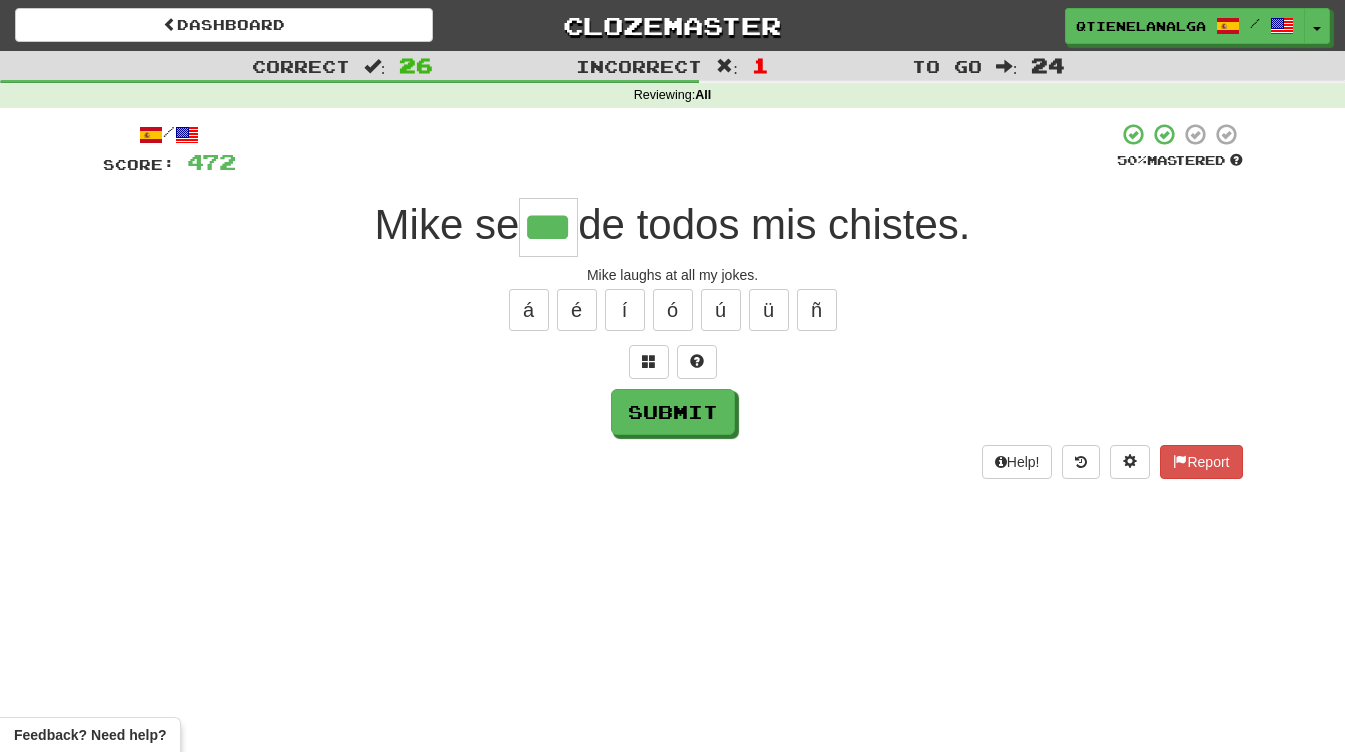 type on "***" 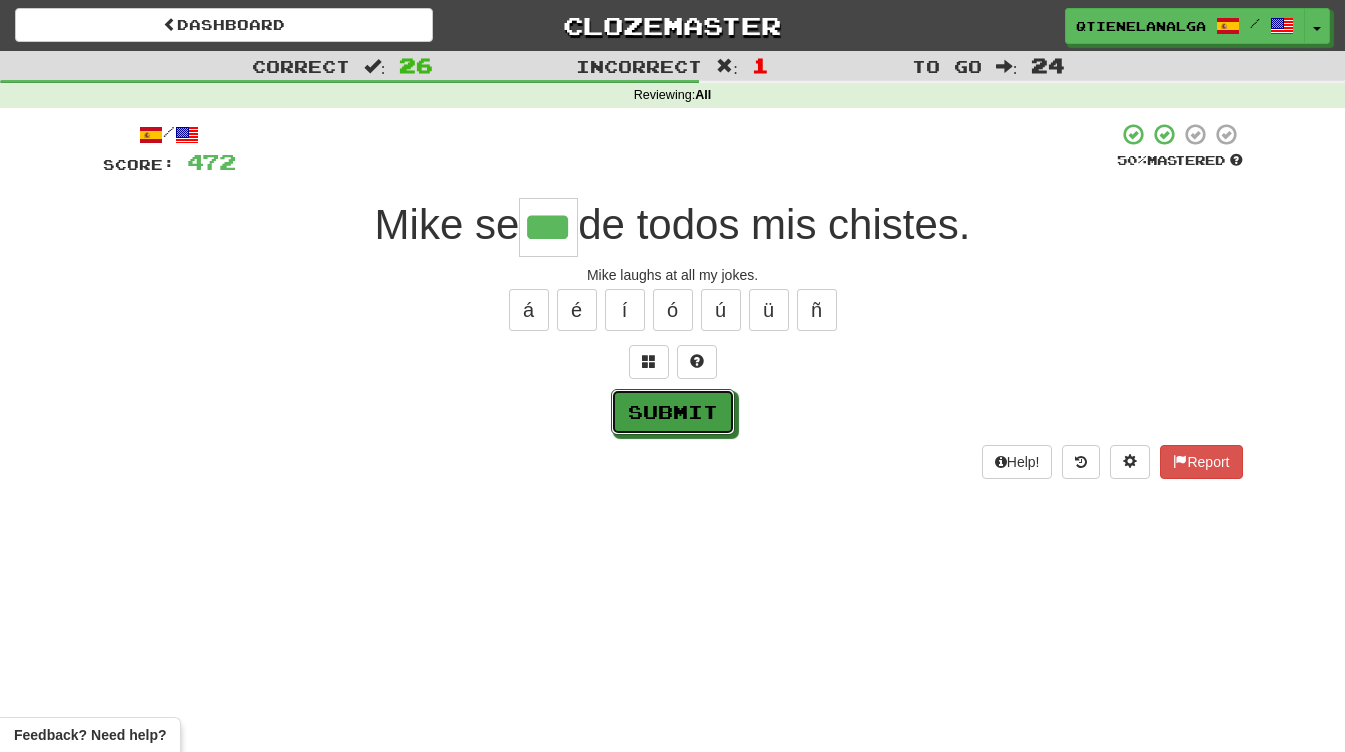 click on "Submit" at bounding box center [673, 412] 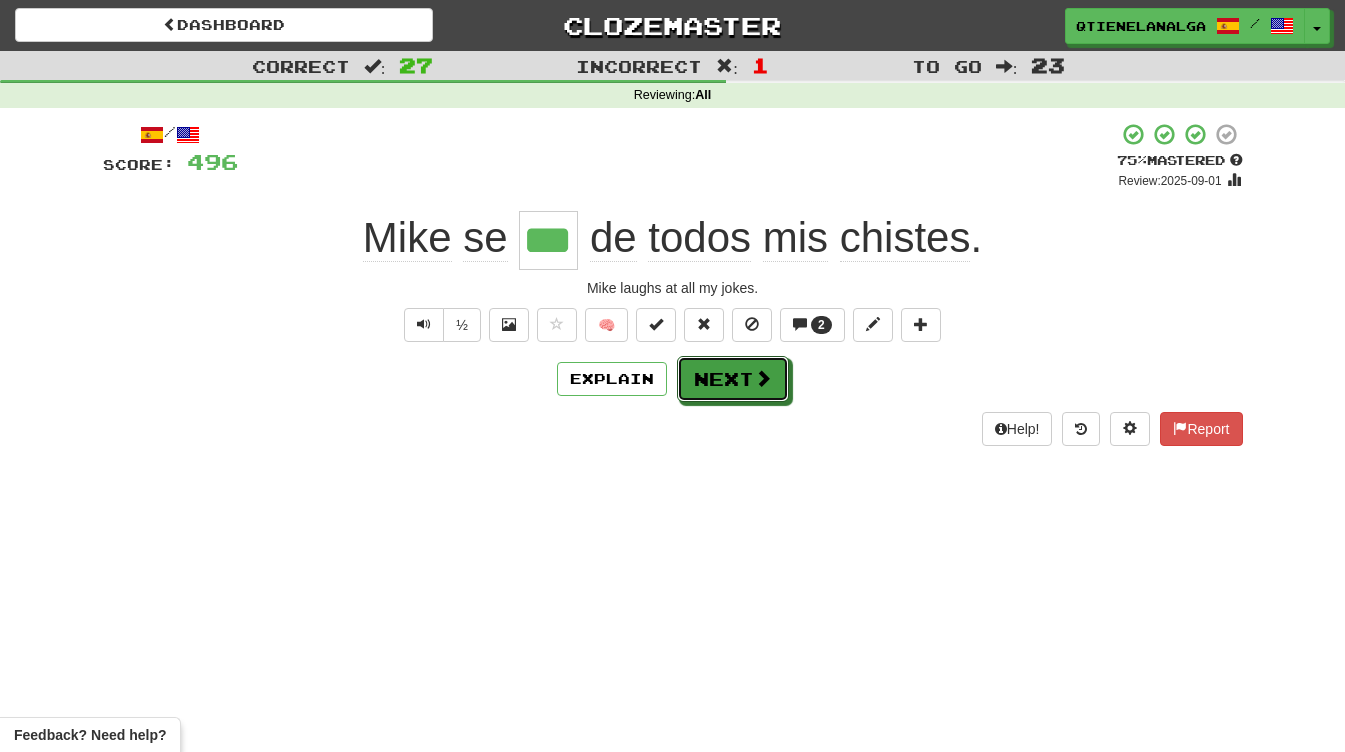 click on "Next" at bounding box center [733, 379] 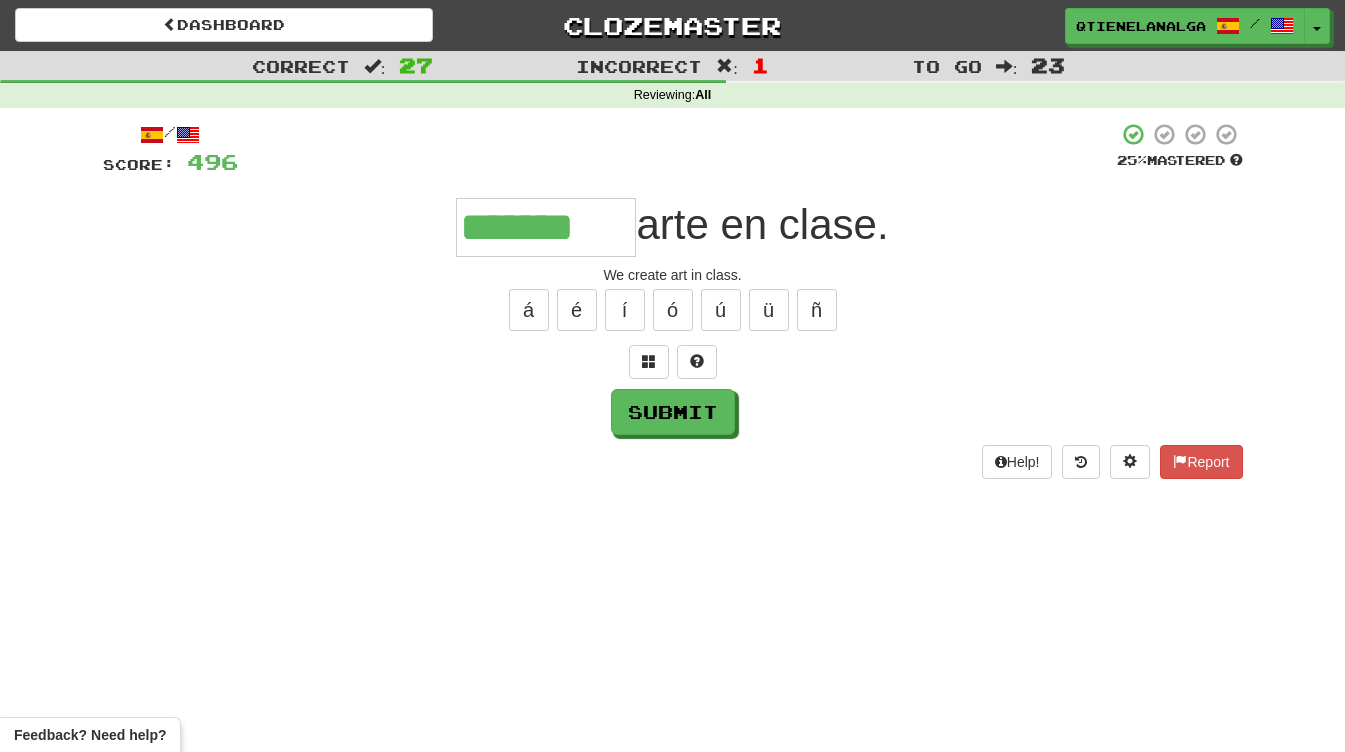 type on "*******" 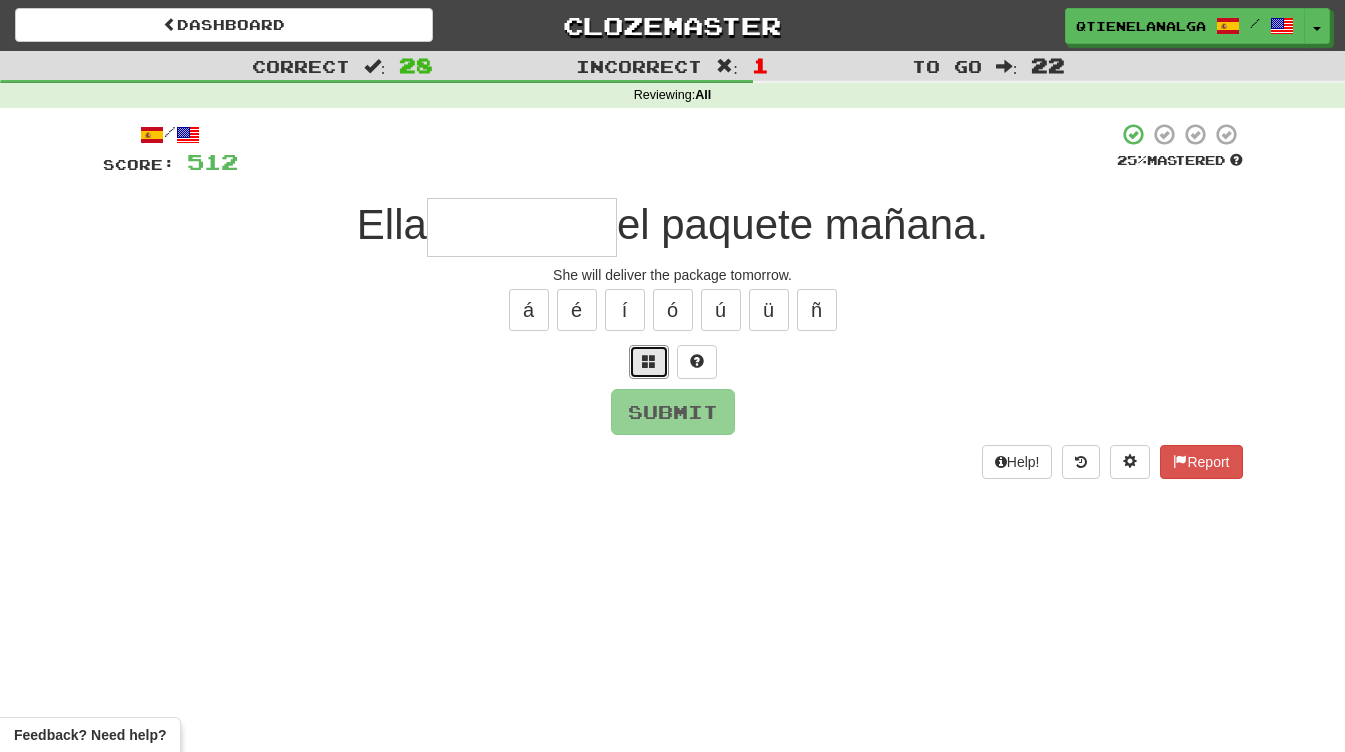 click at bounding box center (649, 361) 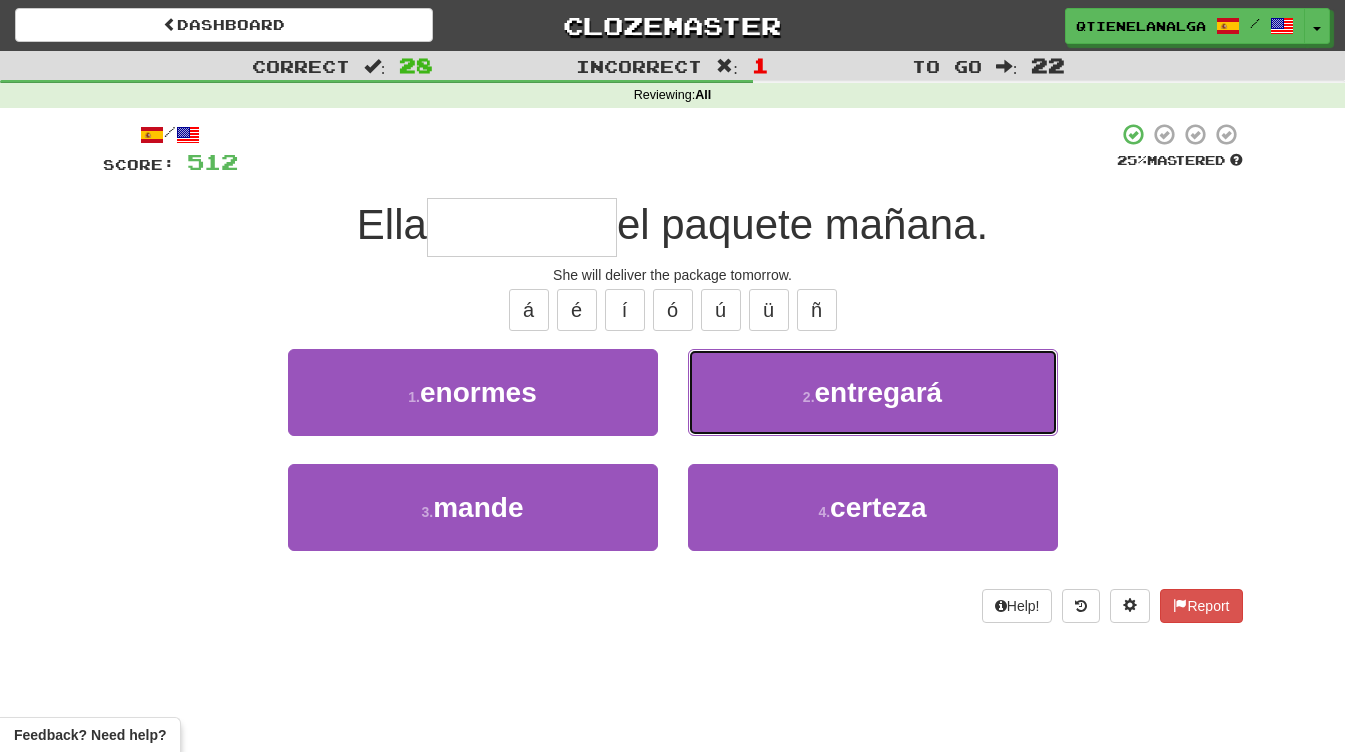 click on "2 .  entregará" at bounding box center (873, 392) 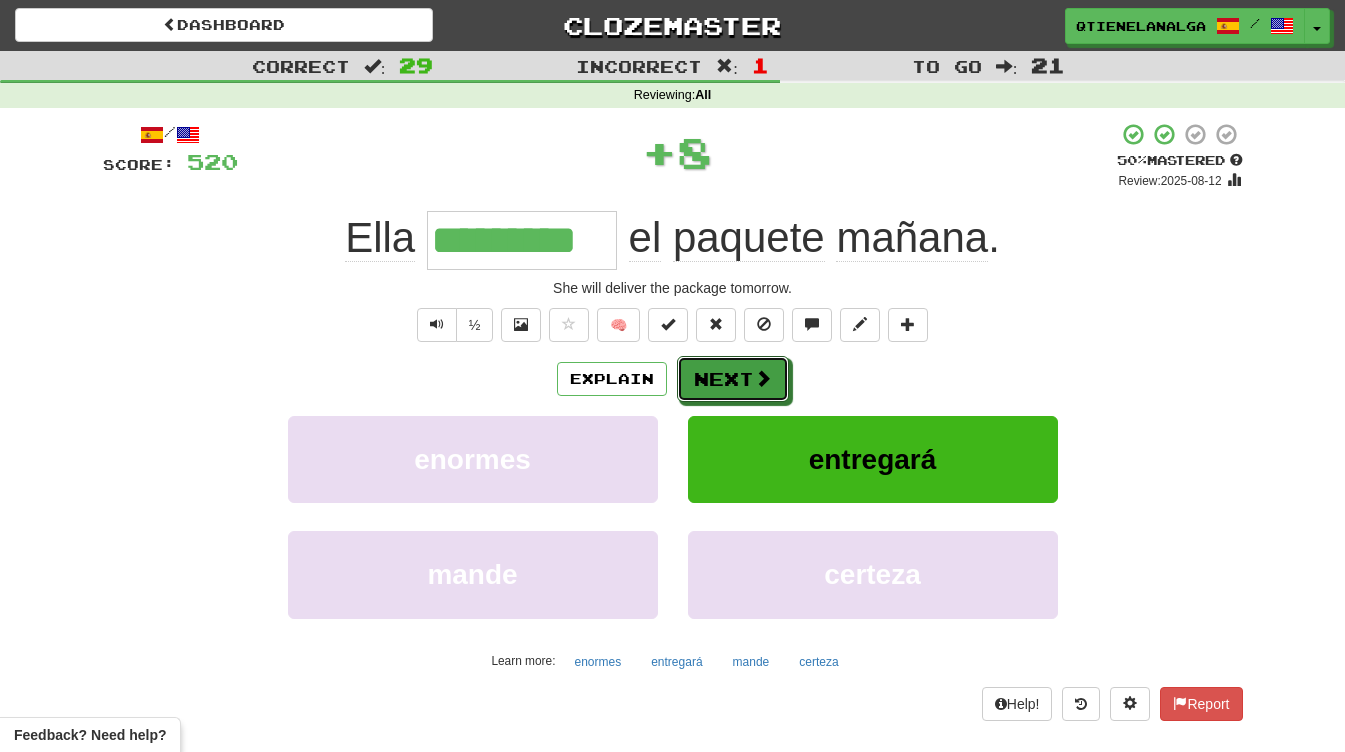 click on "Next" at bounding box center (733, 379) 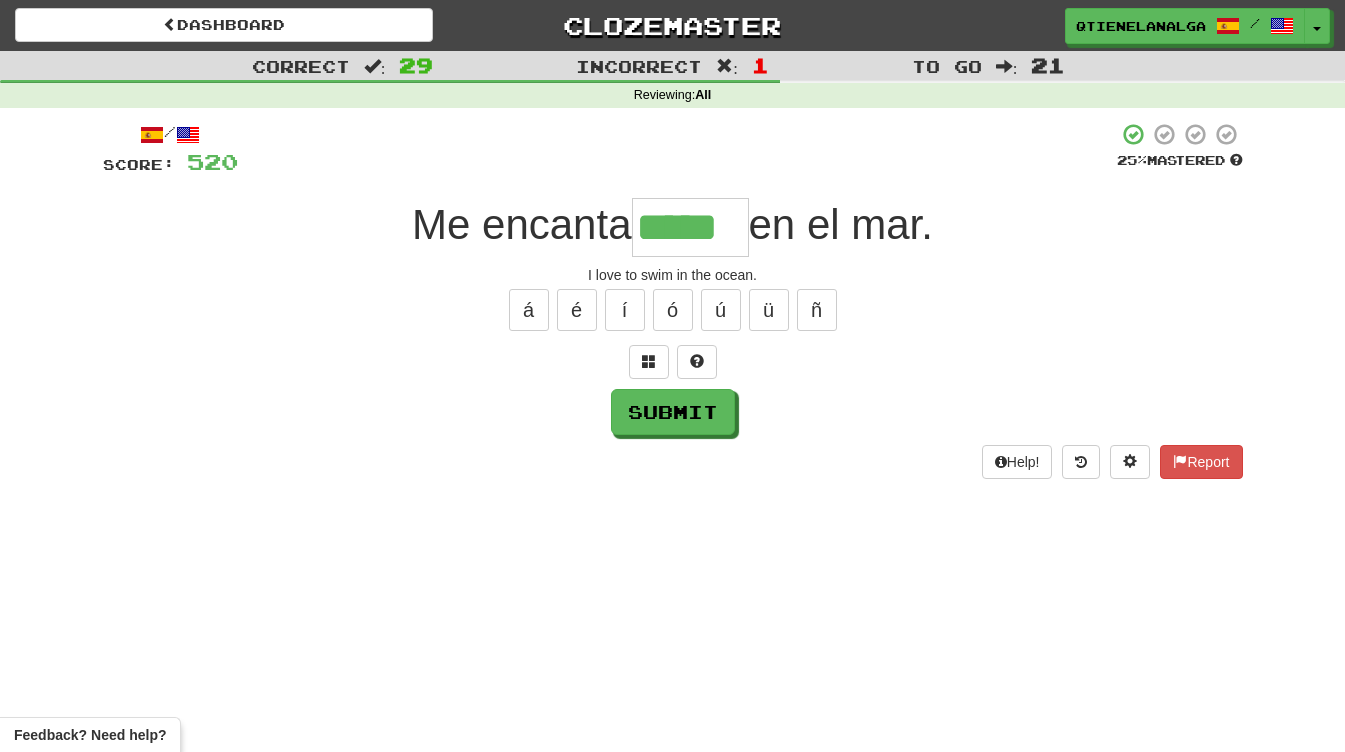 type on "*****" 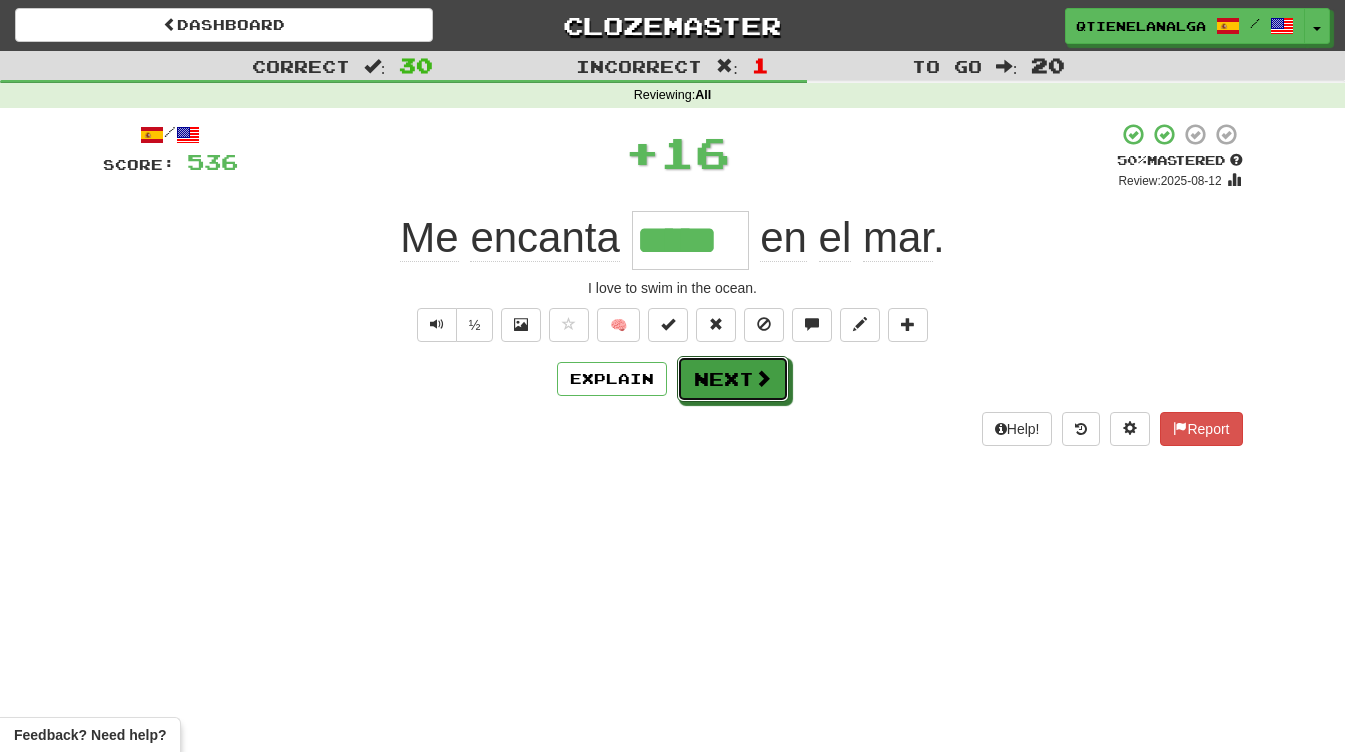 click on "Next" at bounding box center (733, 379) 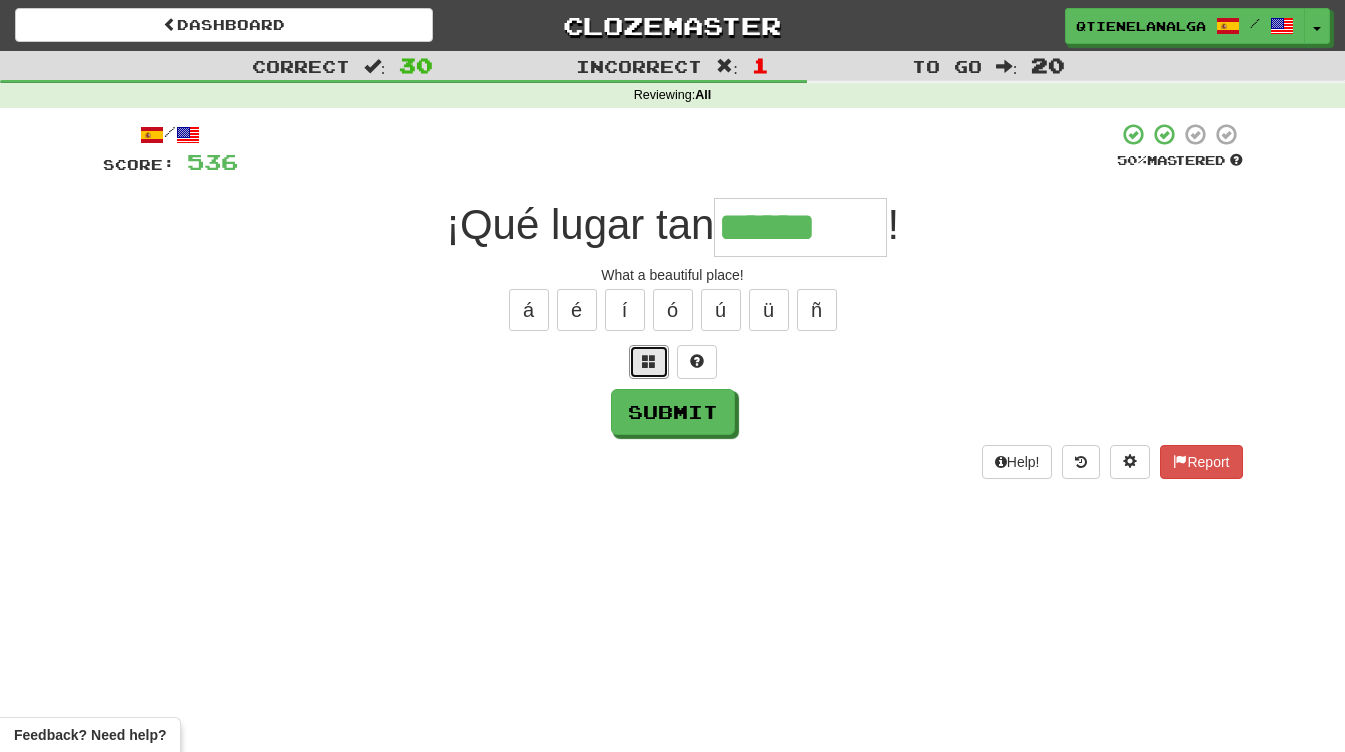 click at bounding box center (649, 361) 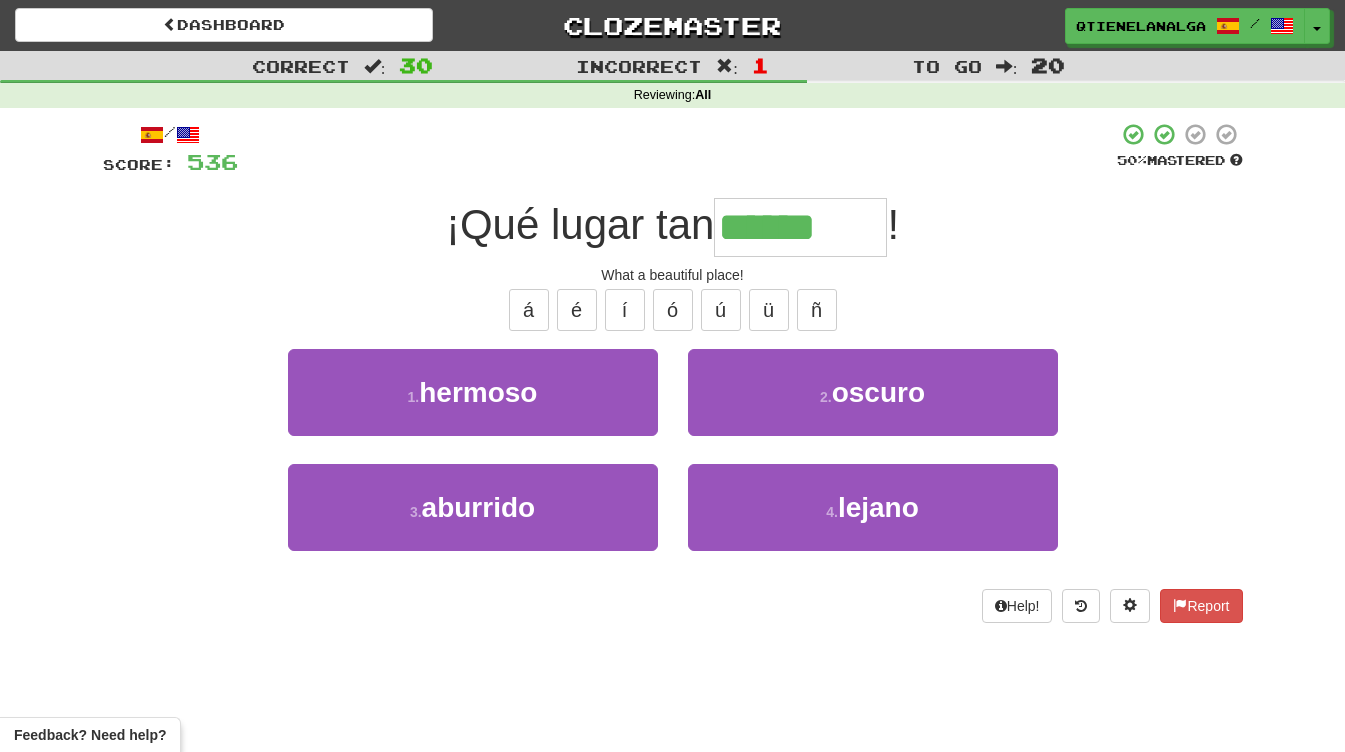 type on "*******" 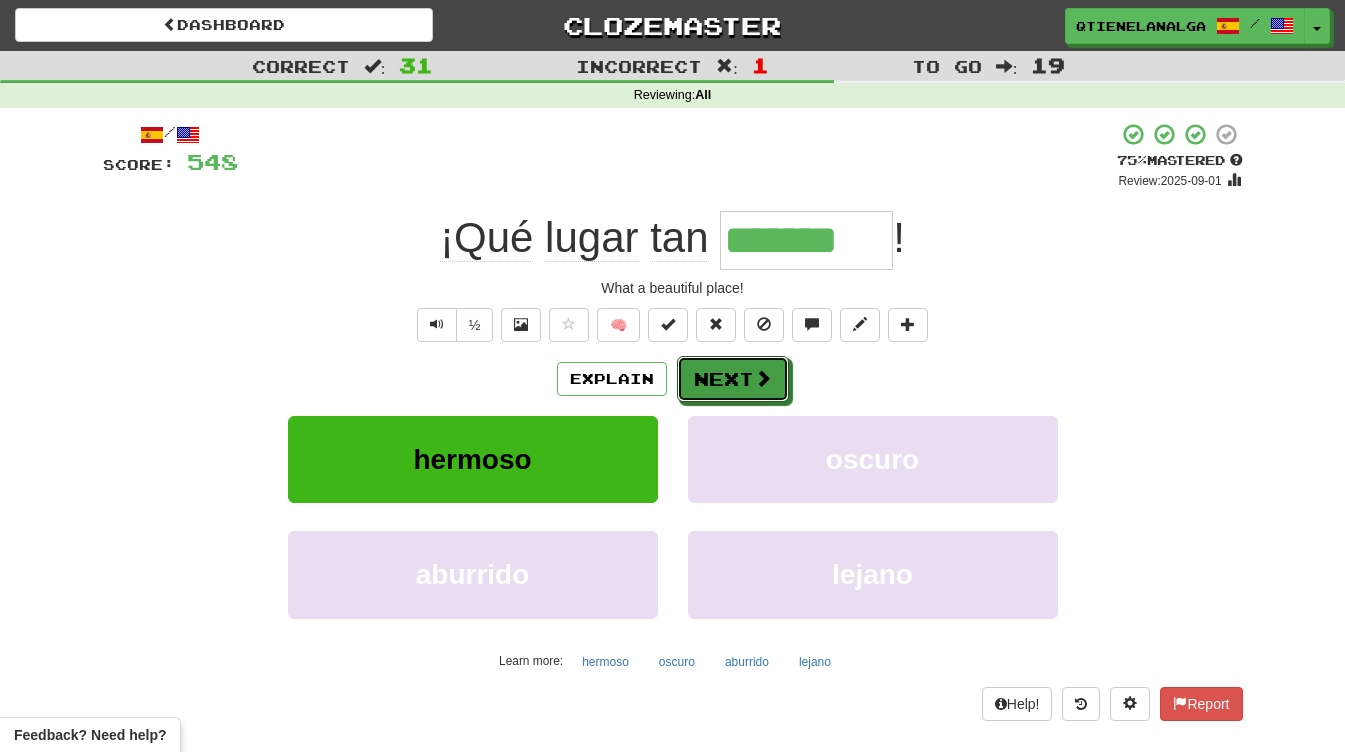drag, startPoint x: 711, startPoint y: 380, endPoint x: 699, endPoint y: 382, distance: 12.165525 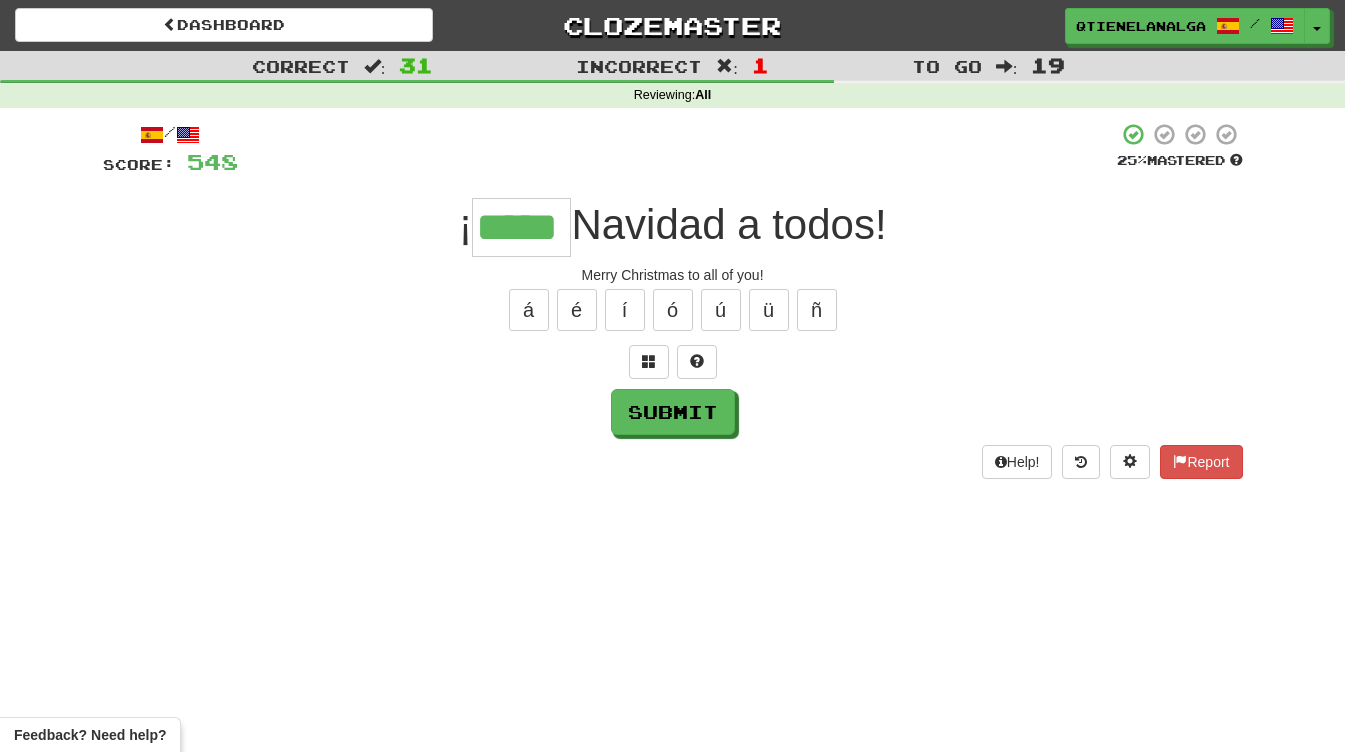 type on "*****" 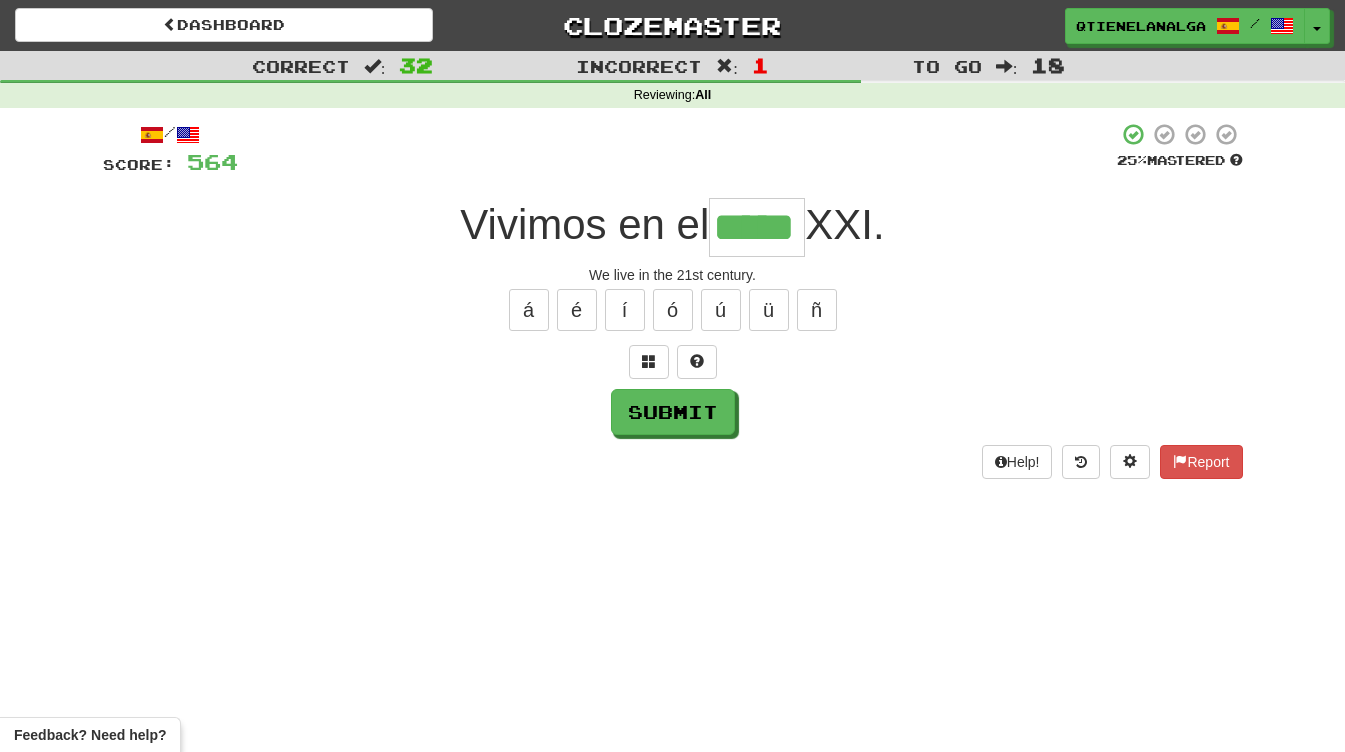 type on "*****" 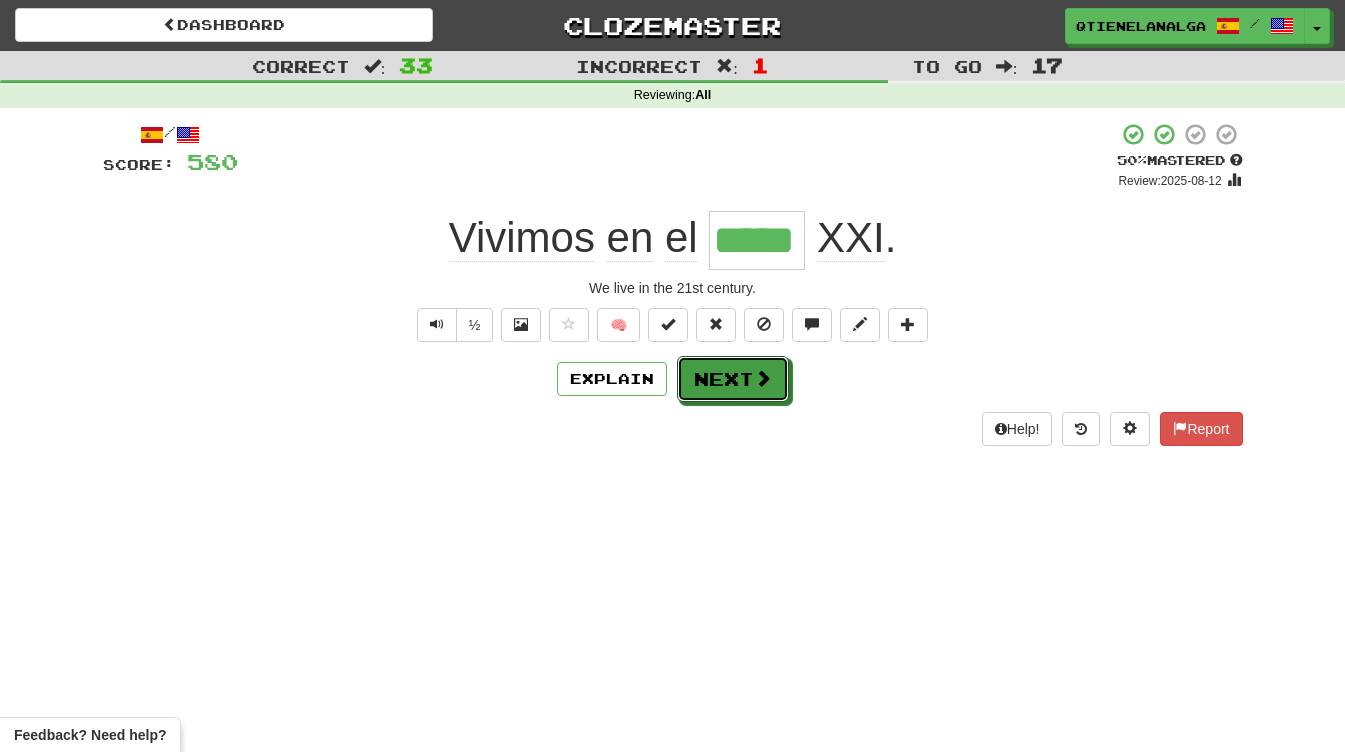 click on "Next" at bounding box center [733, 379] 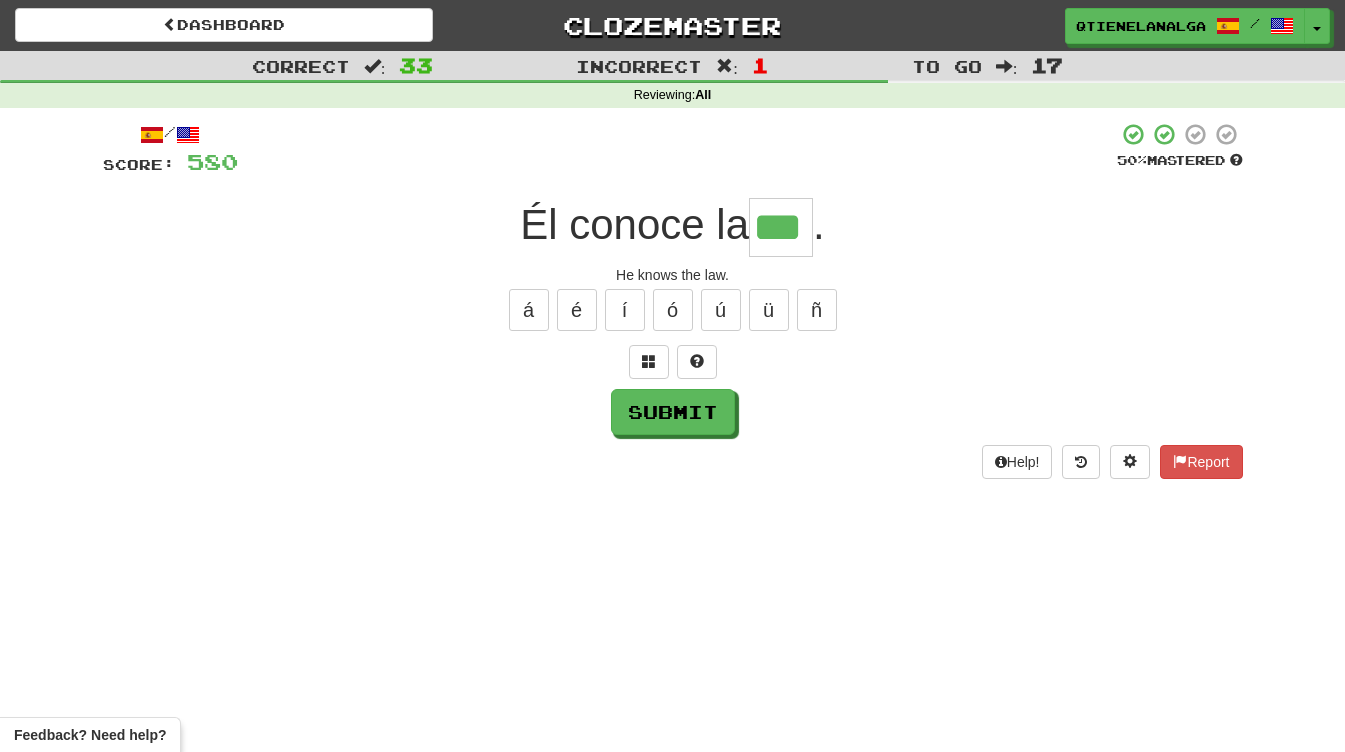 type on "***" 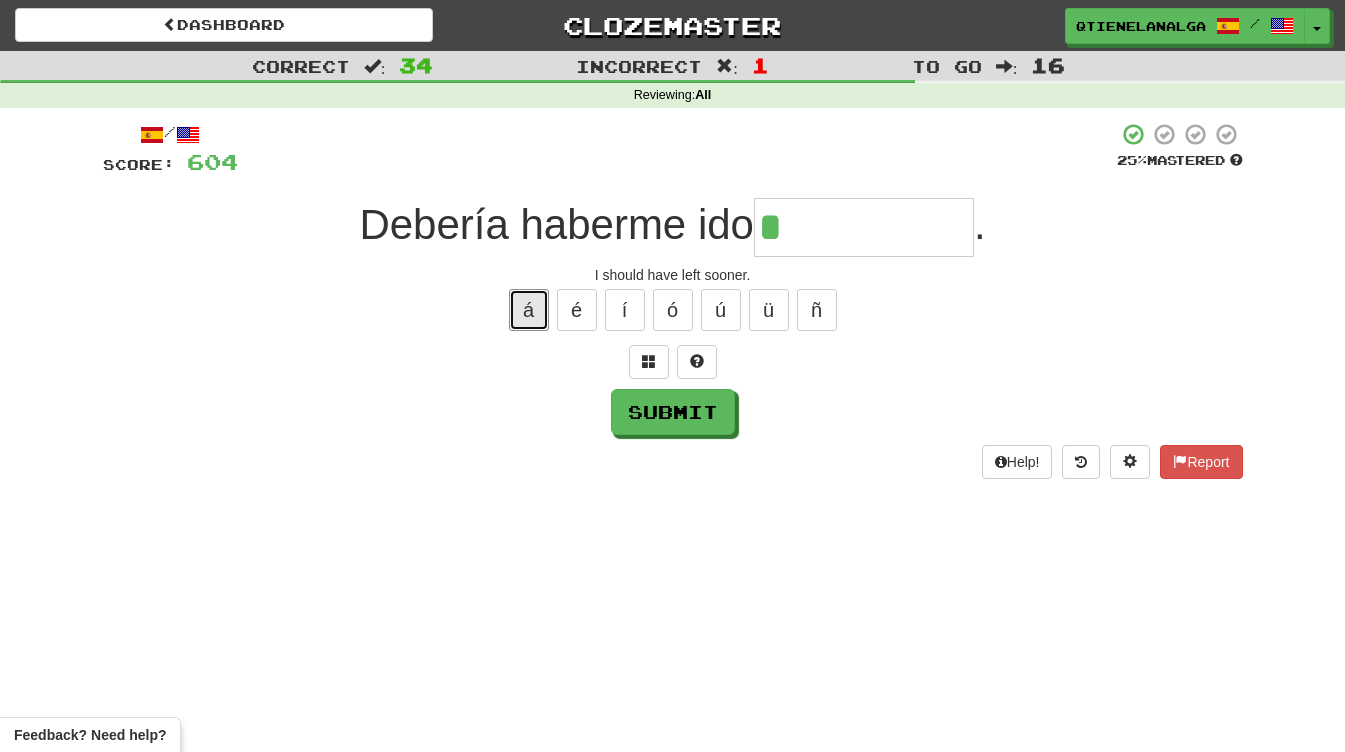 click on "á" at bounding box center [529, 310] 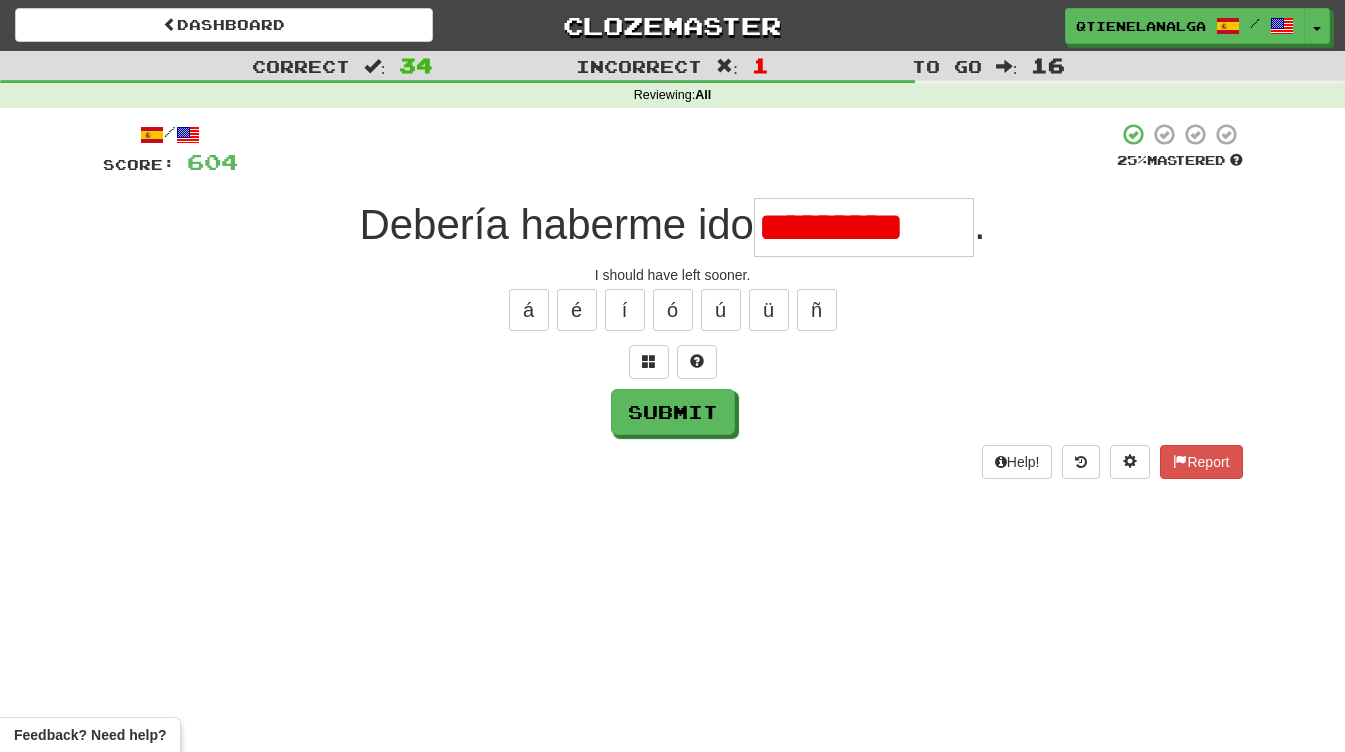 scroll, scrollTop: 0, scrollLeft: 0, axis: both 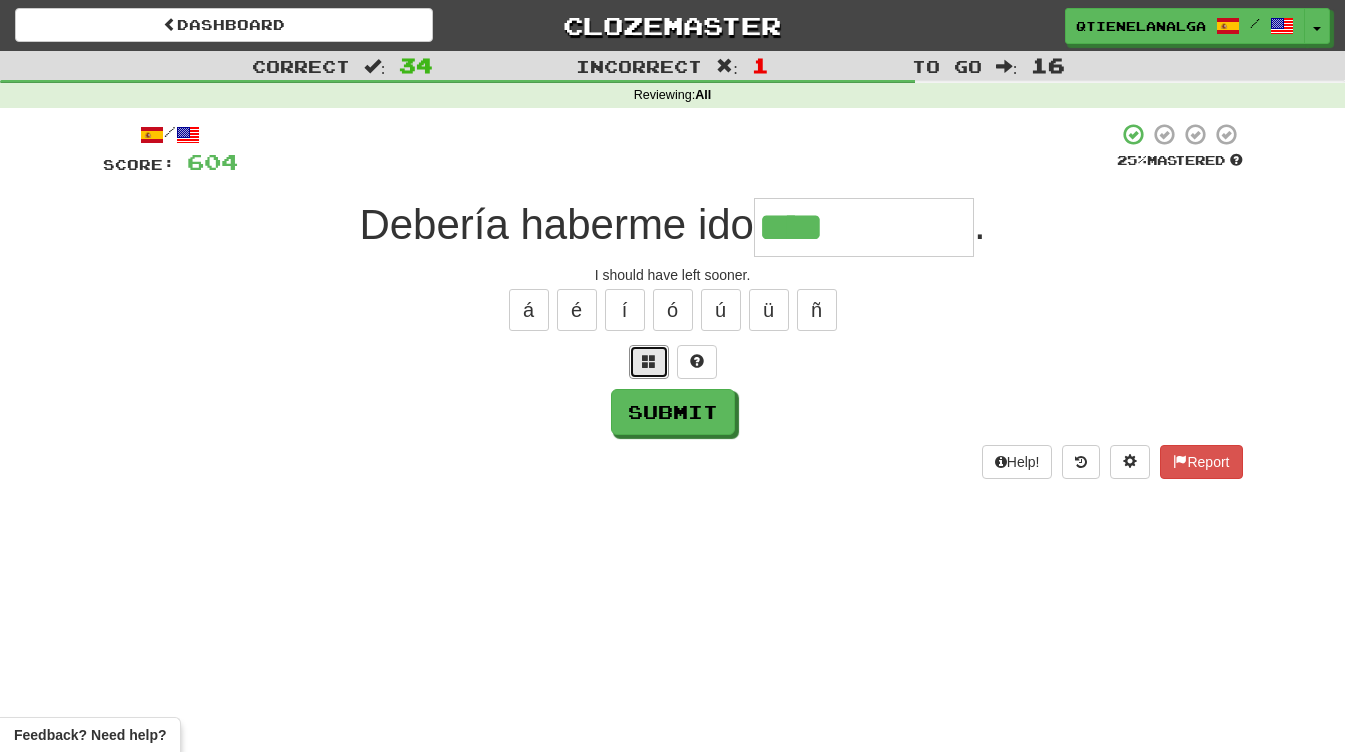 click at bounding box center [649, 362] 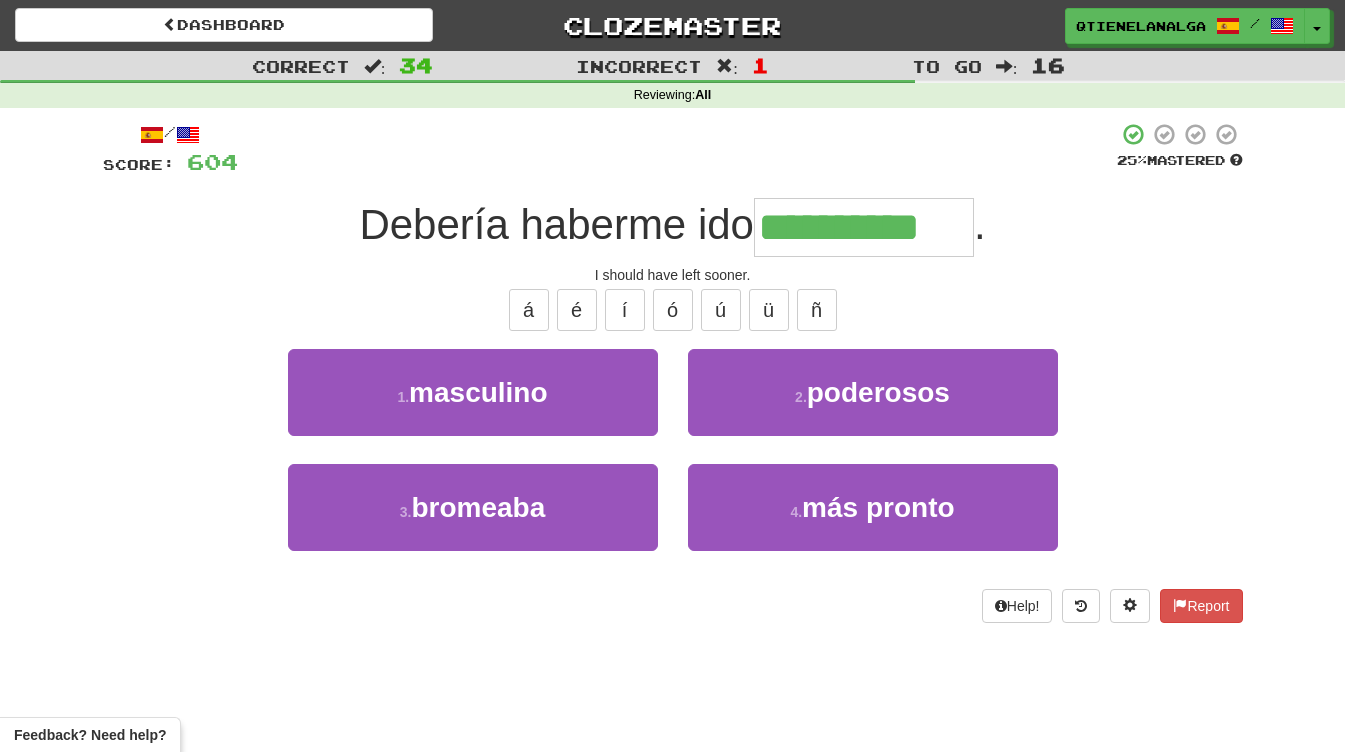 type on "**********" 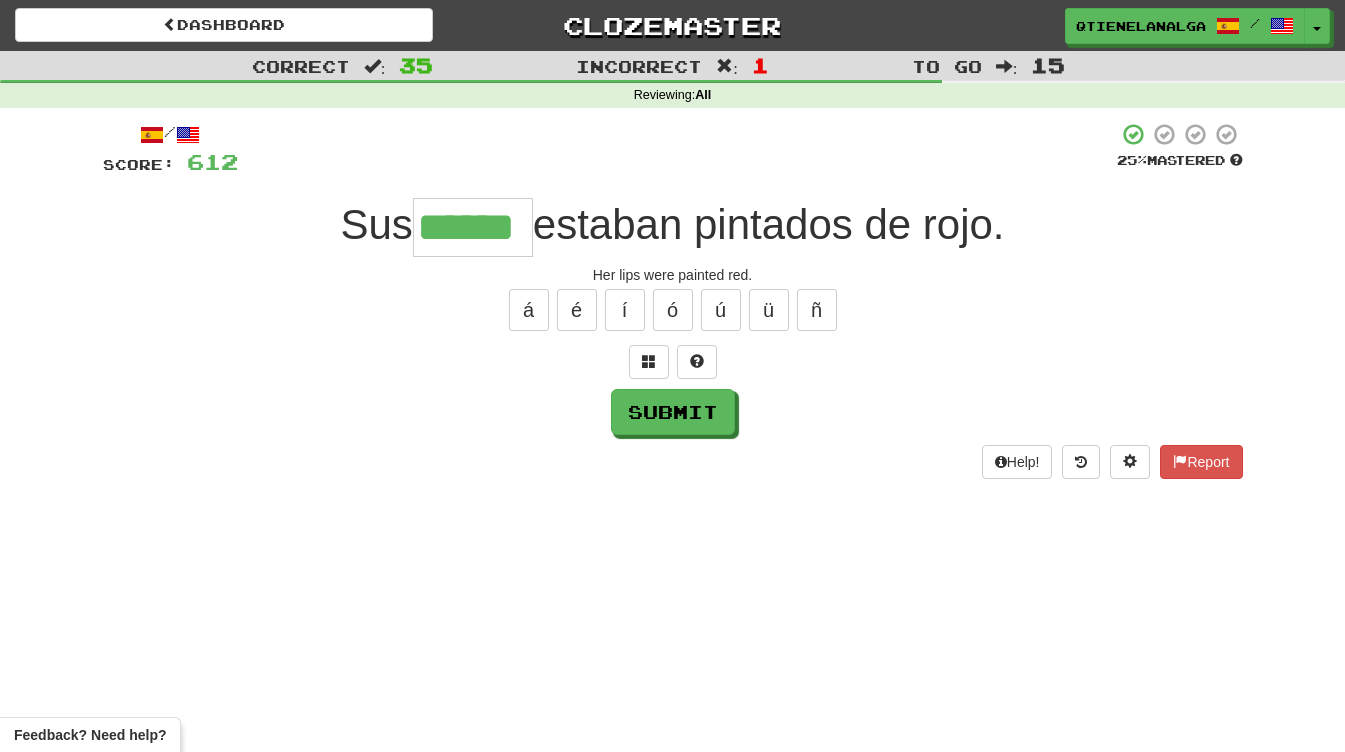 type on "******" 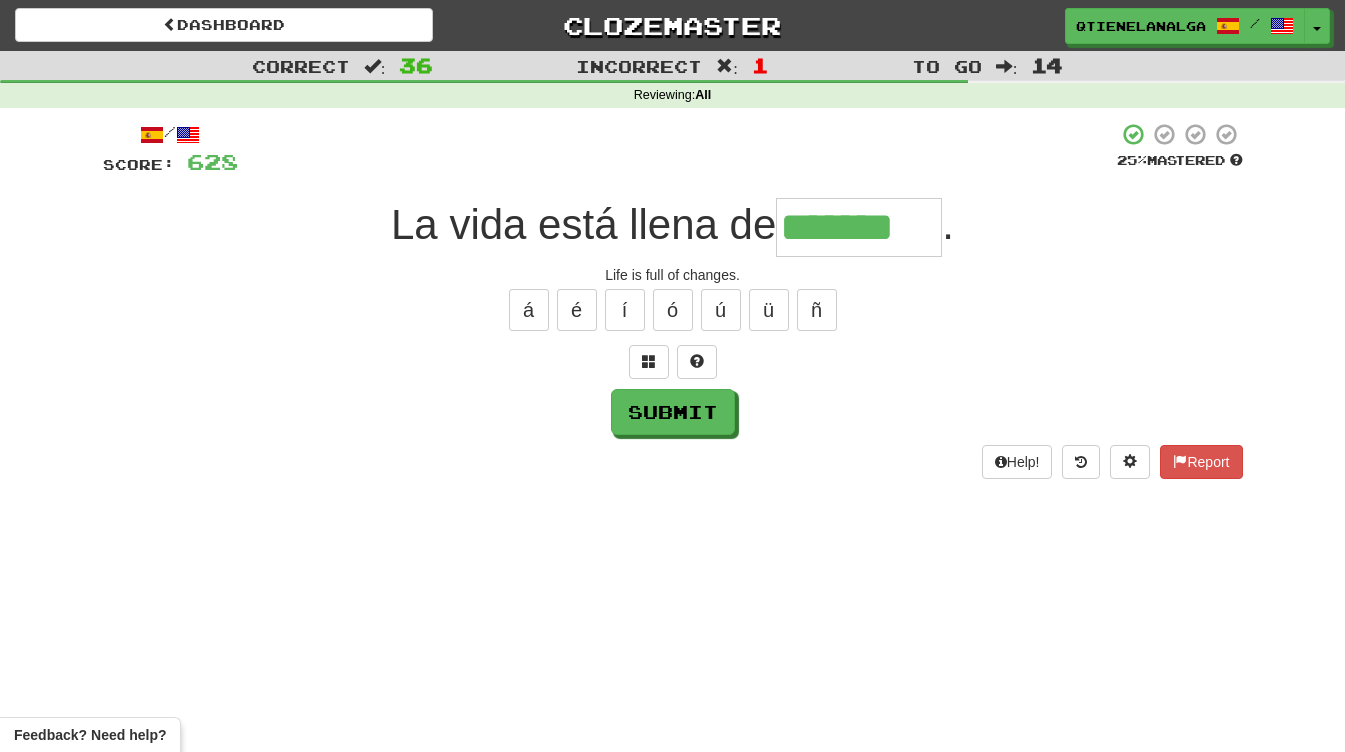 type on "*******" 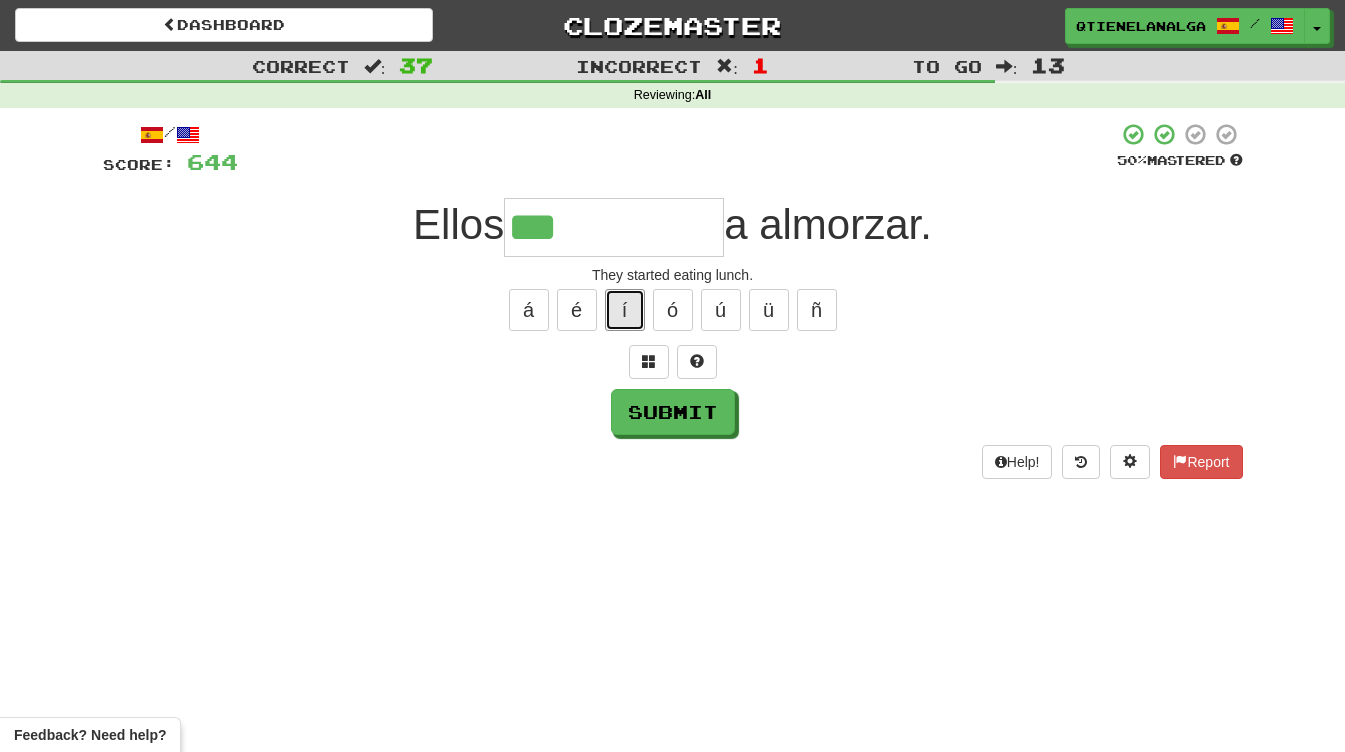 click on "í" at bounding box center (625, 310) 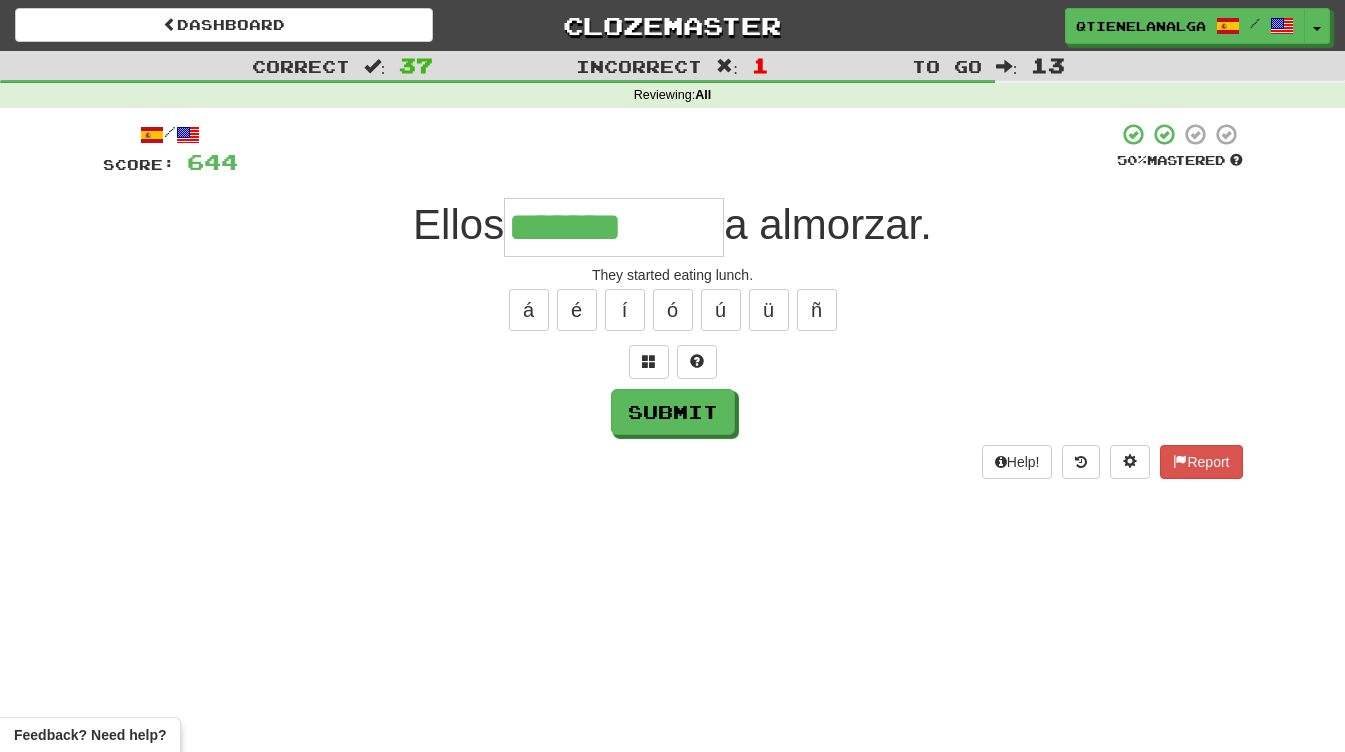 click on "Score: 644 50 % Mastered Ellos ******* a almorzar. They started eating lunch. á é í ó ú ü ñ Submit Help! Report" at bounding box center [673, 300] 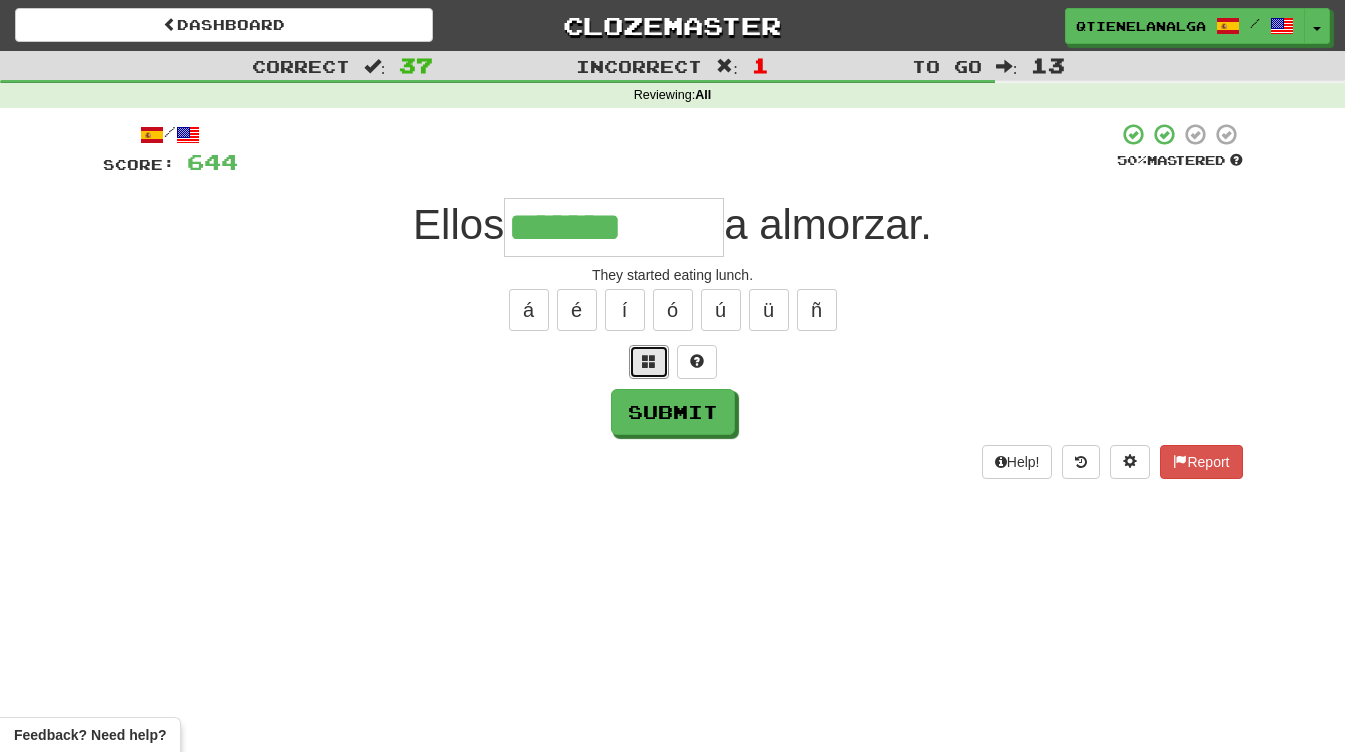 click at bounding box center [649, 361] 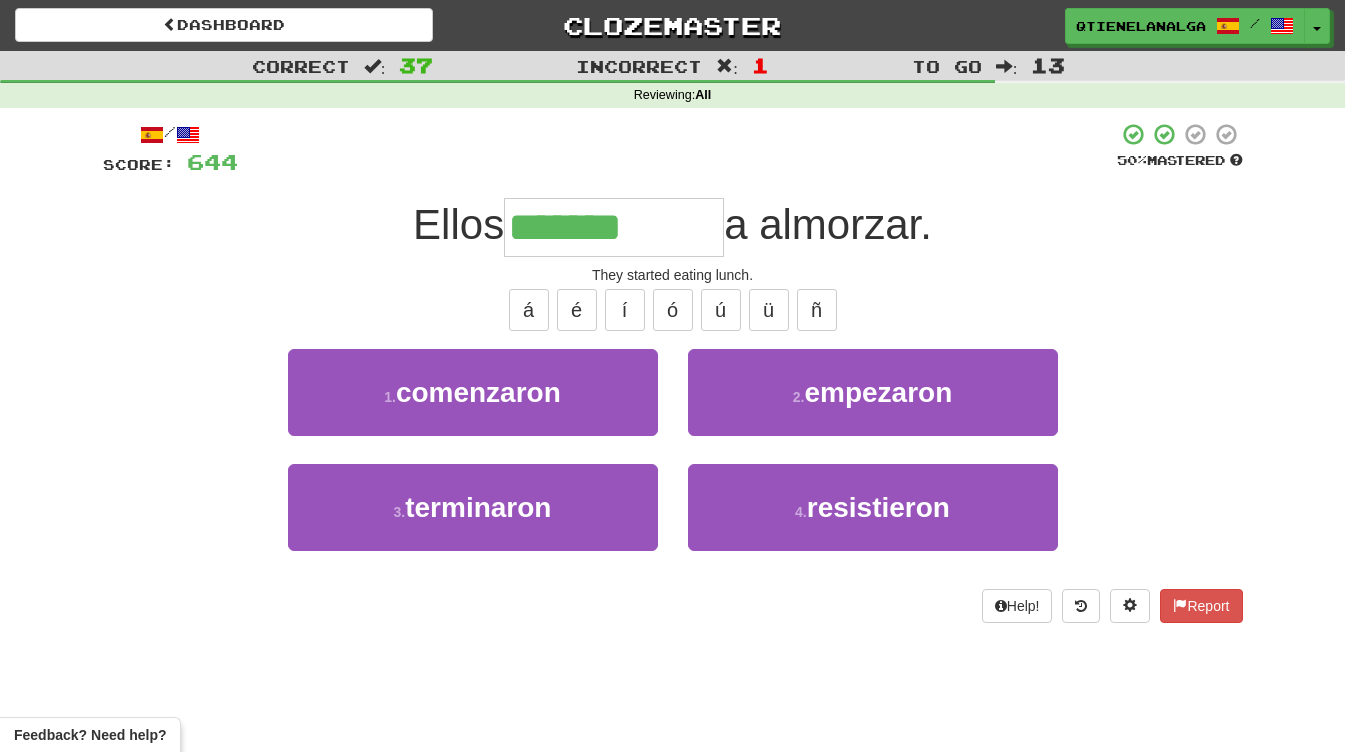click on "*******" at bounding box center (614, 227) 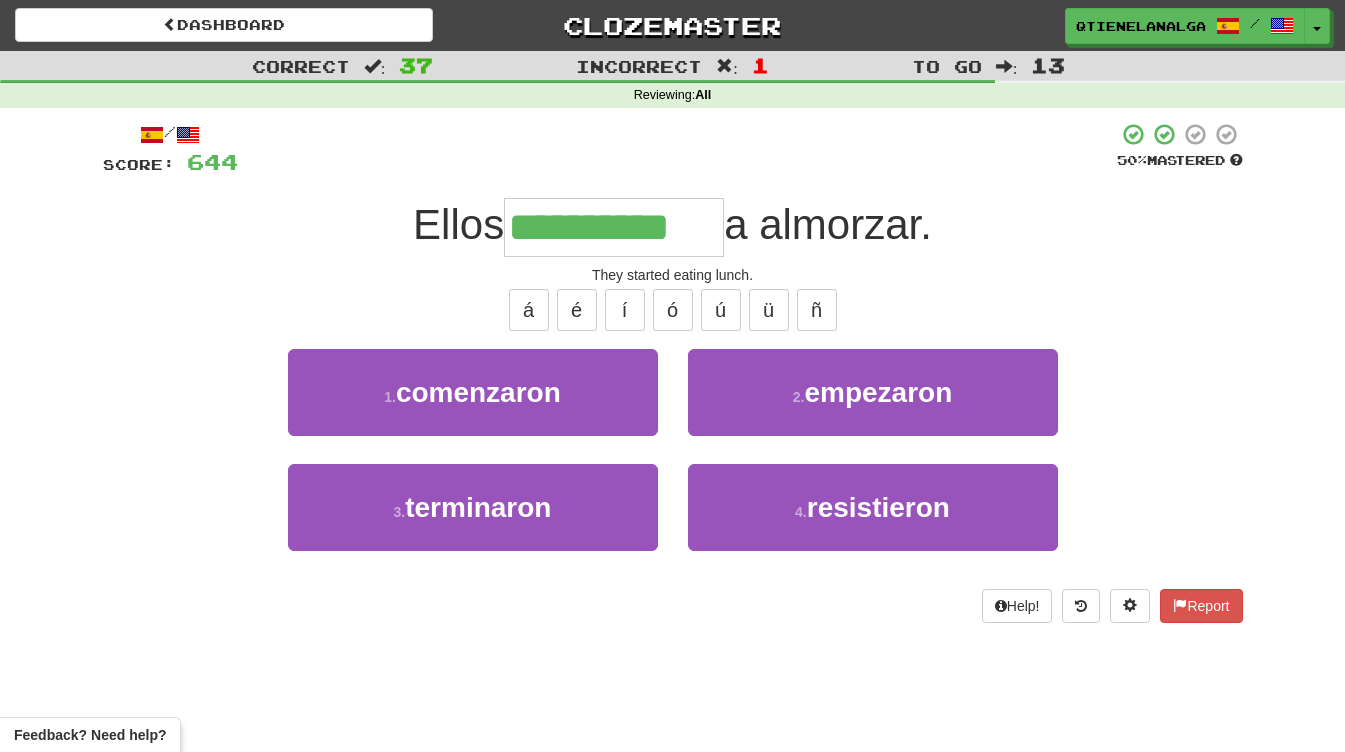 scroll, scrollTop: 0, scrollLeft: 19, axis: horizontal 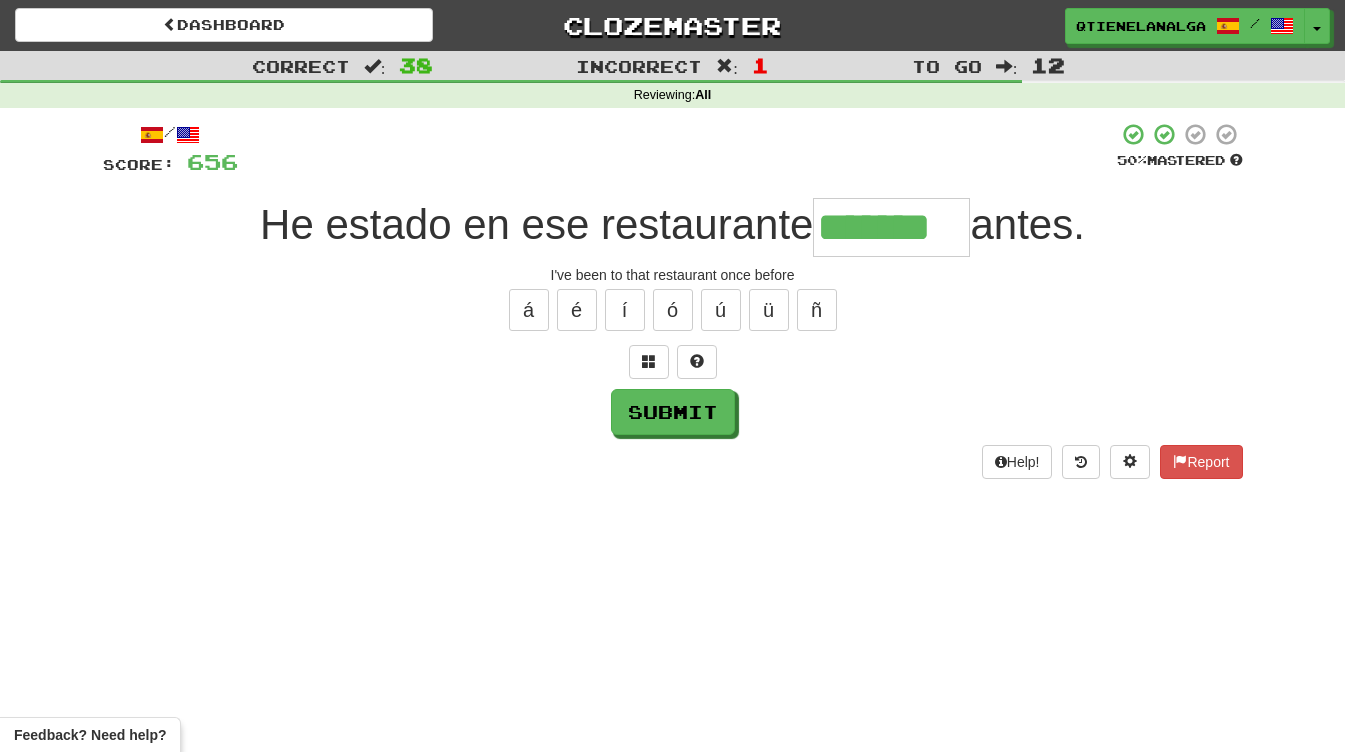 type on "*******" 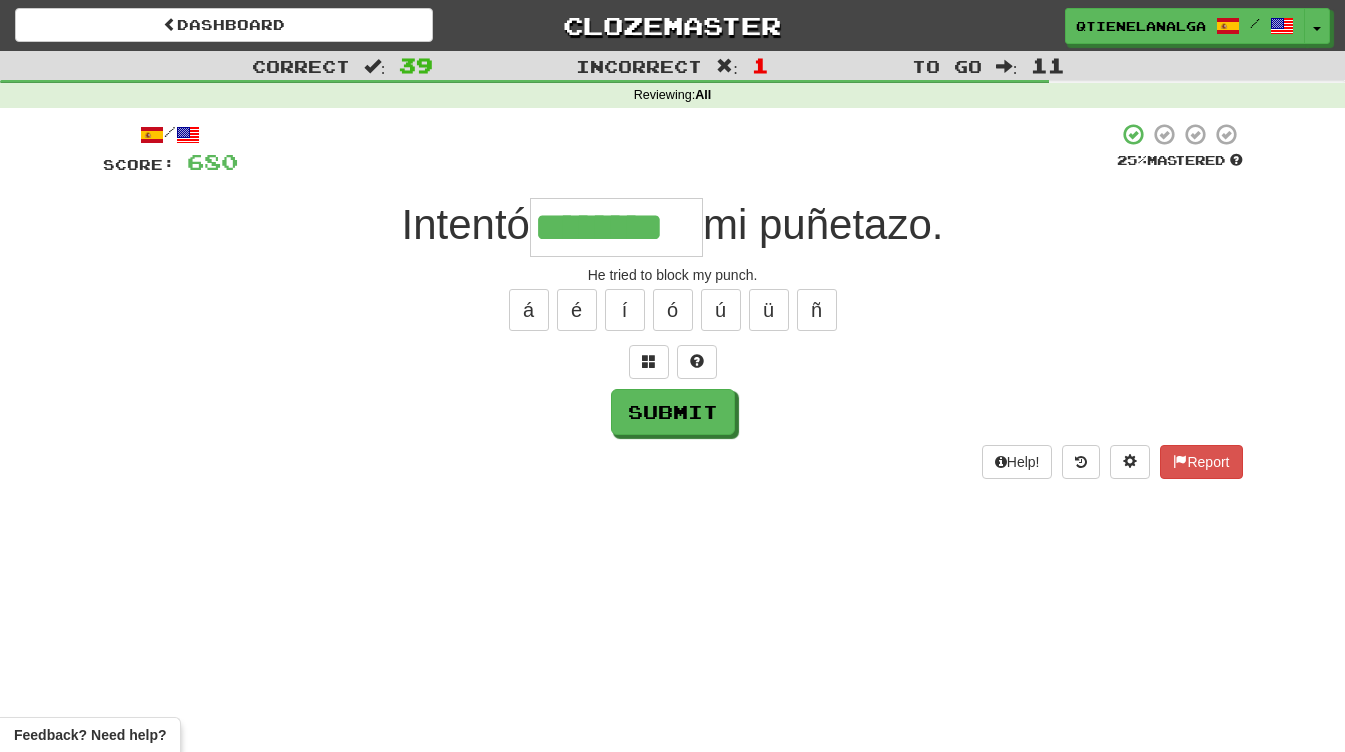 type on "********" 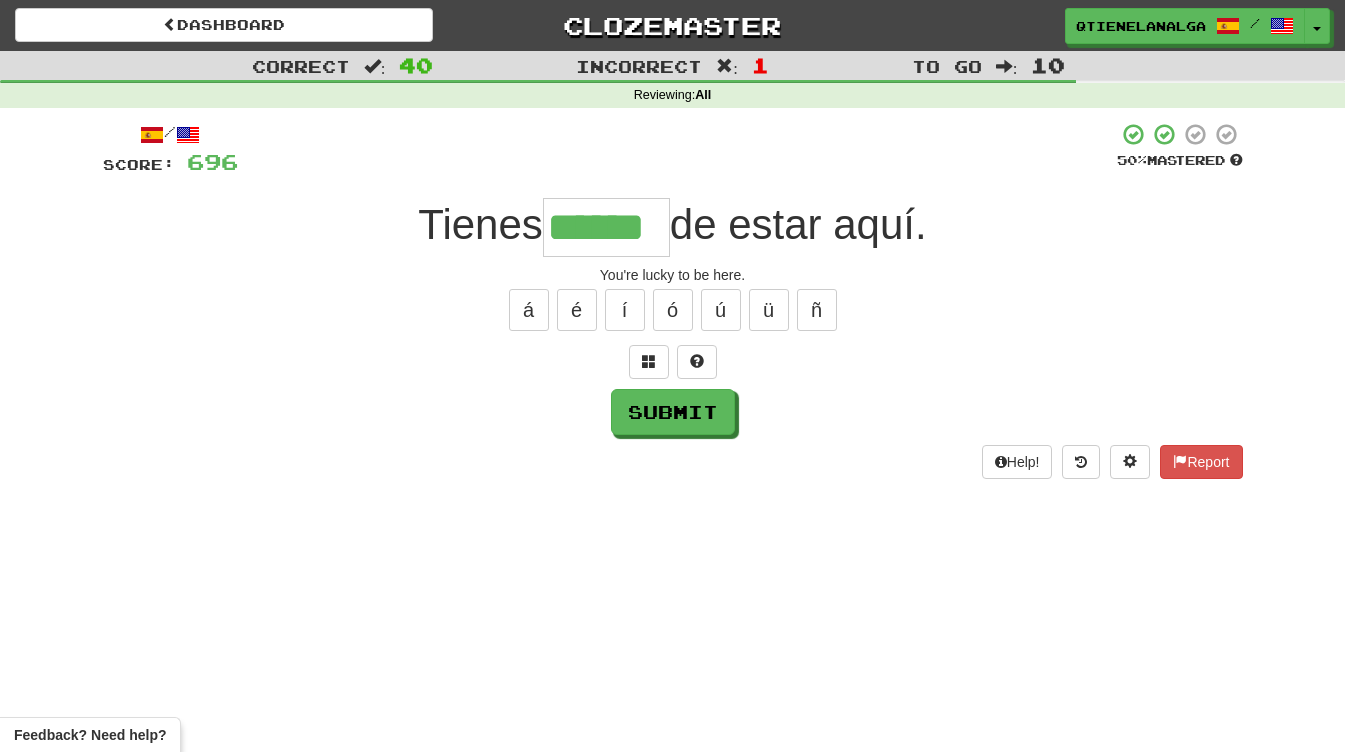 type on "******" 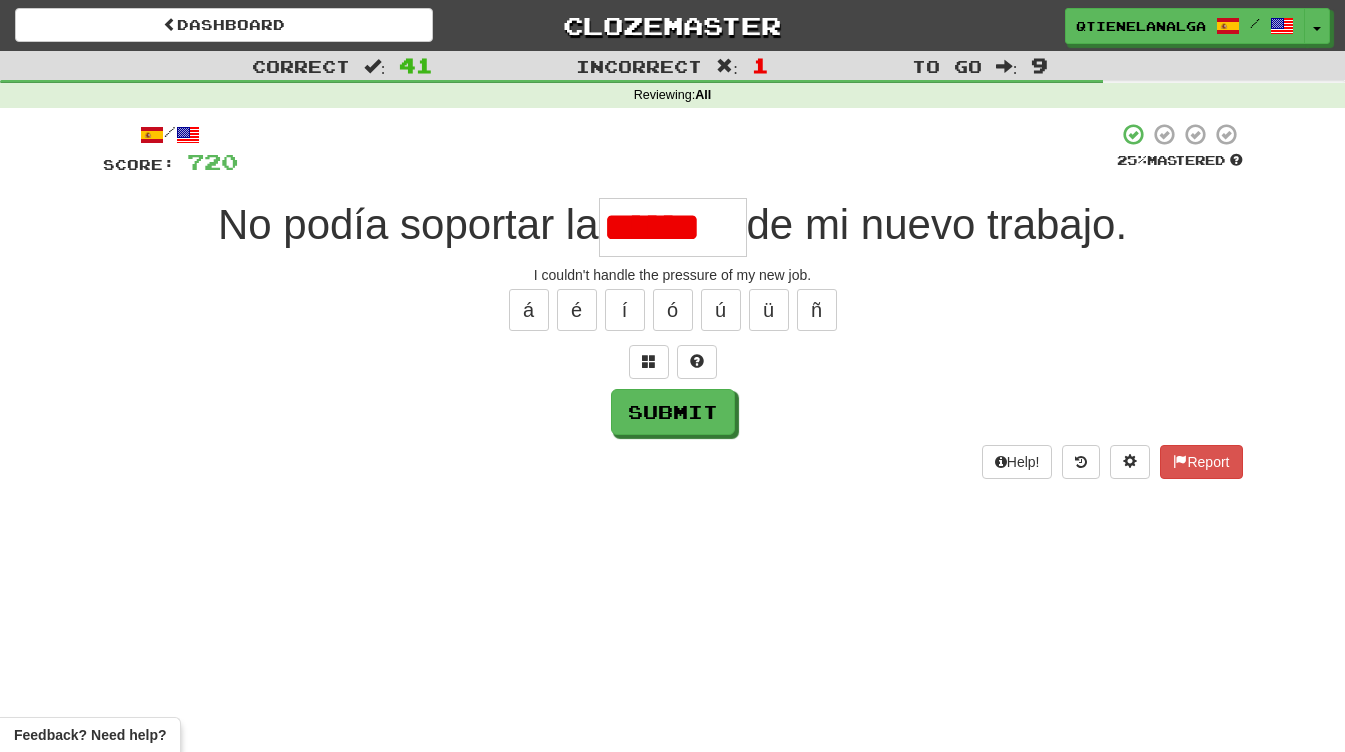 scroll, scrollTop: 0, scrollLeft: 0, axis: both 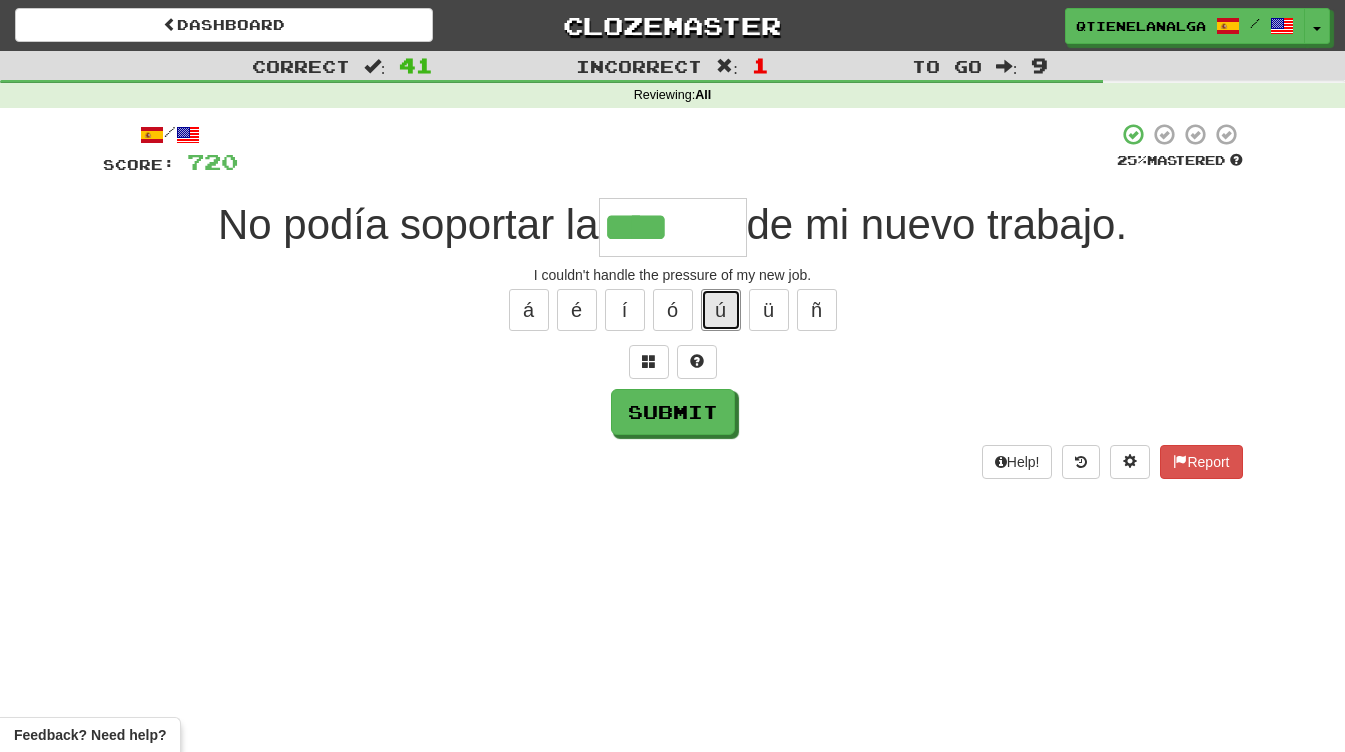 click on "ú" at bounding box center [721, 310] 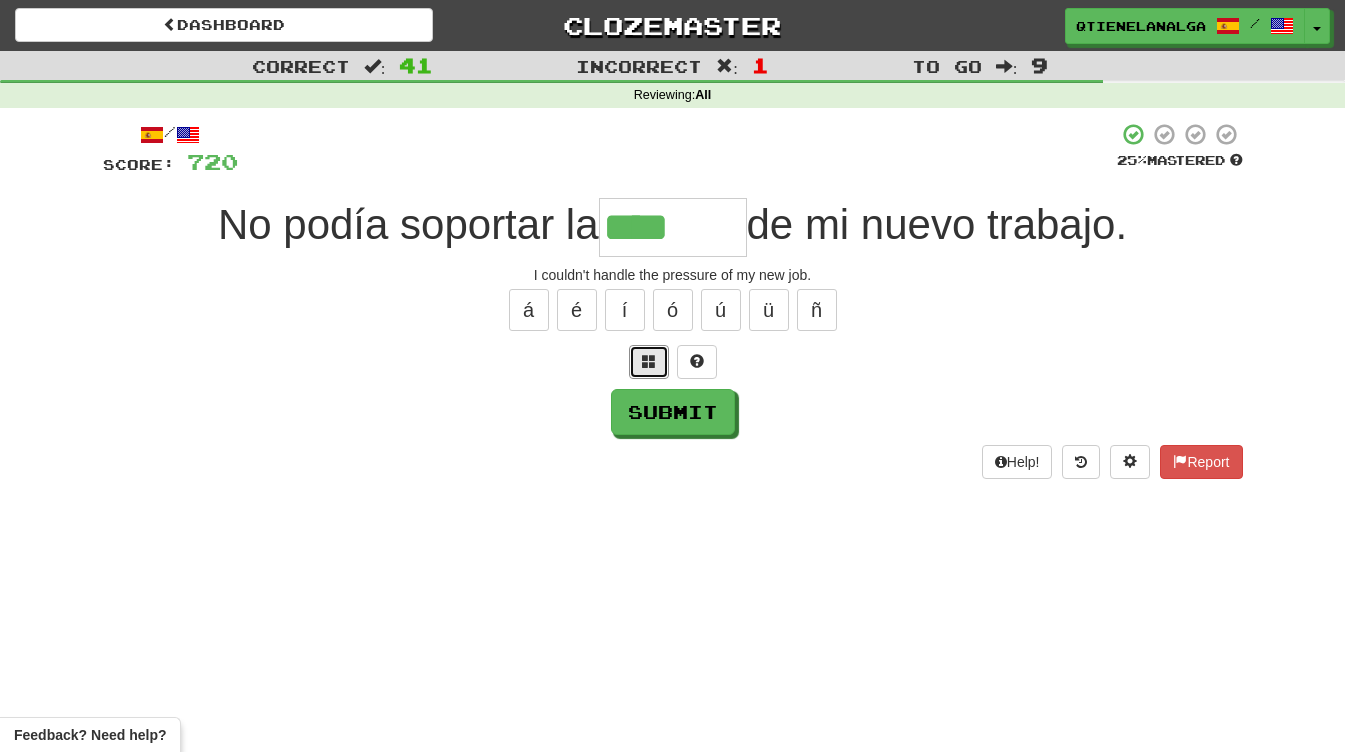 click at bounding box center [649, 362] 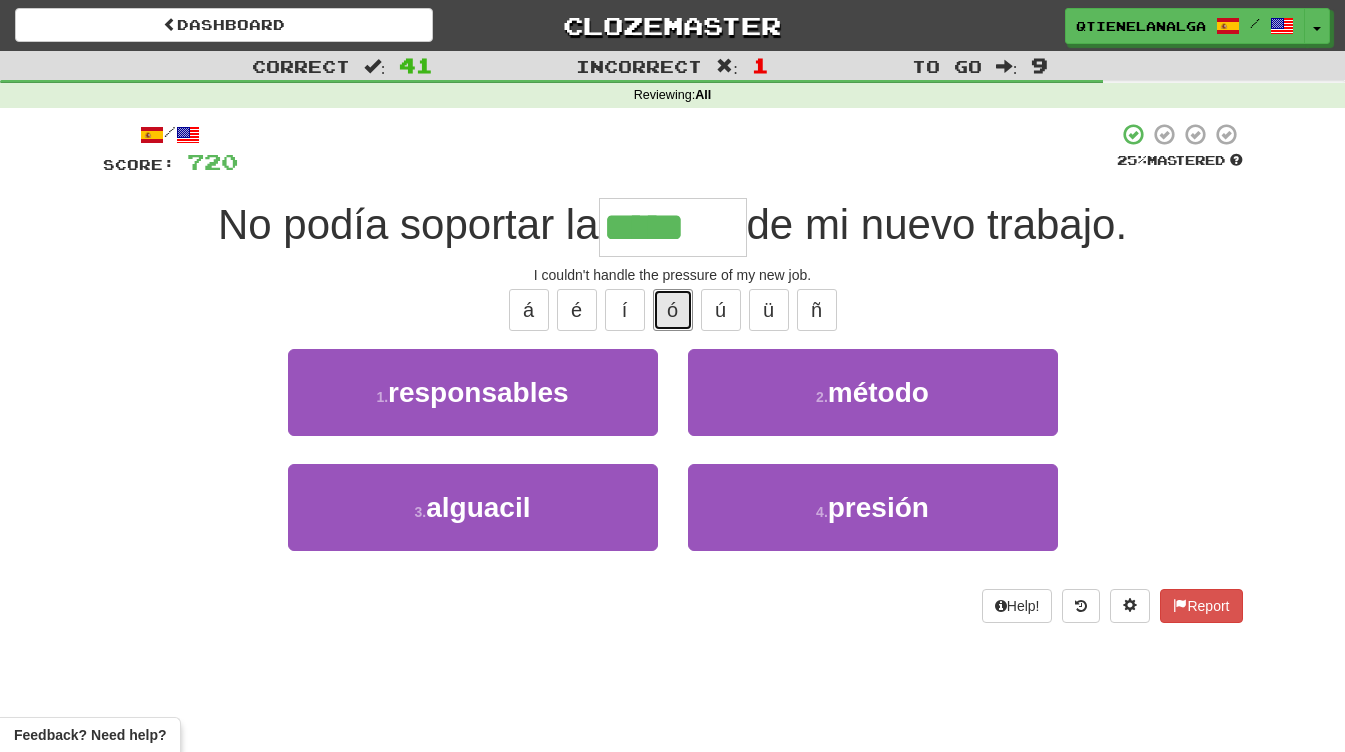 click on "ó" at bounding box center [673, 310] 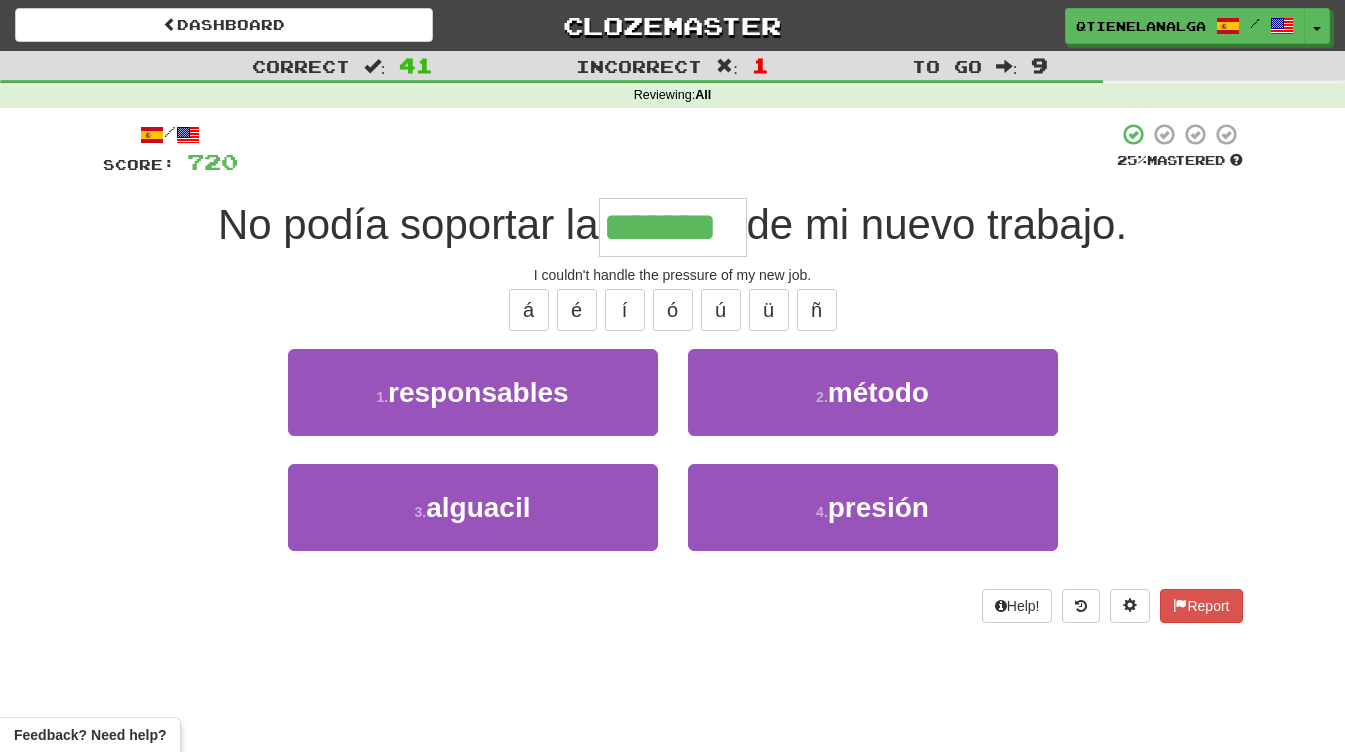 type on "*******" 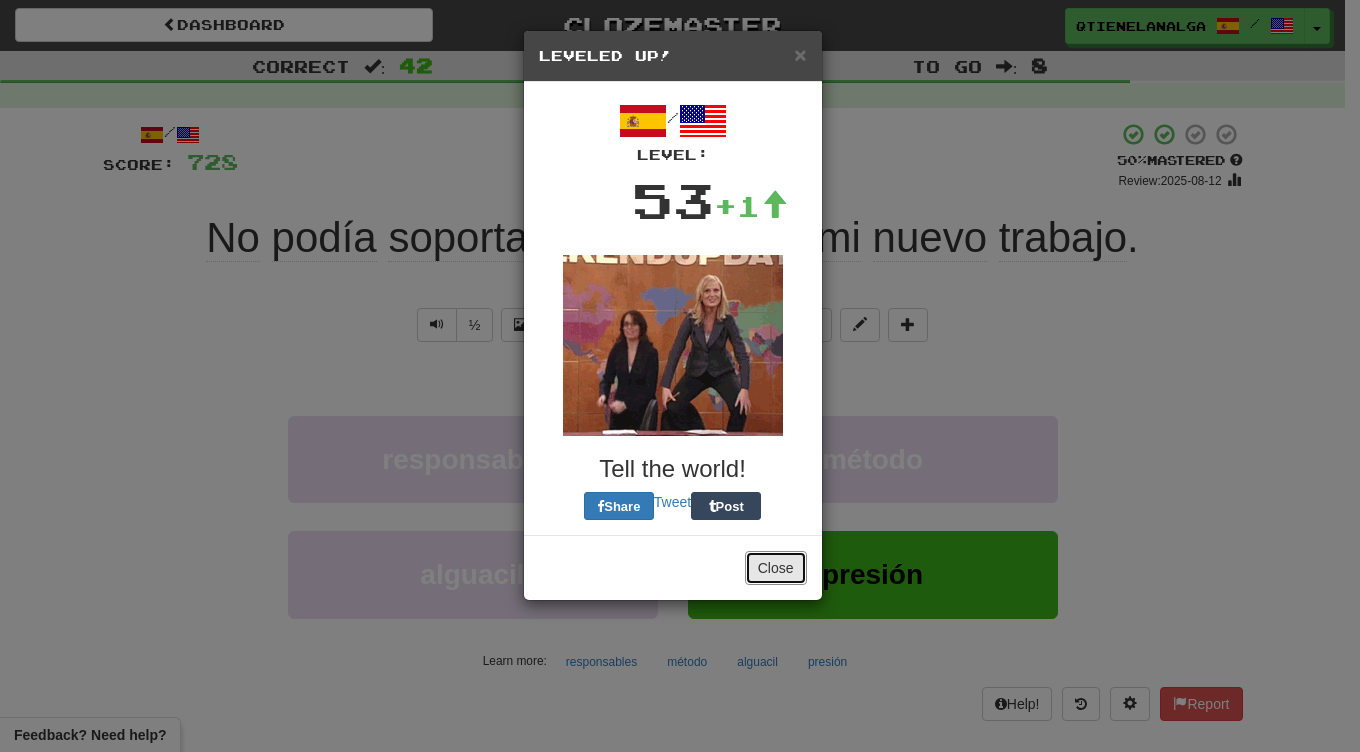 click on "Close" at bounding box center [776, 568] 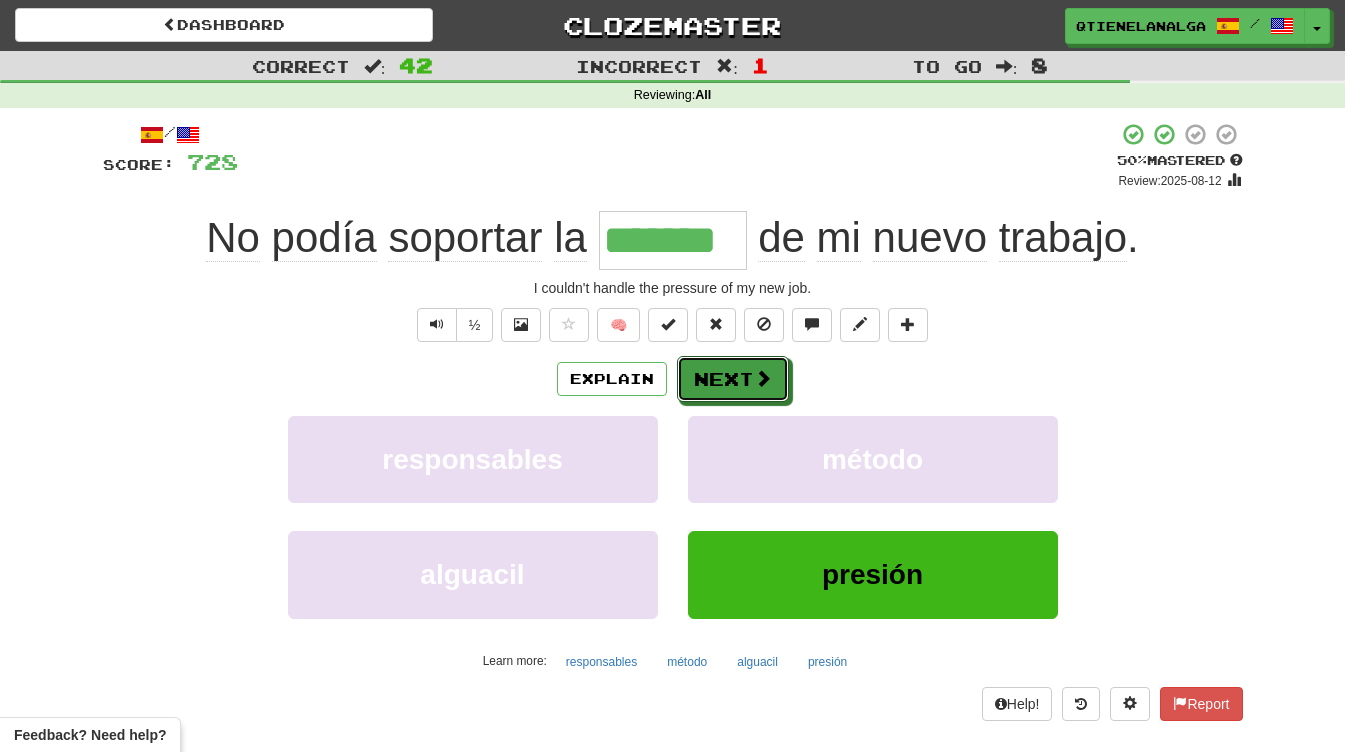 click on "Next" at bounding box center [733, 379] 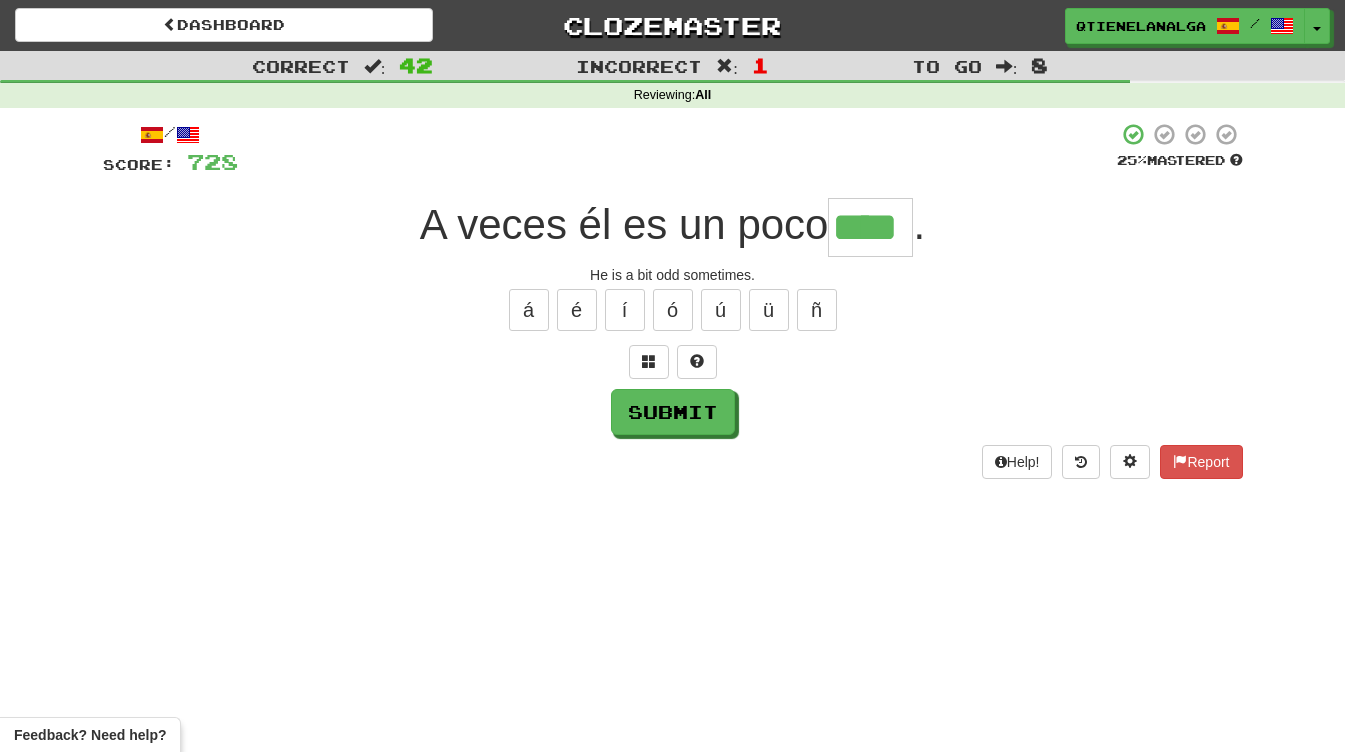 type on "****" 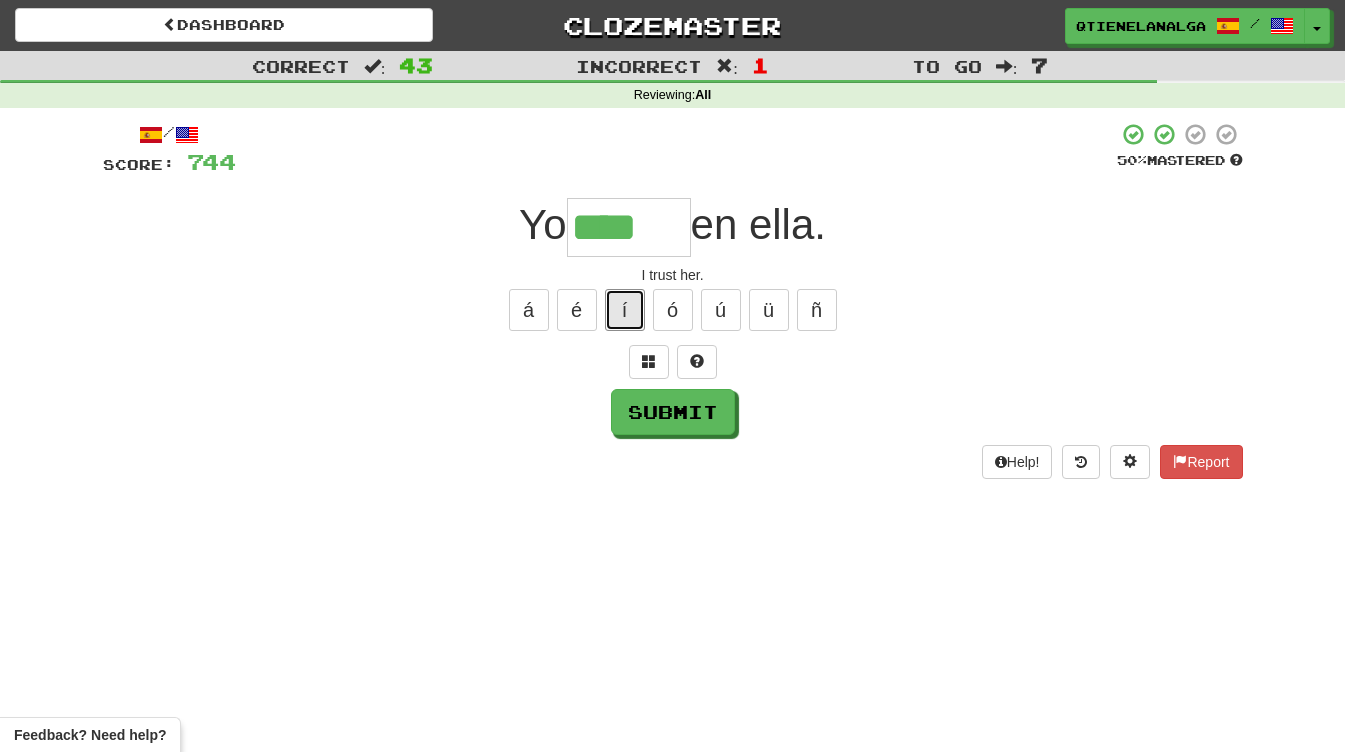 click on "í" at bounding box center (625, 310) 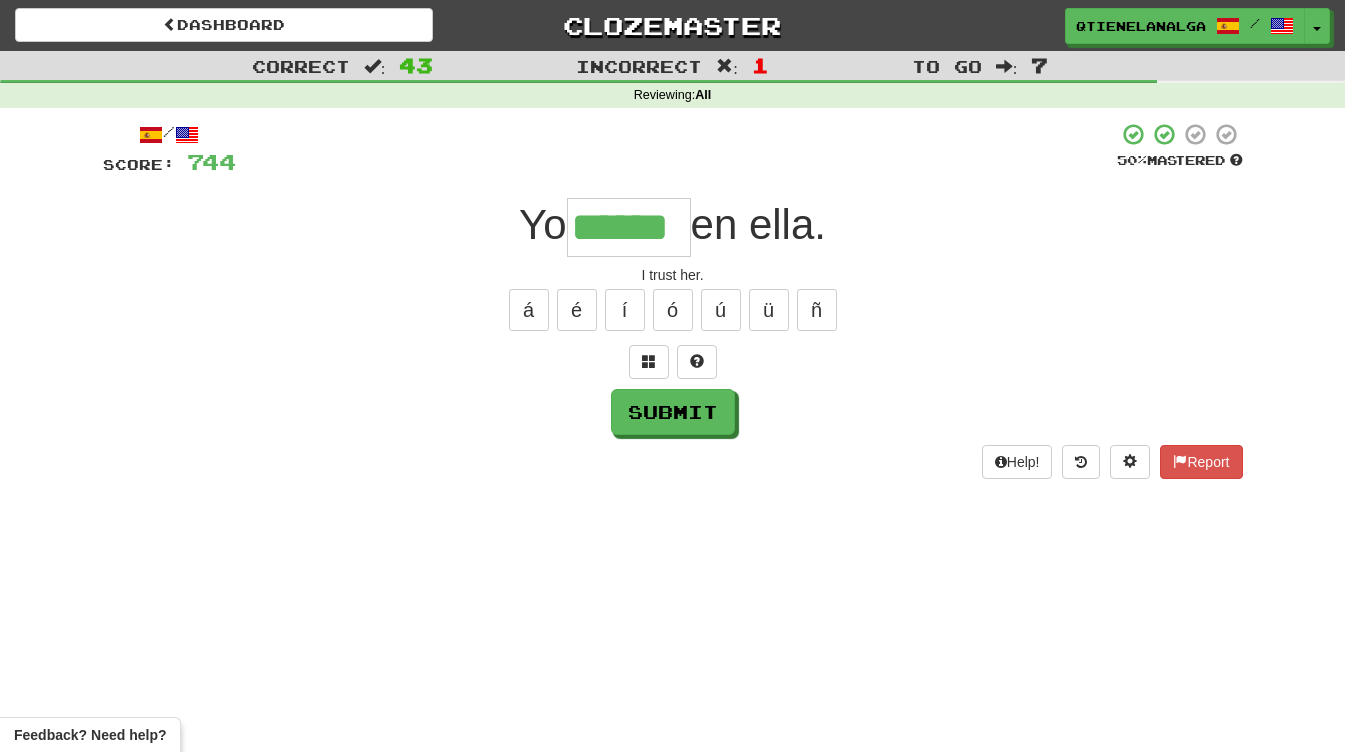 type on "******" 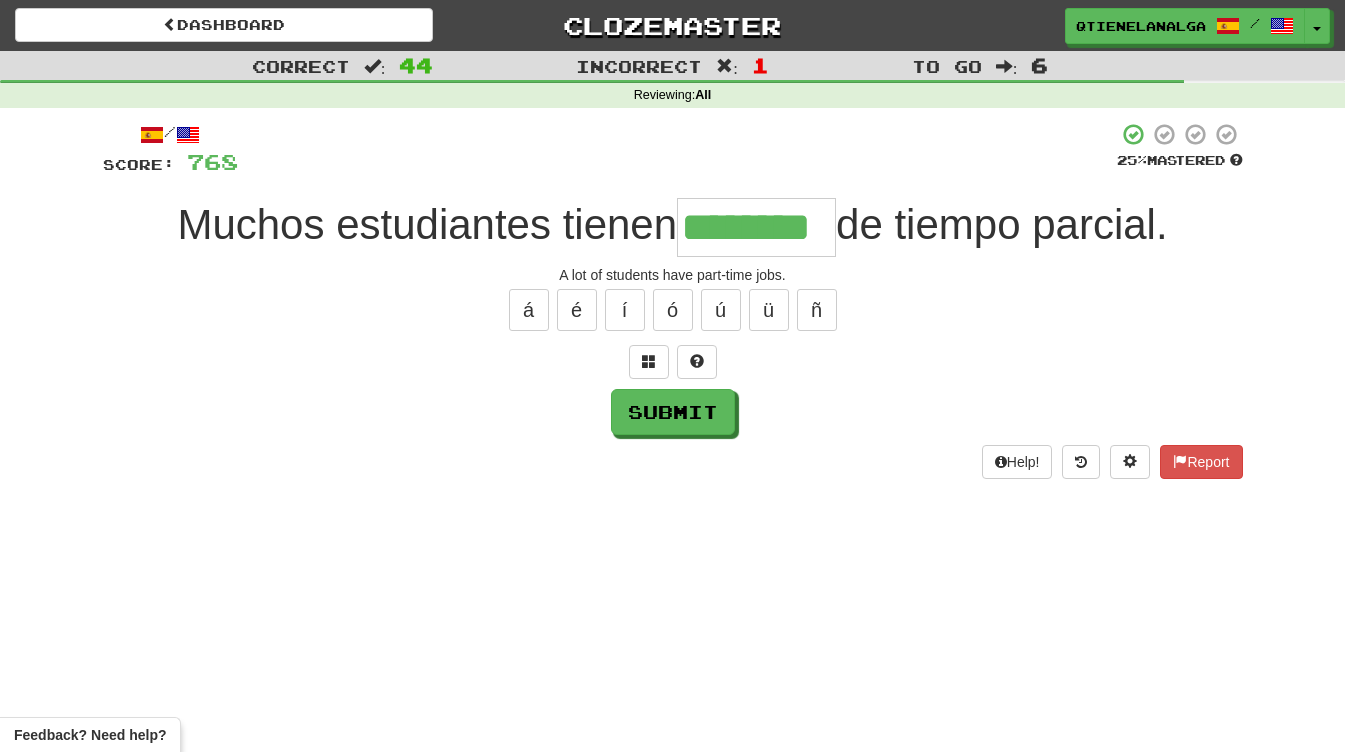 type on "********" 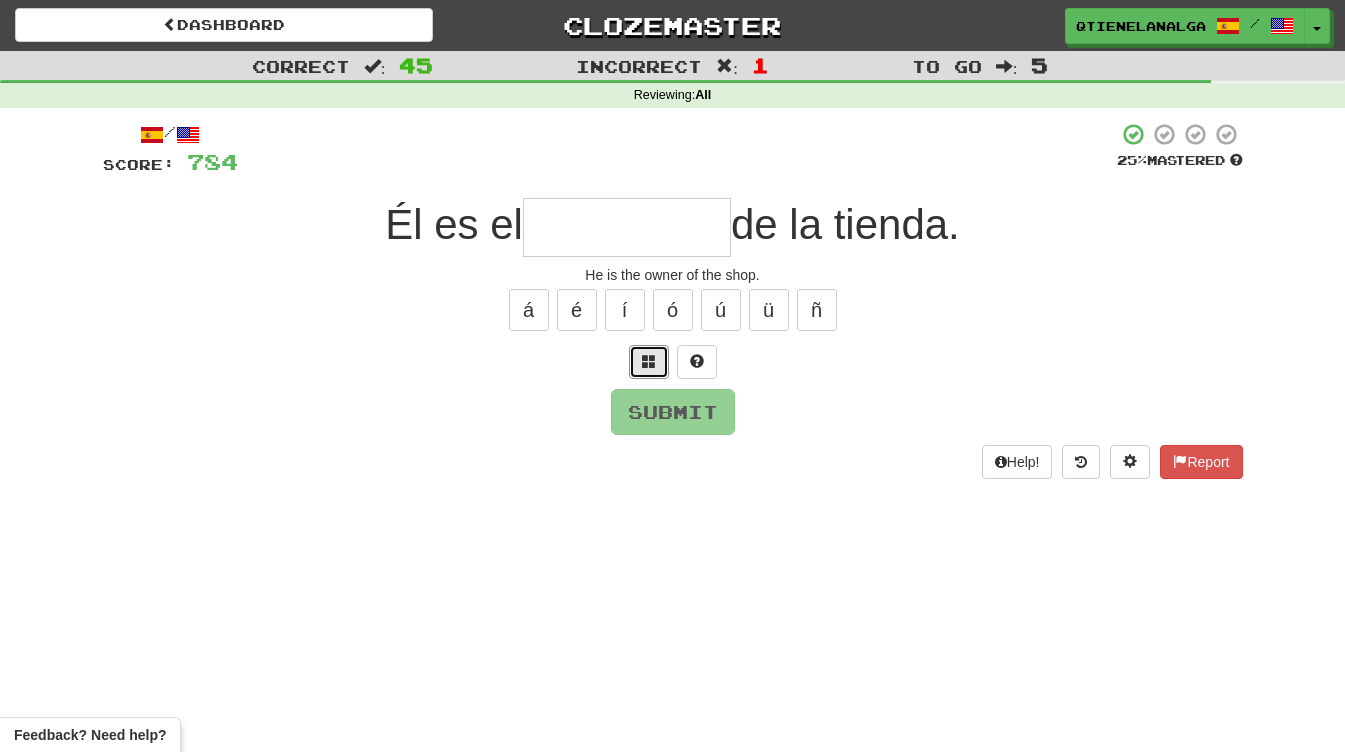 click at bounding box center [649, 361] 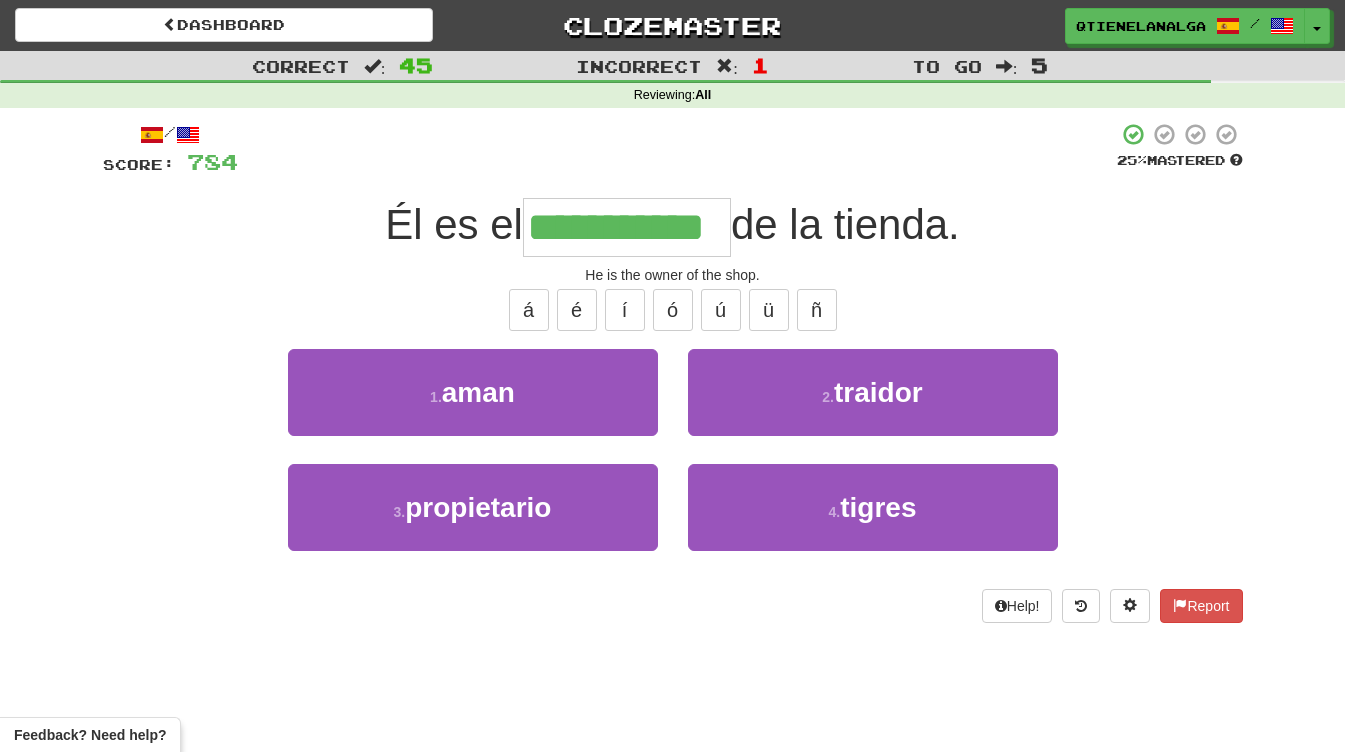 type on "**********" 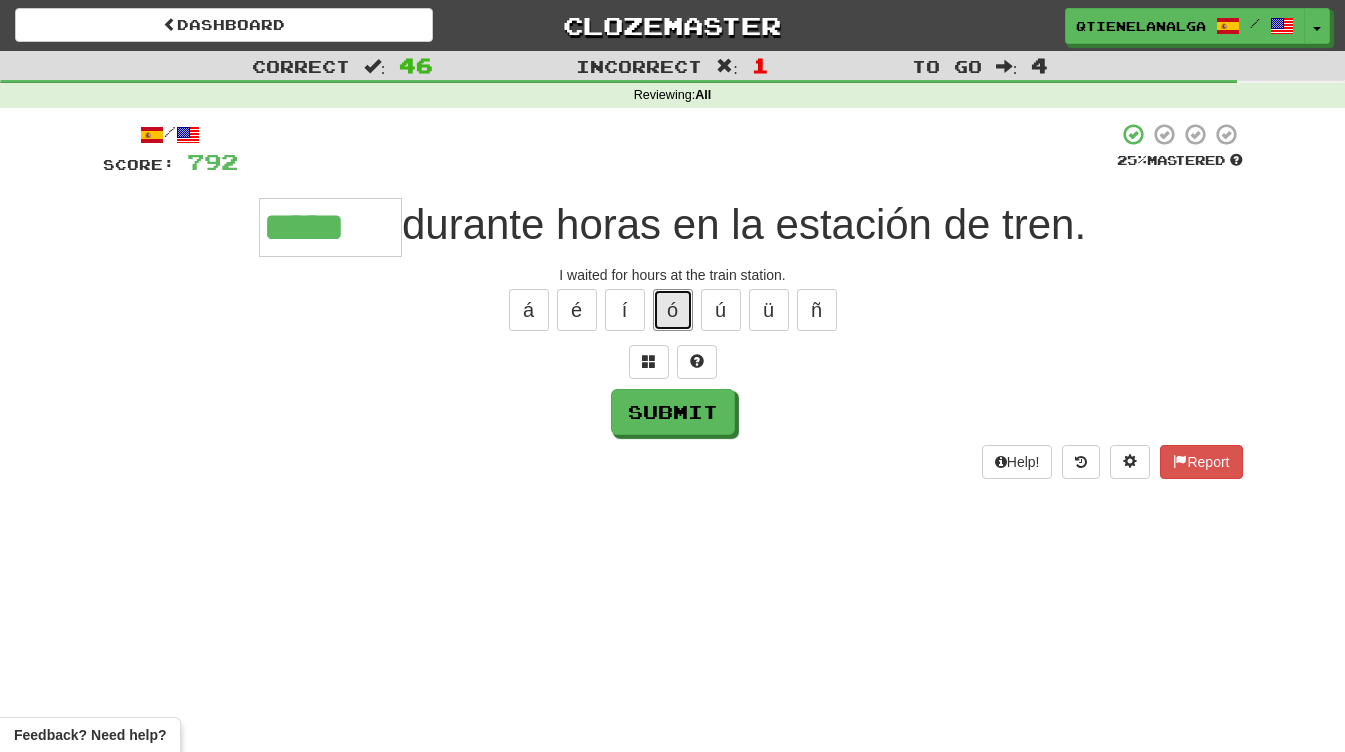 click on "ó" at bounding box center [673, 310] 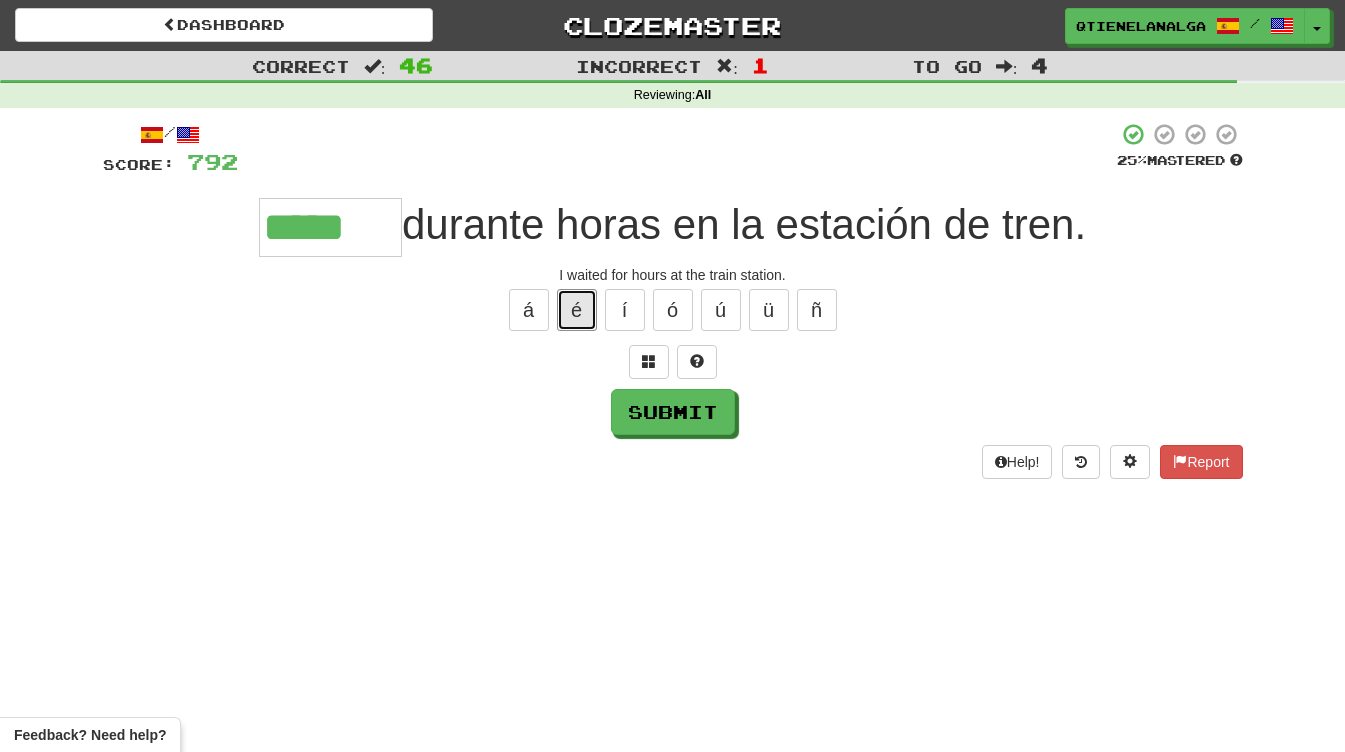 click on "é" at bounding box center [577, 310] 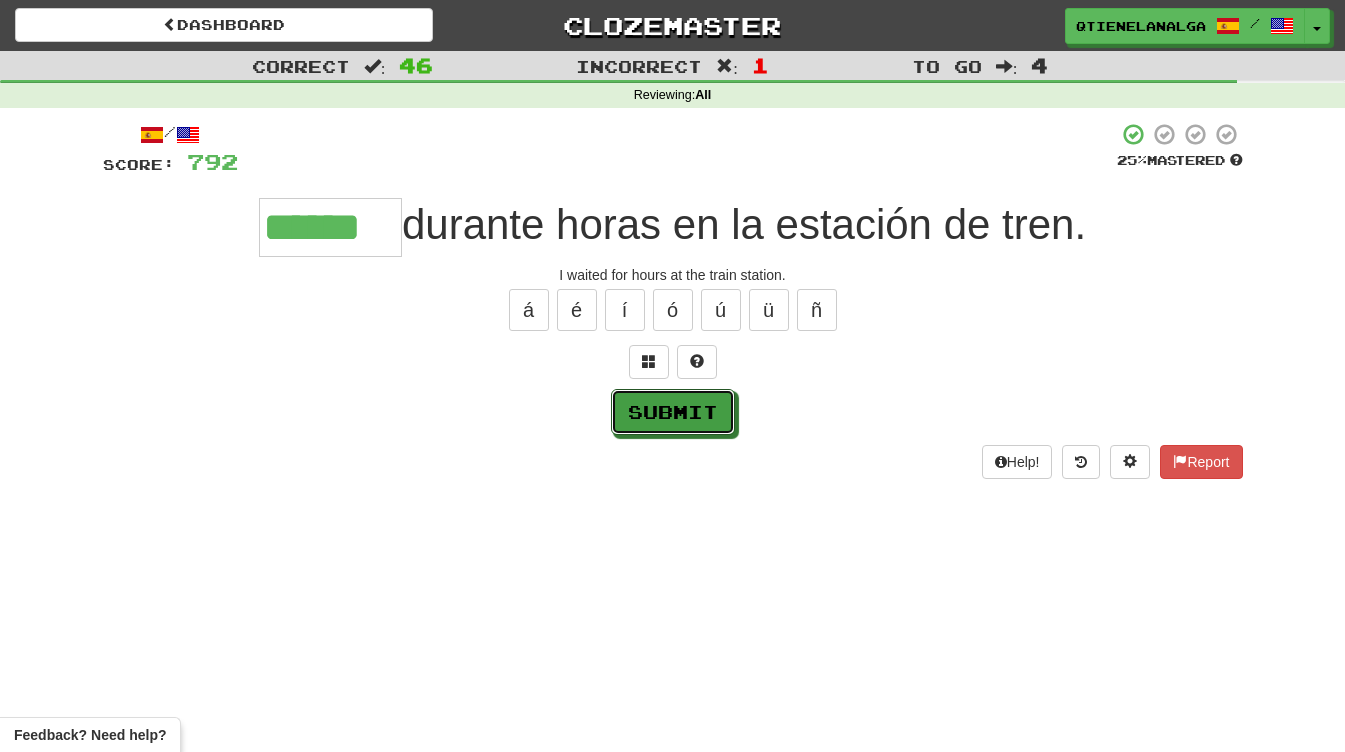 click on "Submit" at bounding box center (673, 412) 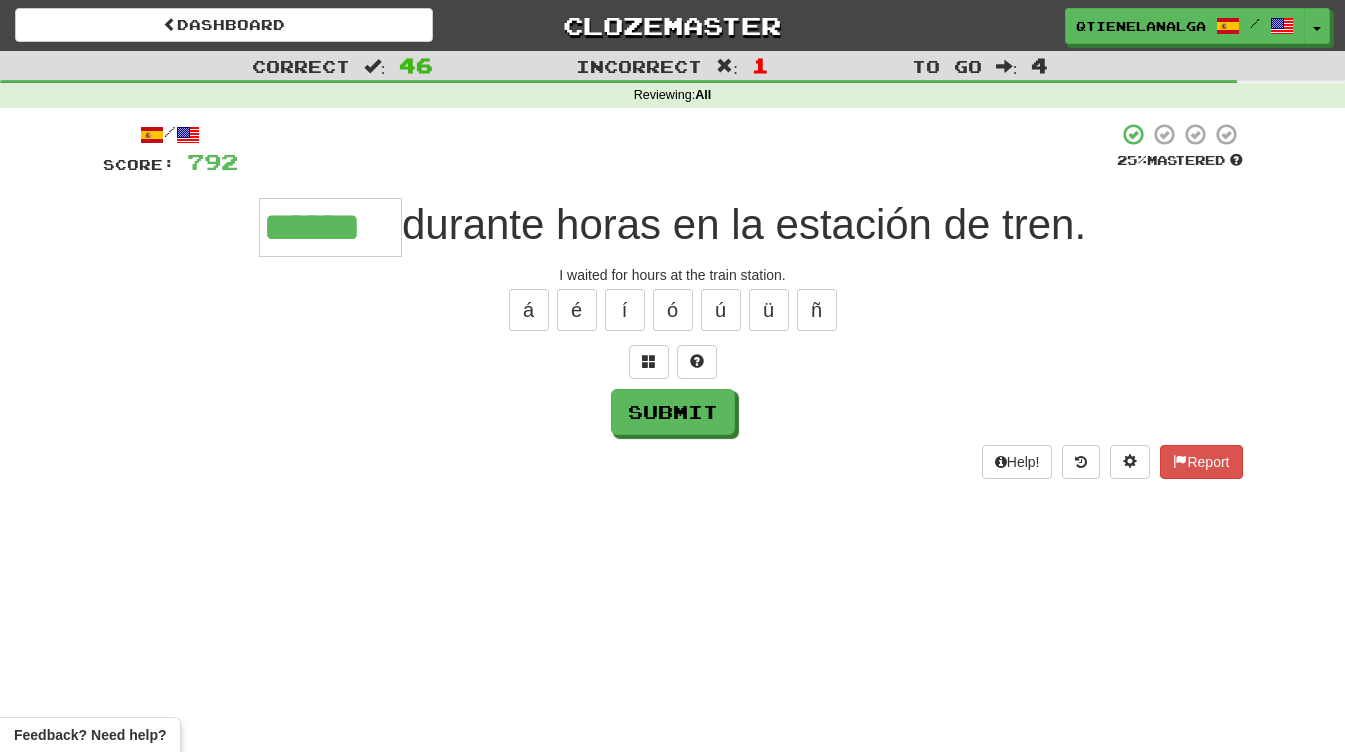 type on "******" 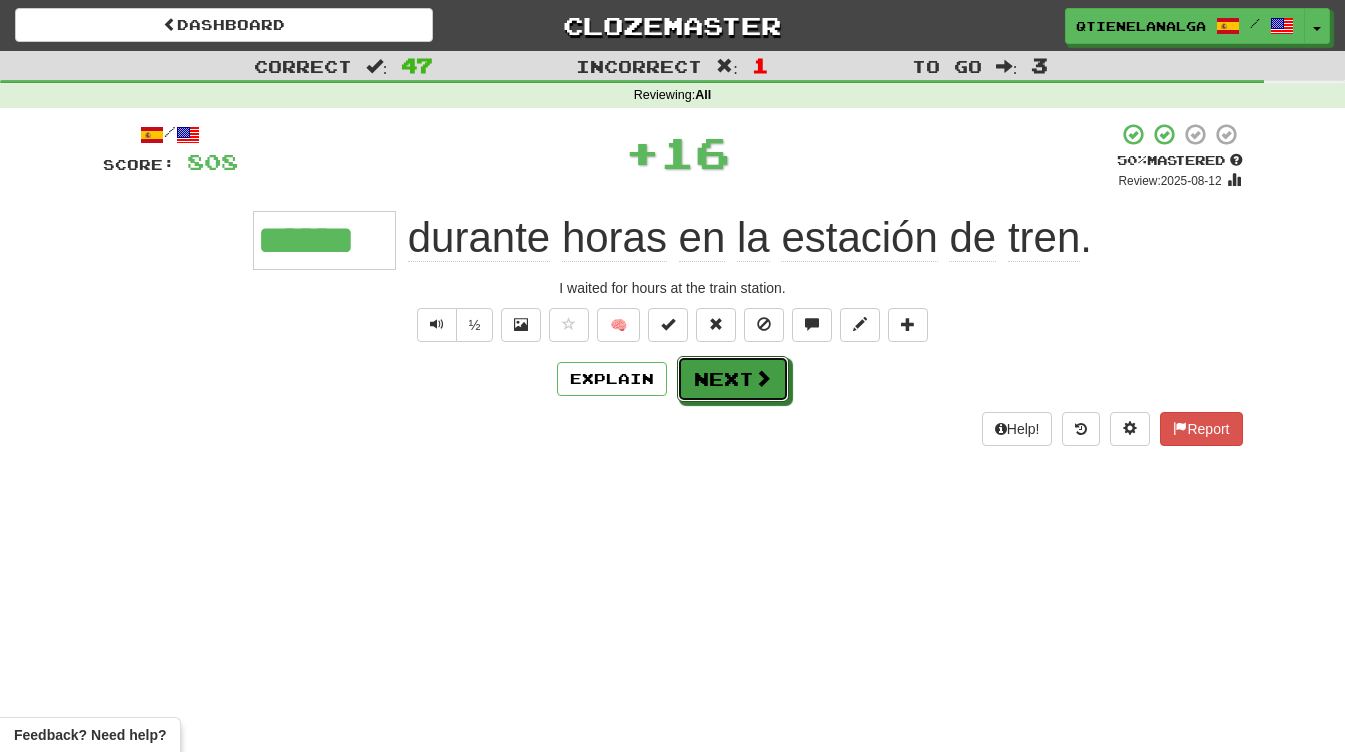 click on "Next" at bounding box center [733, 379] 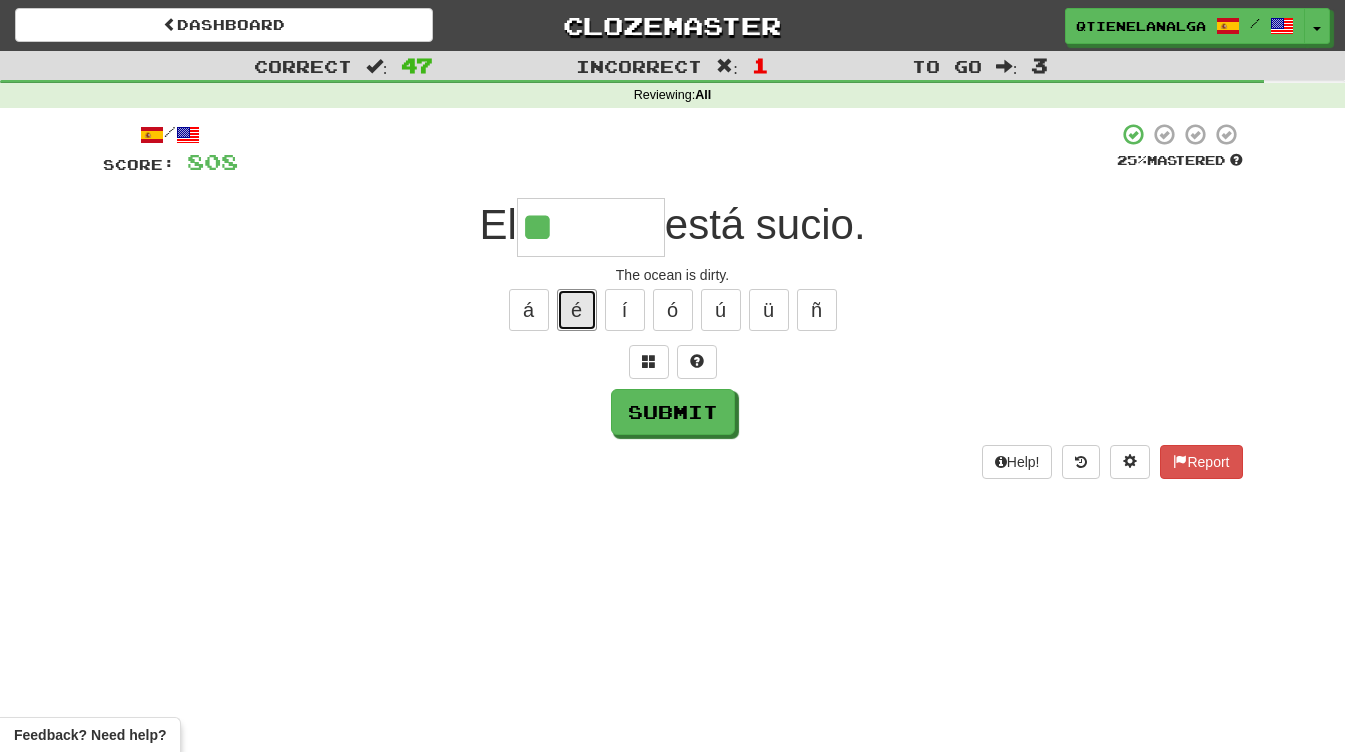 click on "é" at bounding box center (577, 310) 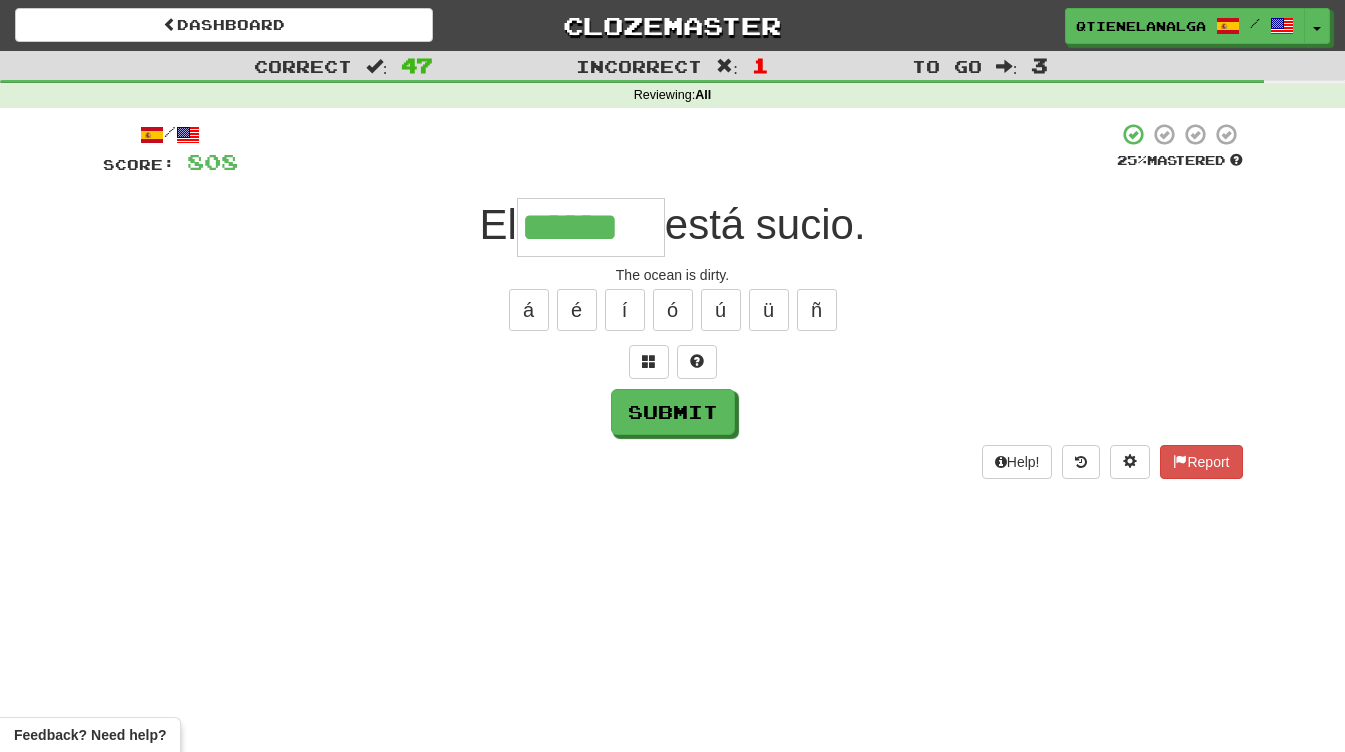 type on "******" 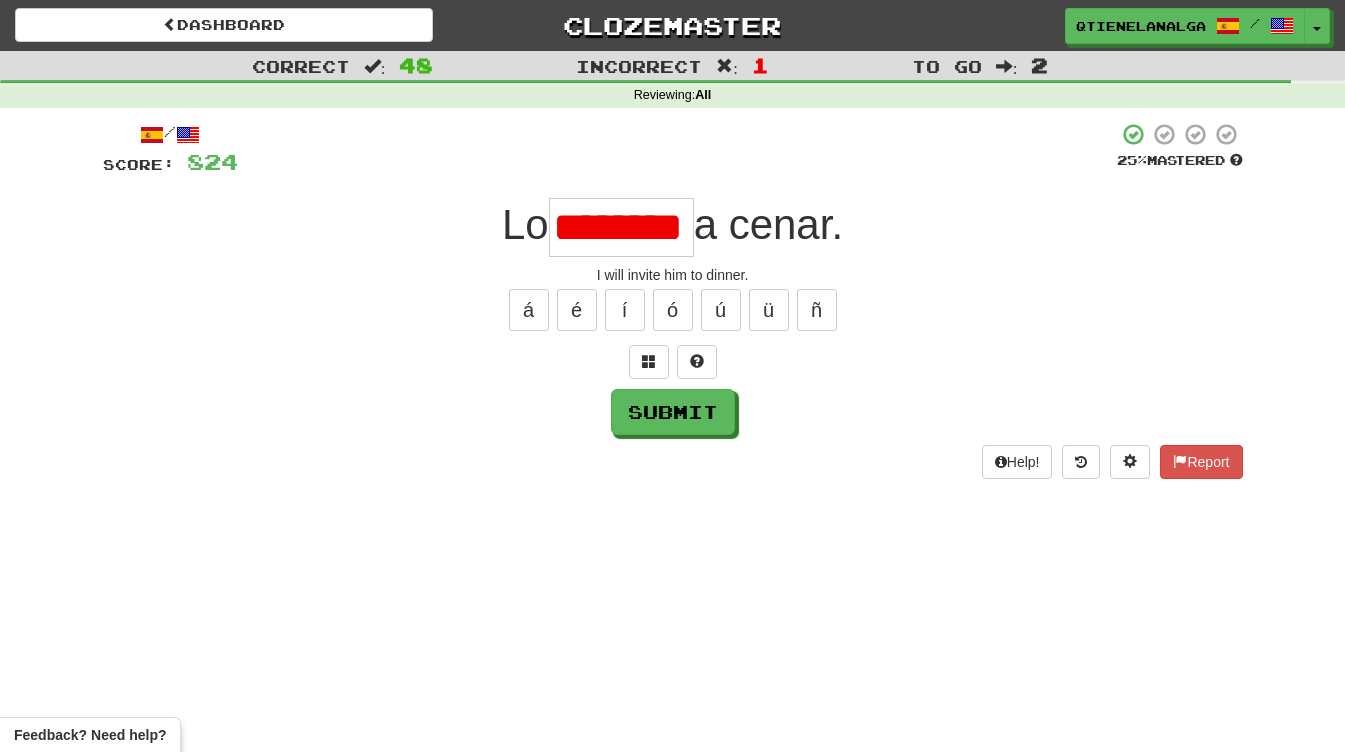 scroll, scrollTop: 0, scrollLeft: 0, axis: both 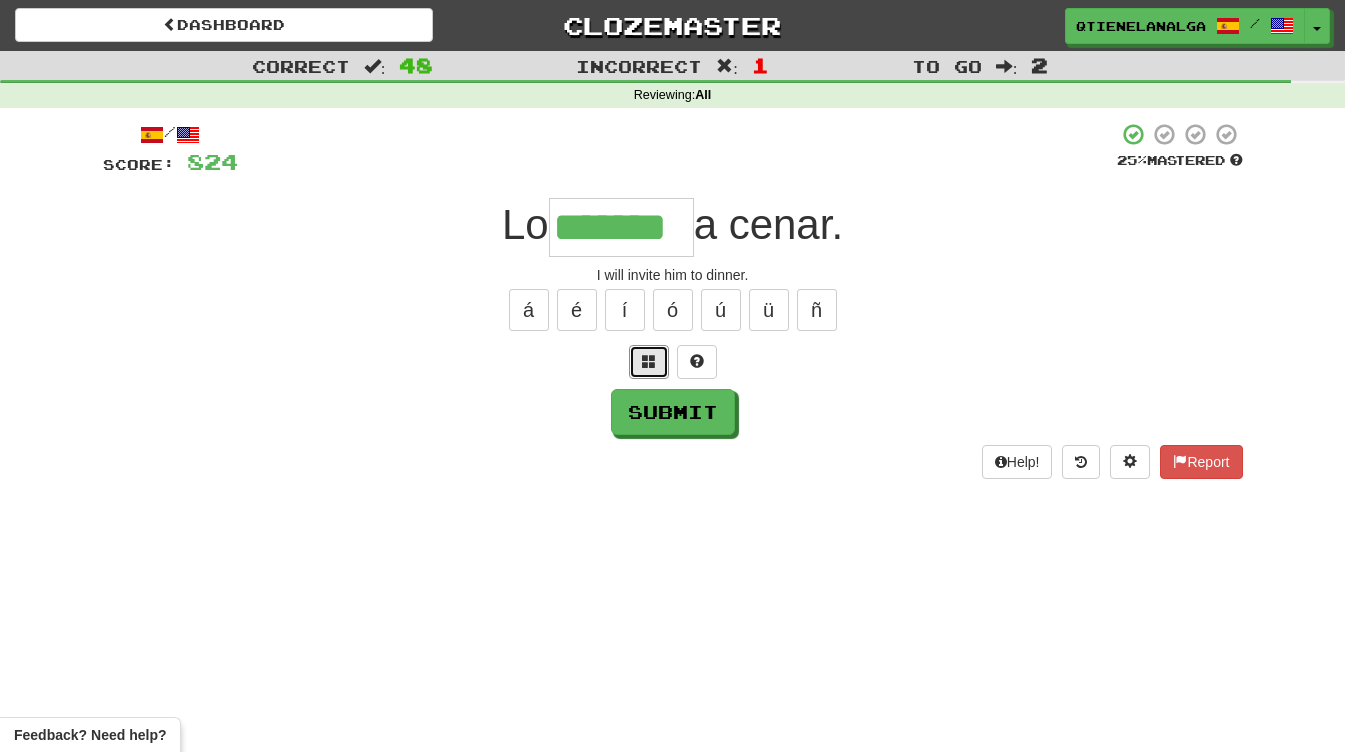click at bounding box center (649, 361) 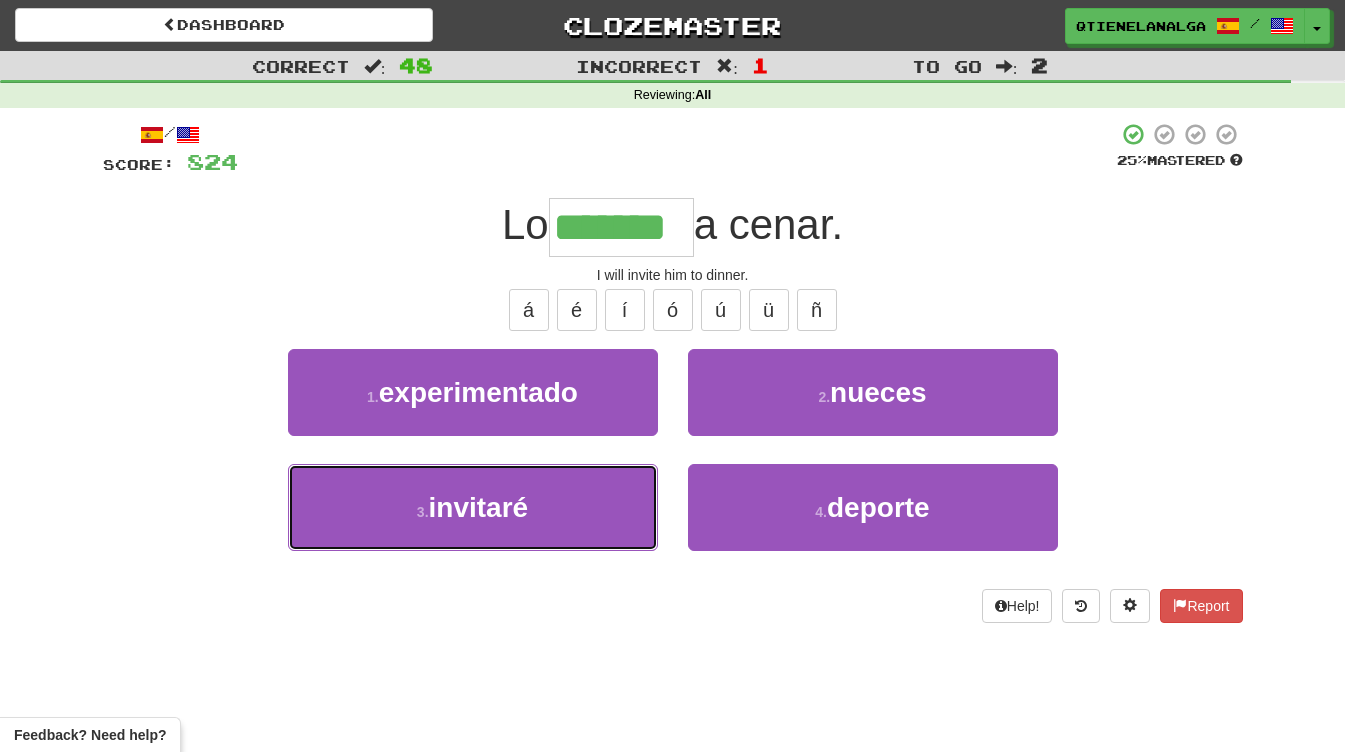 click on "3 .  invitaré" at bounding box center (473, 507) 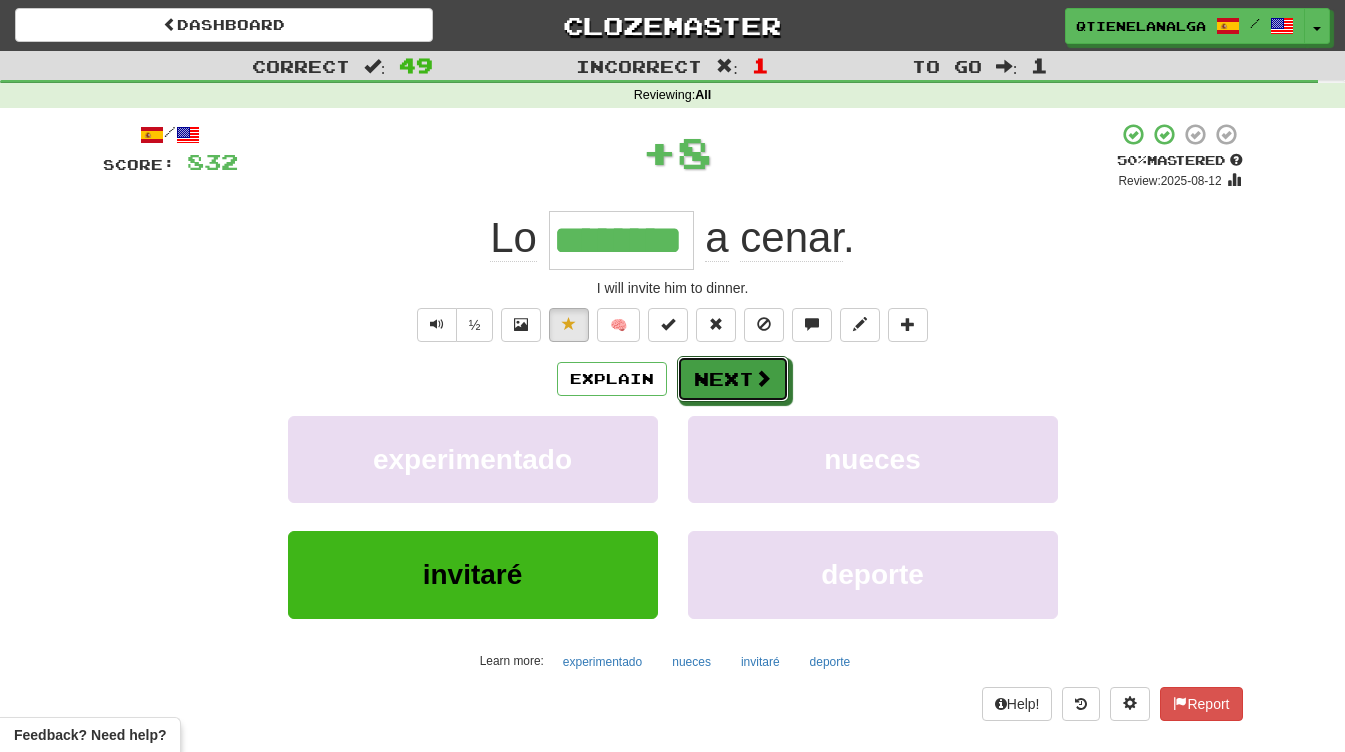click on "Next" at bounding box center [733, 379] 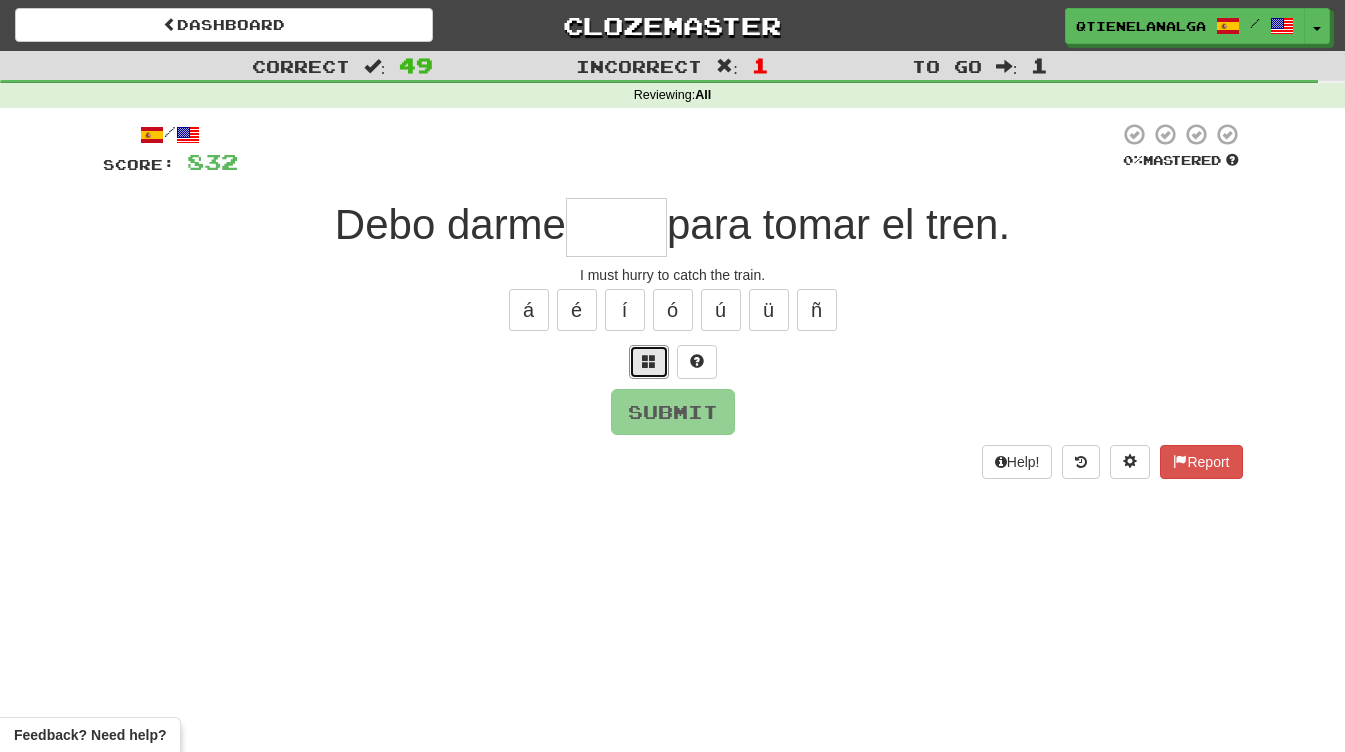 click at bounding box center (649, 361) 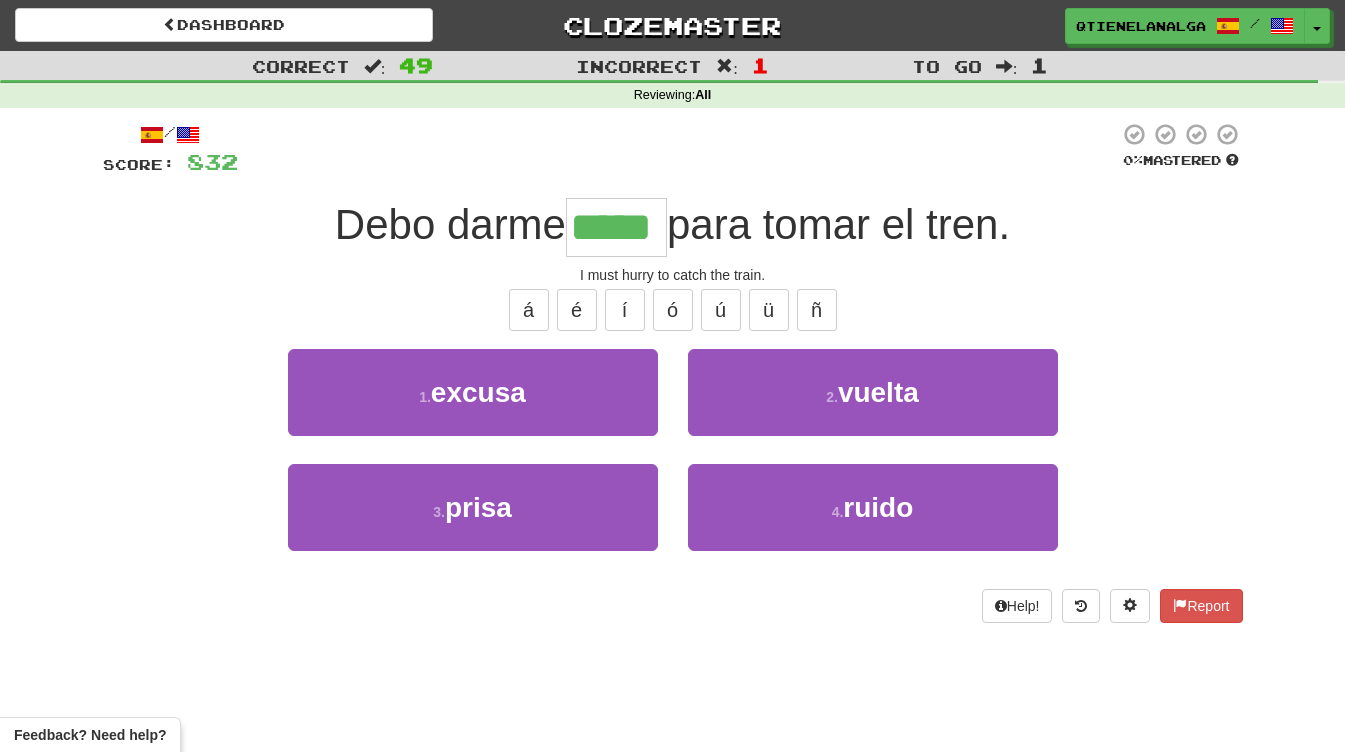 type on "*****" 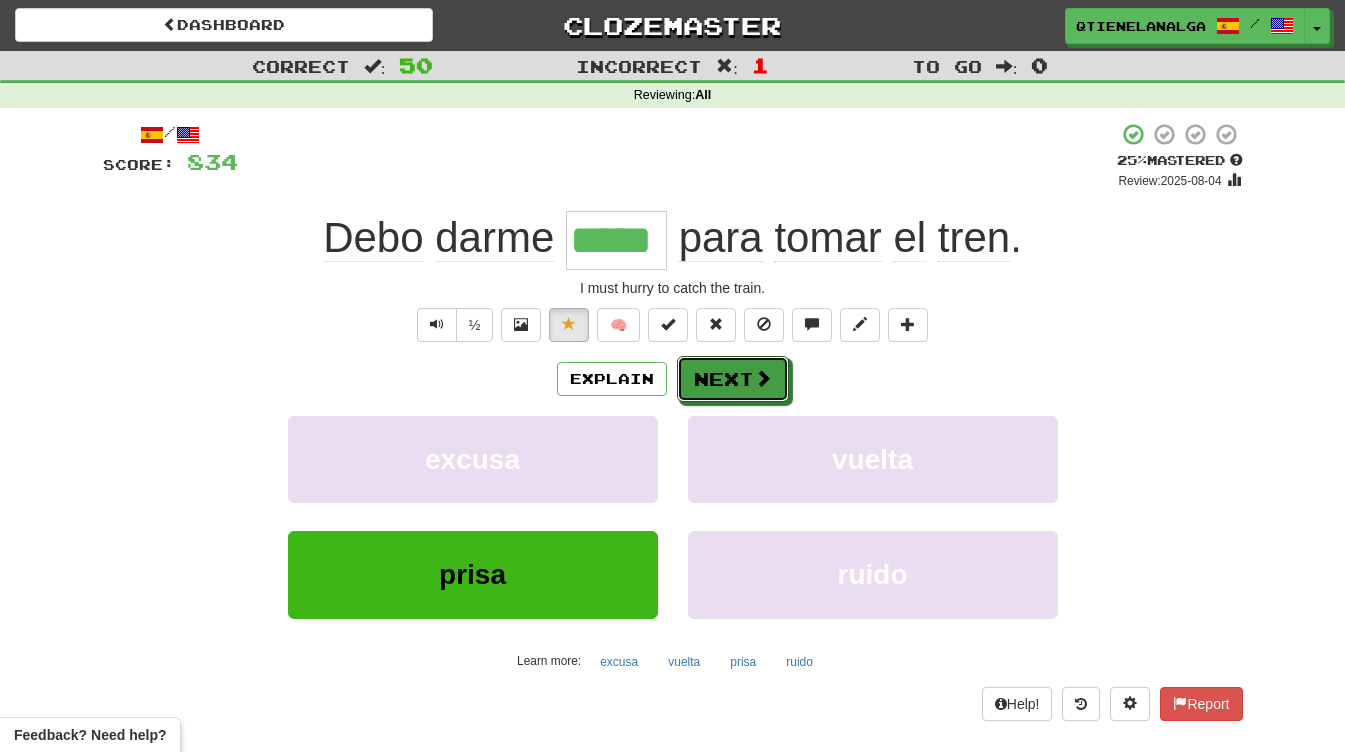 click on "Next" at bounding box center [733, 379] 